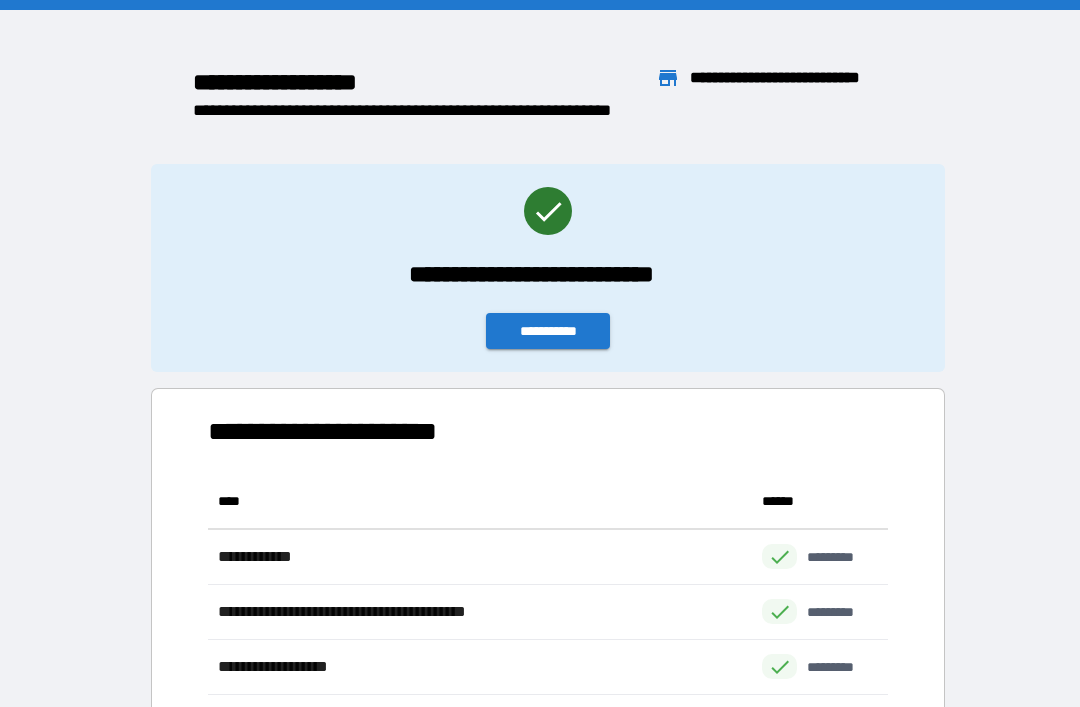 scroll, scrollTop: 64, scrollLeft: 0, axis: vertical 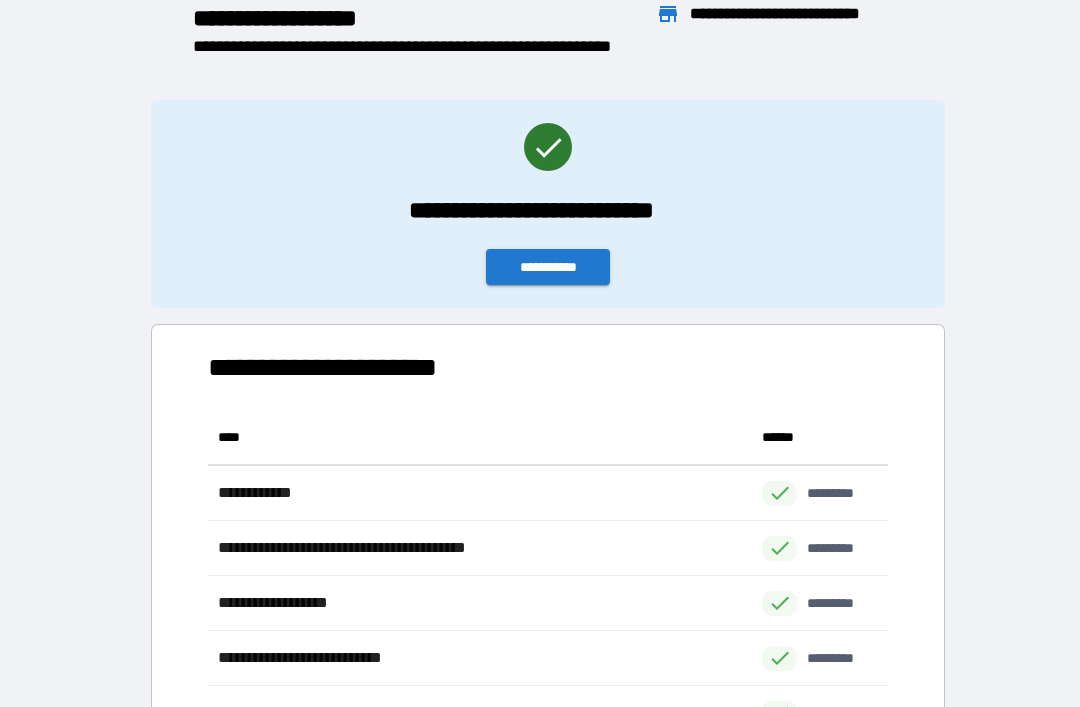 click on "**********" at bounding box center (548, 267) 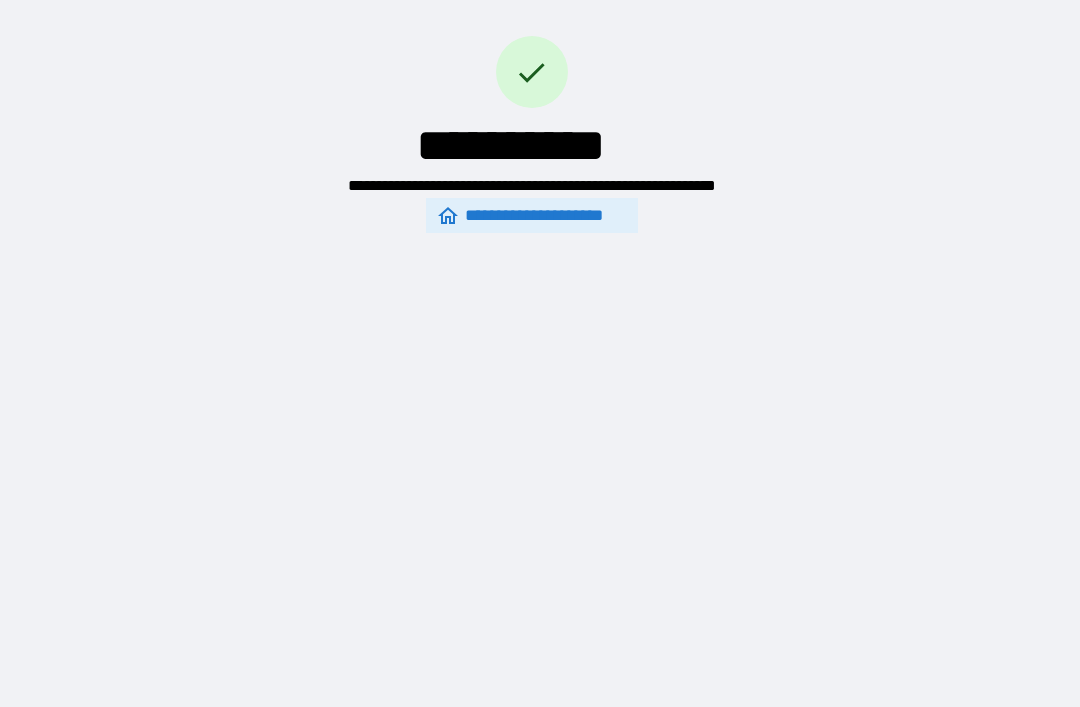 click on "**********" at bounding box center (532, 215) 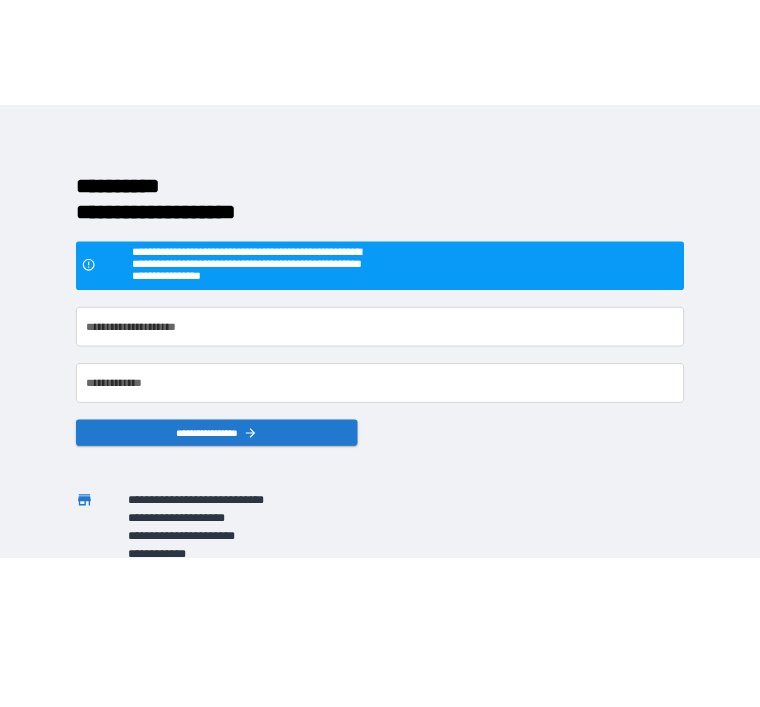 scroll, scrollTop: 0, scrollLeft: 0, axis: both 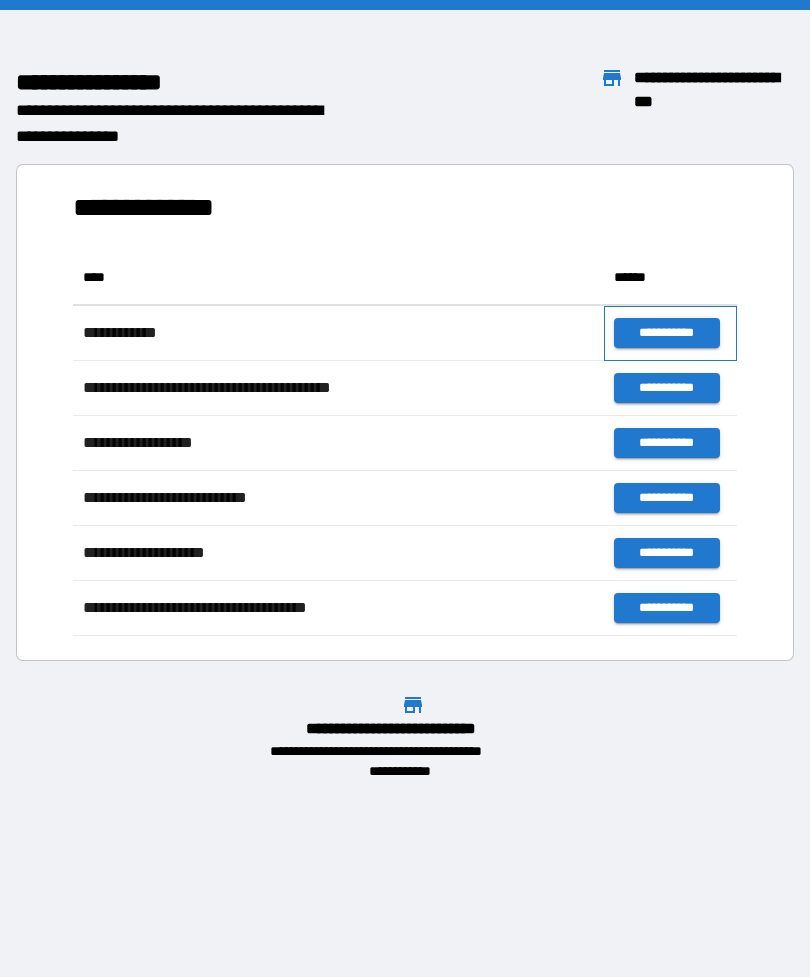 click on "**********" at bounding box center [670, 333] 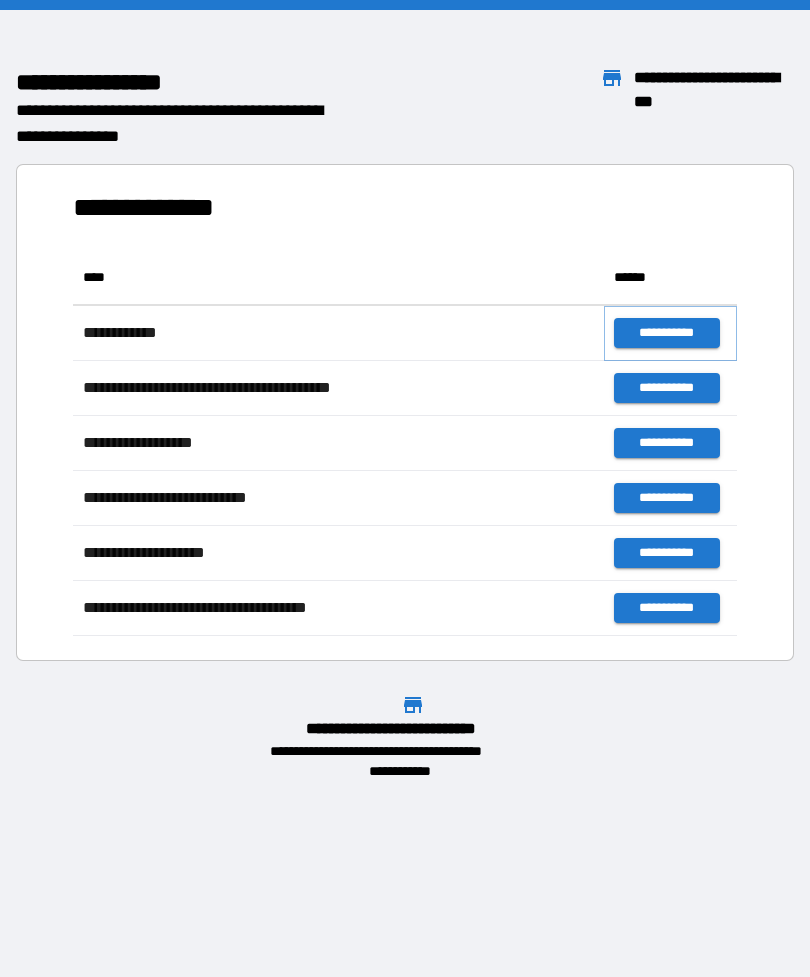 click on "**********" at bounding box center [666, 333] 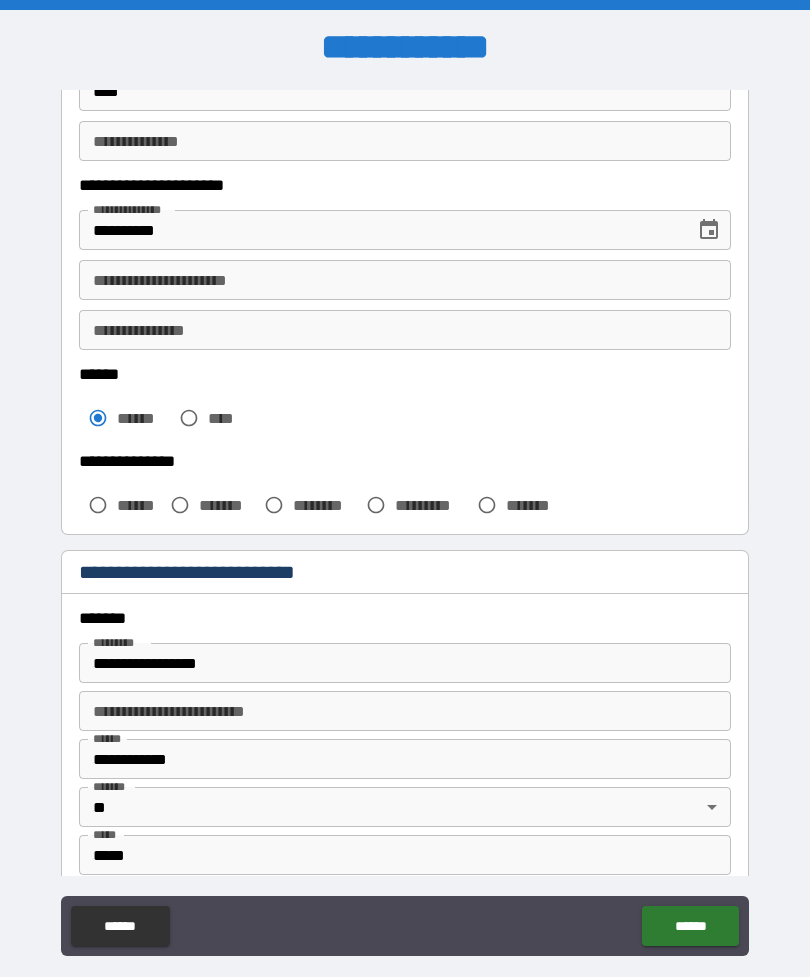 scroll, scrollTop: 266, scrollLeft: 0, axis: vertical 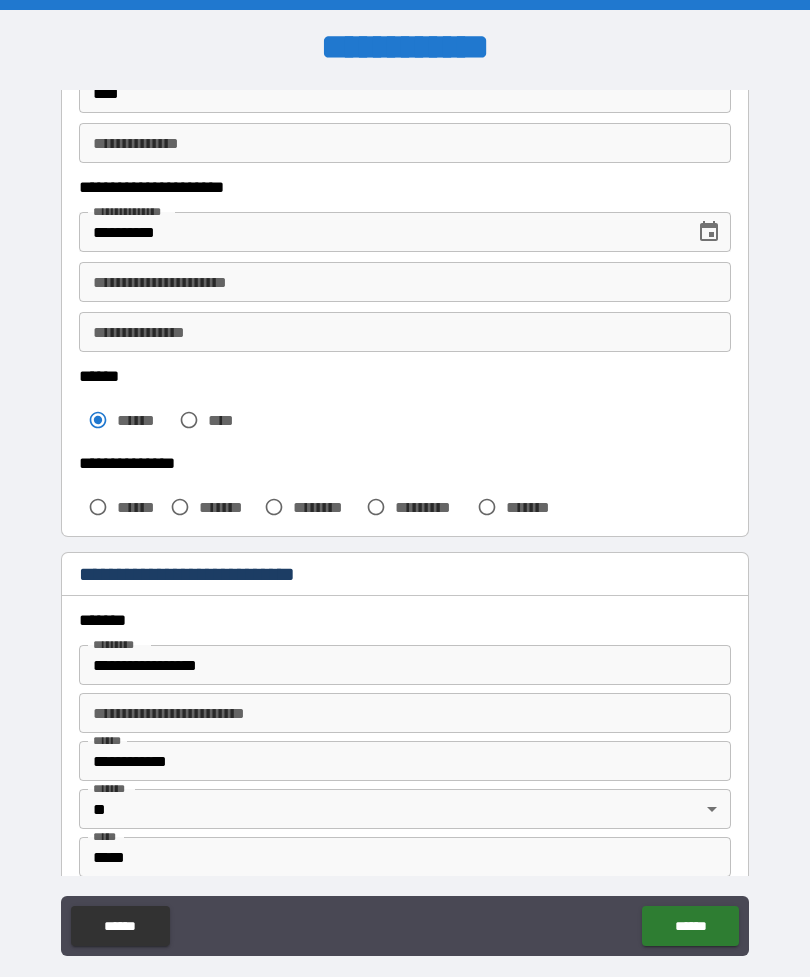click on "**********" at bounding box center [405, 282] 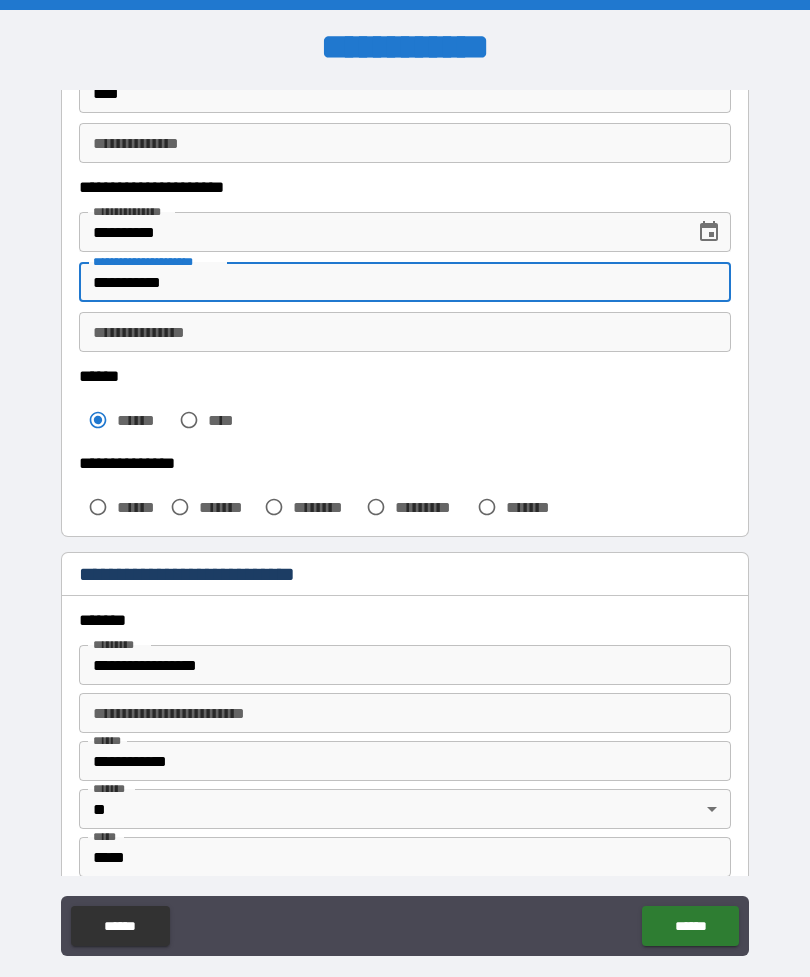 type on "**********" 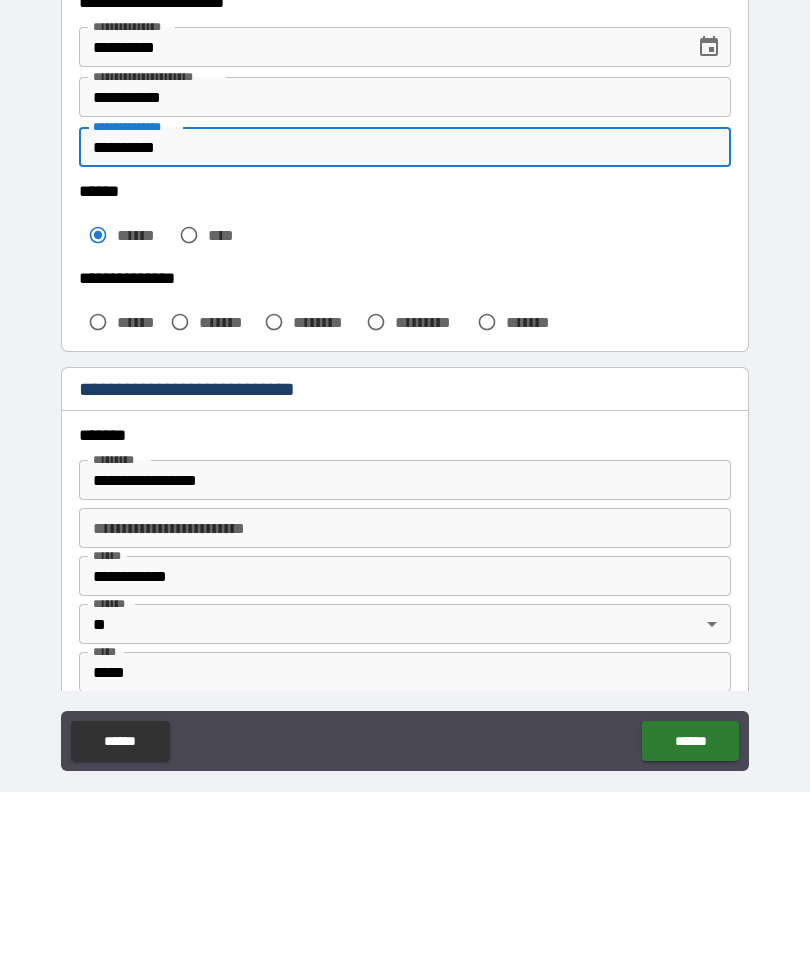 type on "**********" 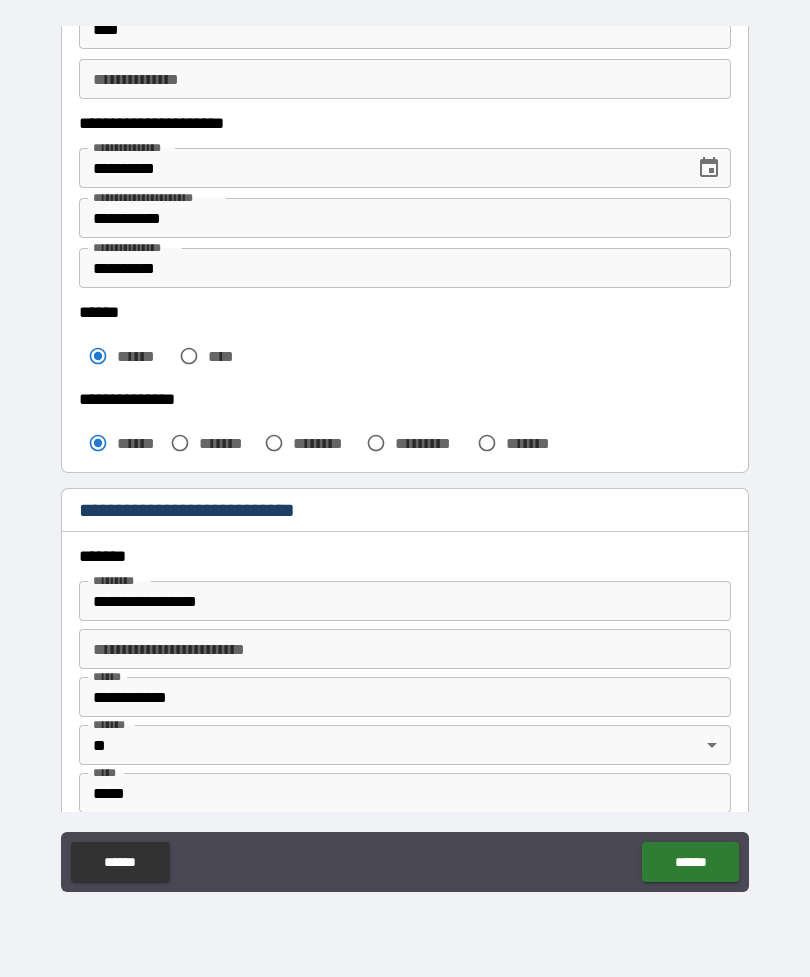 click on "******" at bounding box center (690, 862) 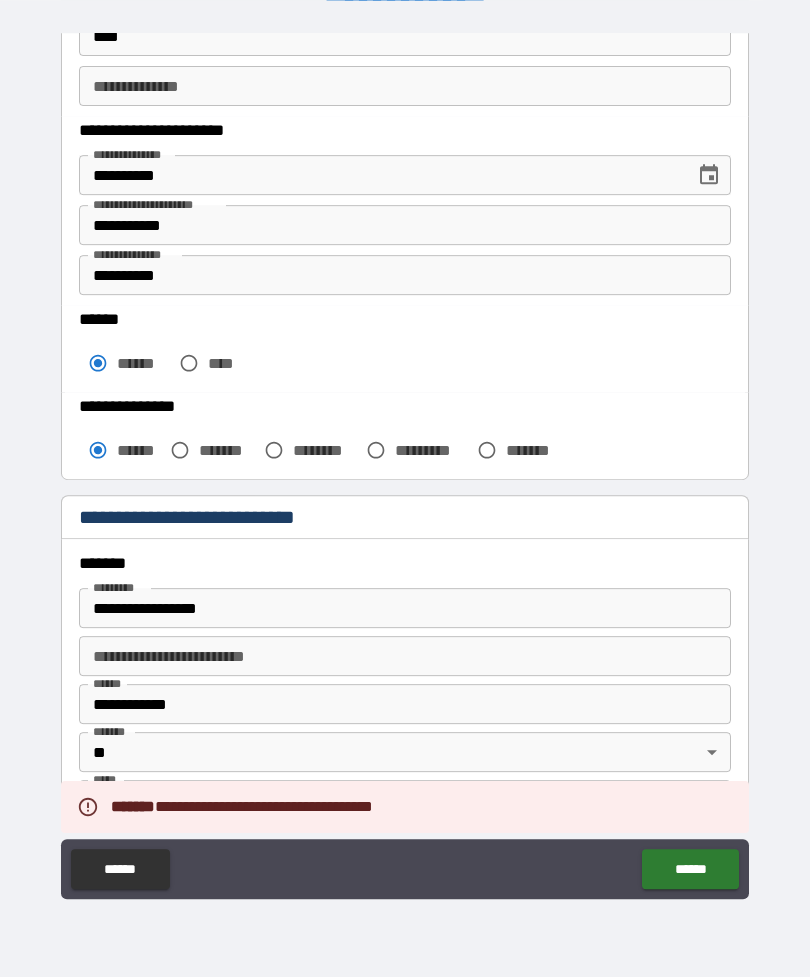 scroll, scrollTop: 61, scrollLeft: 0, axis: vertical 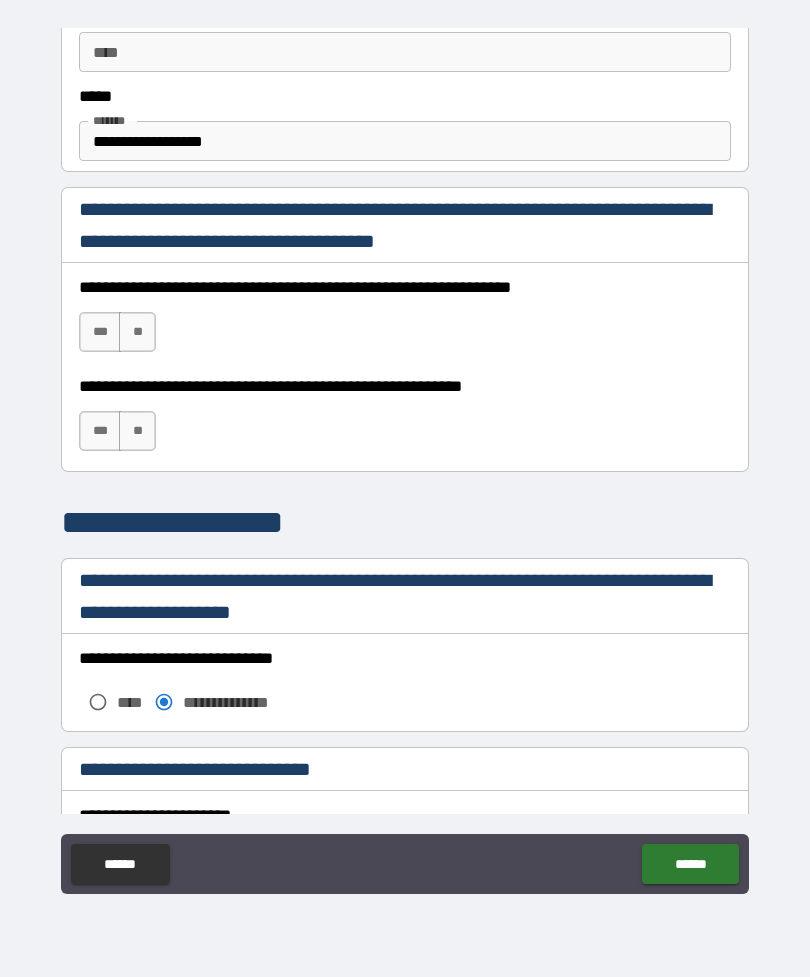 click on "***" at bounding box center (100, 332) 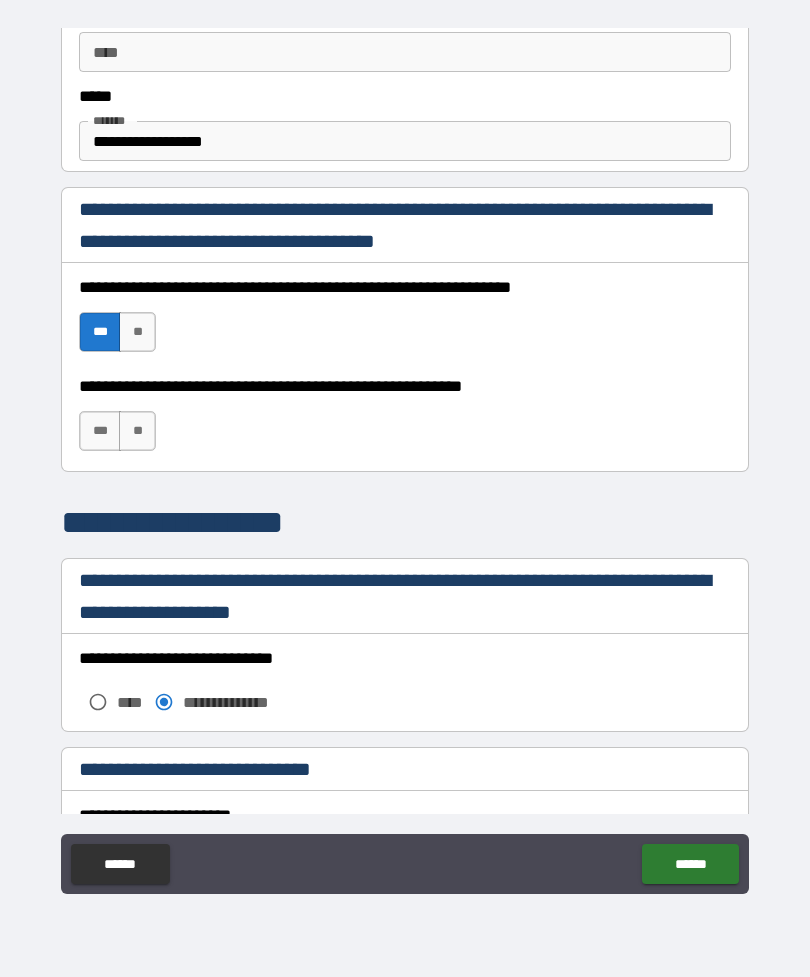 click on "***" at bounding box center [100, 431] 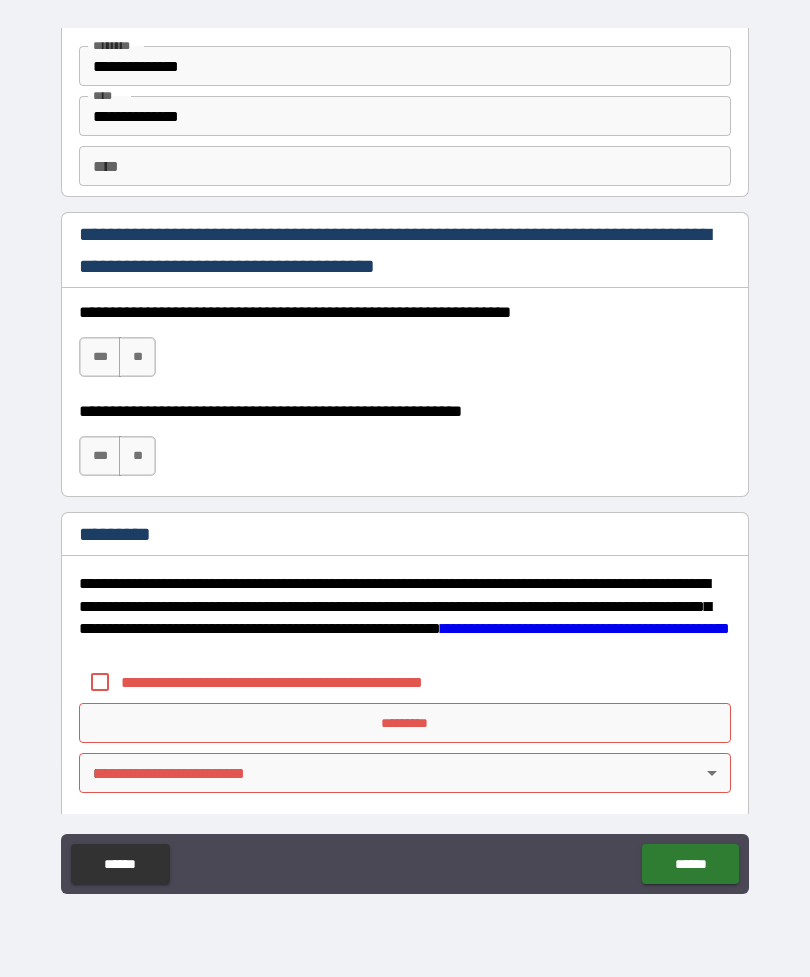 scroll, scrollTop: 2813, scrollLeft: 0, axis: vertical 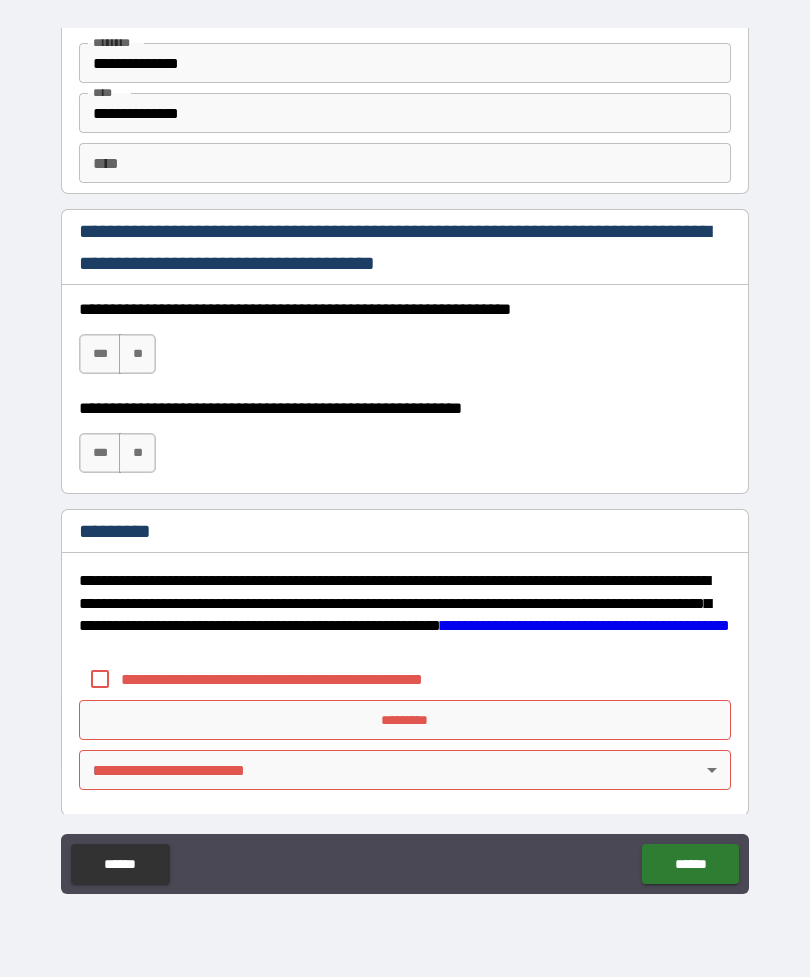 click on "***" at bounding box center (100, 354) 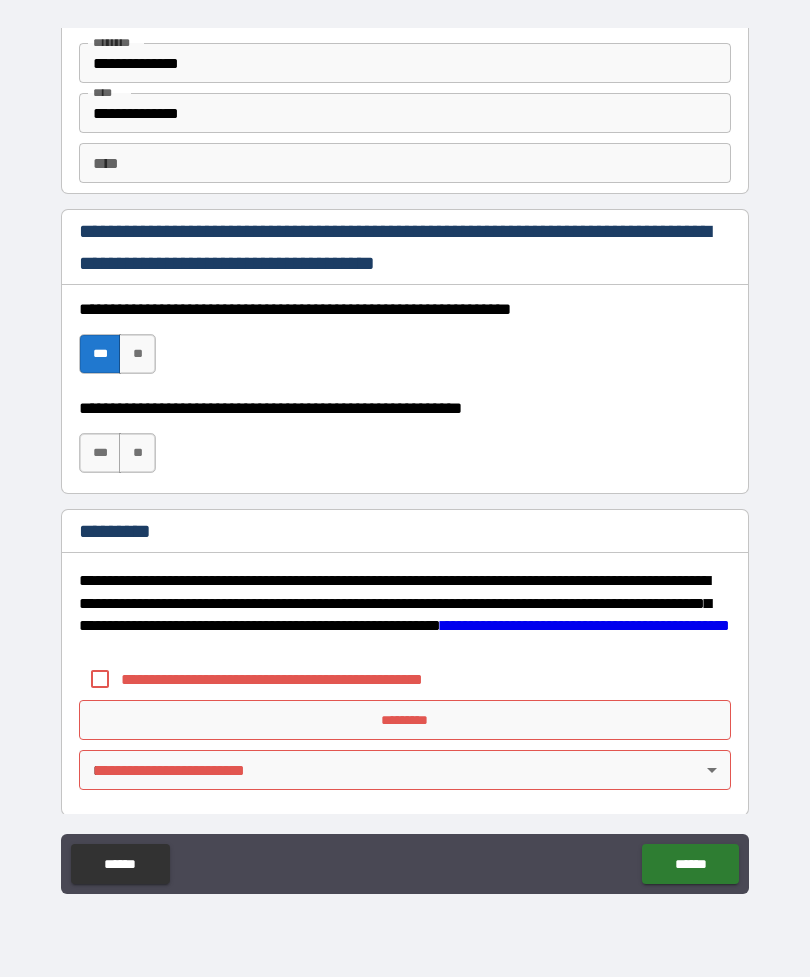 click on "***" at bounding box center (100, 453) 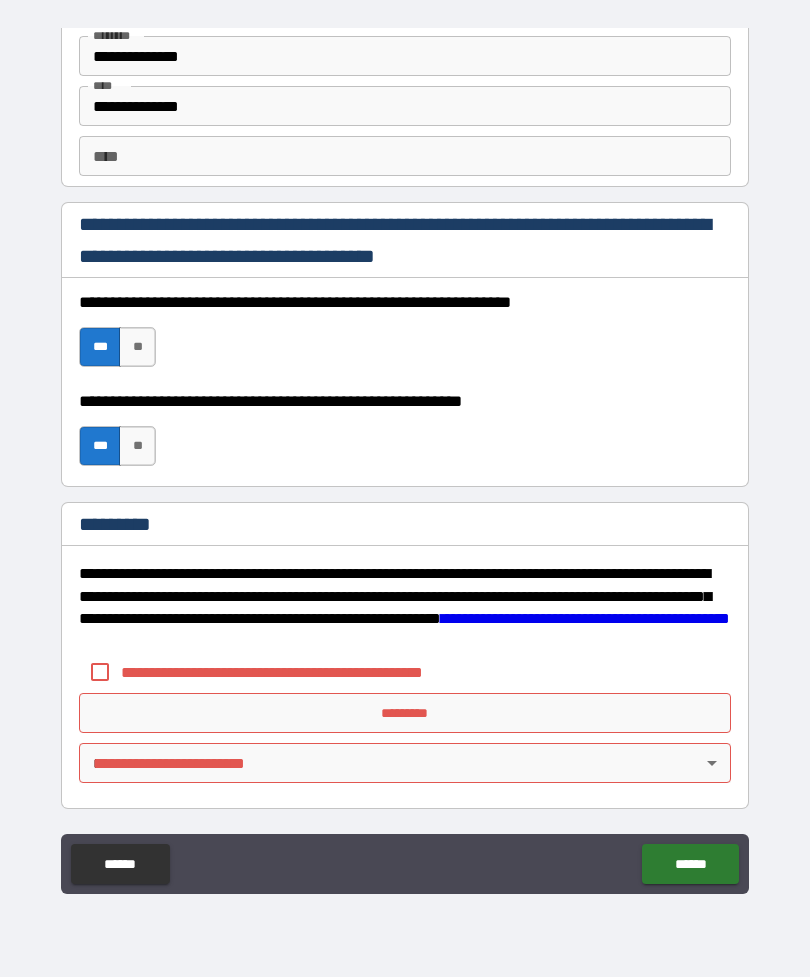 scroll, scrollTop: 2820, scrollLeft: 0, axis: vertical 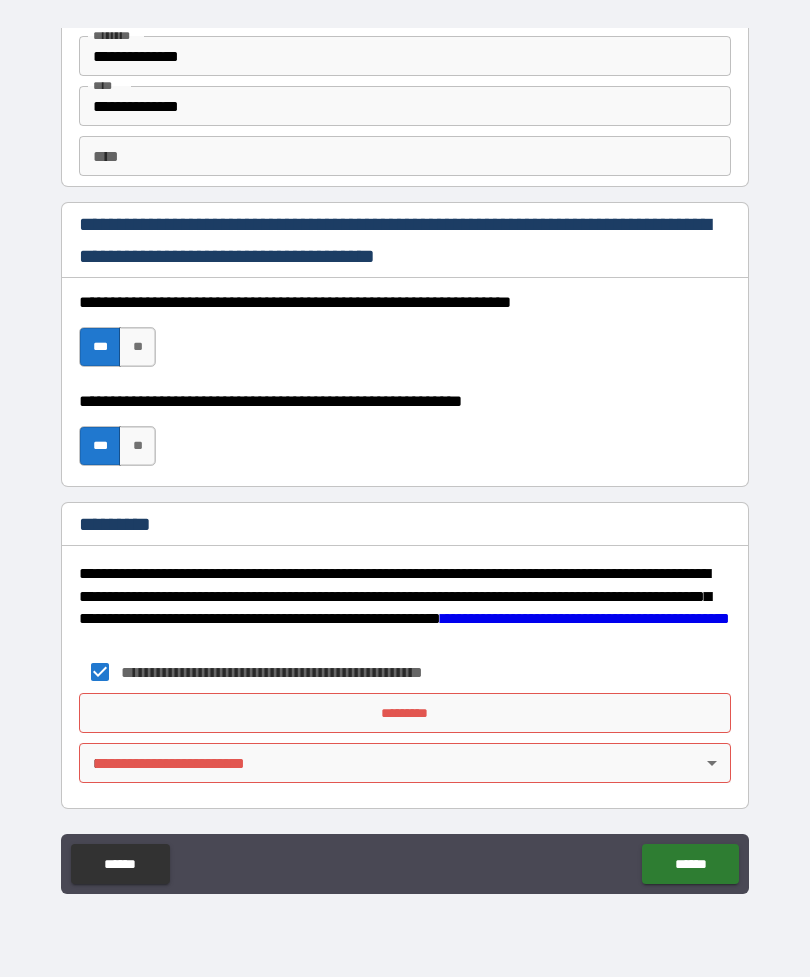 click on "*********" at bounding box center [405, 713] 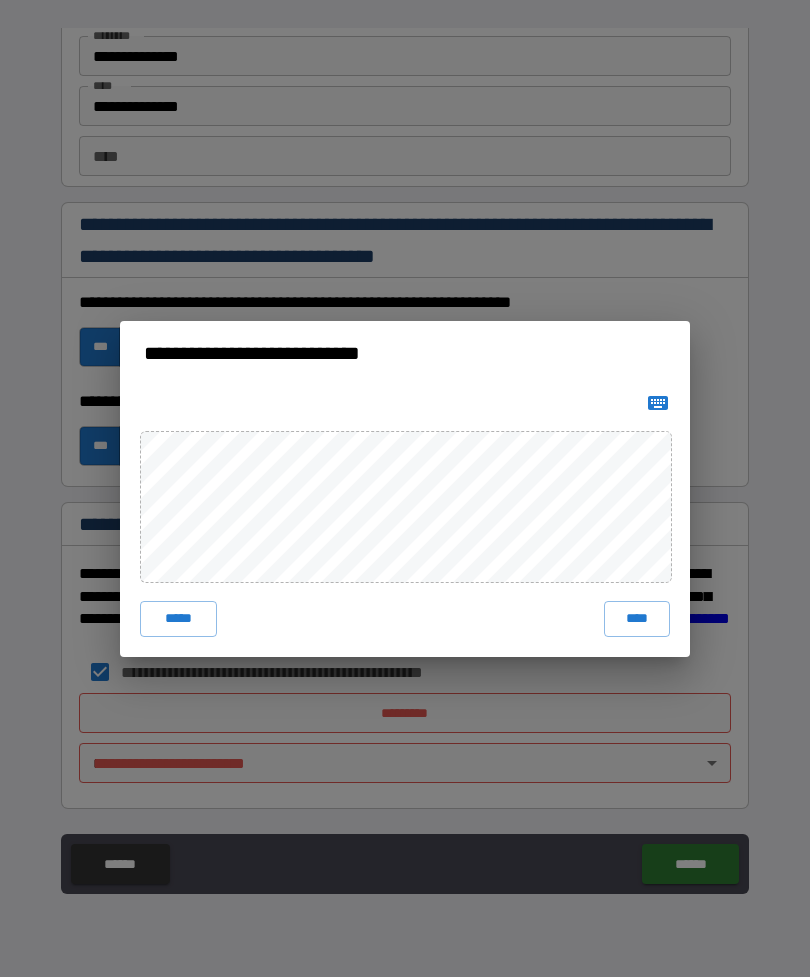 click on "****" at bounding box center (637, 619) 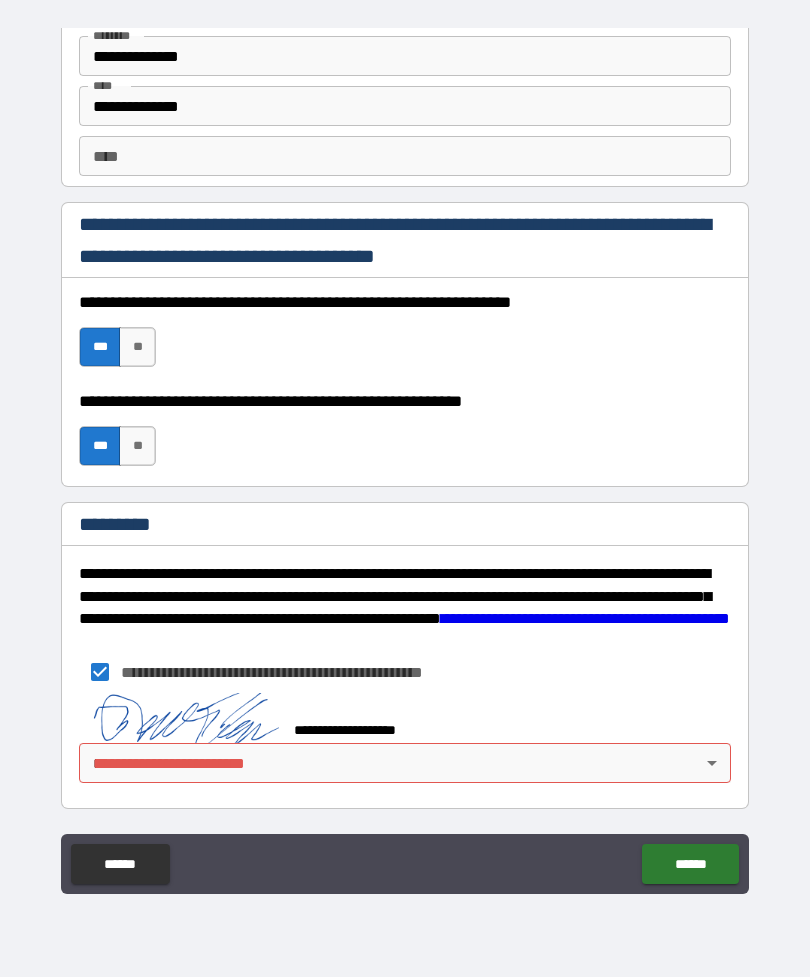scroll, scrollTop: 2810, scrollLeft: 0, axis: vertical 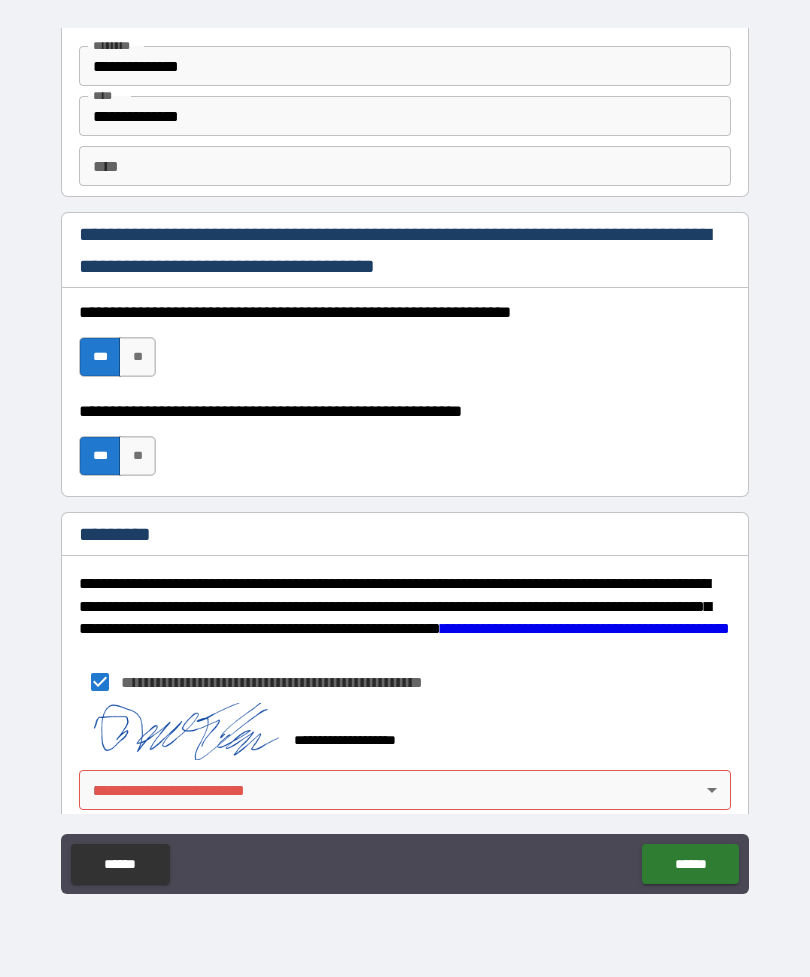 click on "**********" at bounding box center [405, 458] 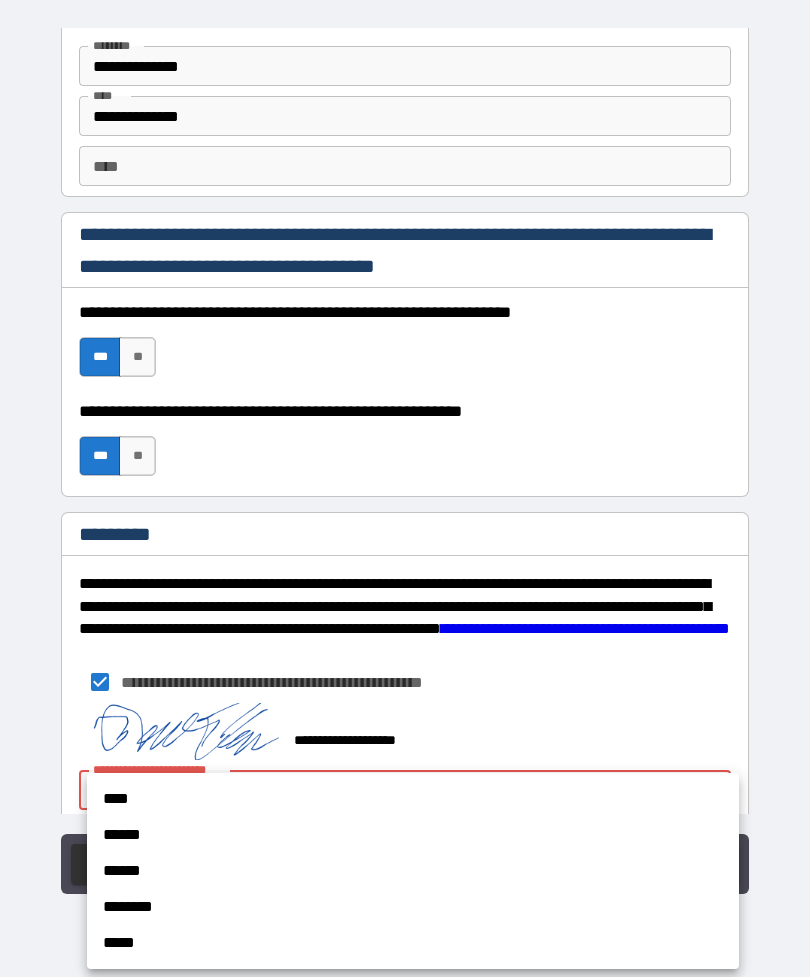 click at bounding box center [405, 488] 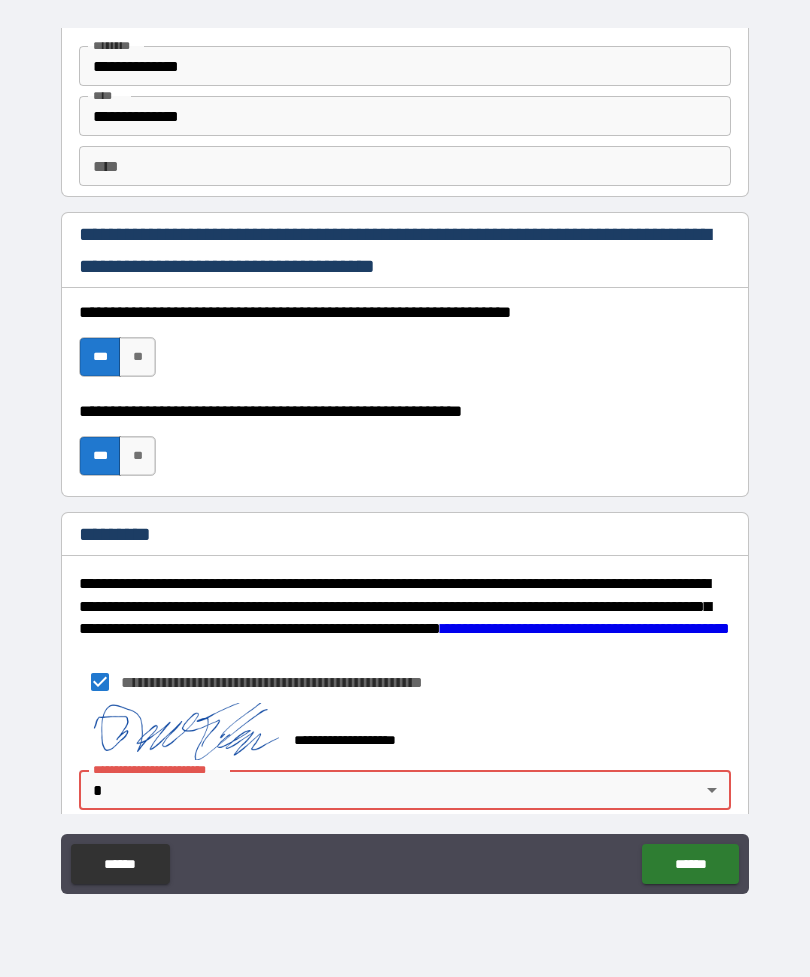 click on "**********" at bounding box center [405, 458] 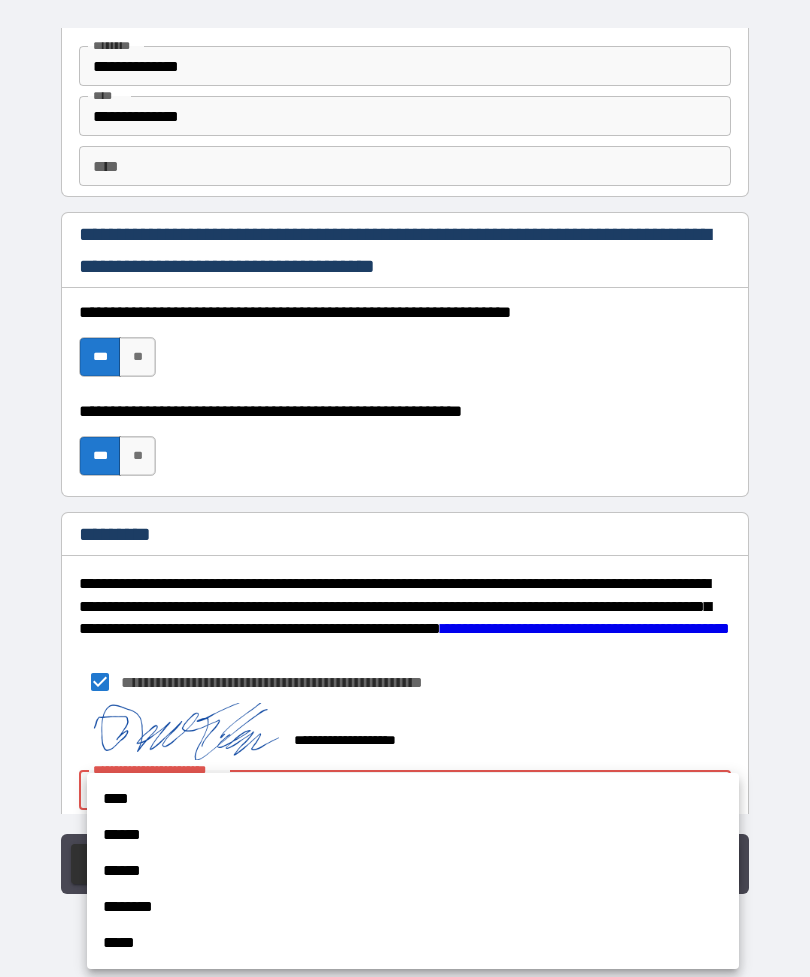 click on "****" at bounding box center (413, 799) 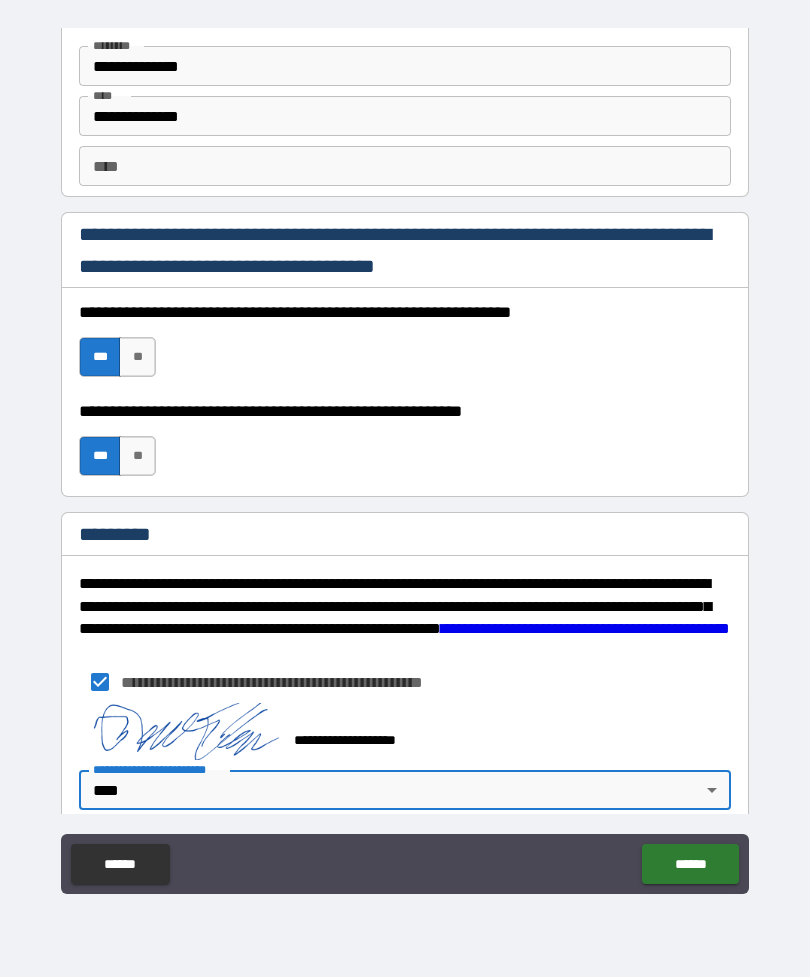 click on "******" at bounding box center [690, 864] 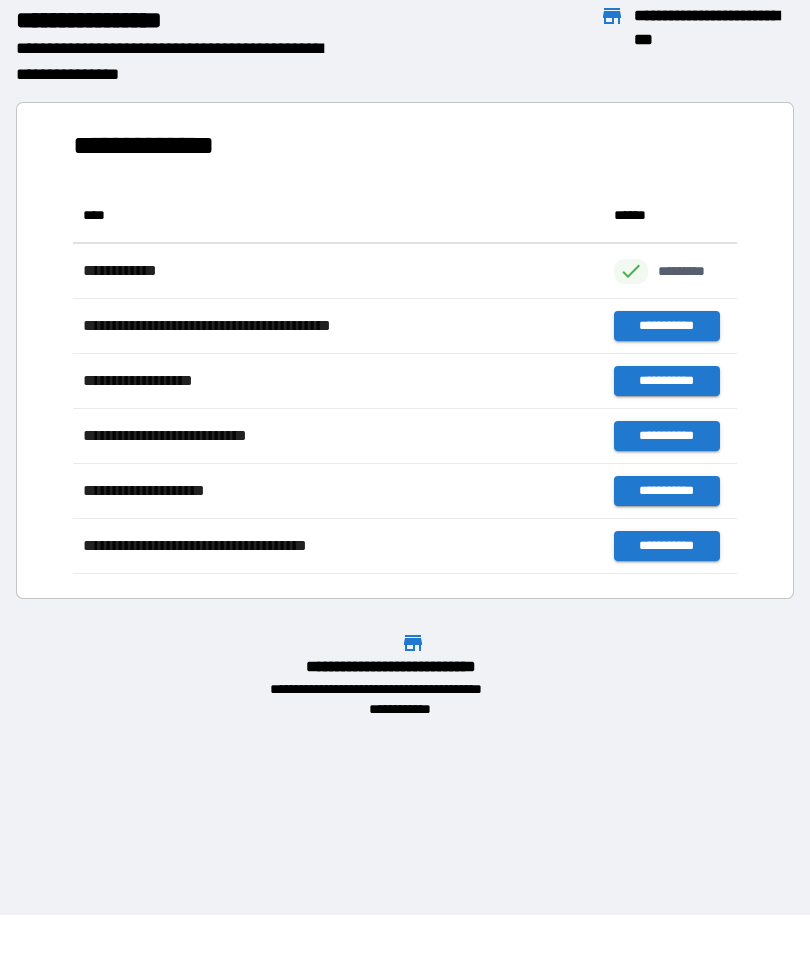 scroll, scrollTop: 1, scrollLeft: 1, axis: both 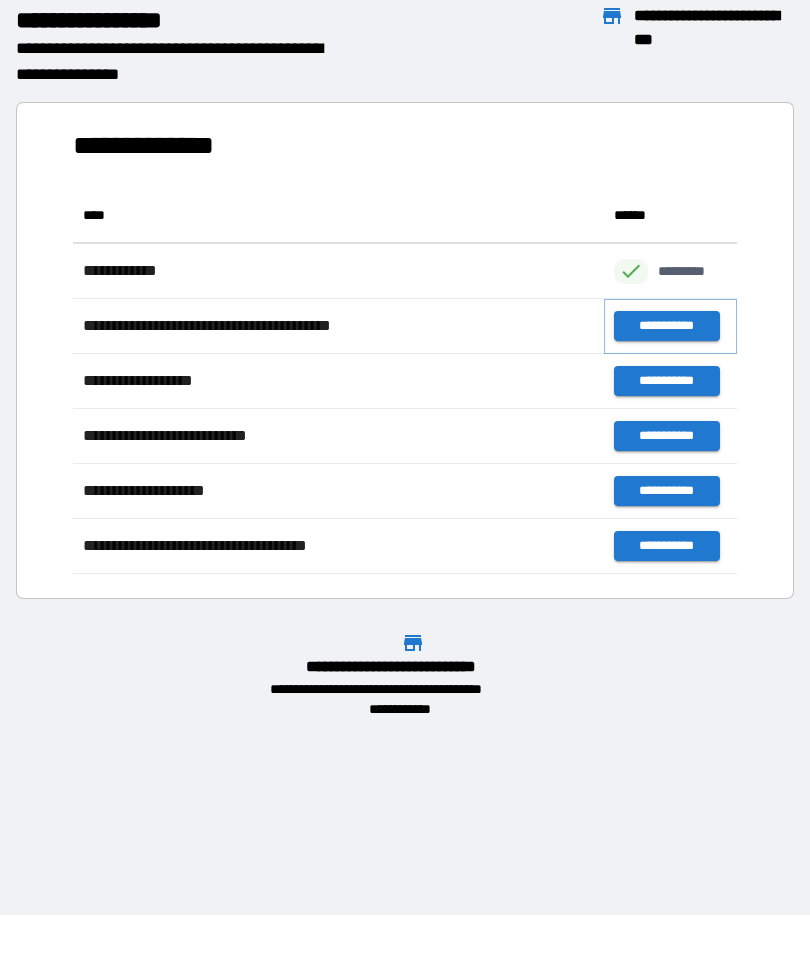 click on "**********" at bounding box center (666, 326) 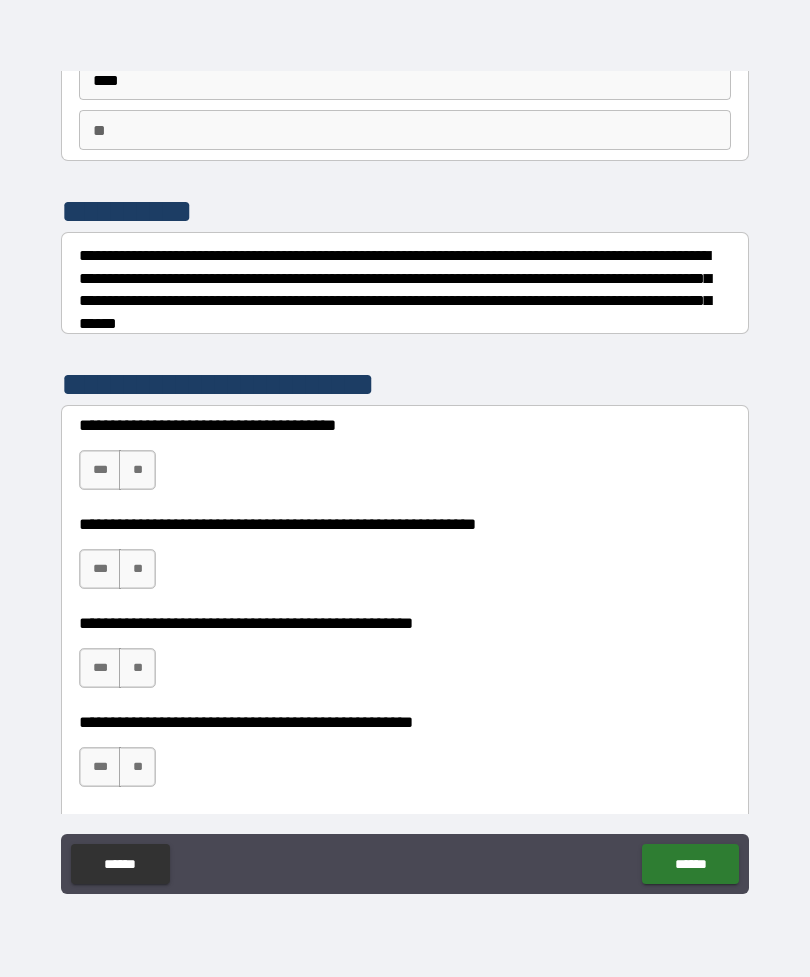 scroll, scrollTop: 159, scrollLeft: 0, axis: vertical 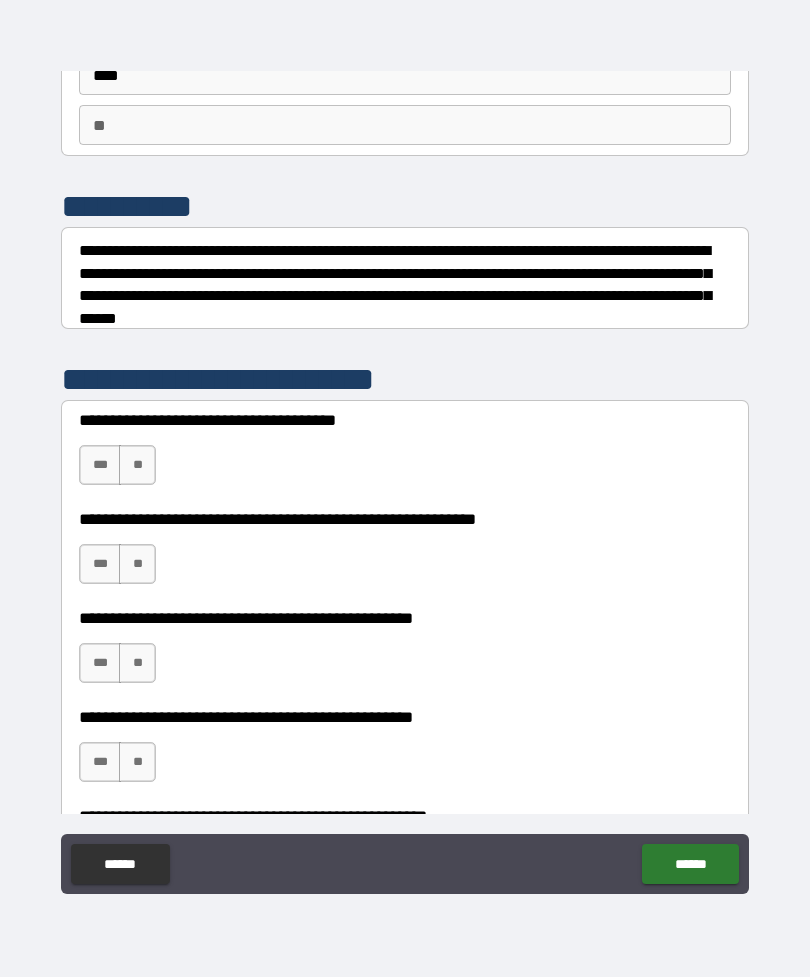click on "***" at bounding box center [100, 465] 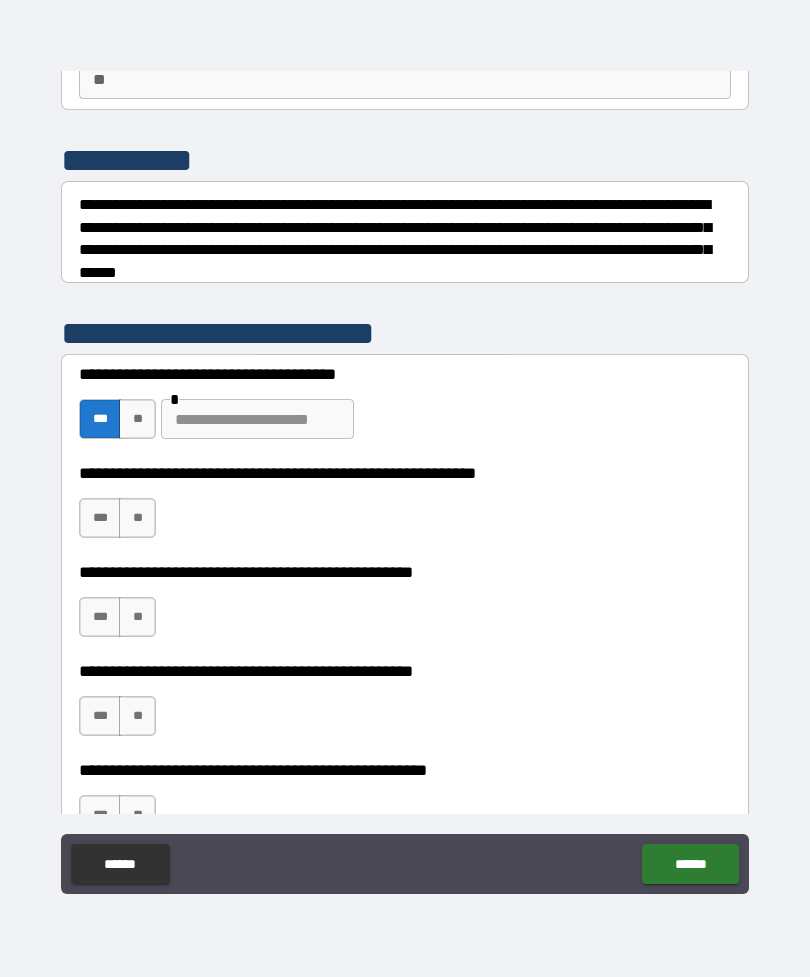scroll, scrollTop: 208, scrollLeft: 0, axis: vertical 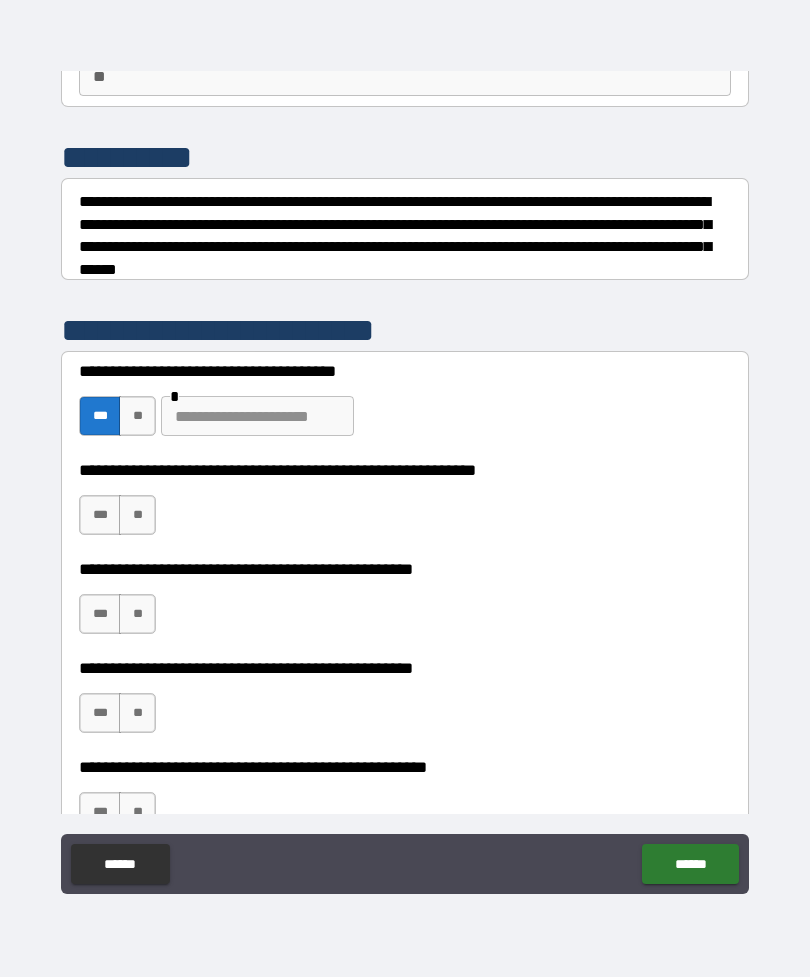 click on "**" at bounding box center [137, 515] 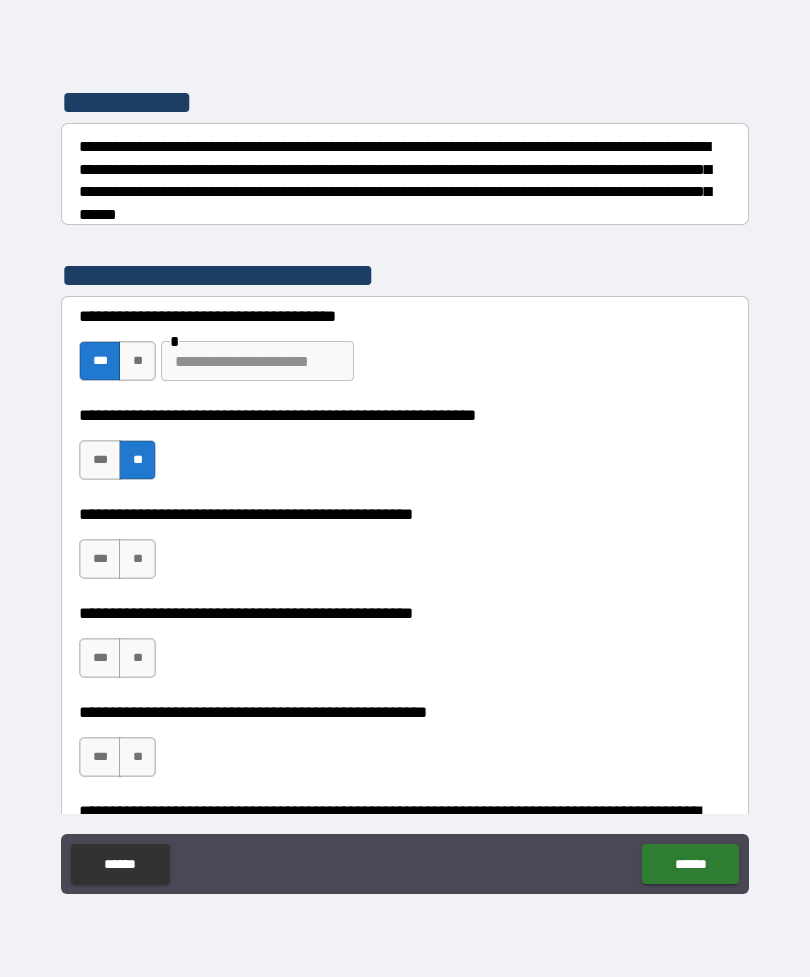 scroll, scrollTop: 267, scrollLeft: 0, axis: vertical 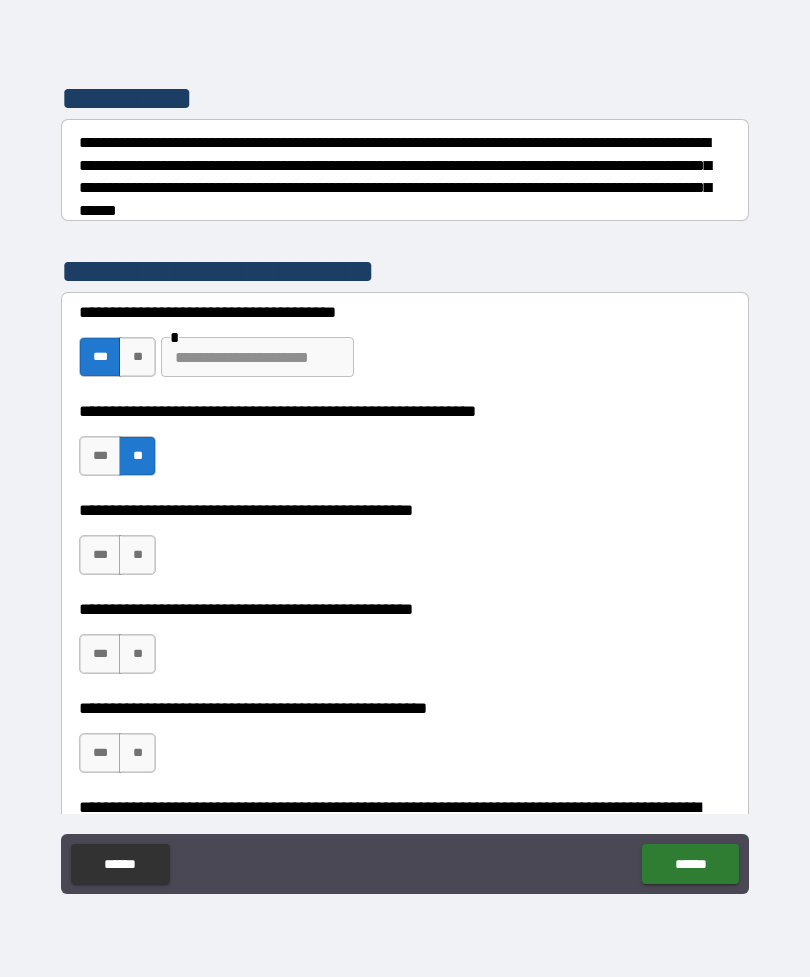 click on "**" at bounding box center (137, 555) 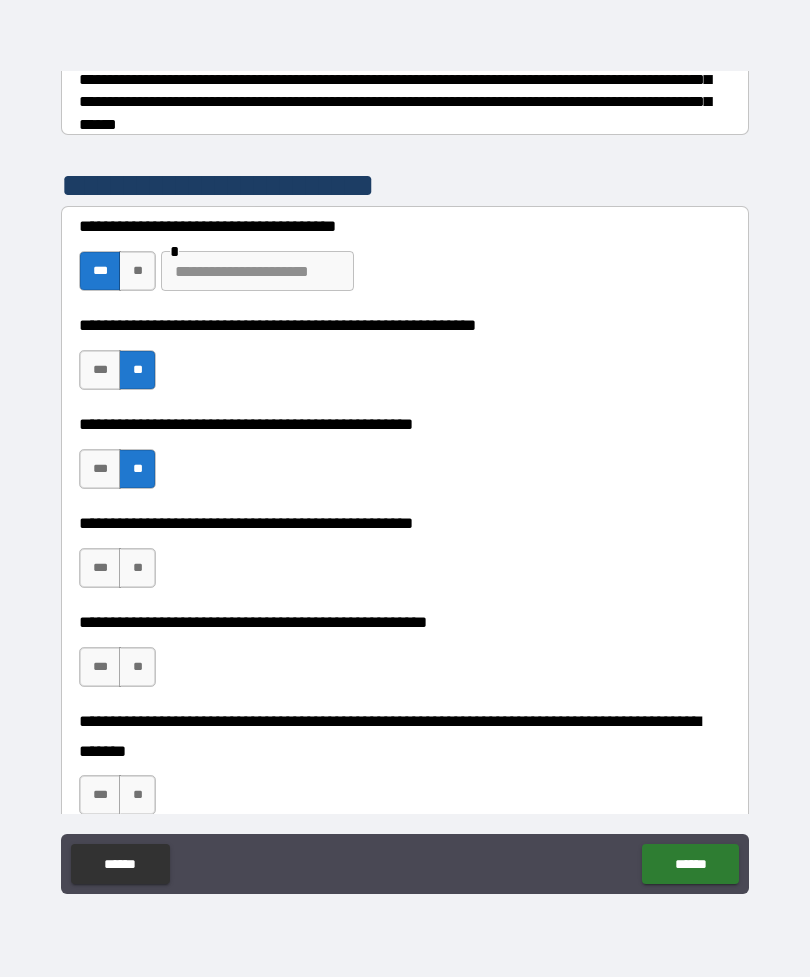 scroll, scrollTop: 354, scrollLeft: 0, axis: vertical 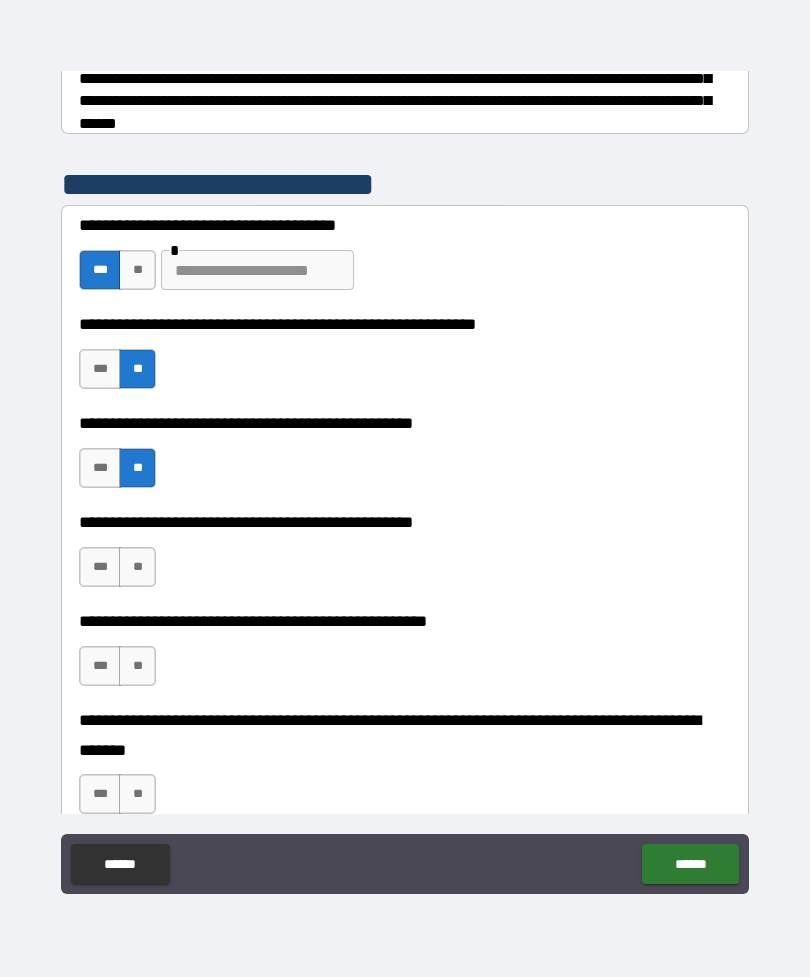 click on "***" at bounding box center [100, 567] 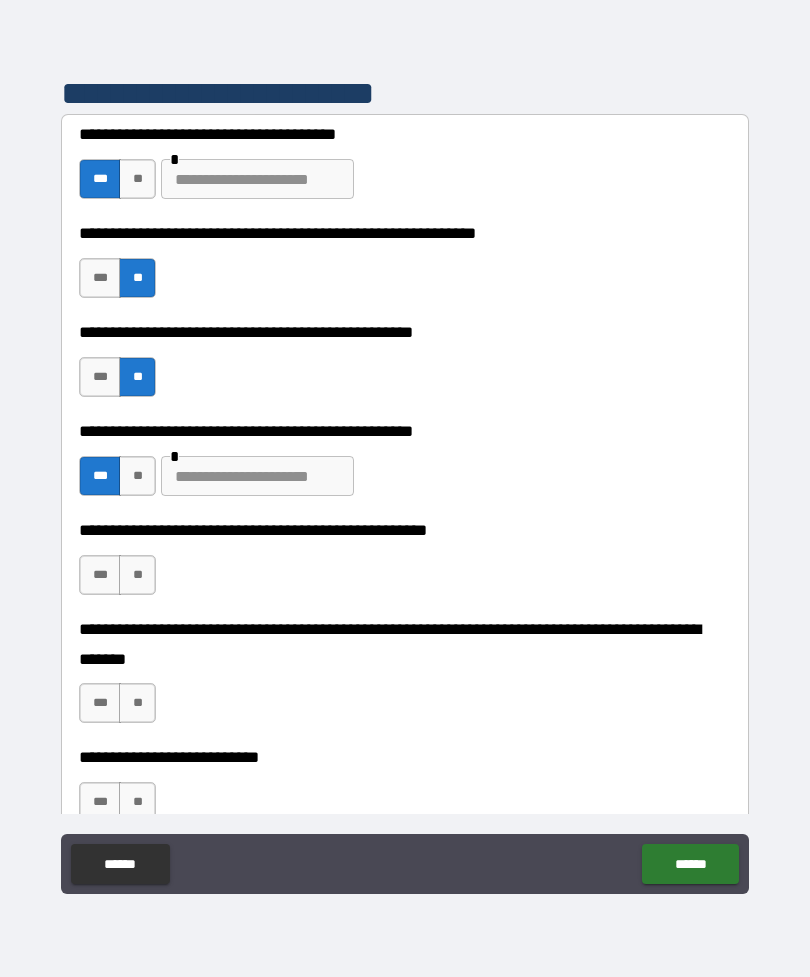 scroll, scrollTop: 459, scrollLeft: 0, axis: vertical 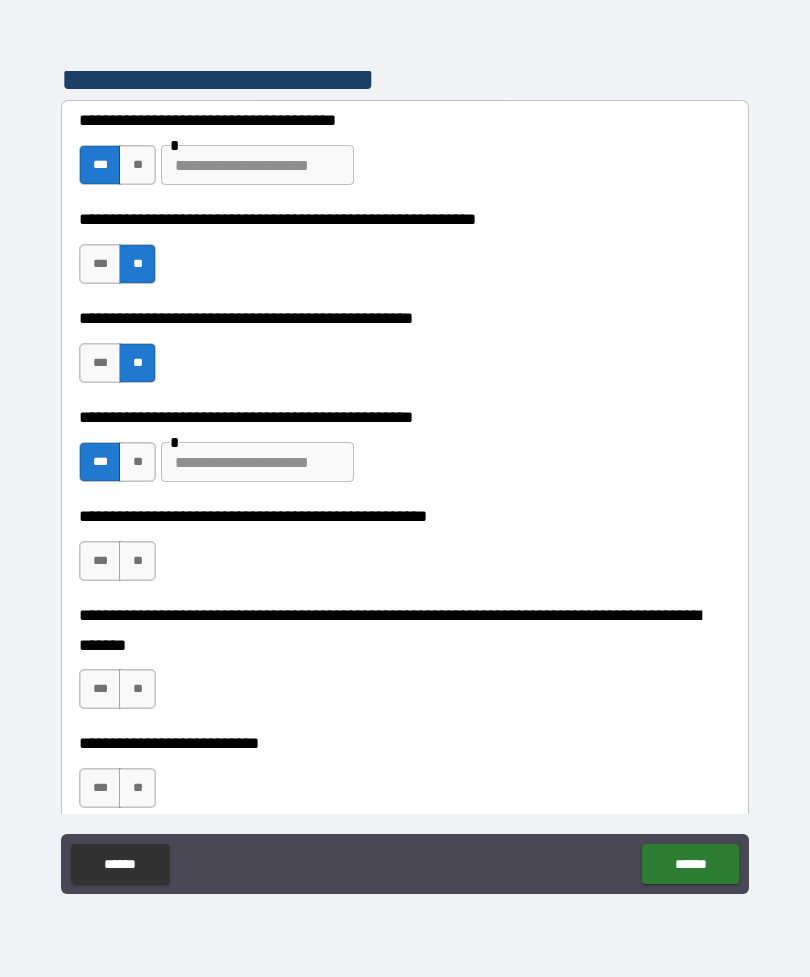 click on "**" at bounding box center [137, 462] 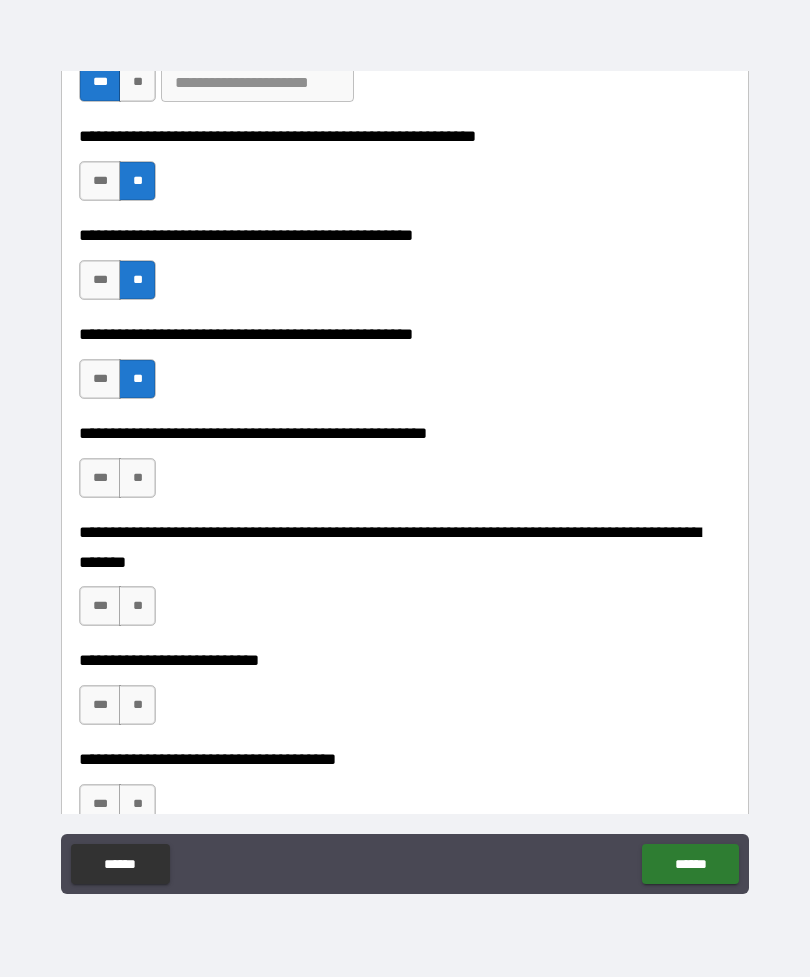 scroll, scrollTop: 544, scrollLeft: 0, axis: vertical 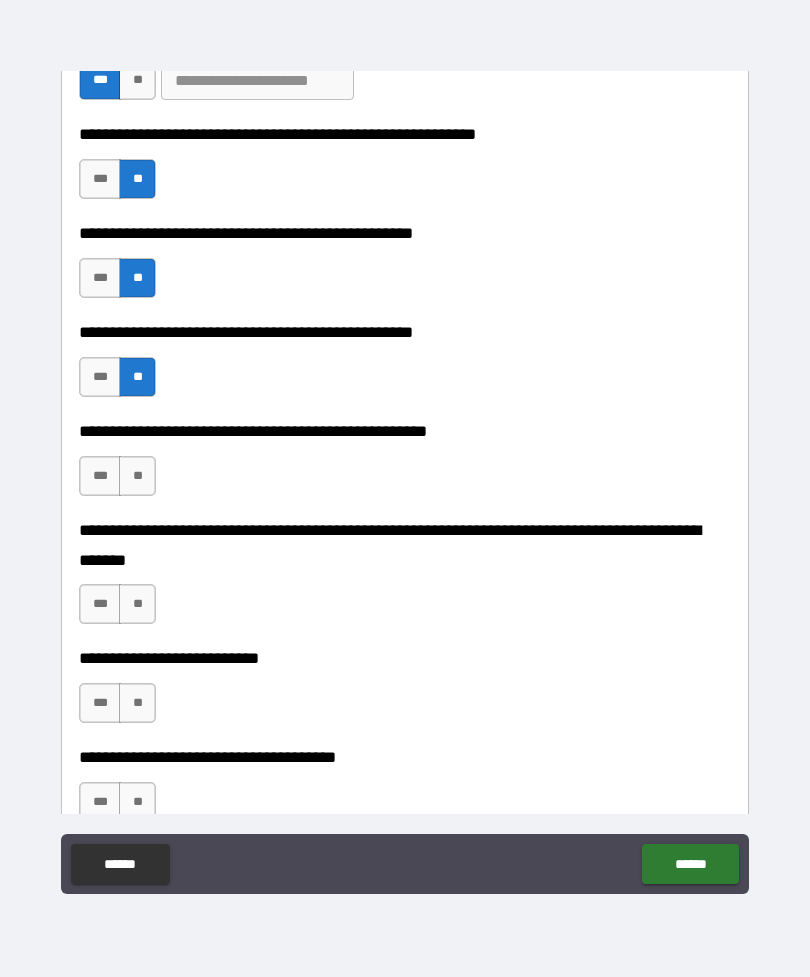 click on "**" at bounding box center [137, 476] 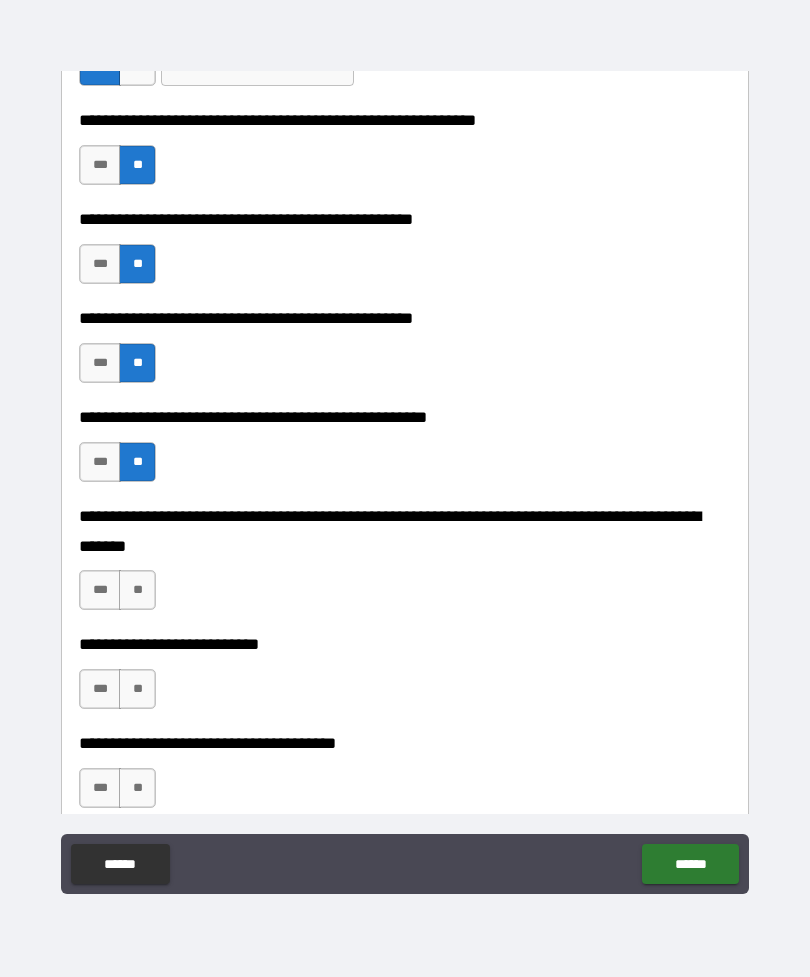 scroll, scrollTop: 551, scrollLeft: 0, axis: vertical 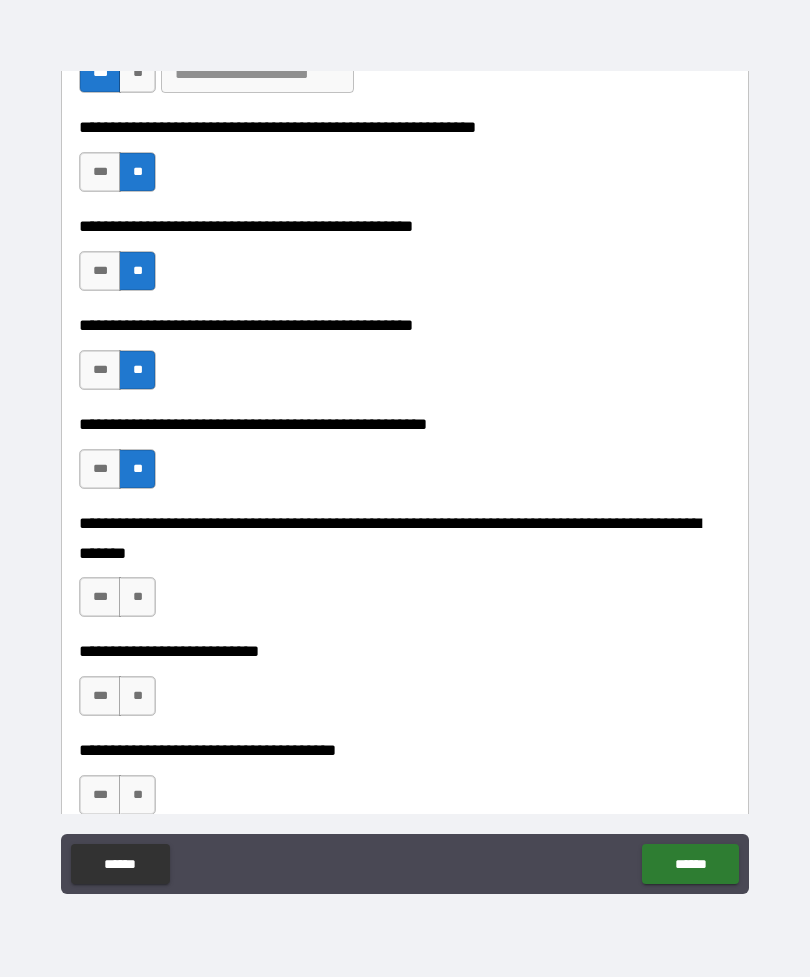 click on "***" at bounding box center [100, 370] 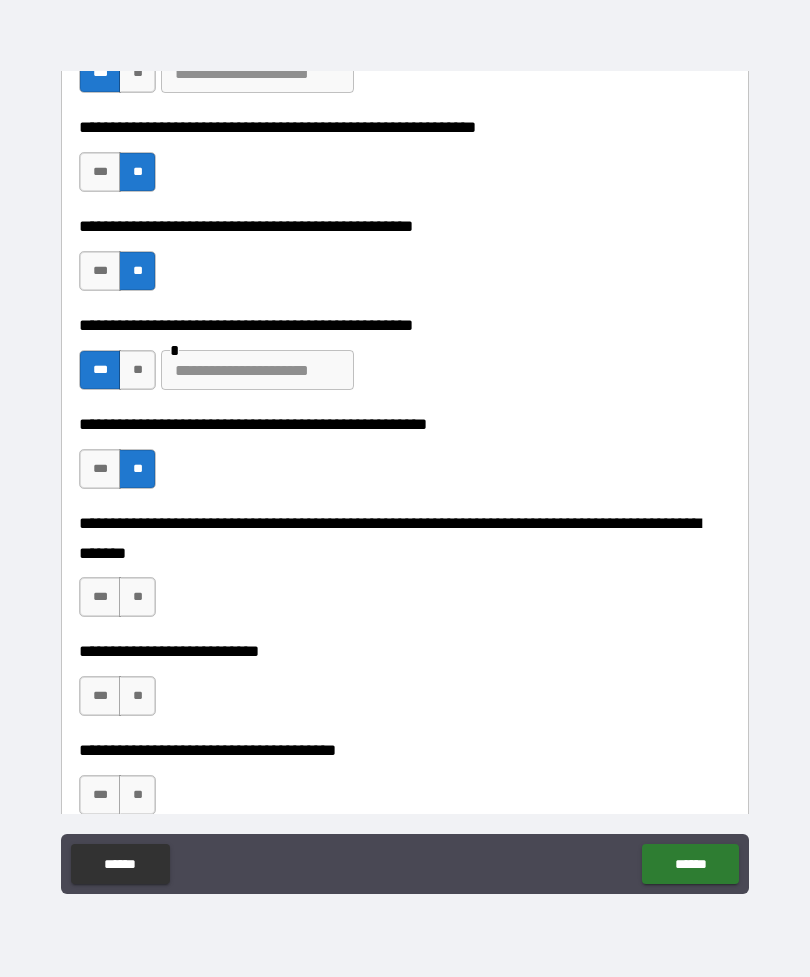 click at bounding box center (257, 370) 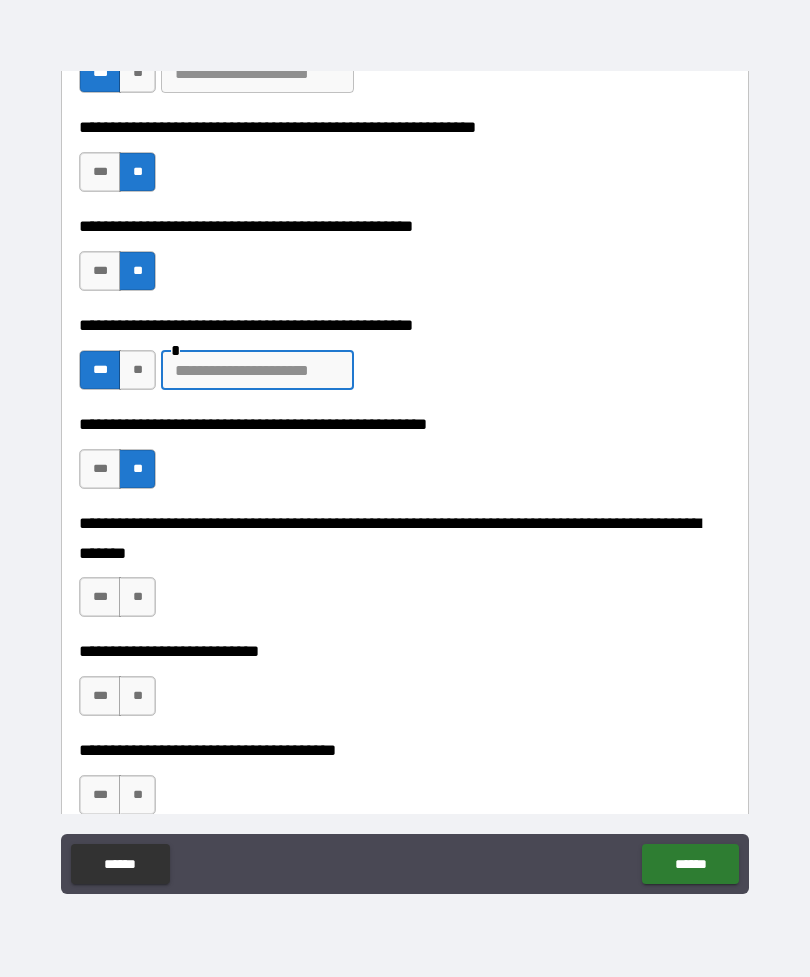scroll, scrollTop: 61, scrollLeft: 0, axis: vertical 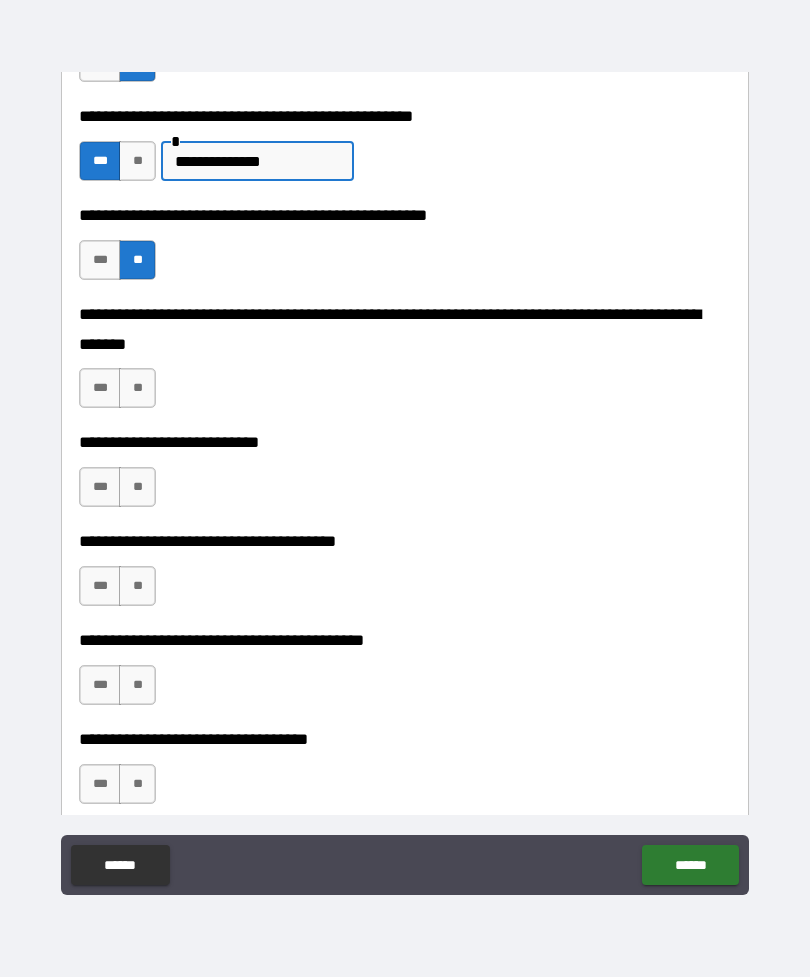 type on "**********" 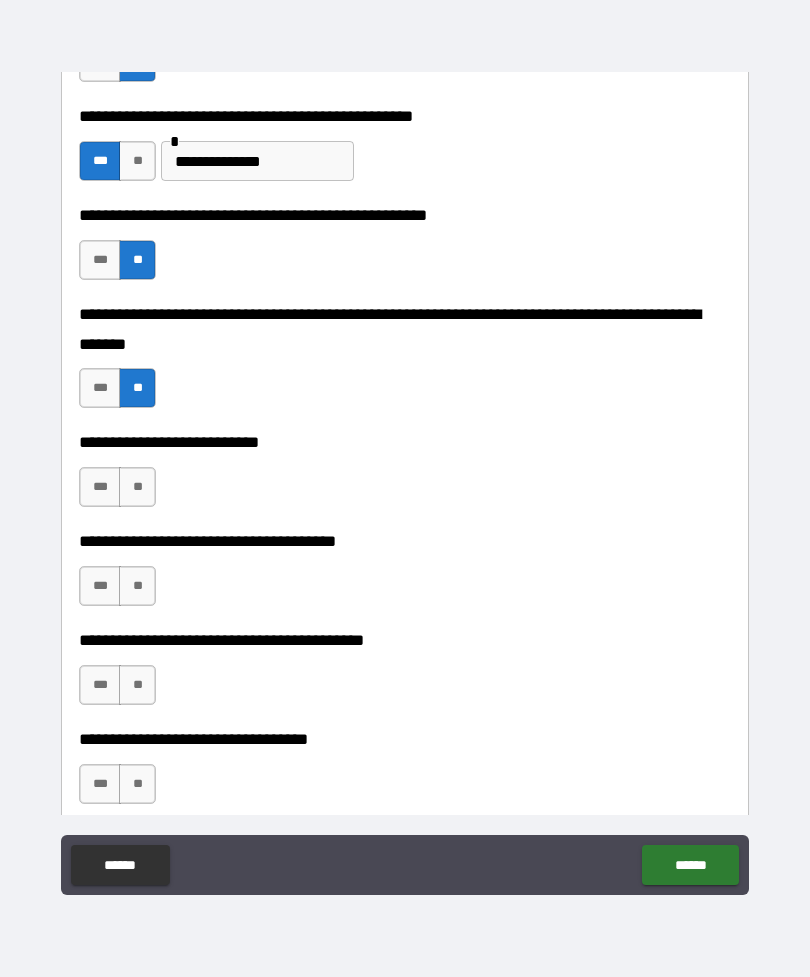 scroll, scrollTop: 62, scrollLeft: 0, axis: vertical 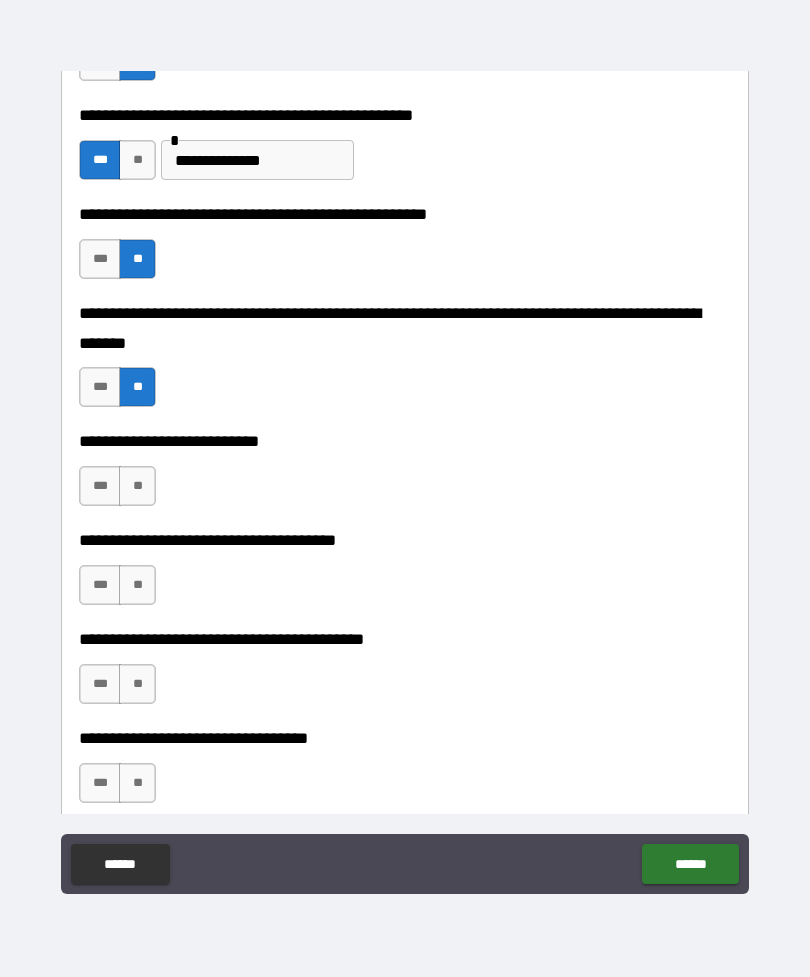 click on "**" at bounding box center (137, 486) 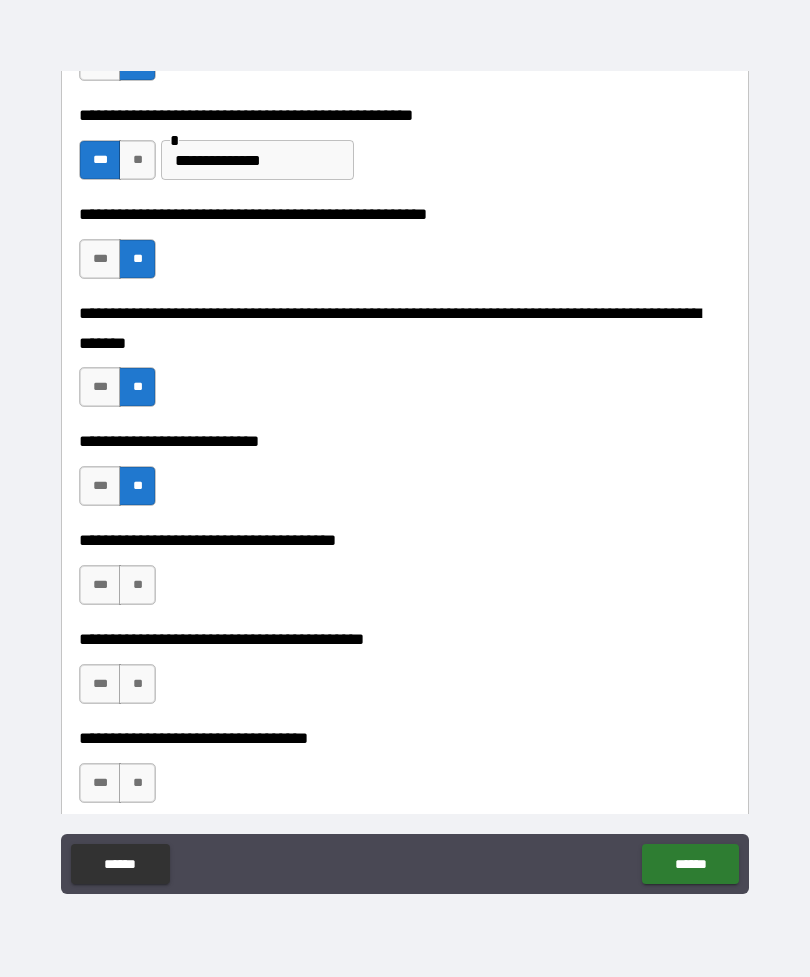 click on "**" at bounding box center [137, 585] 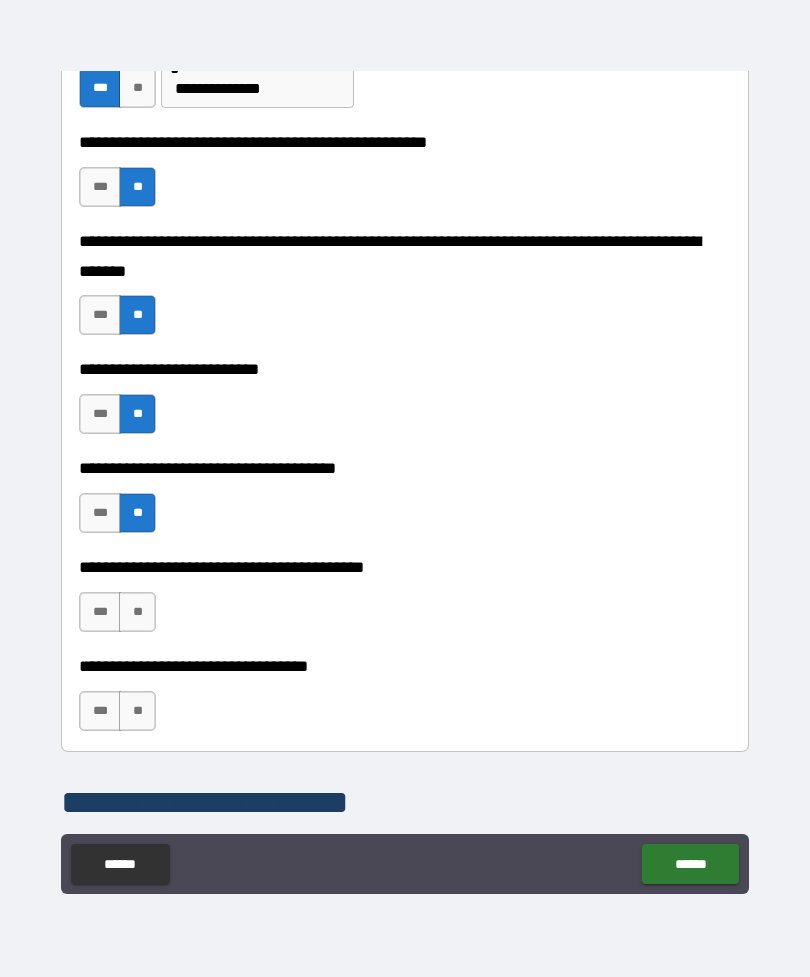 scroll, scrollTop: 845, scrollLeft: 0, axis: vertical 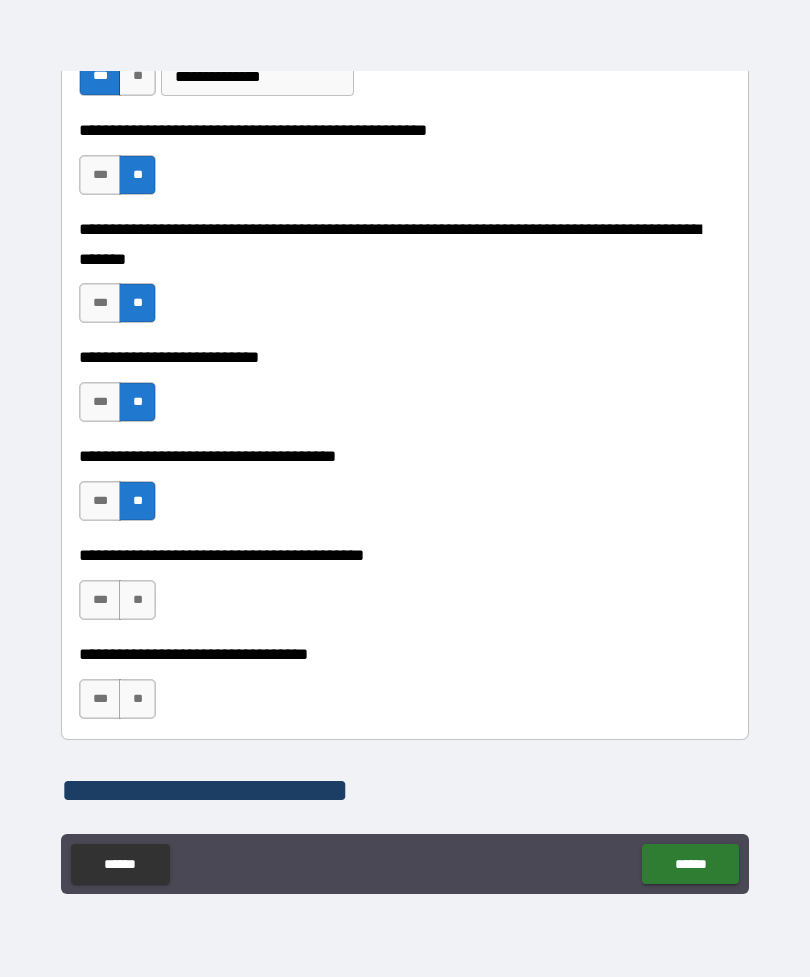 click on "**" at bounding box center (137, 600) 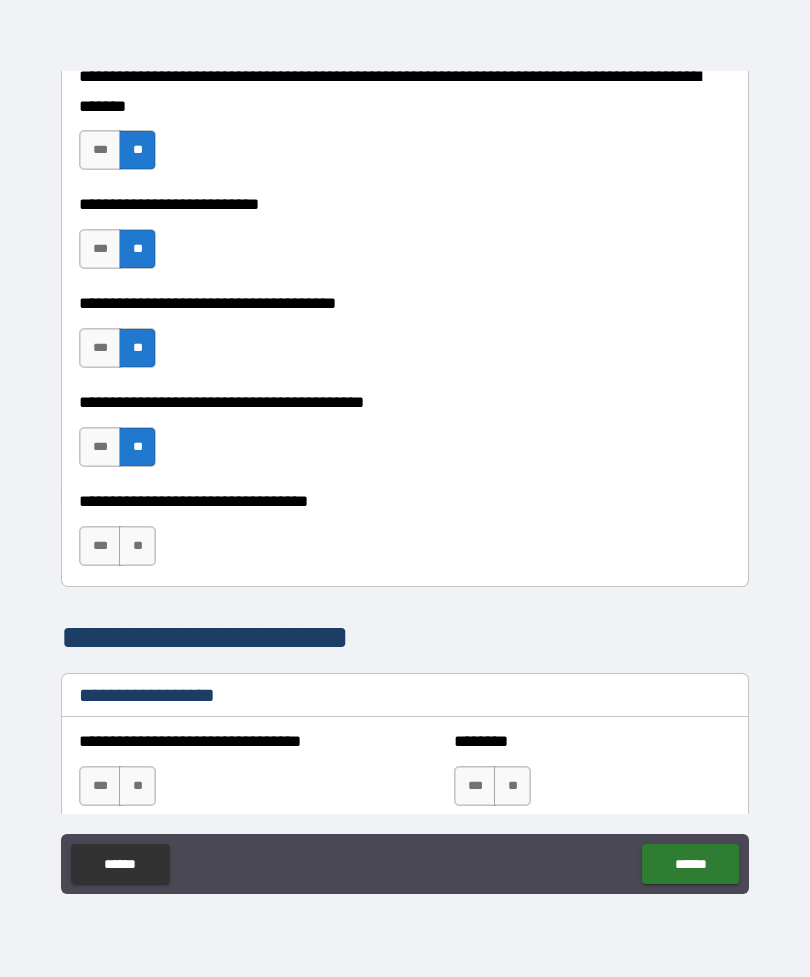 scroll, scrollTop: 1002, scrollLeft: 0, axis: vertical 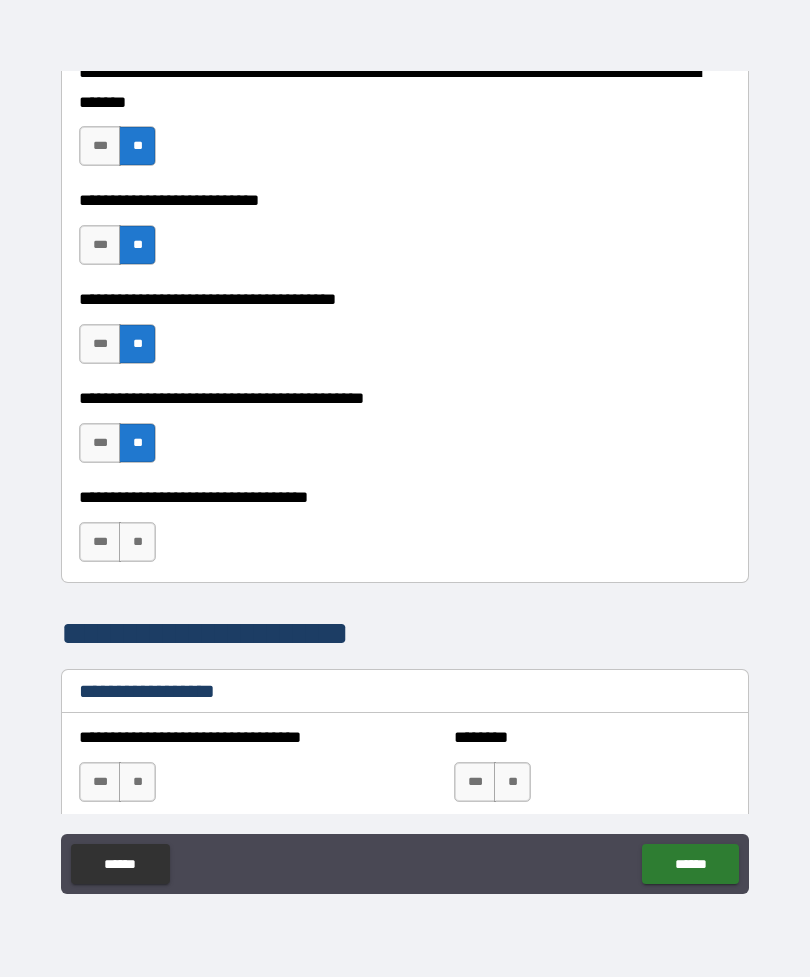 click on "**" at bounding box center [137, 542] 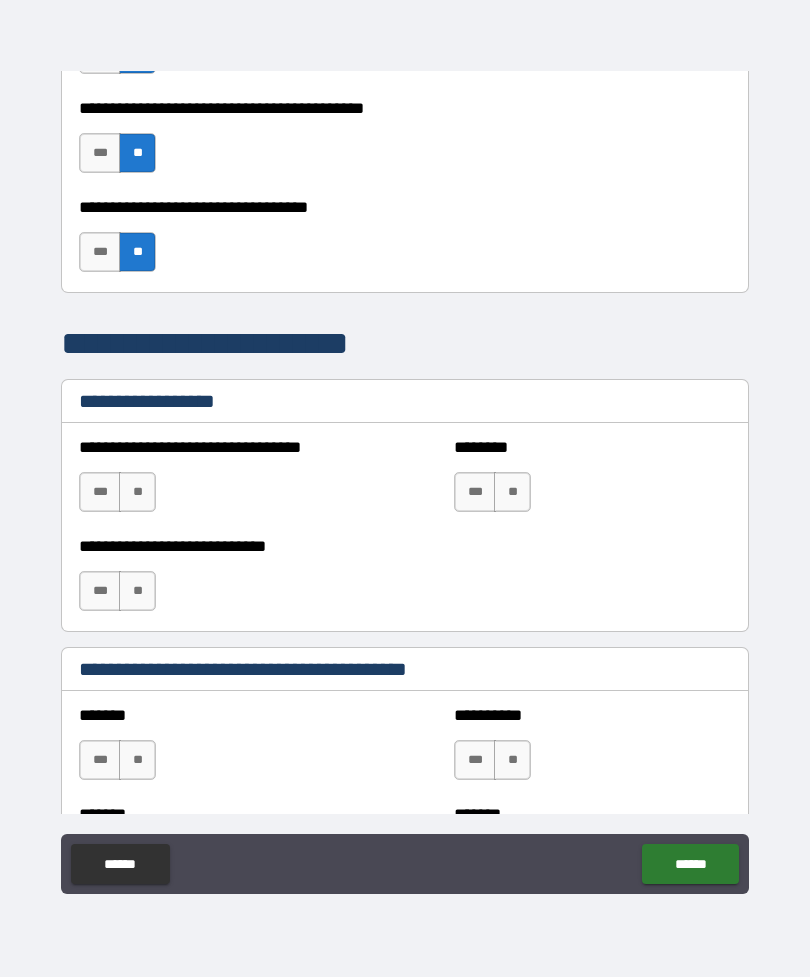 scroll, scrollTop: 1293, scrollLeft: 0, axis: vertical 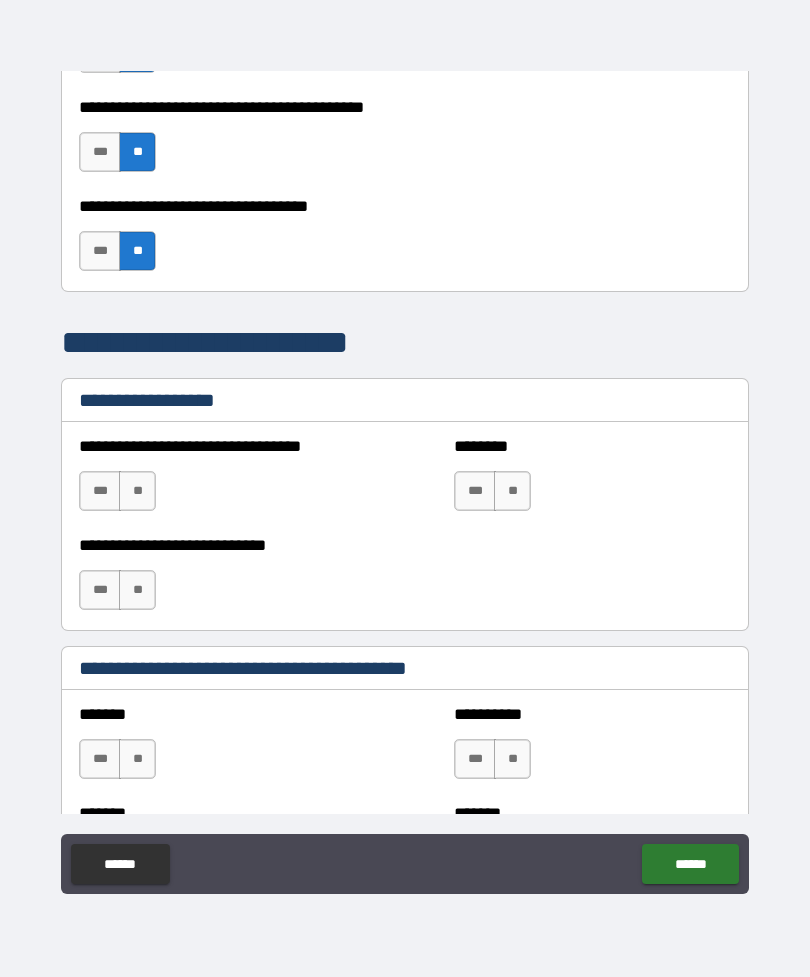 click on "**" at bounding box center (137, 491) 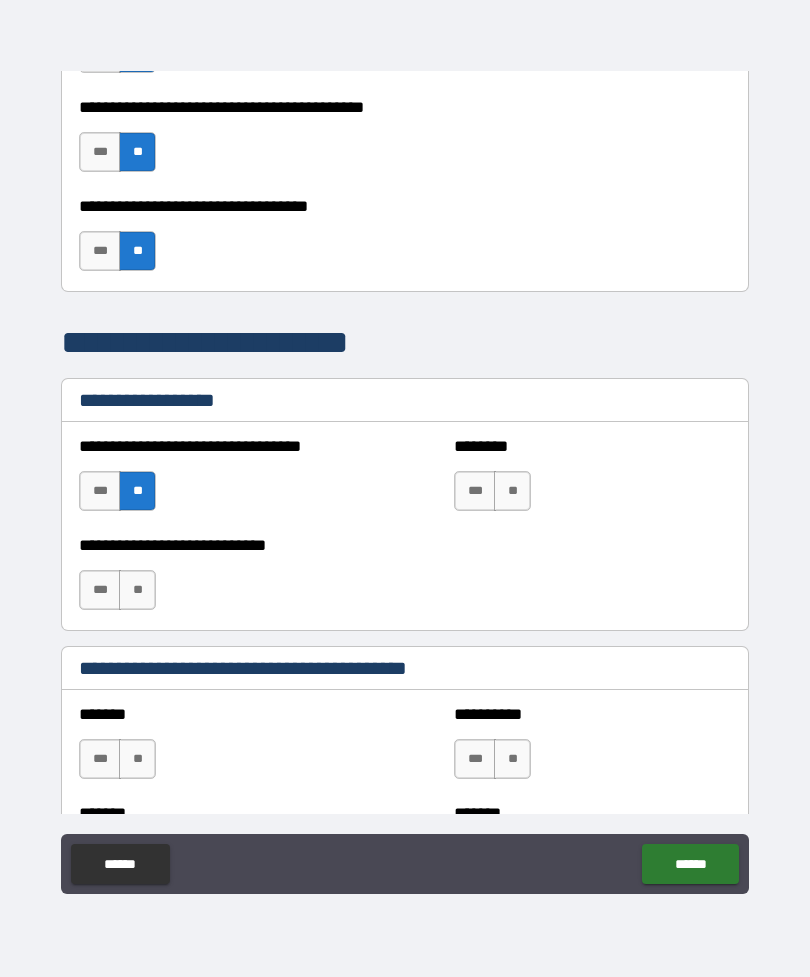 click on "**" at bounding box center (512, 491) 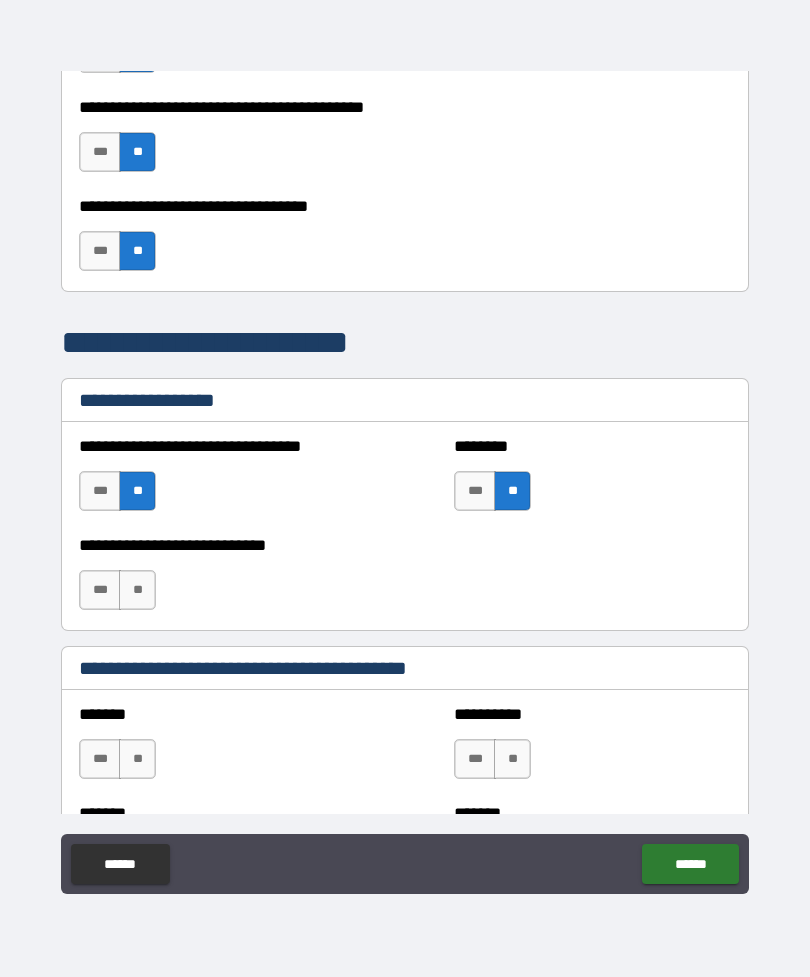 click on "**" at bounding box center (137, 590) 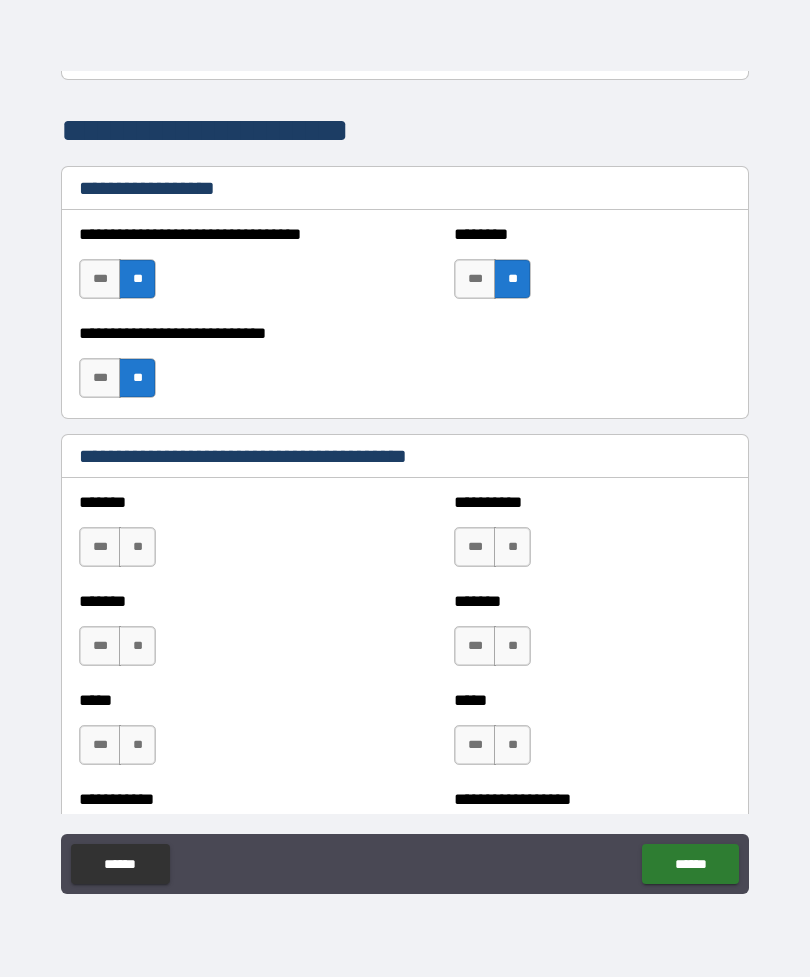 scroll, scrollTop: 1507, scrollLeft: 0, axis: vertical 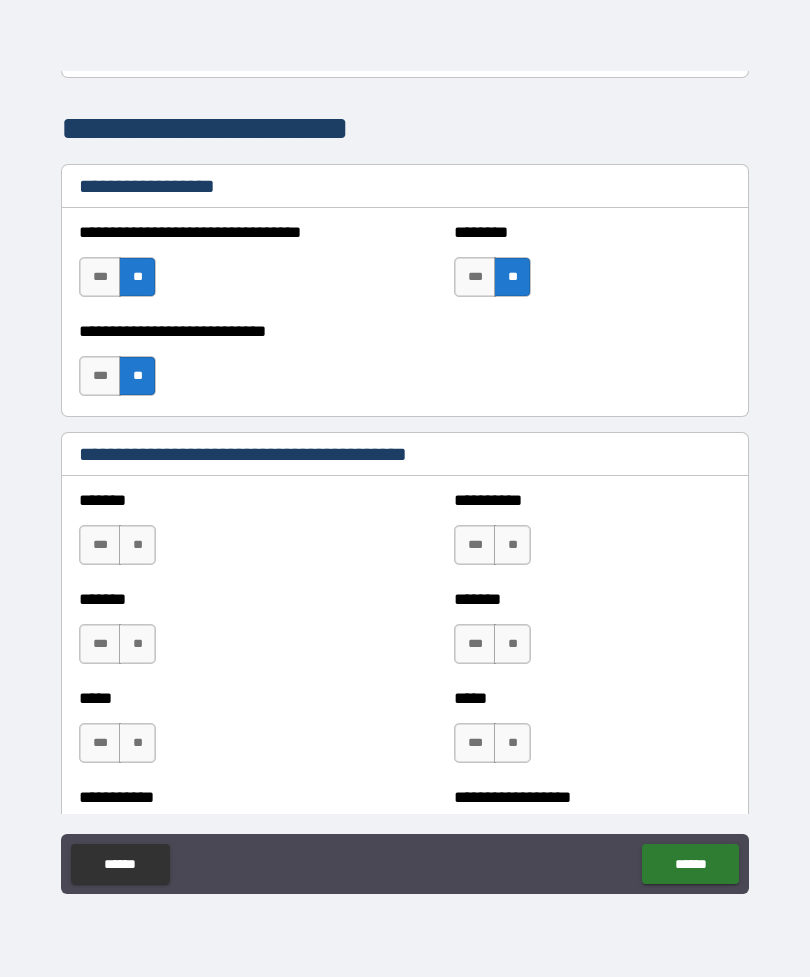 click on "**" at bounding box center [137, 545] 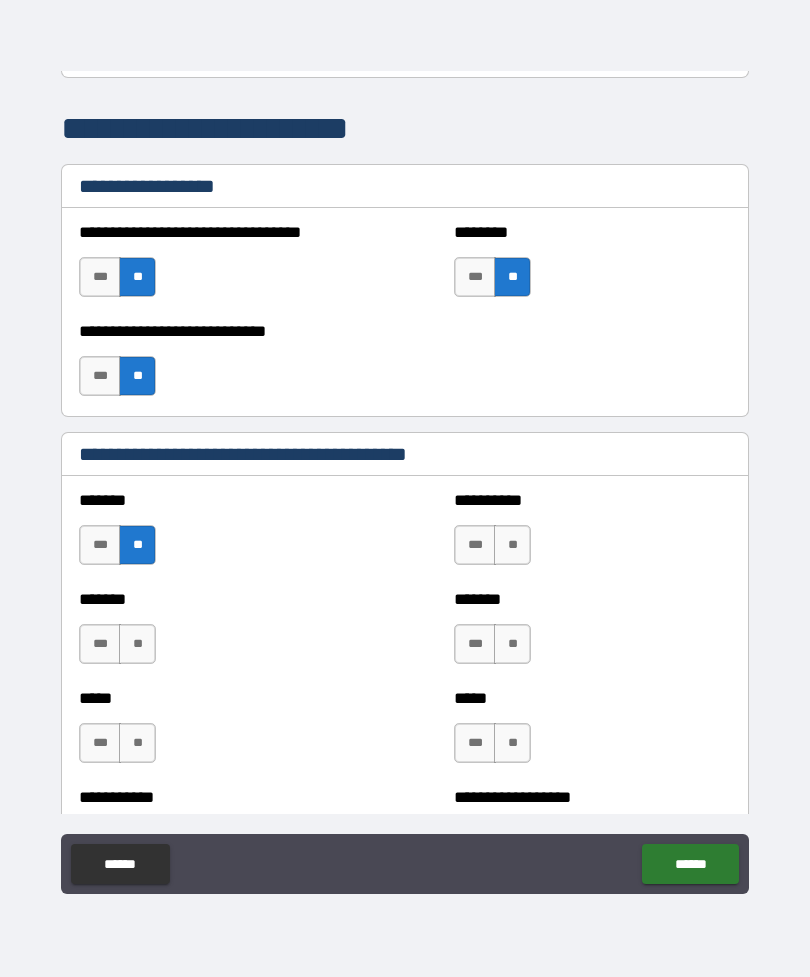 click on "**" at bounding box center (137, 644) 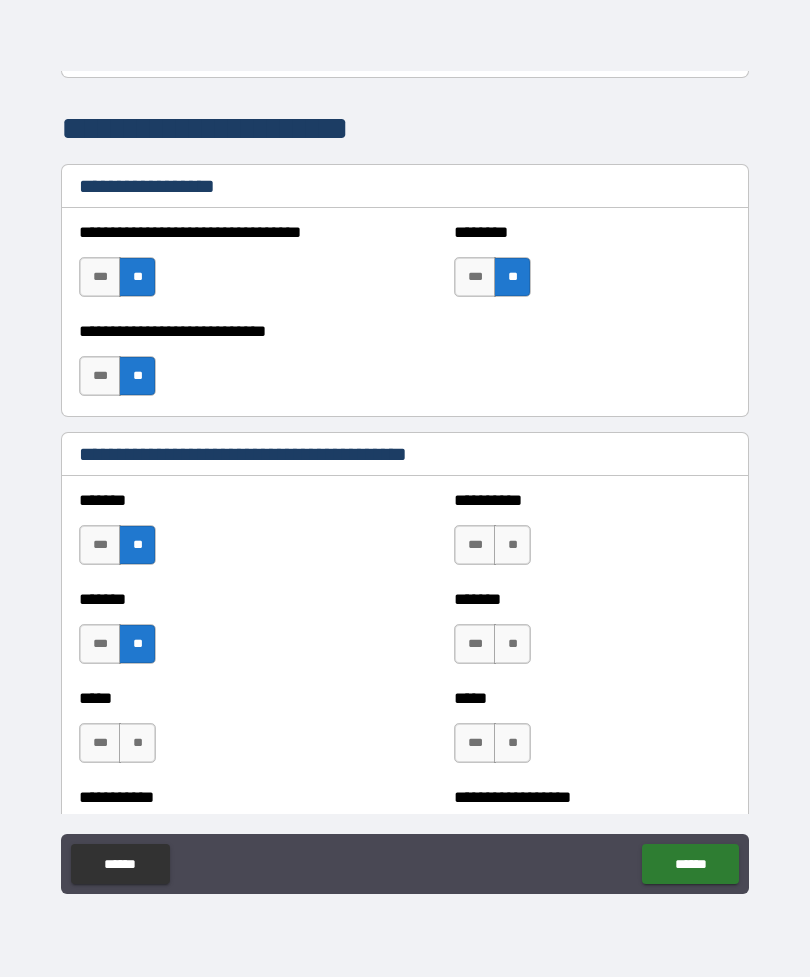 click on "**" at bounding box center [137, 743] 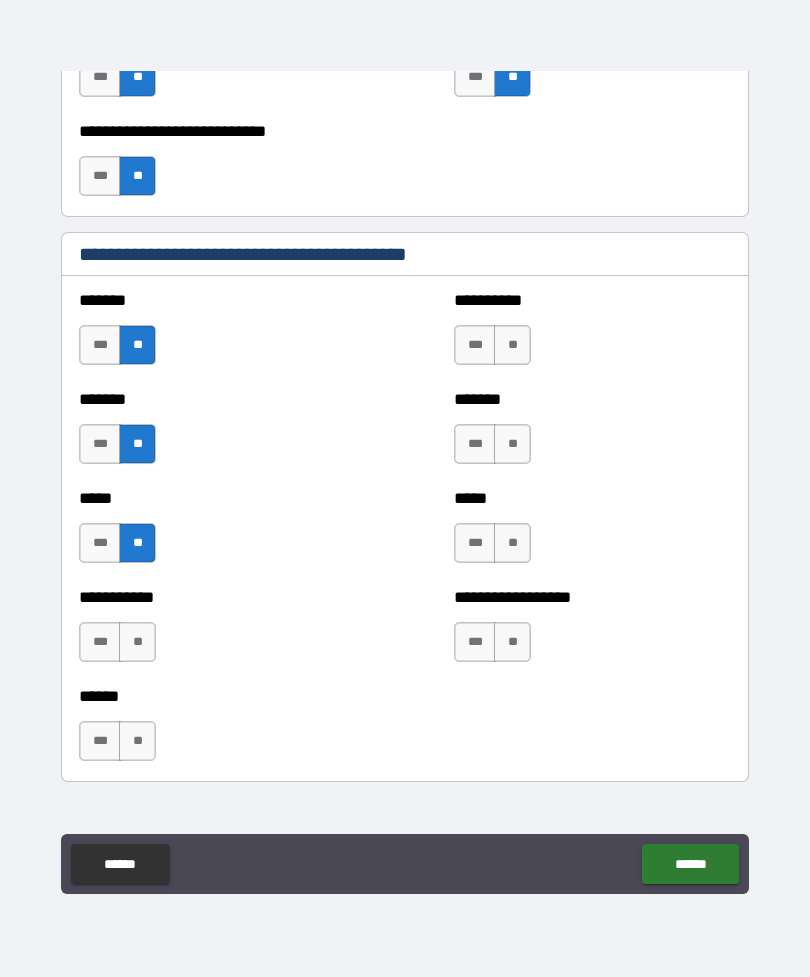 scroll, scrollTop: 1709, scrollLeft: 0, axis: vertical 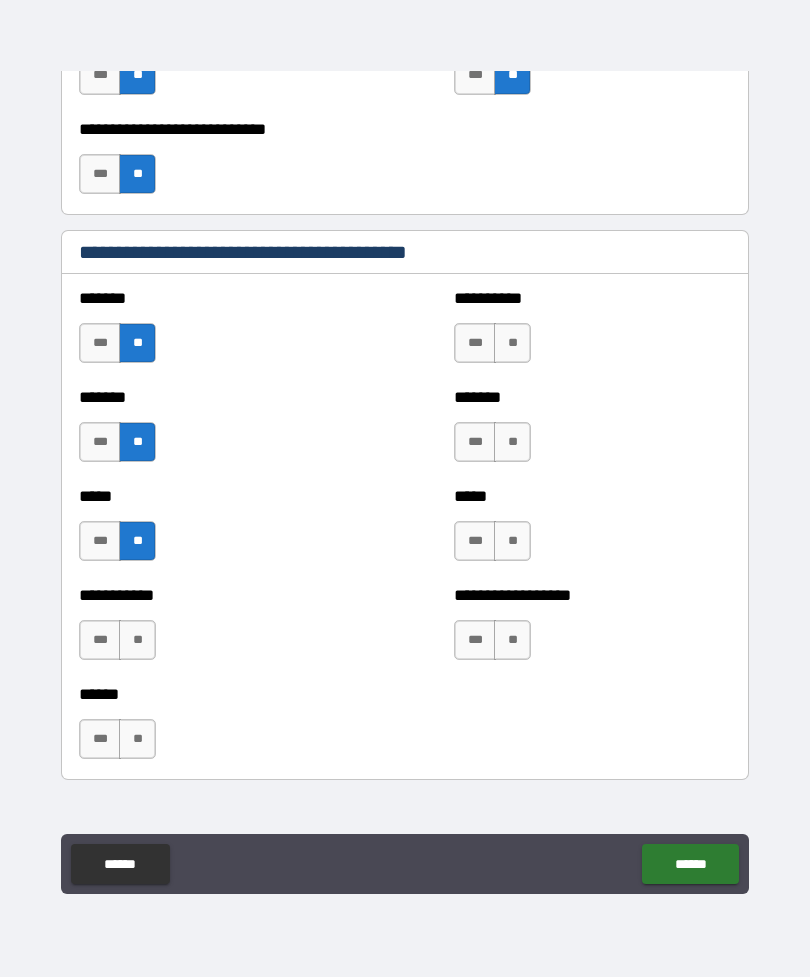 click on "**" at bounding box center [137, 640] 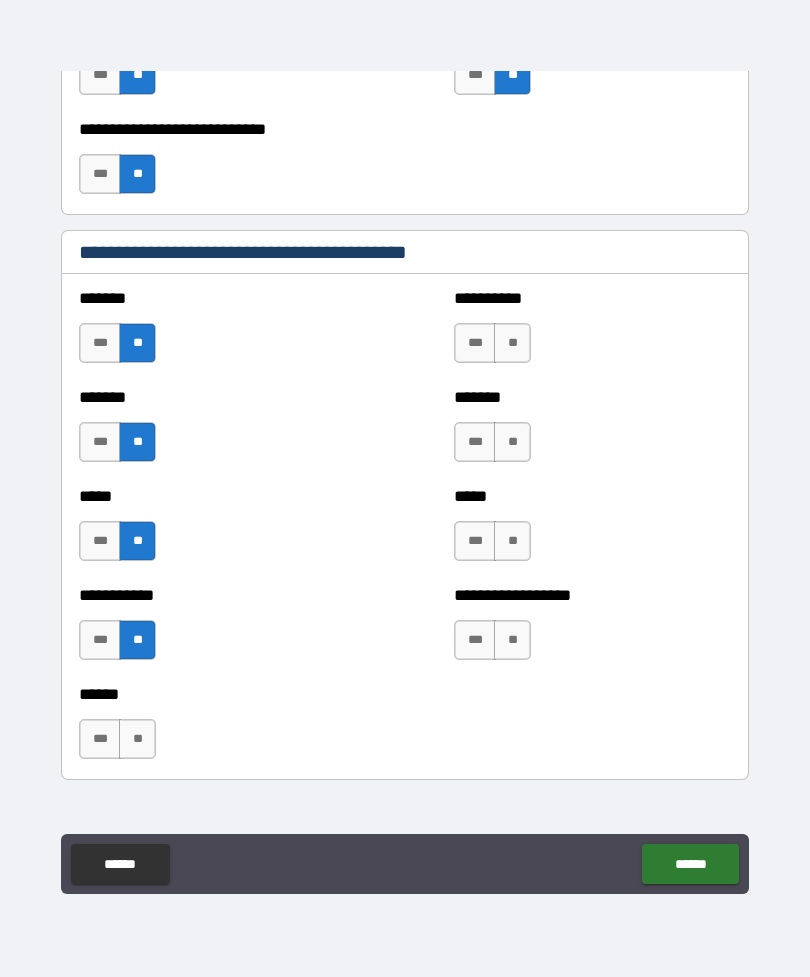 click on "**" at bounding box center (137, 739) 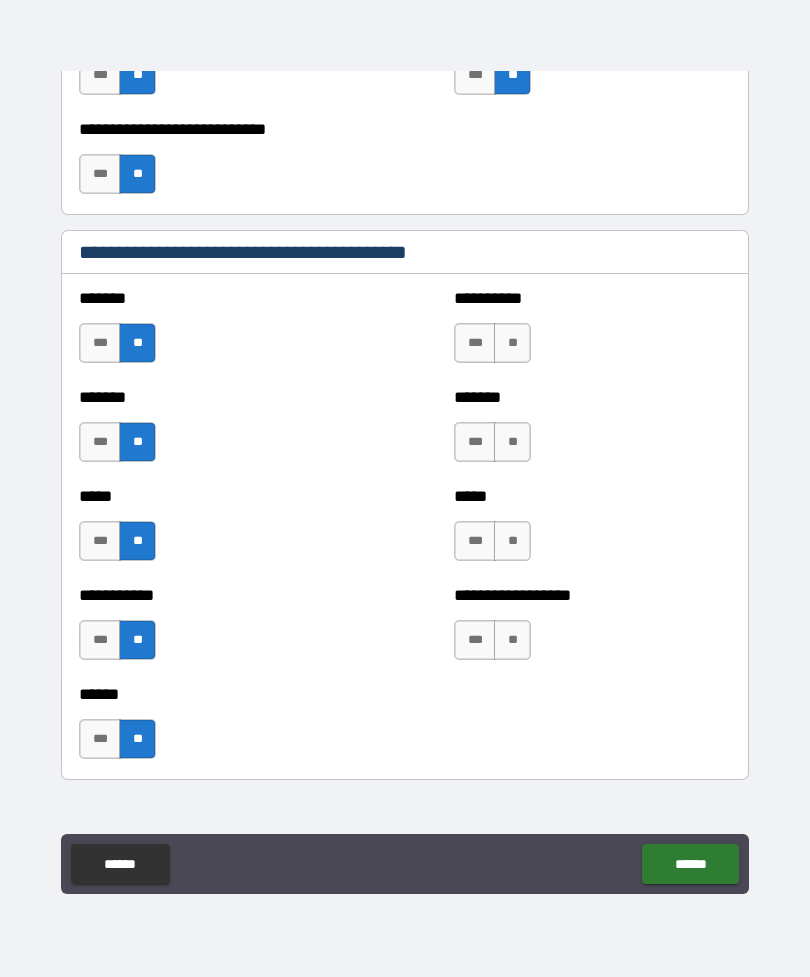 click on "**" at bounding box center (512, 343) 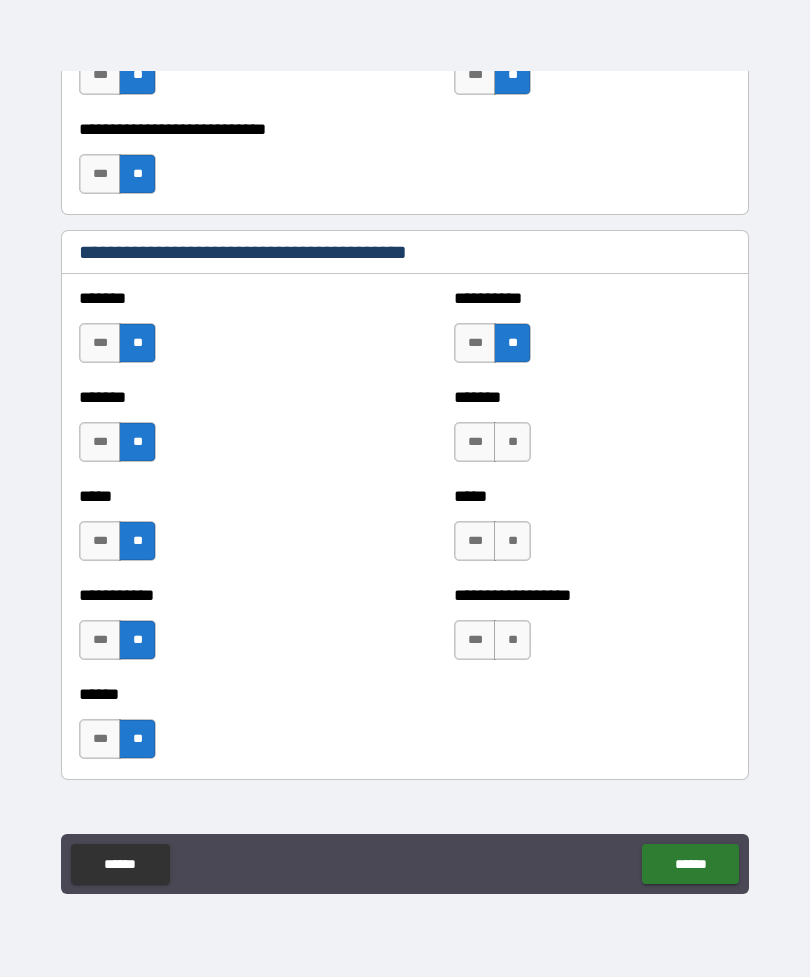 click on "**" at bounding box center (512, 442) 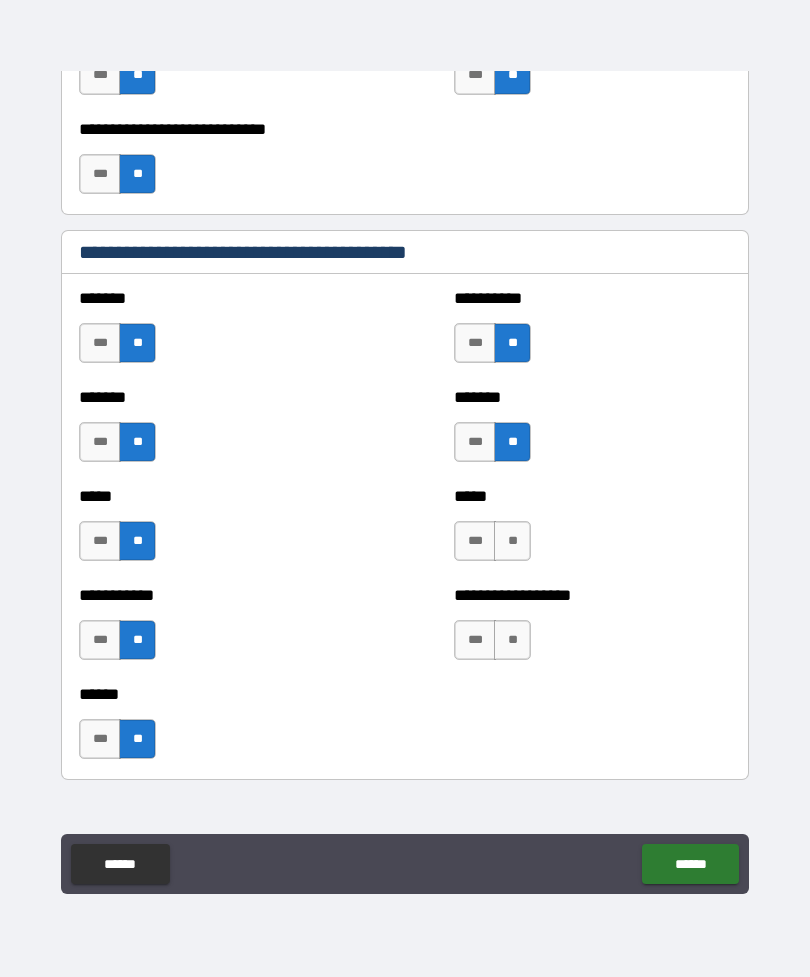 click on "**" at bounding box center [512, 541] 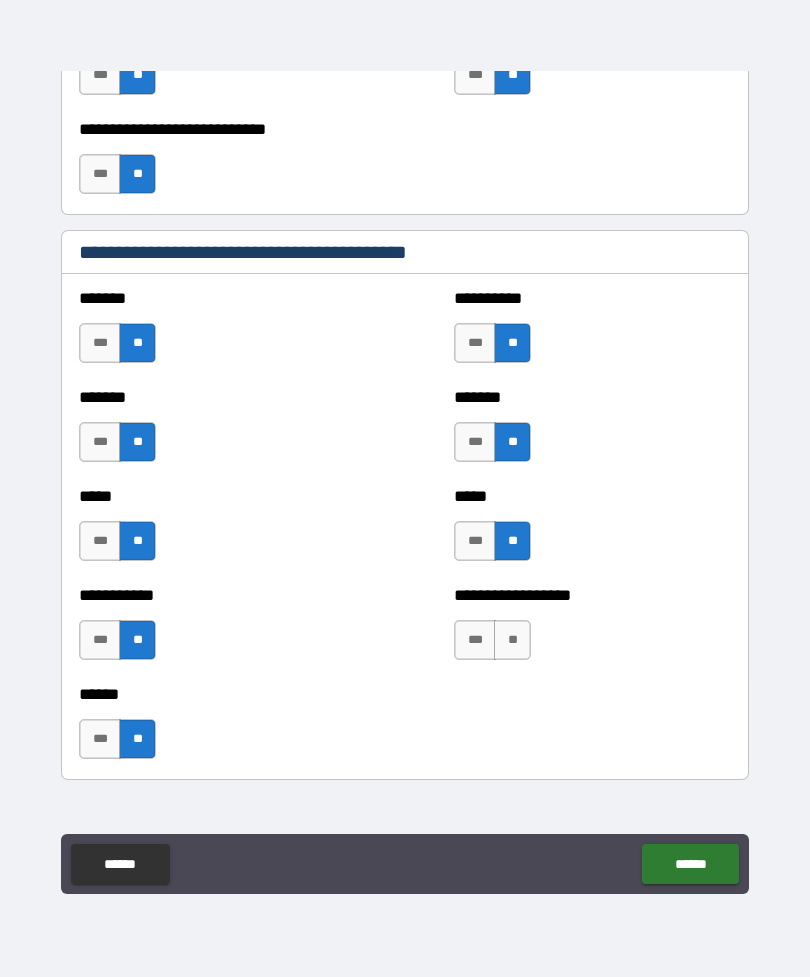 click on "**" at bounding box center (512, 640) 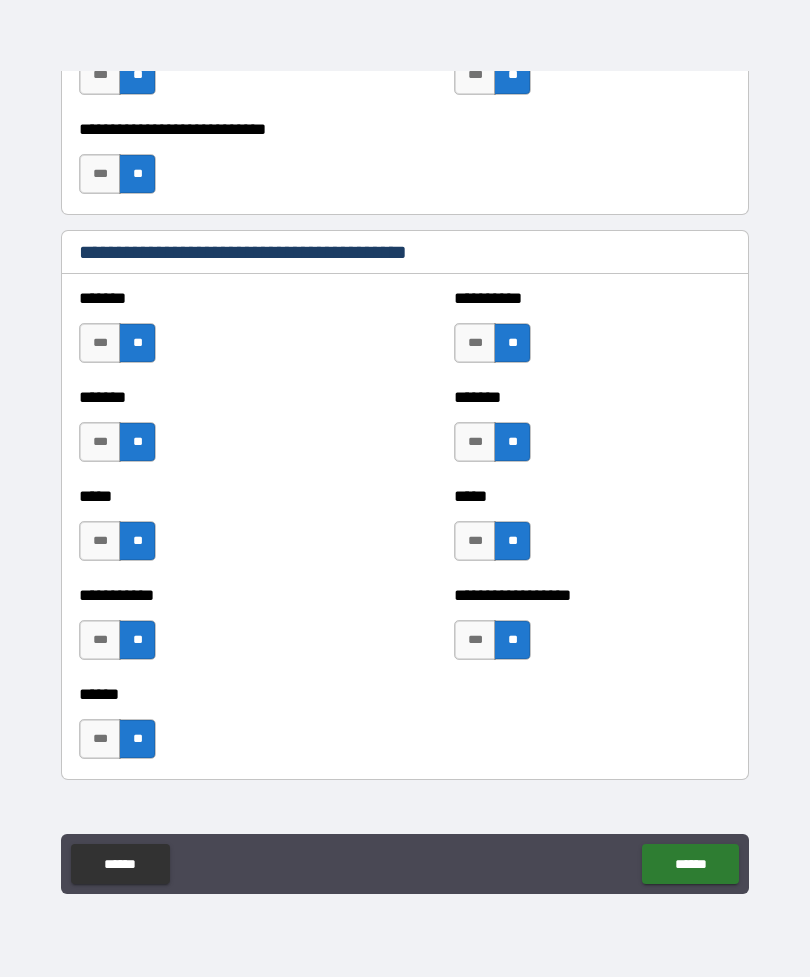 click on "******" at bounding box center (690, 864) 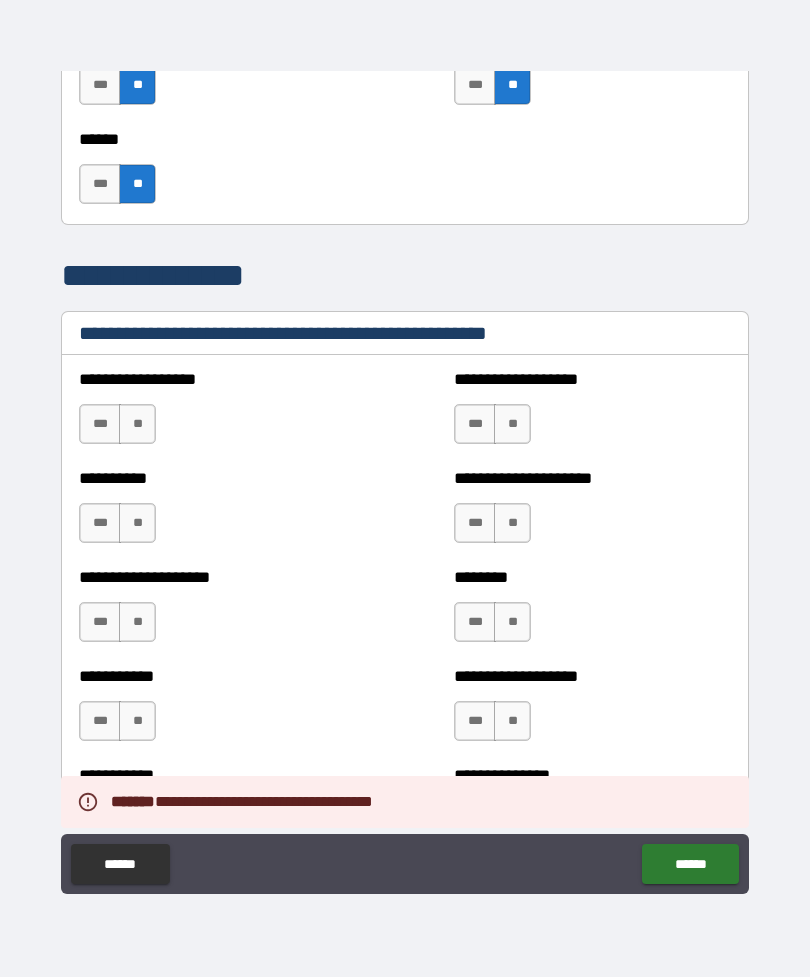 scroll, scrollTop: 2267, scrollLeft: 0, axis: vertical 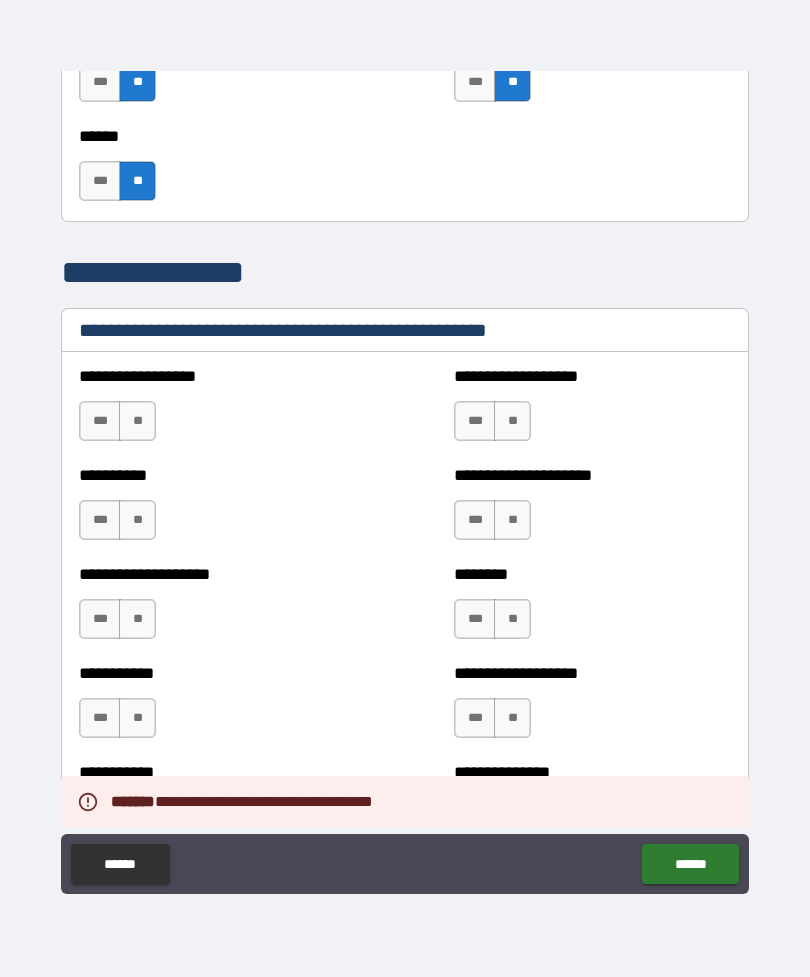 click on "**" at bounding box center (137, 421) 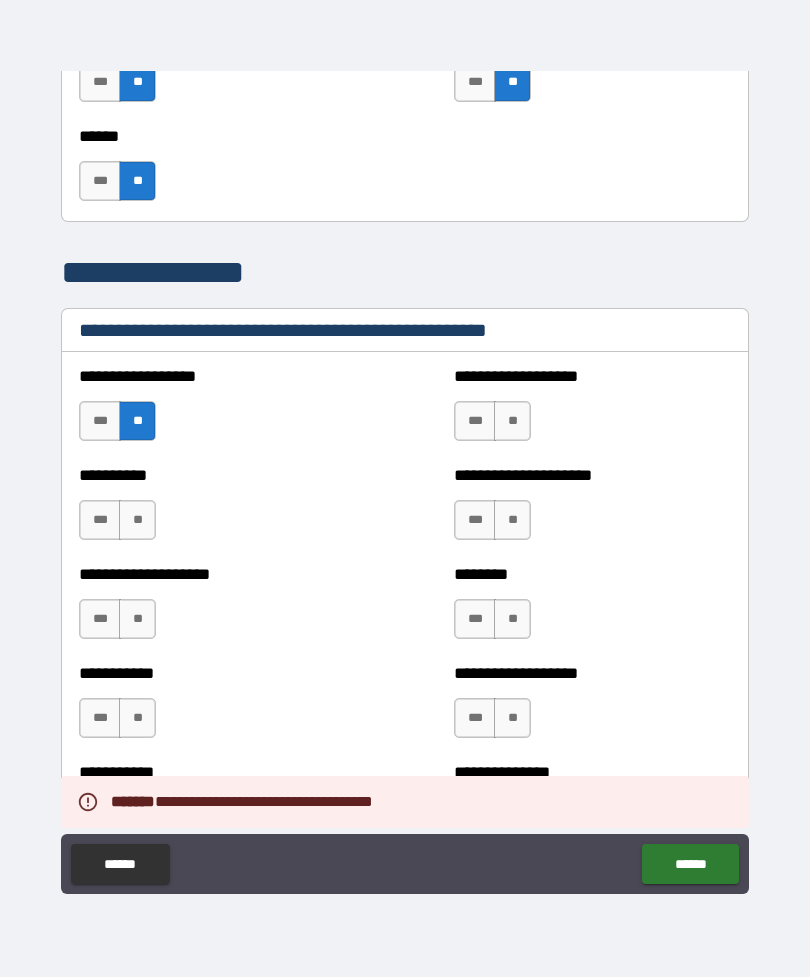 click on "**" at bounding box center [137, 520] 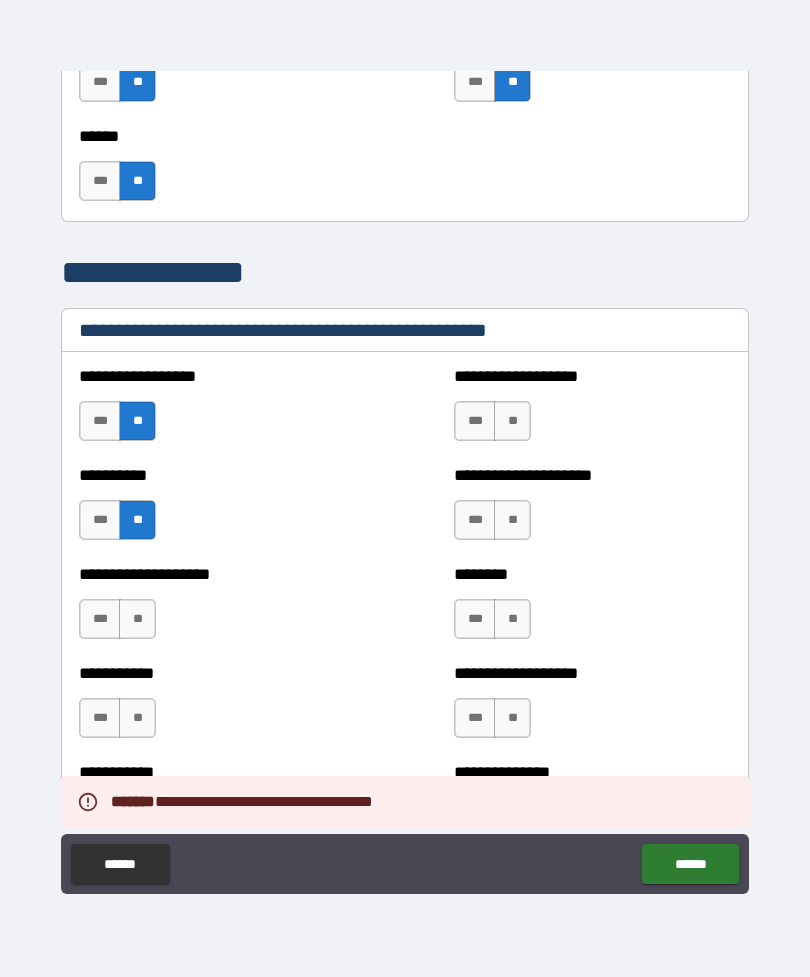 click on "**" at bounding box center [137, 619] 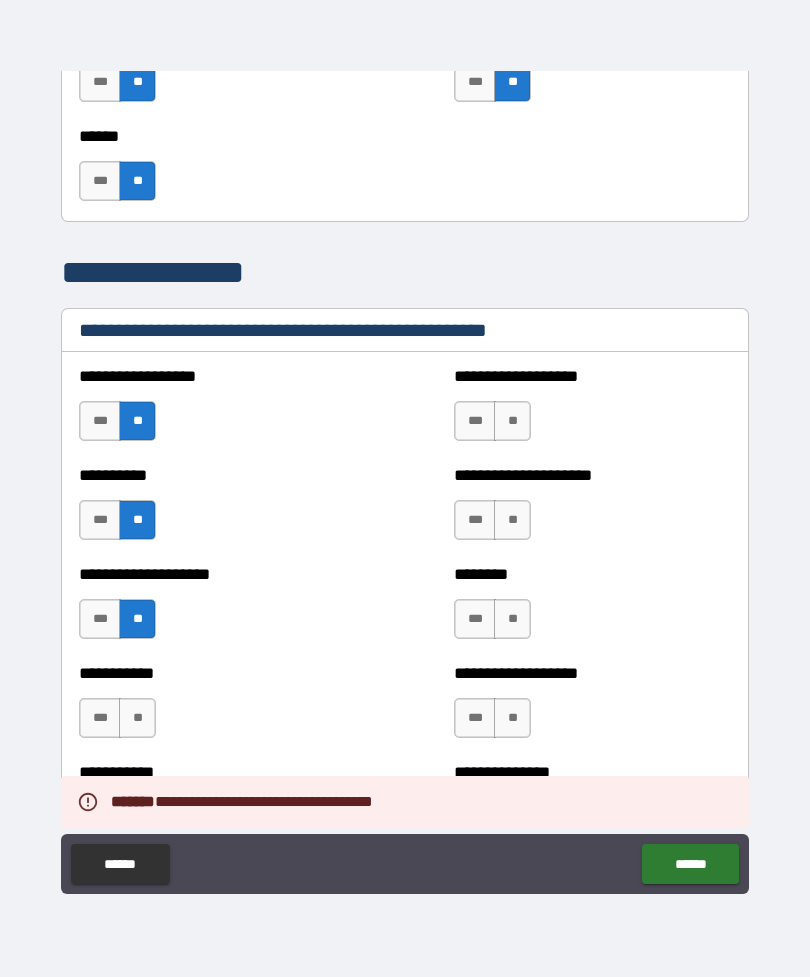 click on "**" at bounding box center (137, 718) 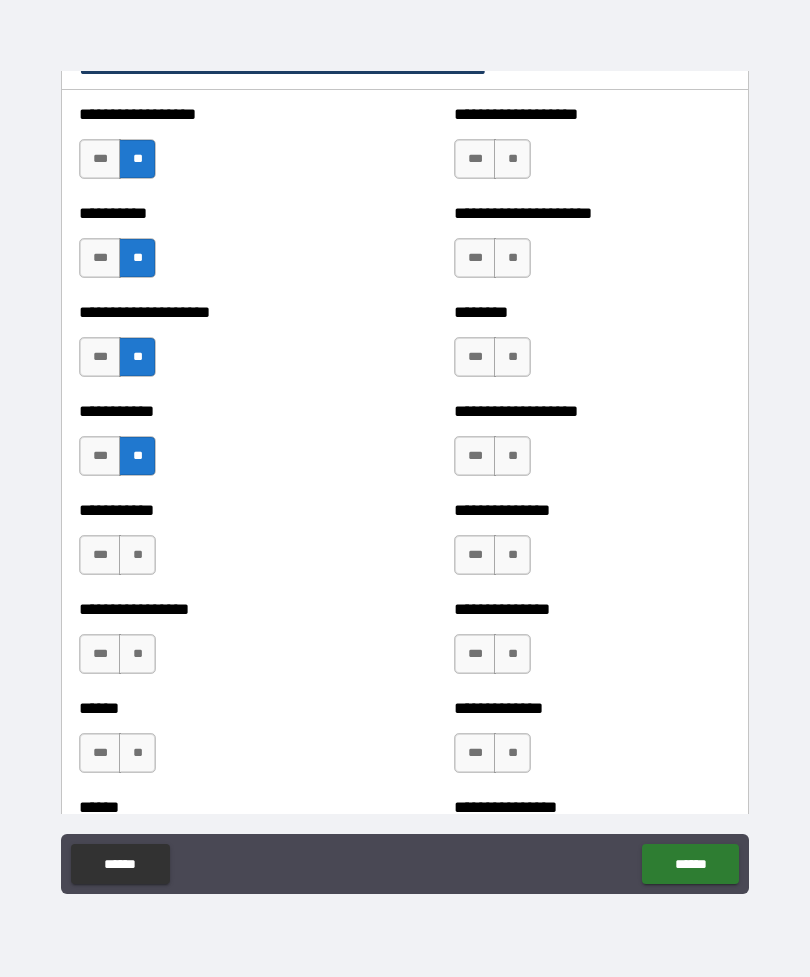 scroll, scrollTop: 2528, scrollLeft: 0, axis: vertical 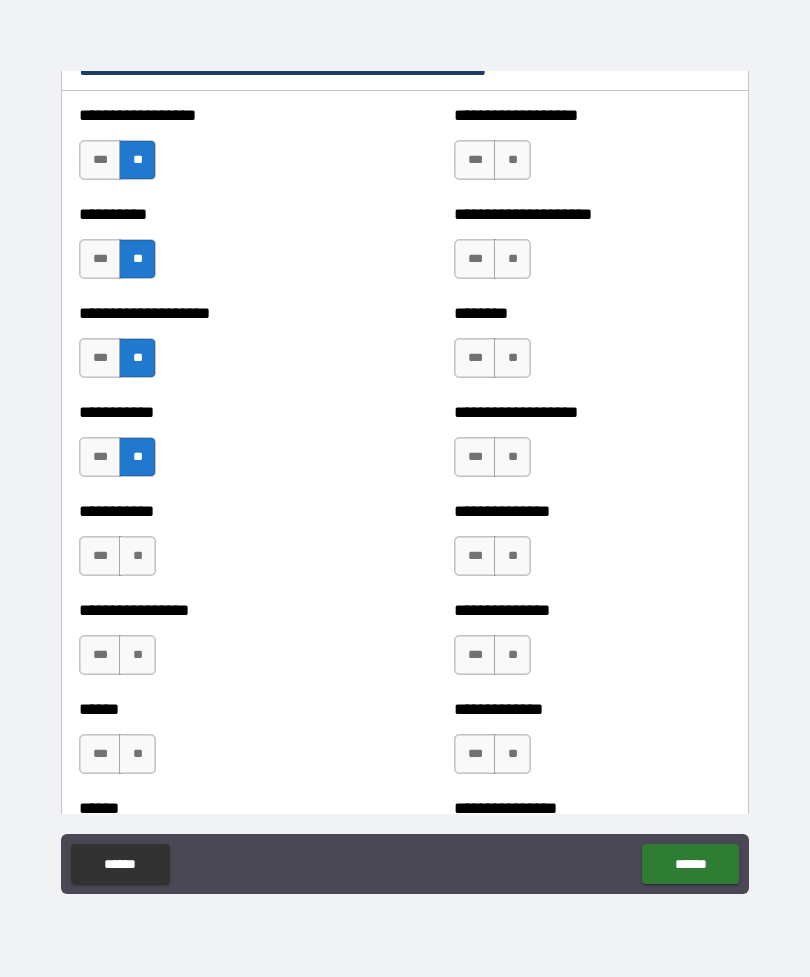 click on "**" at bounding box center (137, 556) 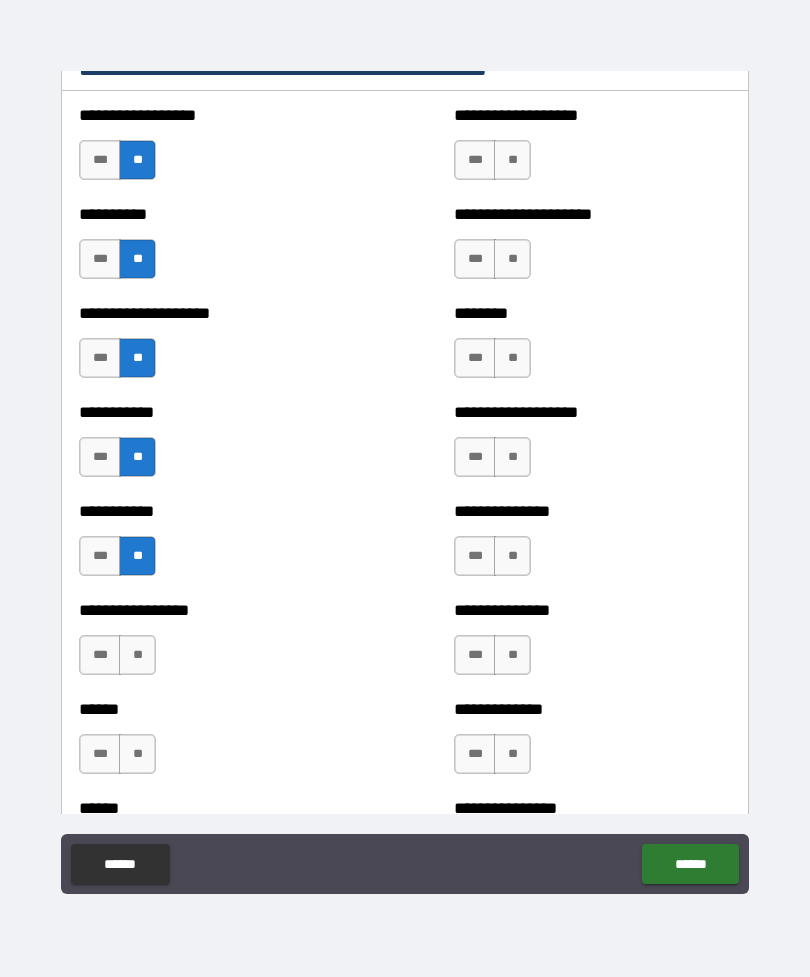 click on "**" at bounding box center [137, 655] 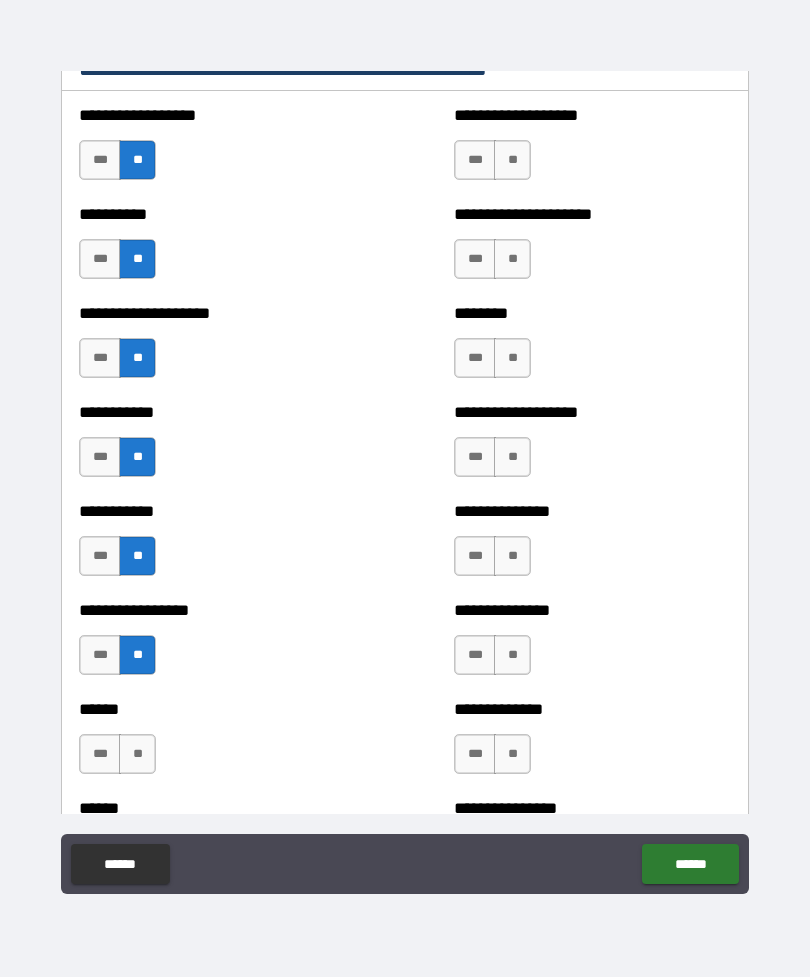 click on "**" at bounding box center (137, 754) 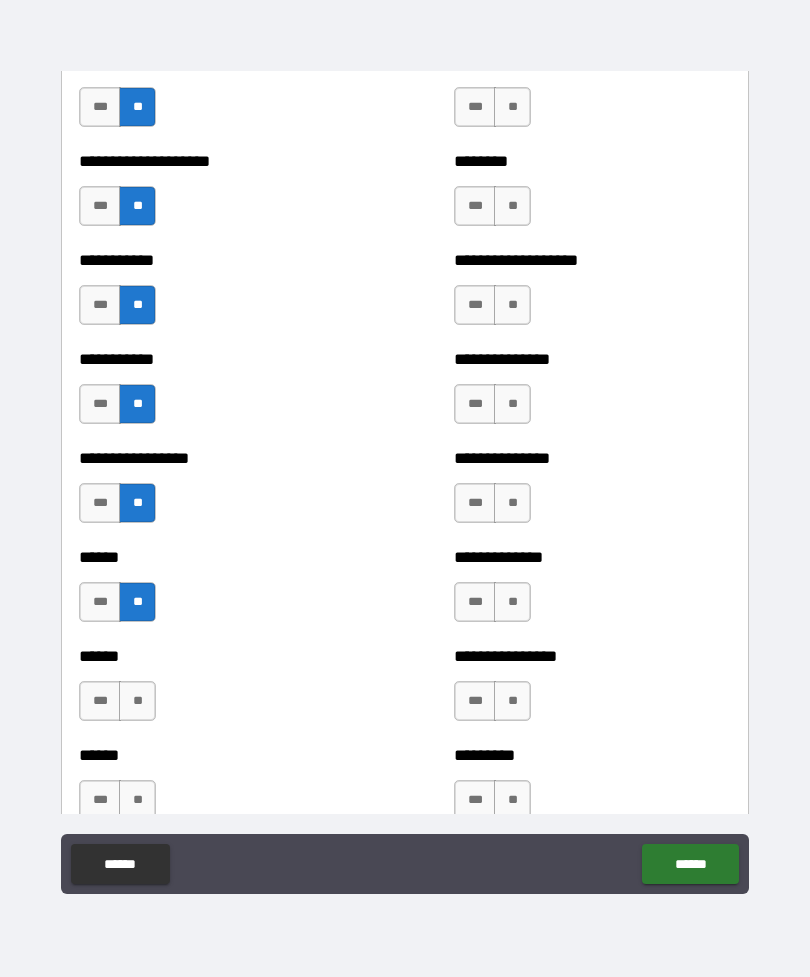 scroll, scrollTop: 2680, scrollLeft: 0, axis: vertical 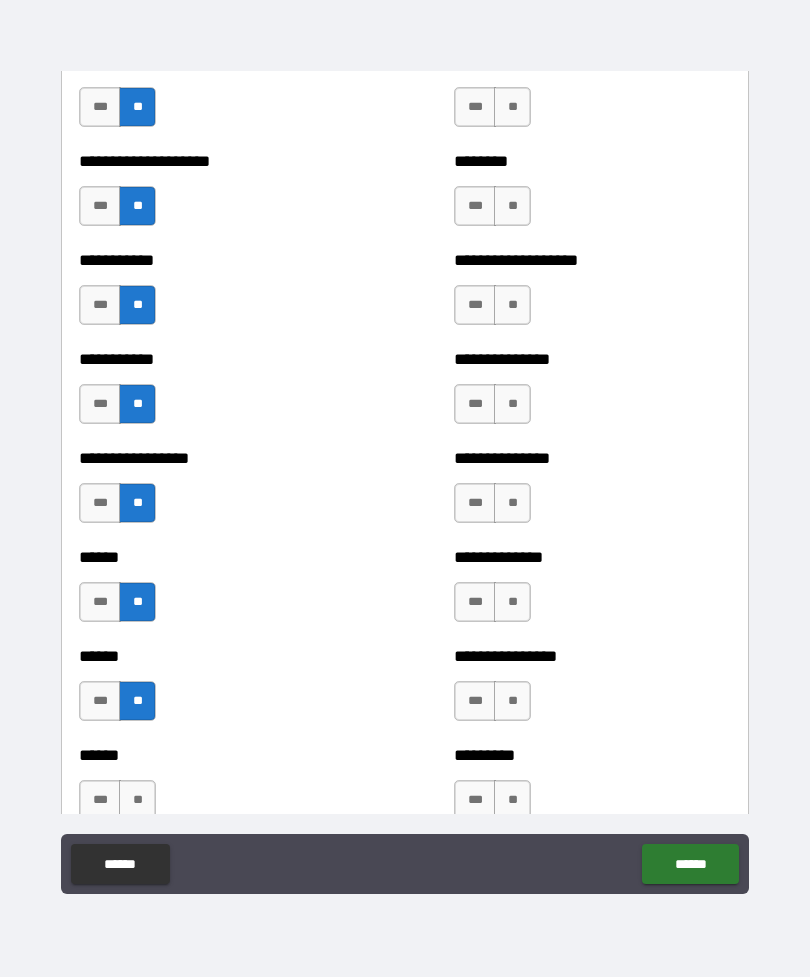 click on "**" at bounding box center (137, 800) 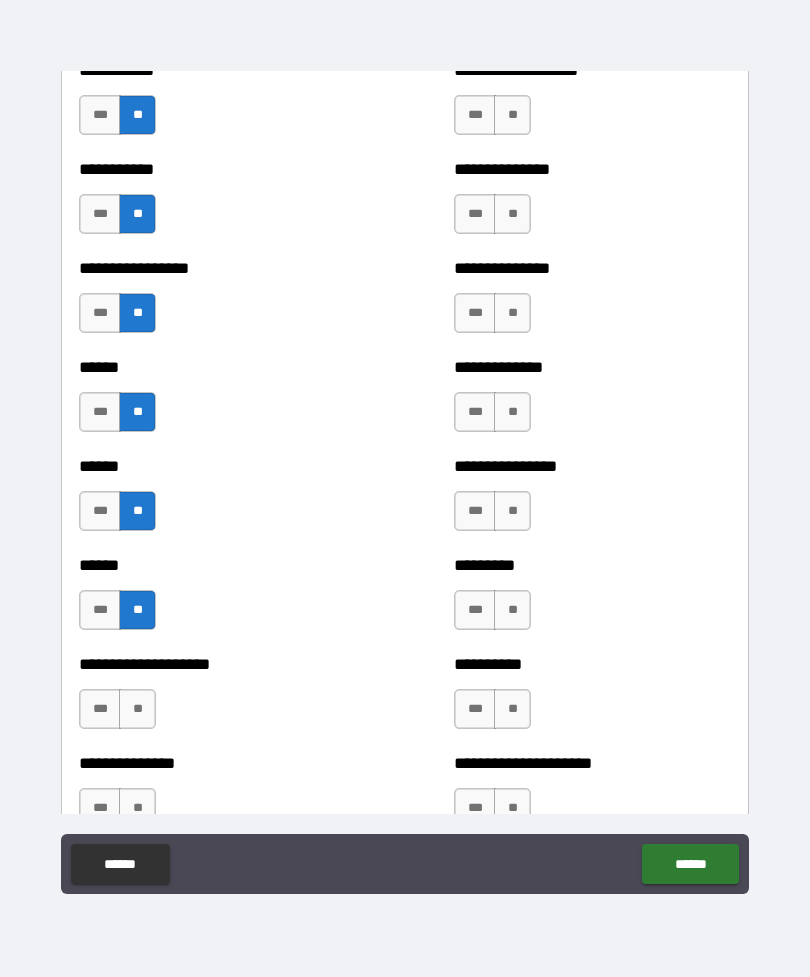 scroll, scrollTop: 2872, scrollLeft: 0, axis: vertical 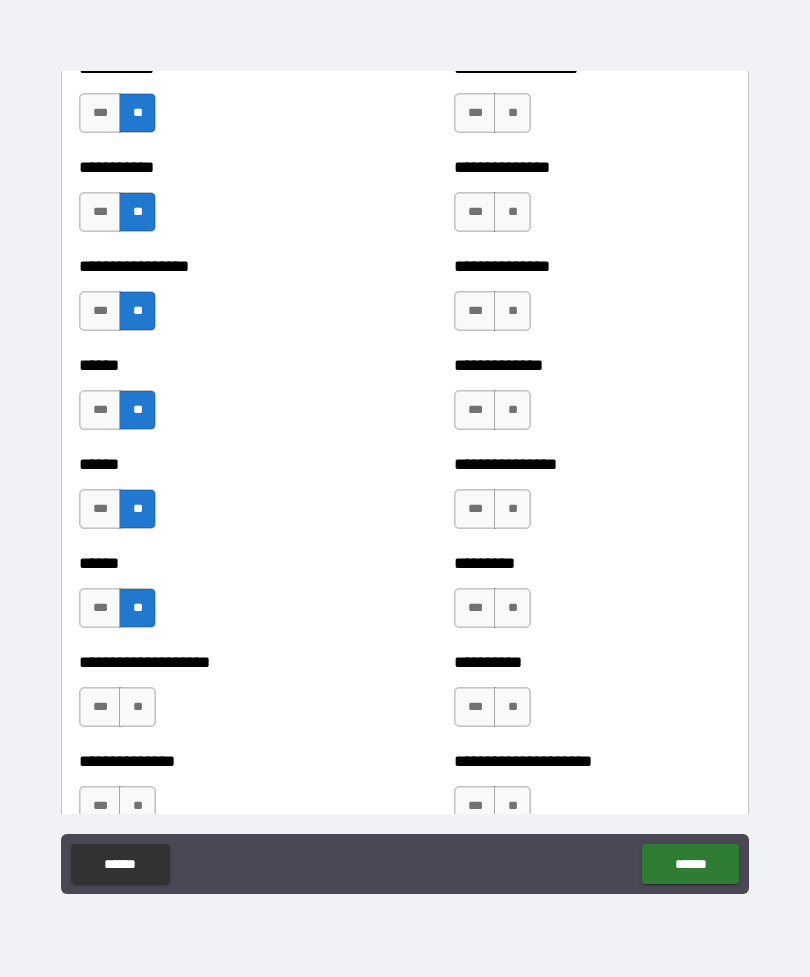 click on "**" at bounding box center (137, 707) 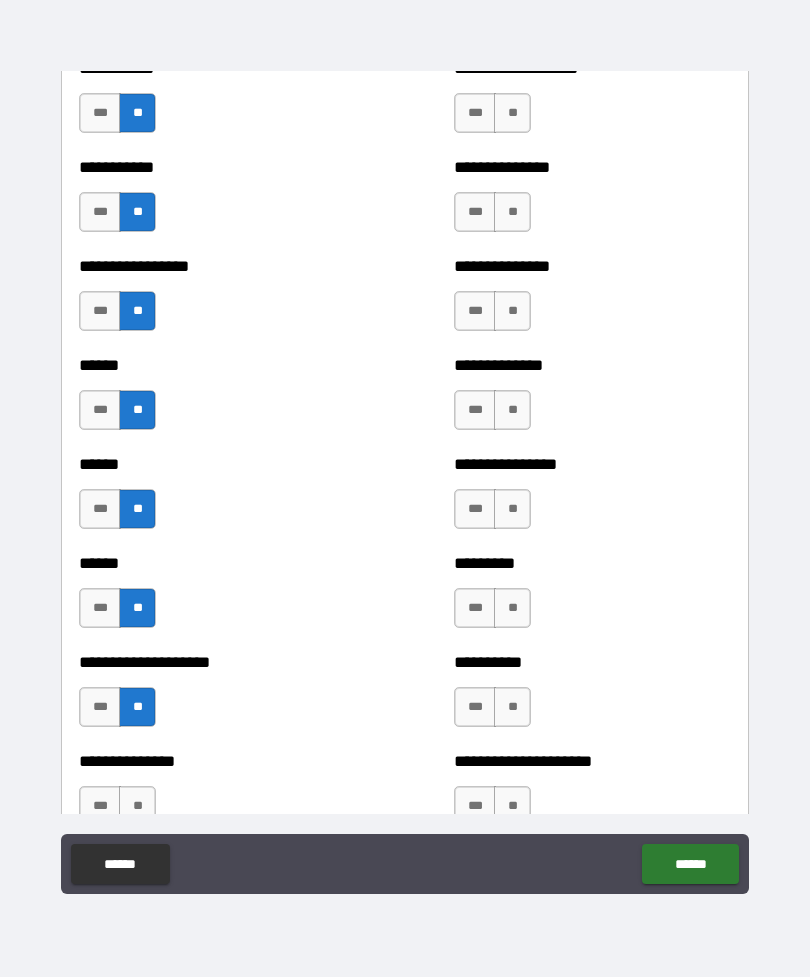 click on "**" at bounding box center (137, 806) 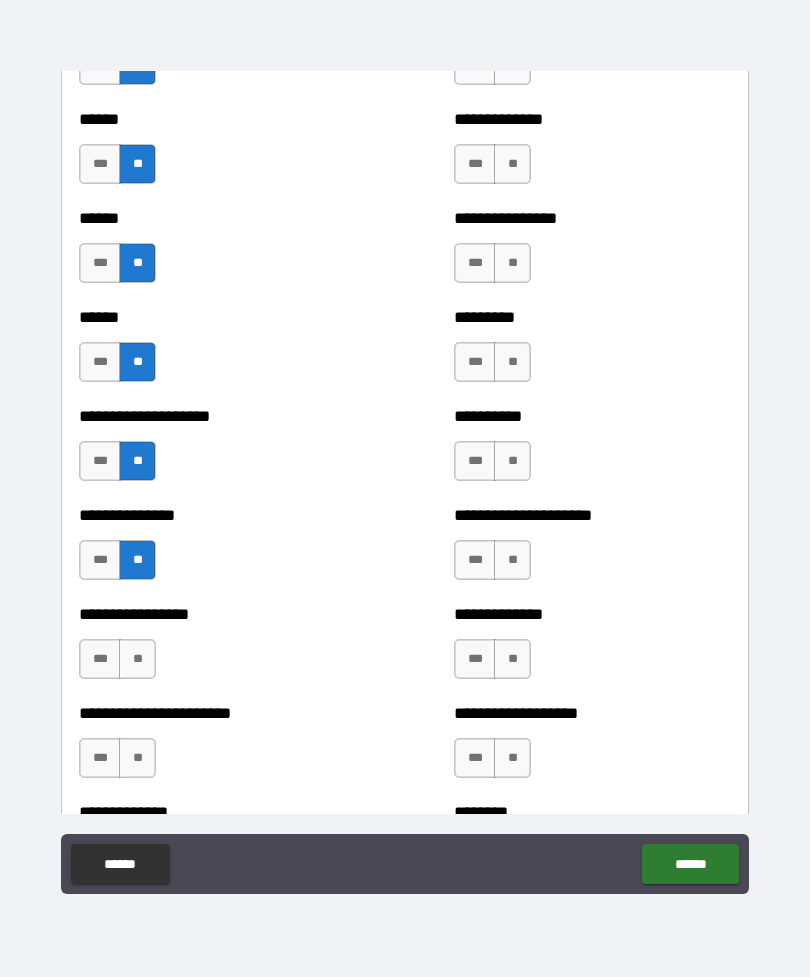 scroll, scrollTop: 3116, scrollLeft: 0, axis: vertical 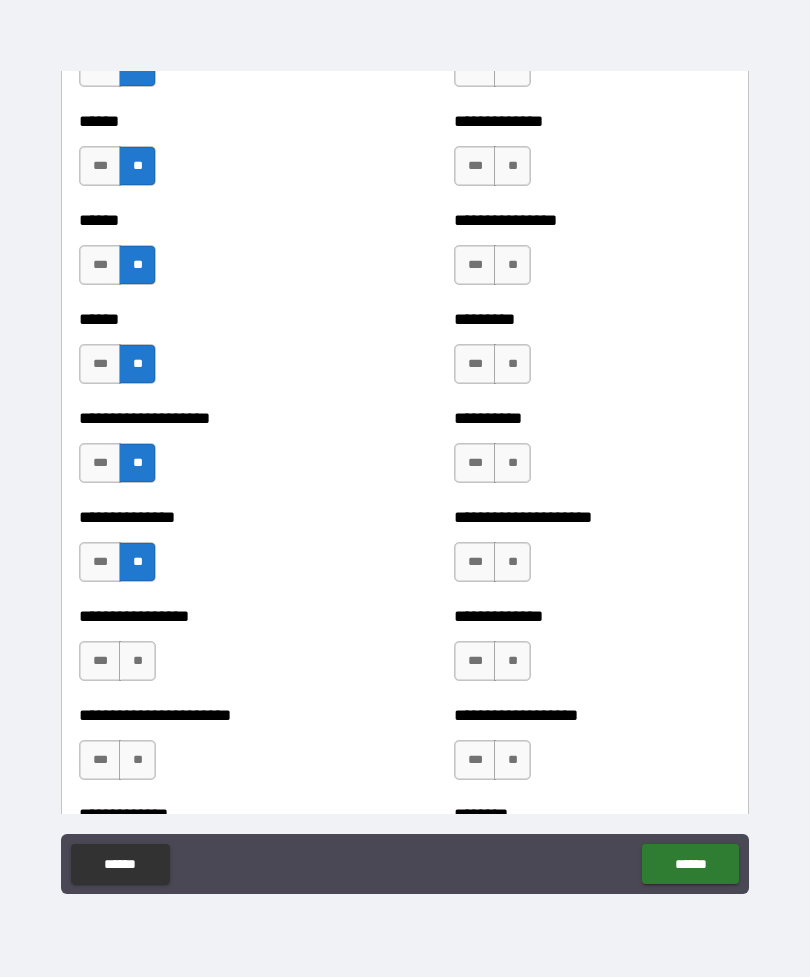 click on "**" at bounding box center (137, 661) 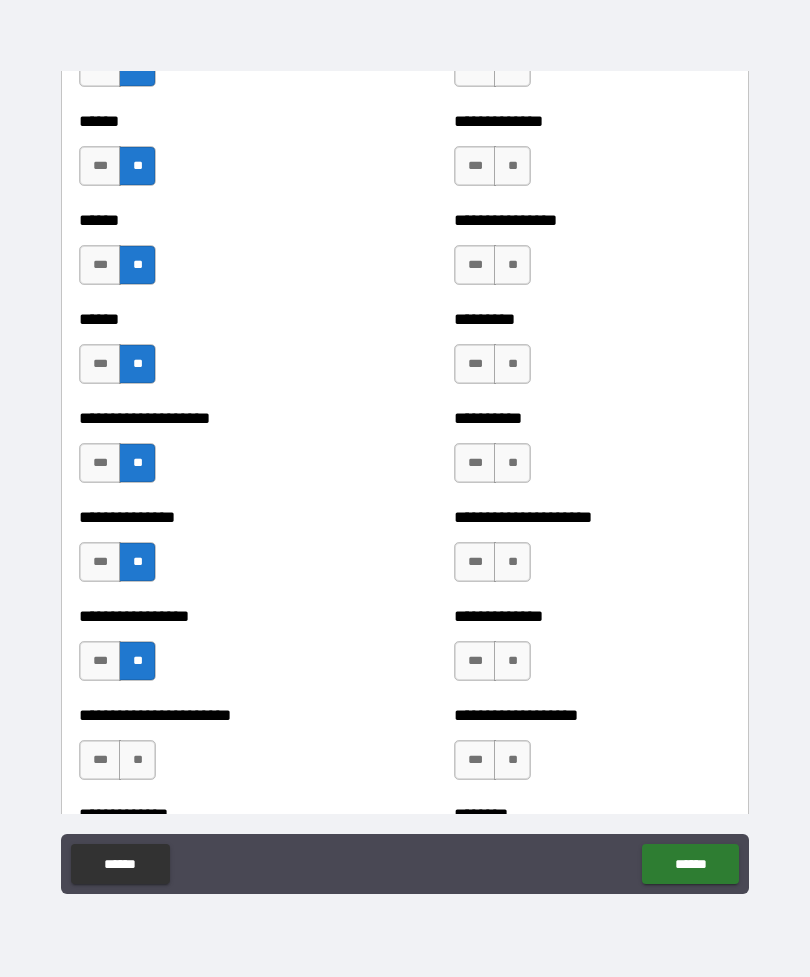 click on "**" at bounding box center (137, 760) 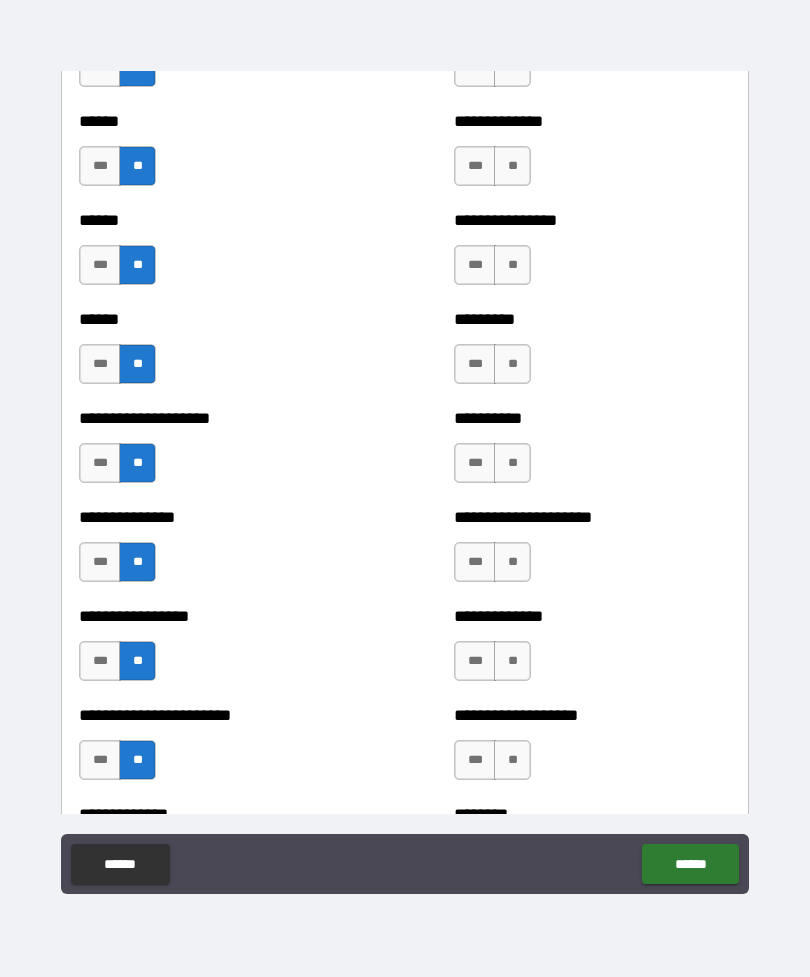 click on "**********" at bounding box center (217, 750) 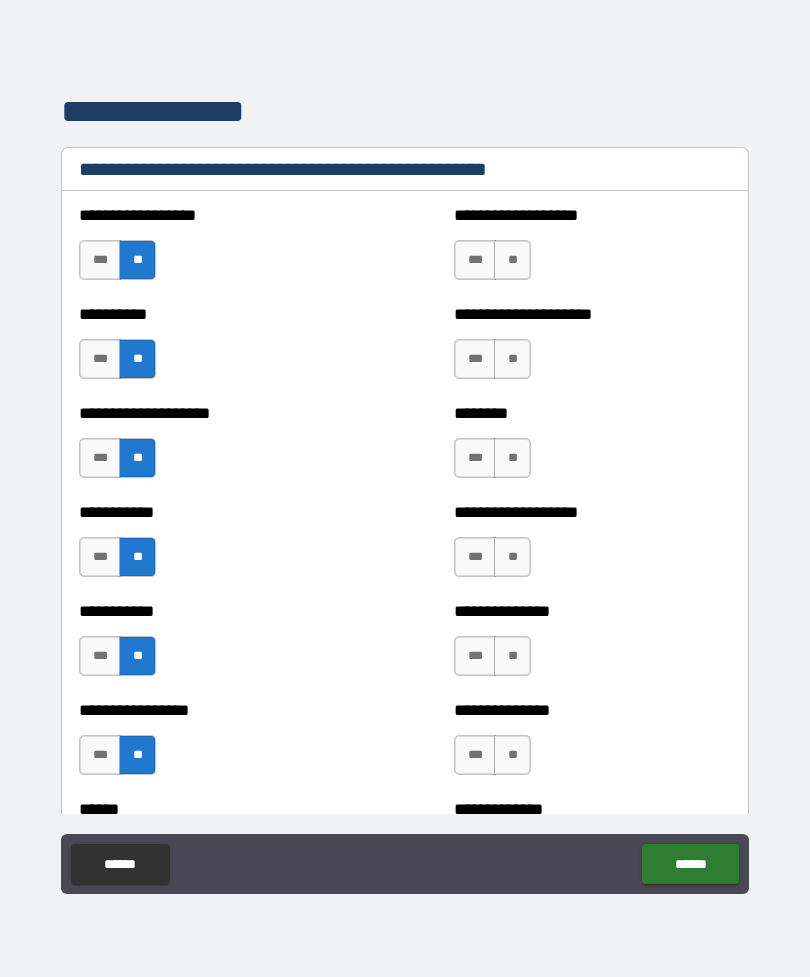 scroll, scrollTop: 2432, scrollLeft: 0, axis: vertical 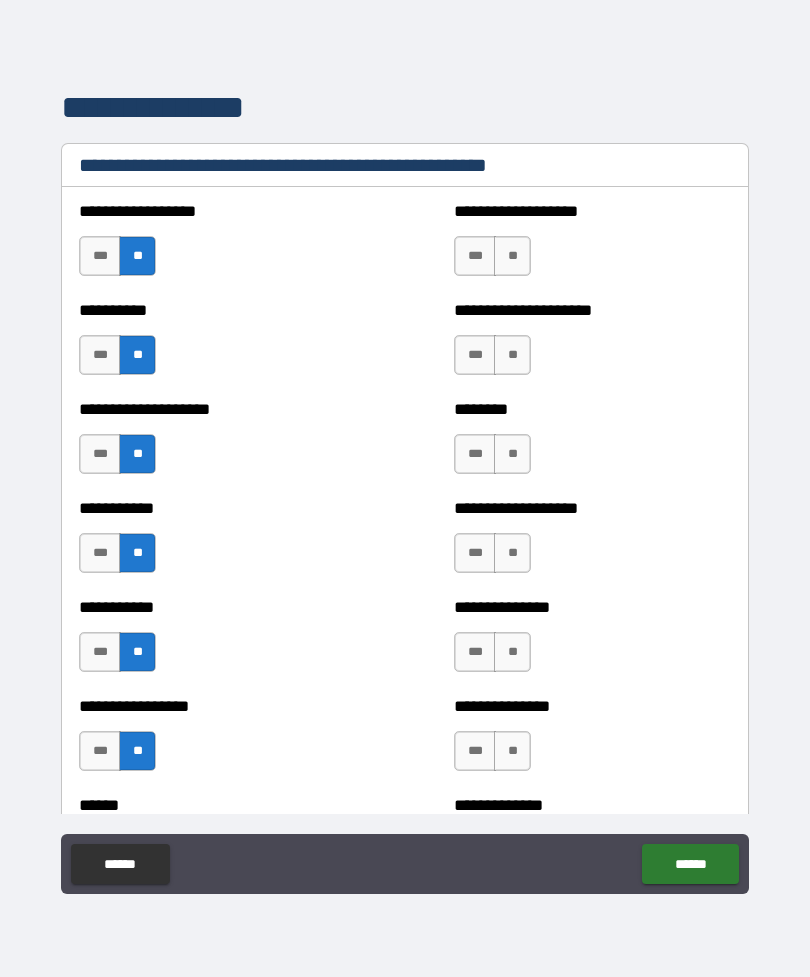 click on "**" at bounding box center (512, 256) 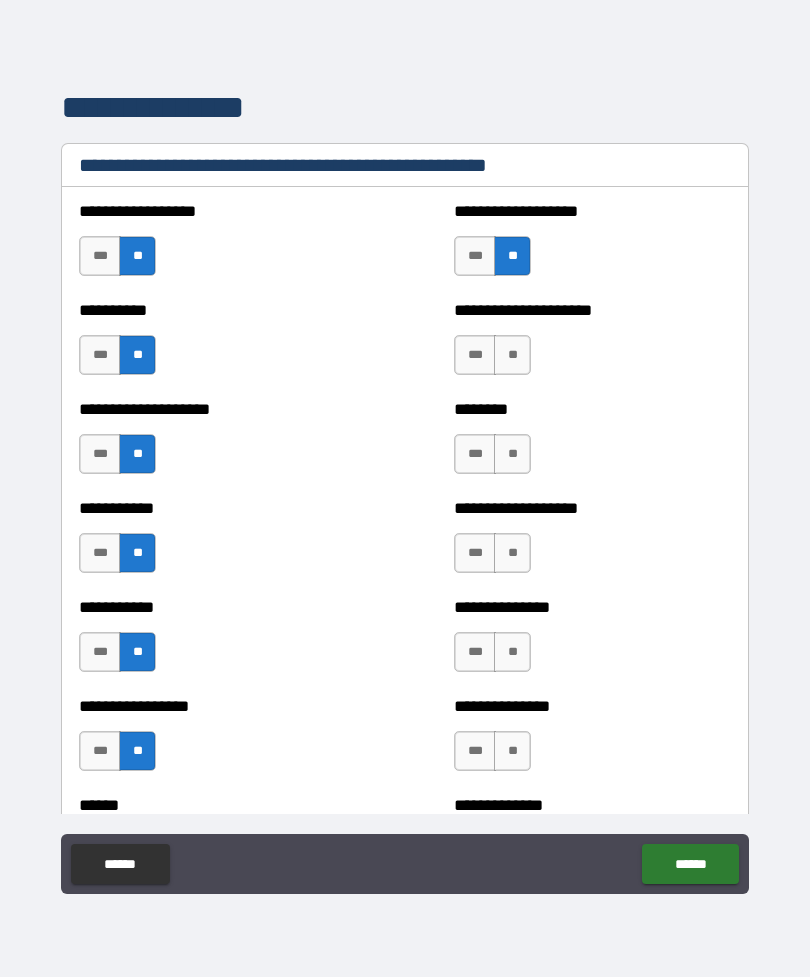 click on "**" at bounding box center [512, 355] 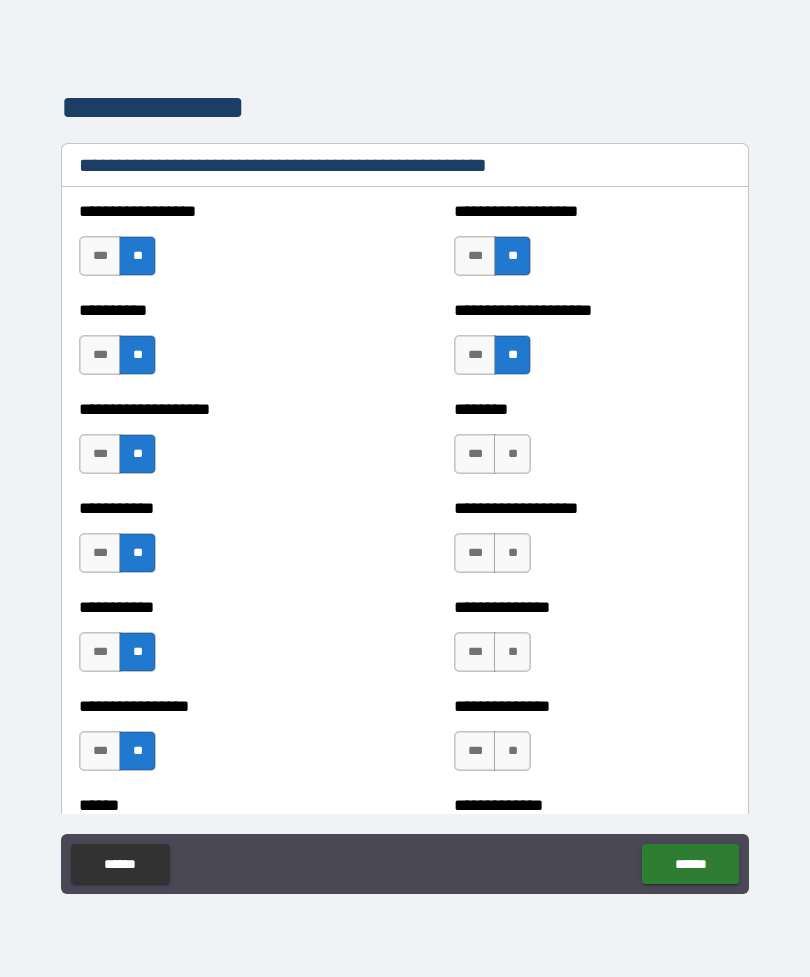 click on "**" at bounding box center (512, 454) 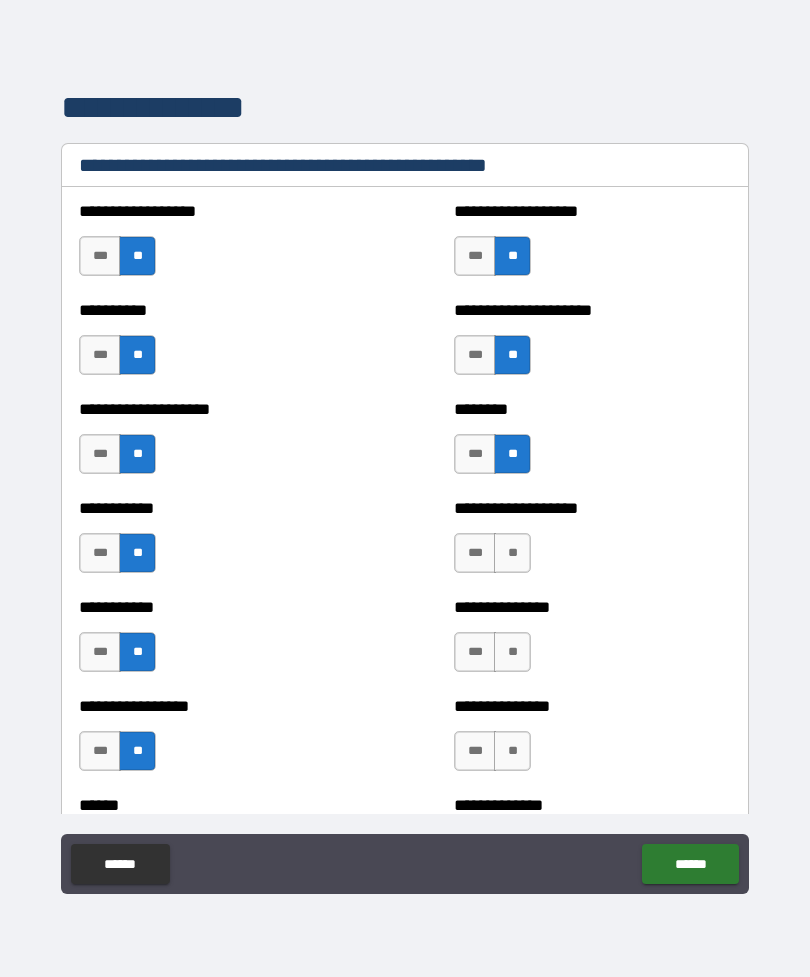 click on "**" at bounding box center [512, 553] 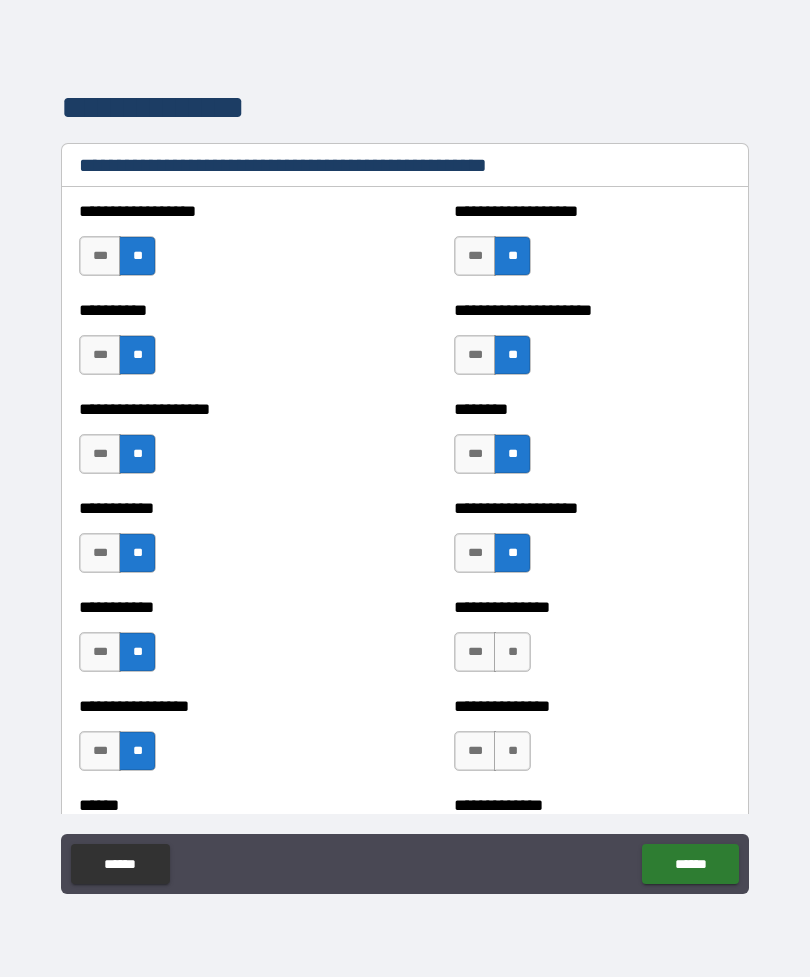 click on "**" at bounding box center (512, 652) 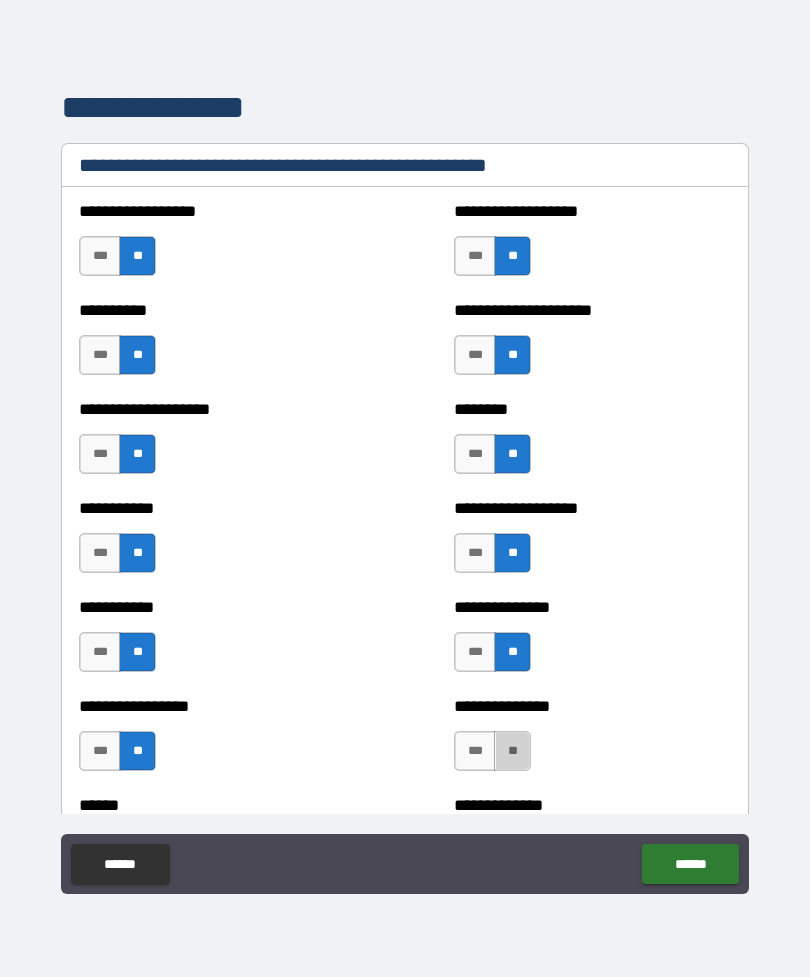 click on "**" at bounding box center [512, 751] 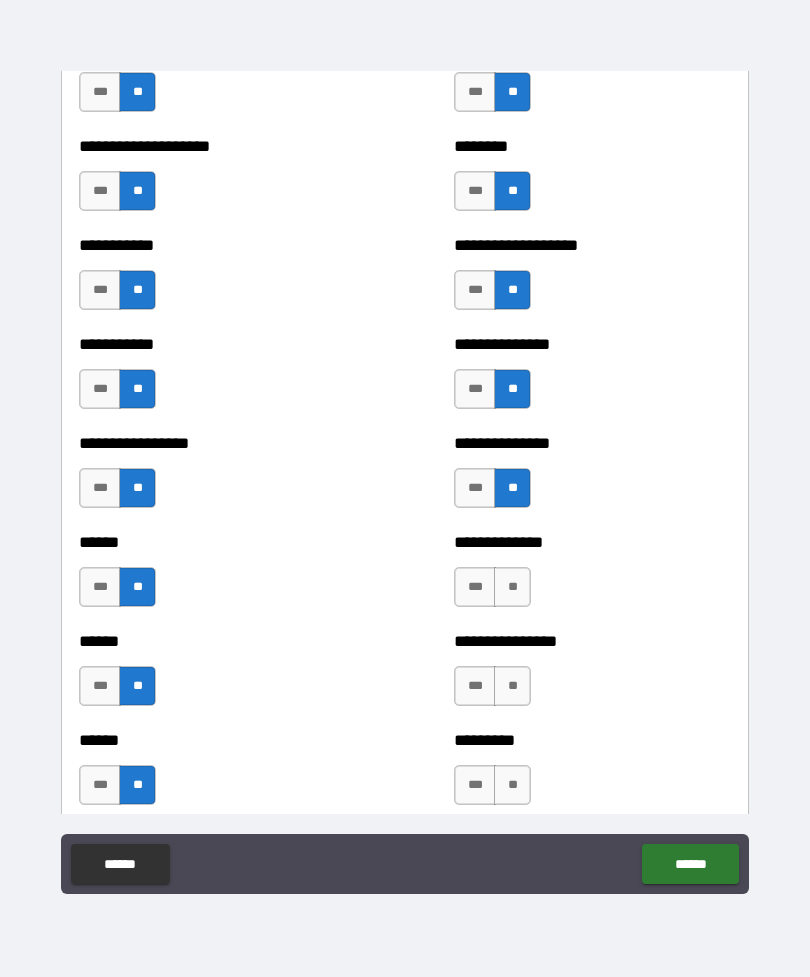 scroll, scrollTop: 2708, scrollLeft: 0, axis: vertical 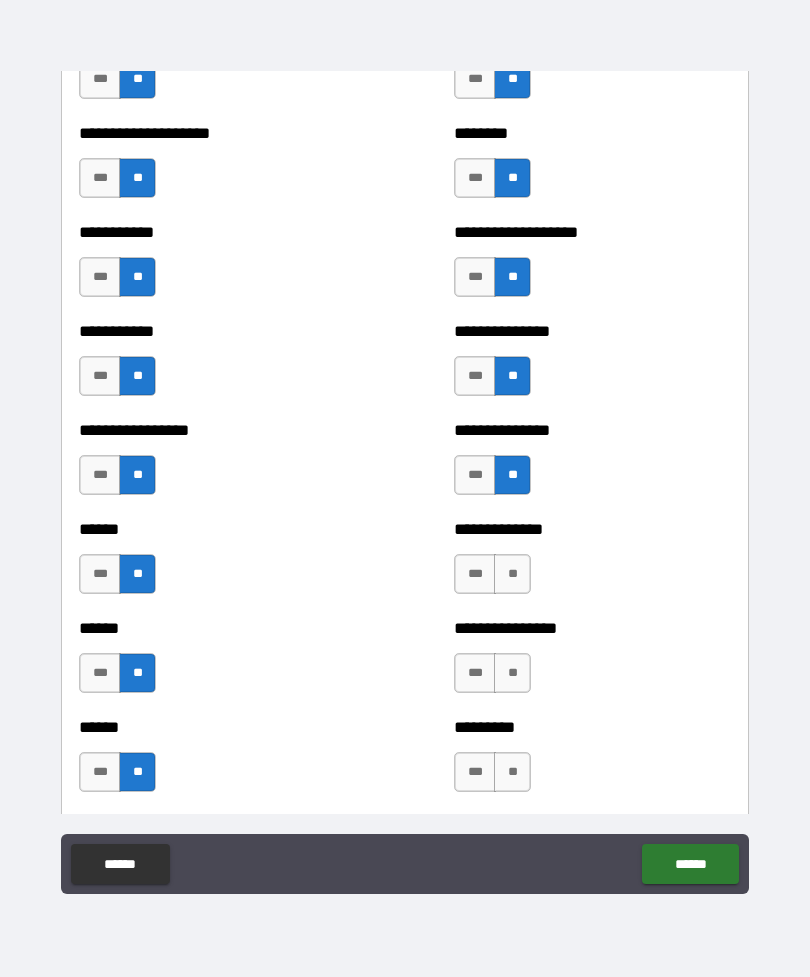 click on "**" at bounding box center (512, 574) 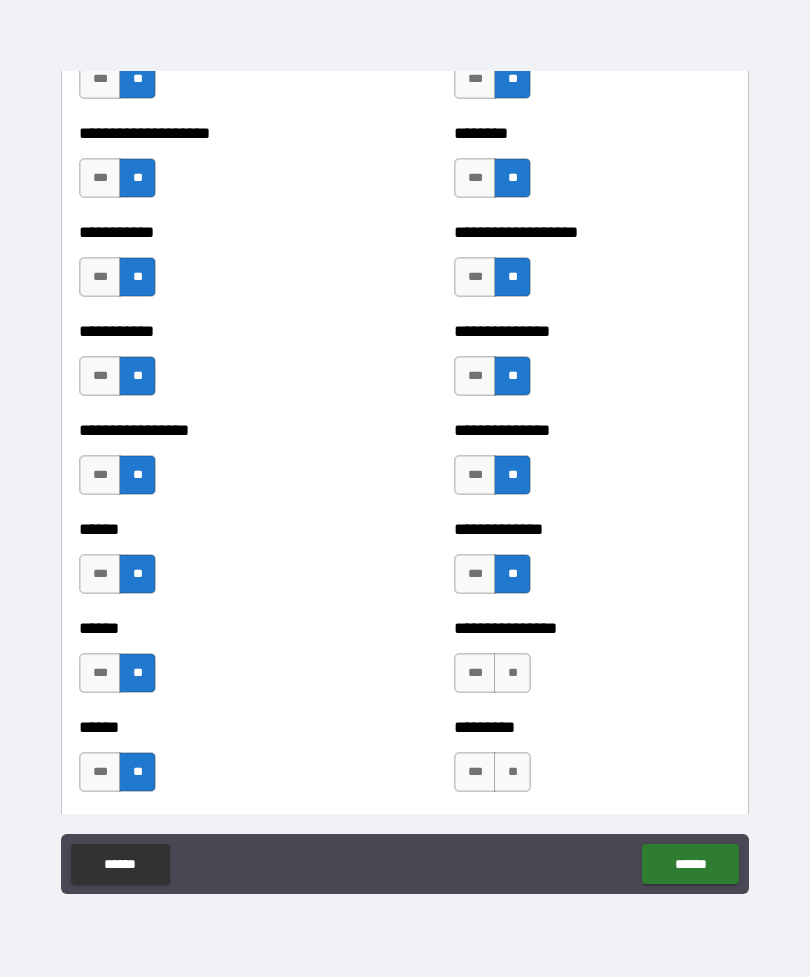 click on "**" at bounding box center [512, 673] 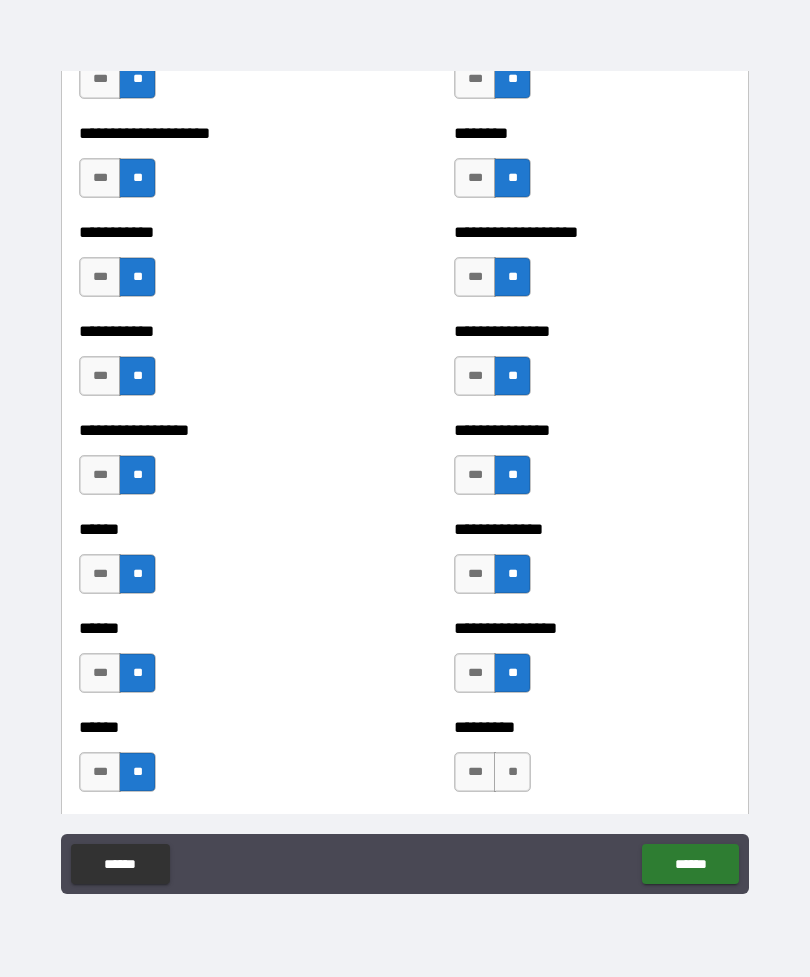 click on "**" at bounding box center [512, 772] 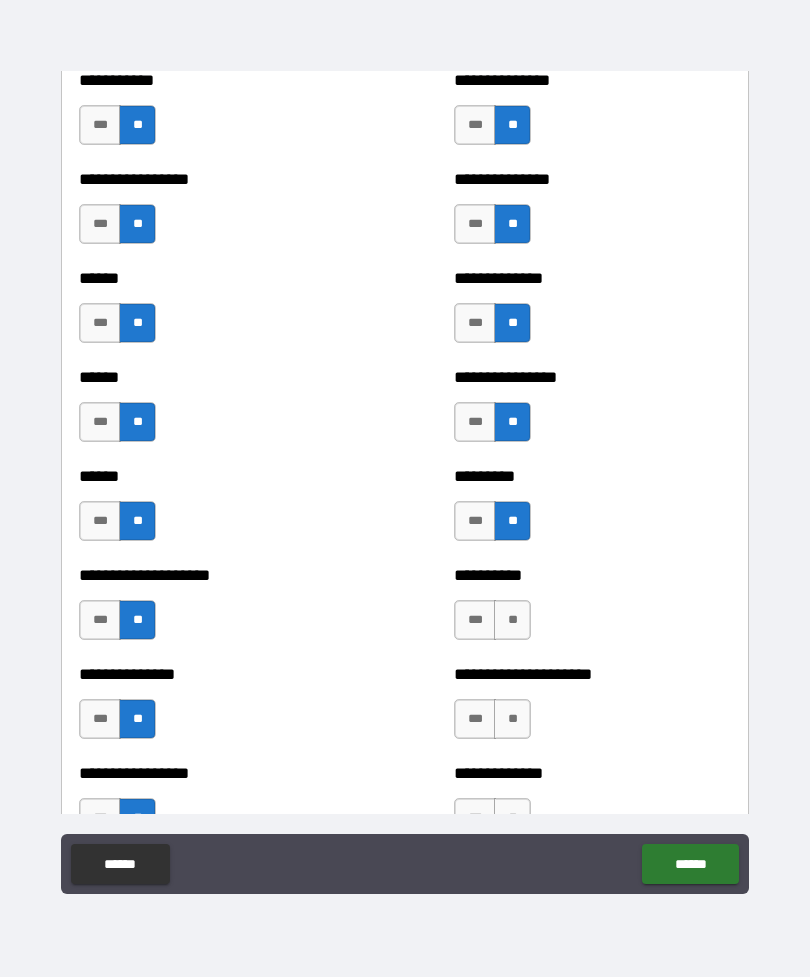 scroll, scrollTop: 2952, scrollLeft: 0, axis: vertical 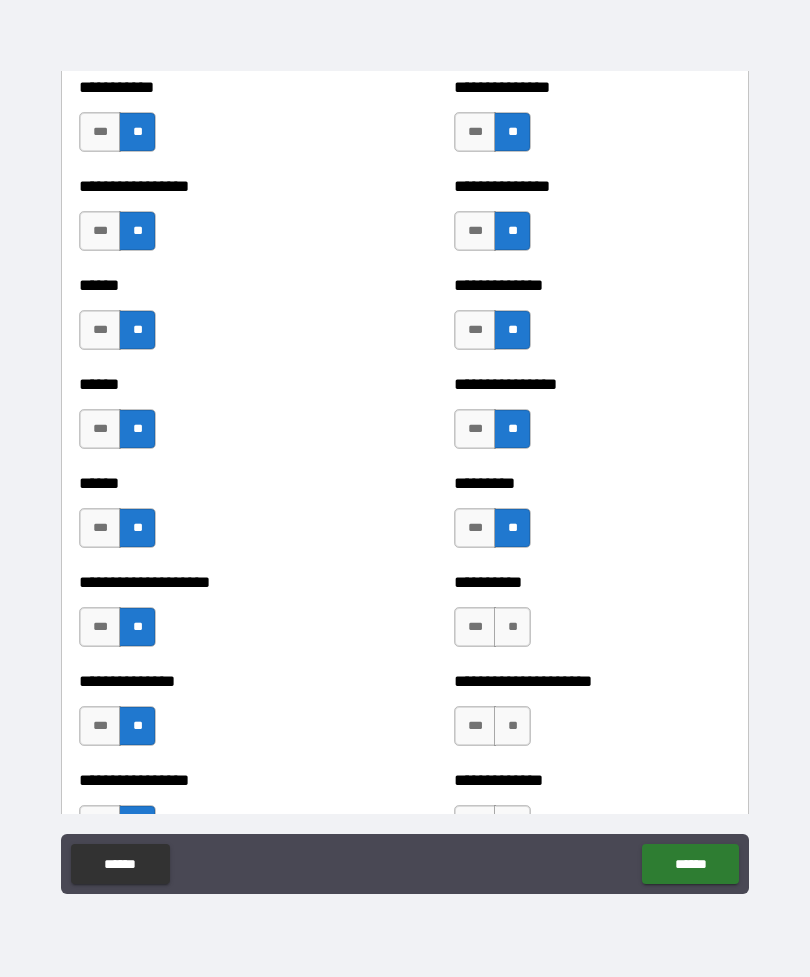click on "**" at bounding box center [512, 627] 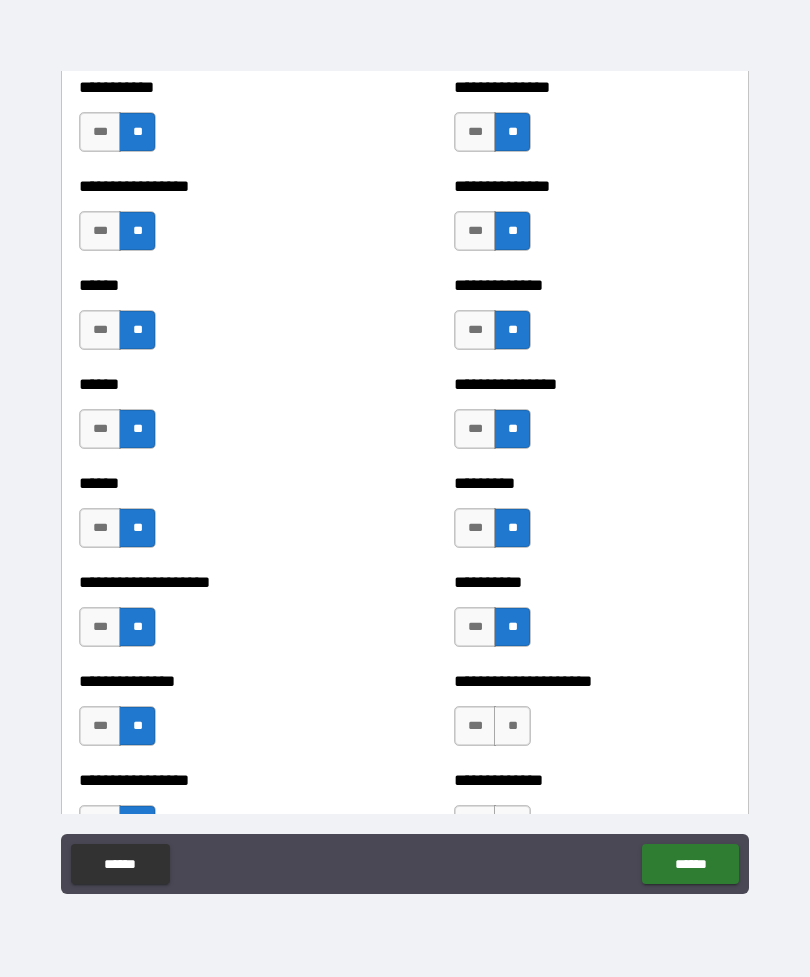 click on "**" at bounding box center [512, 726] 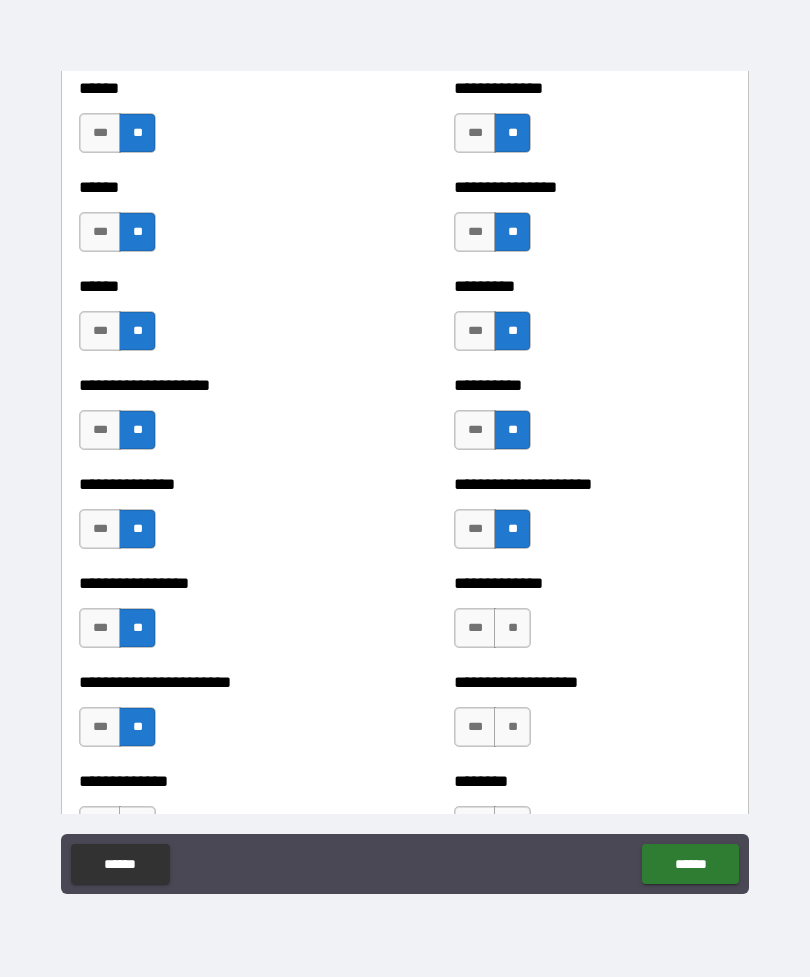 scroll, scrollTop: 3147, scrollLeft: 0, axis: vertical 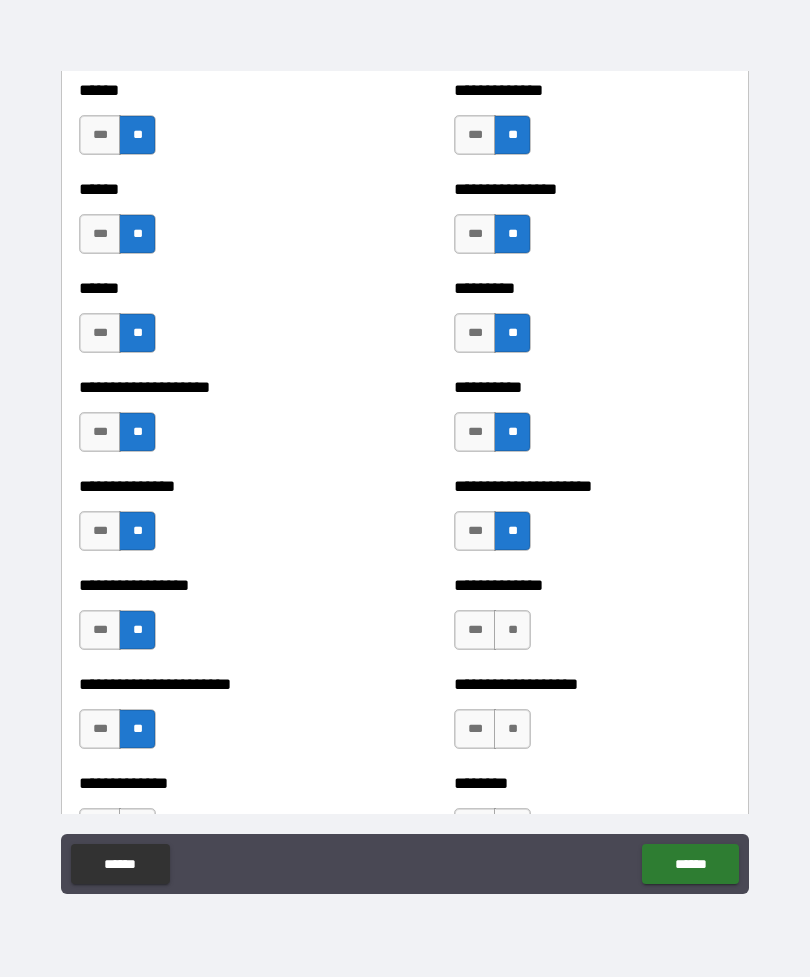click on "**" at bounding box center (512, 630) 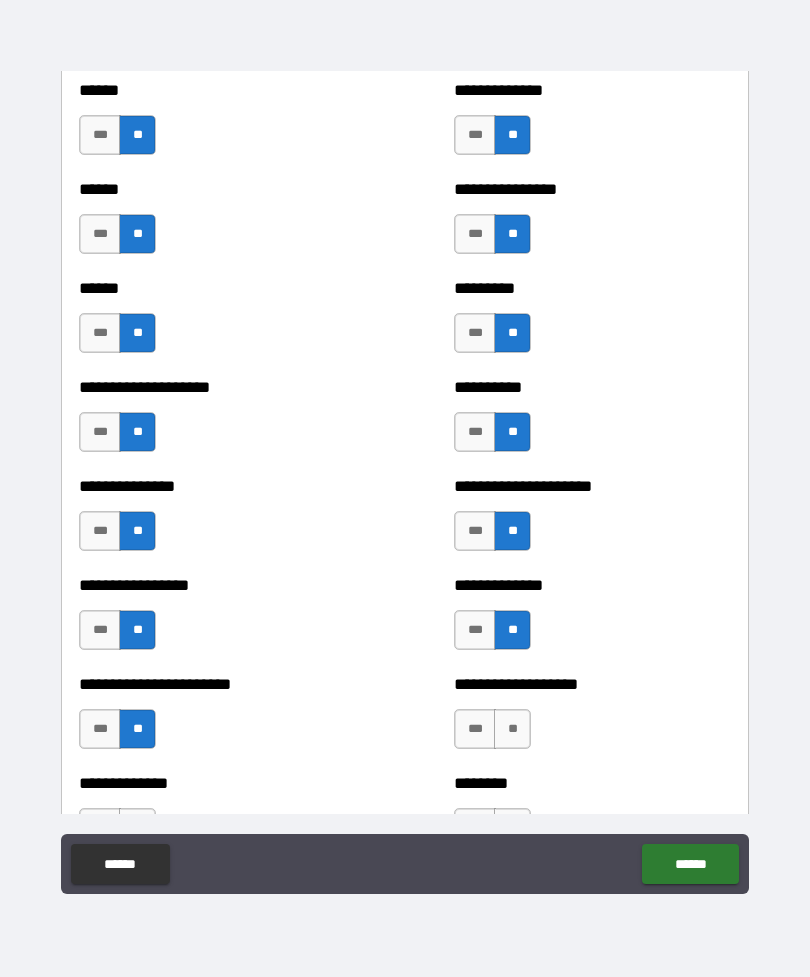 click on "**" at bounding box center [512, 729] 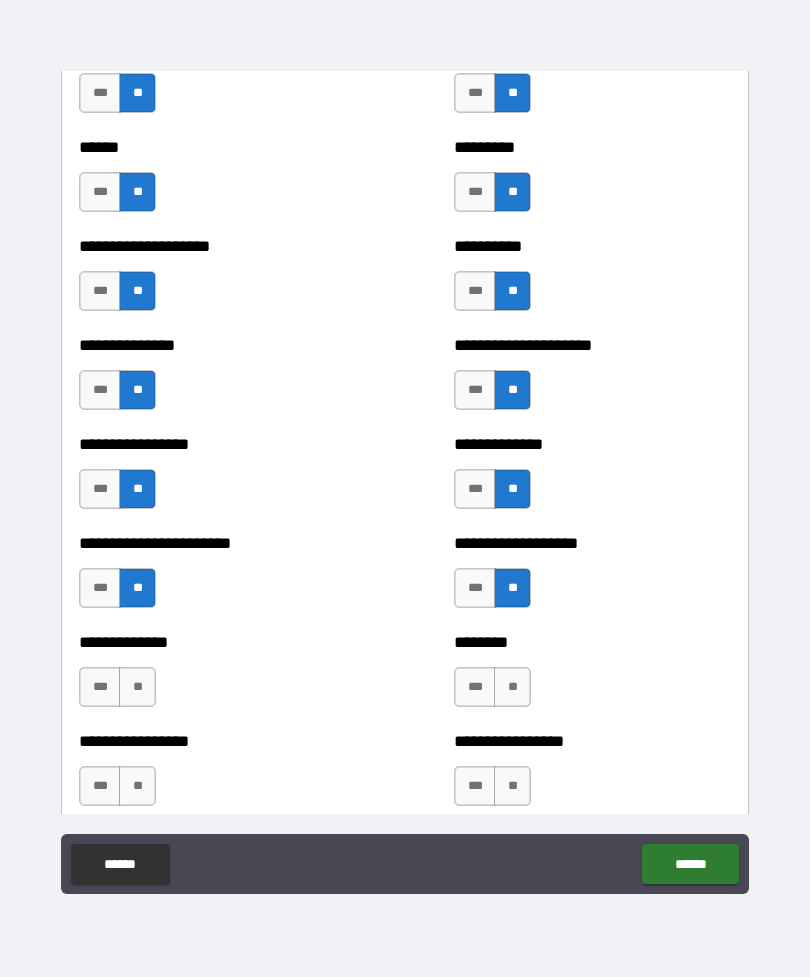 scroll, scrollTop: 3290, scrollLeft: 0, axis: vertical 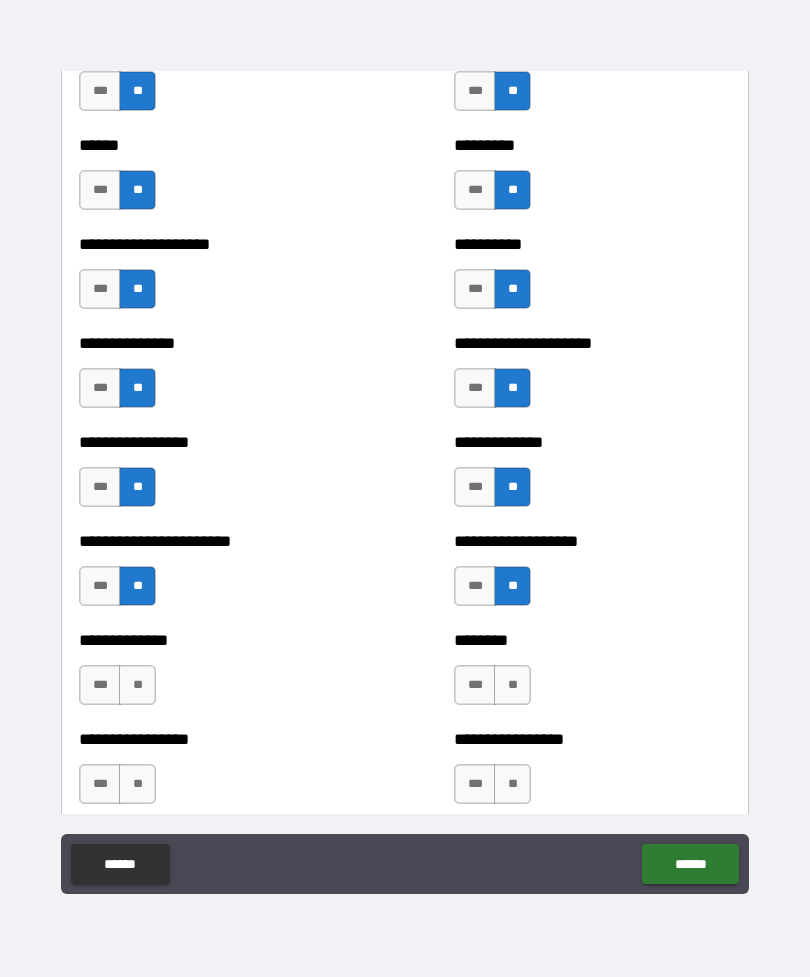click on "**" at bounding box center [512, 685] 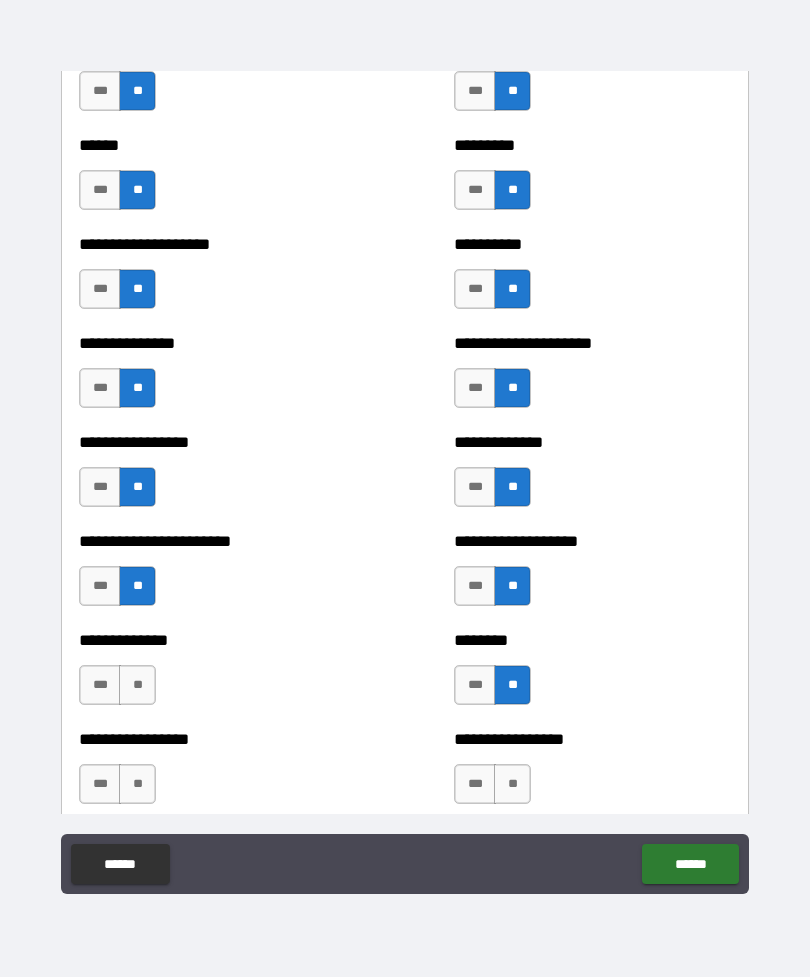 click on "*** **" at bounding box center (120, 690) 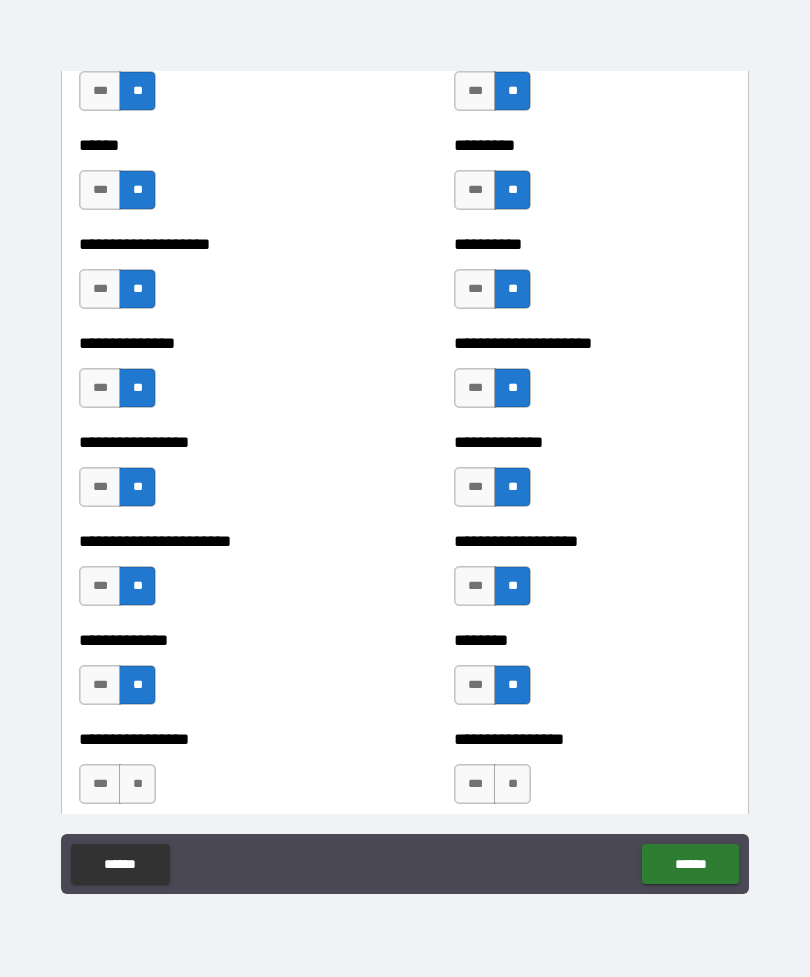 click on "**" at bounding box center (137, 784) 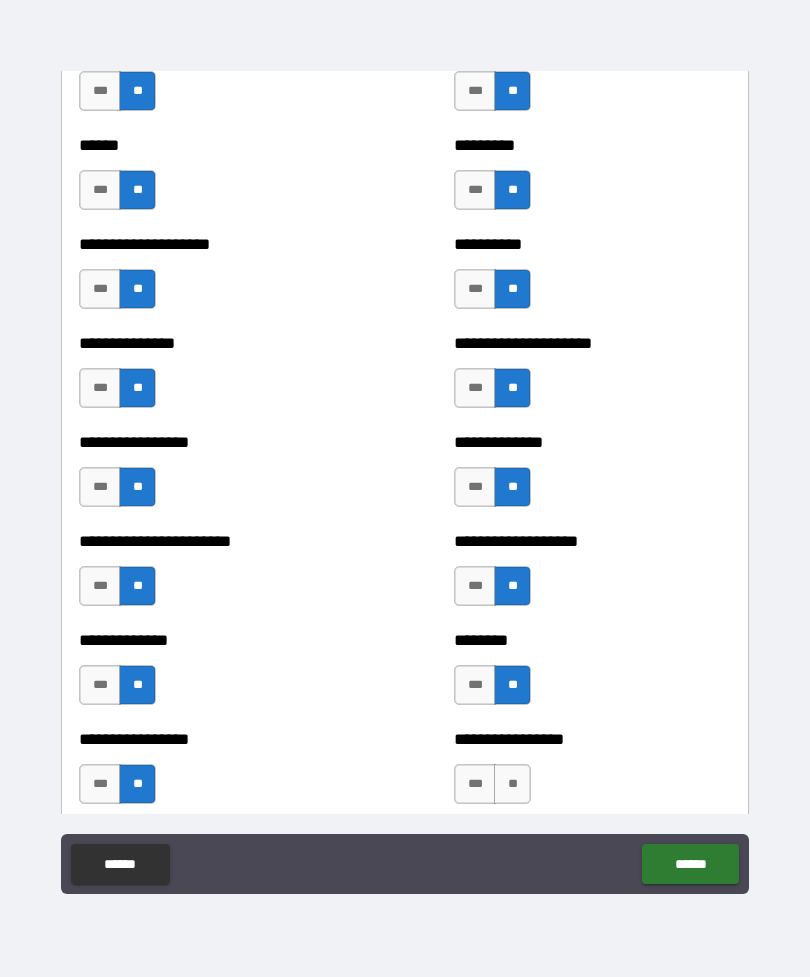 click on "**" at bounding box center [512, 784] 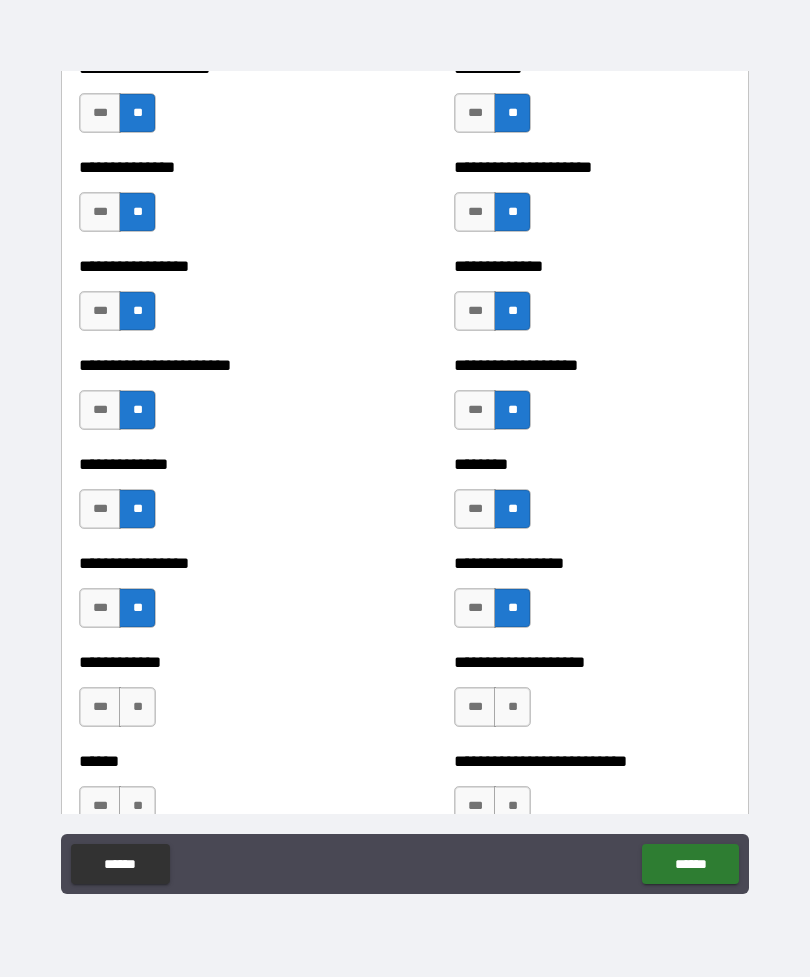 scroll, scrollTop: 3515, scrollLeft: 0, axis: vertical 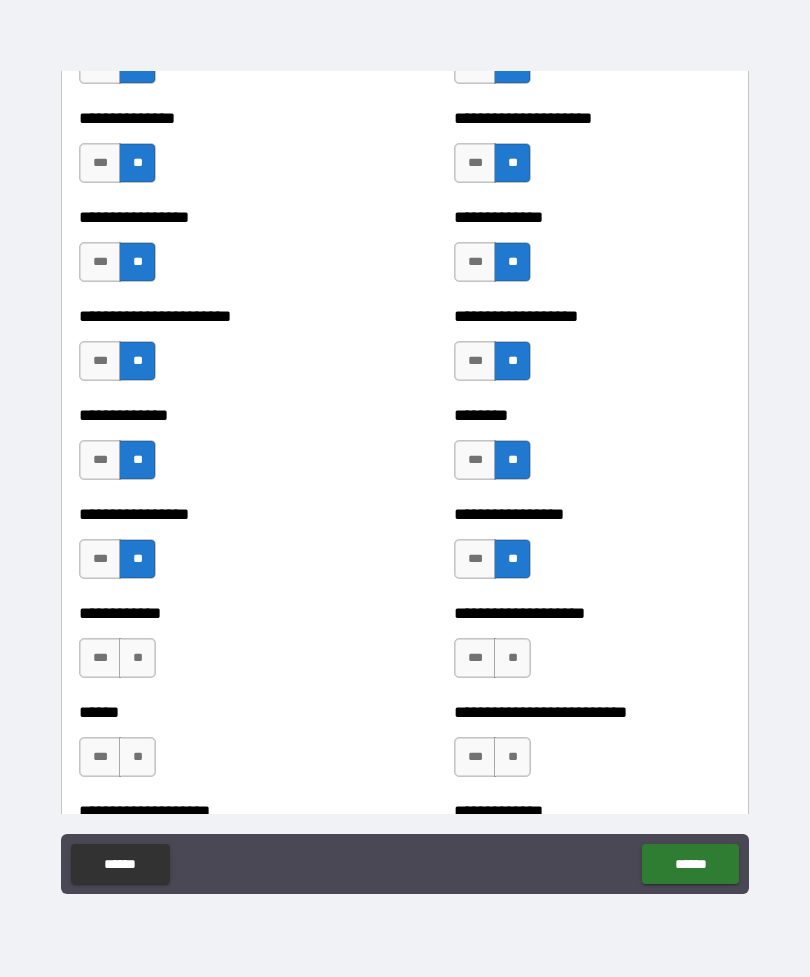 click on "**" at bounding box center (137, 658) 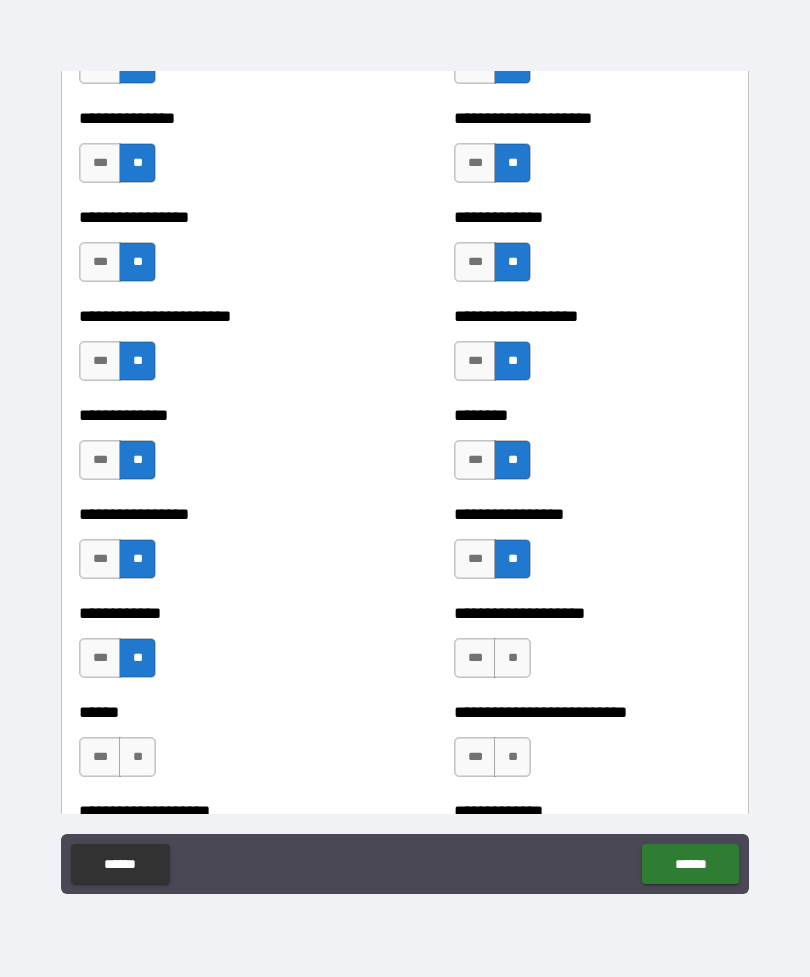 click on "**" at bounding box center (512, 658) 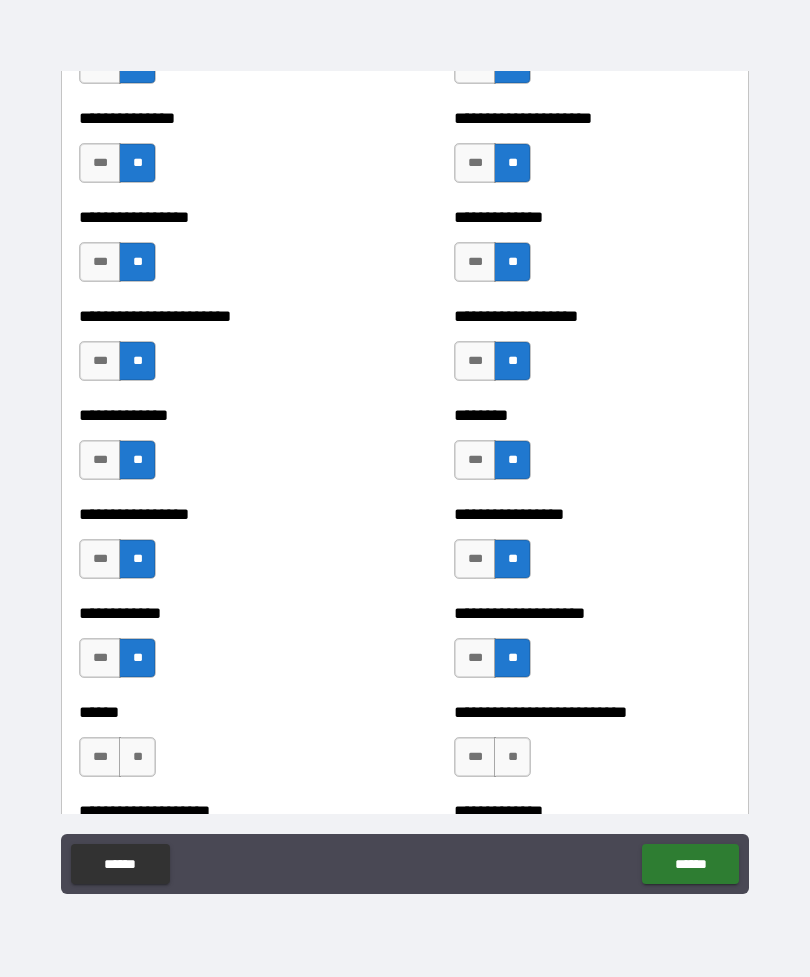 click on "**" at bounding box center (512, 757) 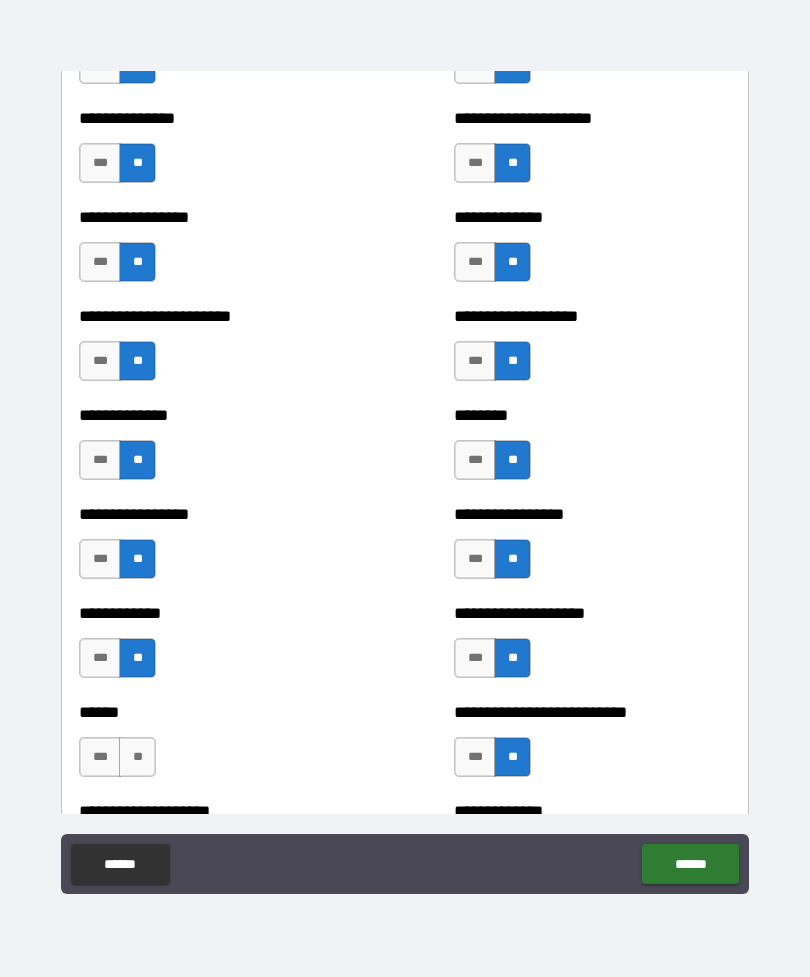click on "**" at bounding box center [137, 757] 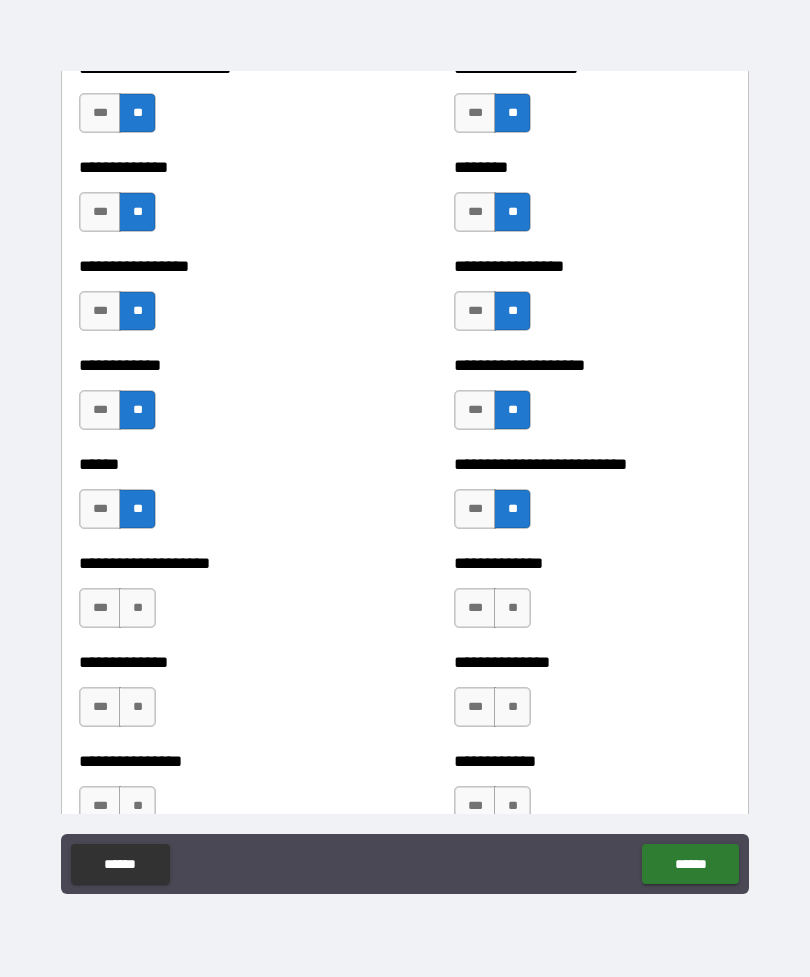 scroll, scrollTop: 3755, scrollLeft: 0, axis: vertical 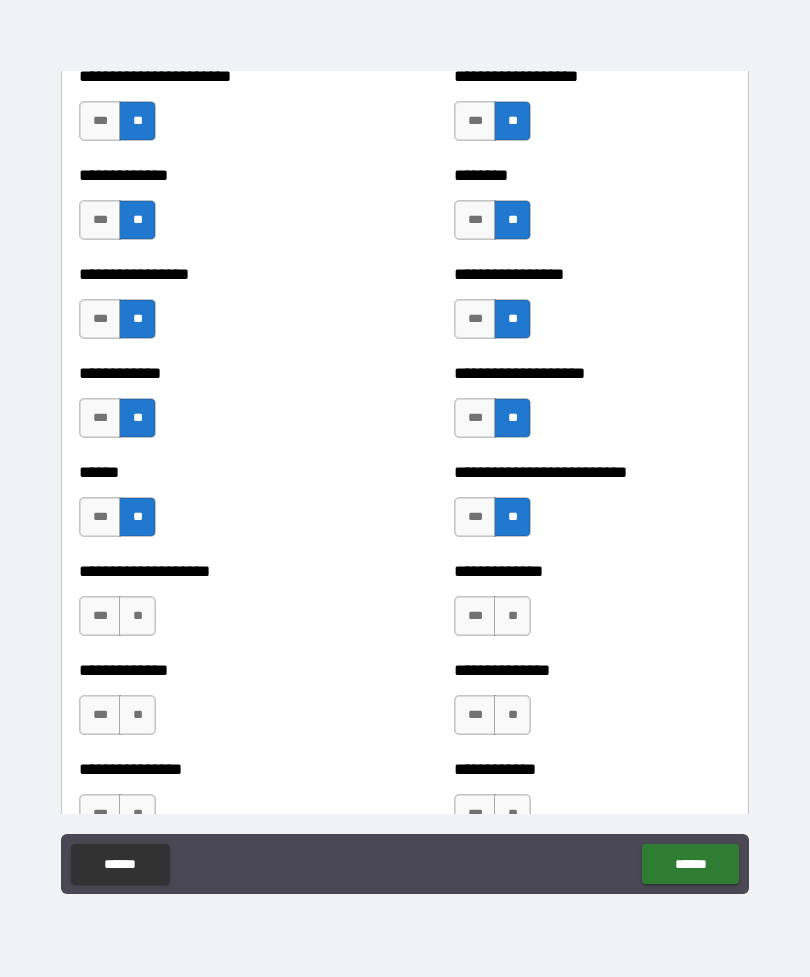 click on "**" at bounding box center (137, 616) 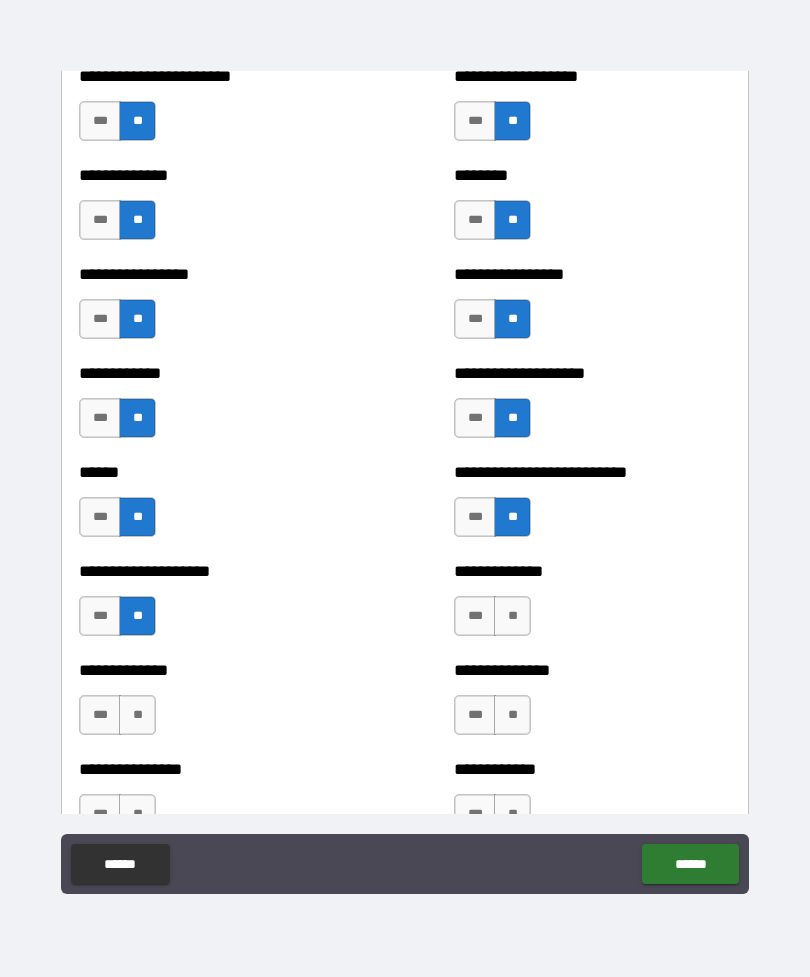 click on "**" at bounding box center (512, 616) 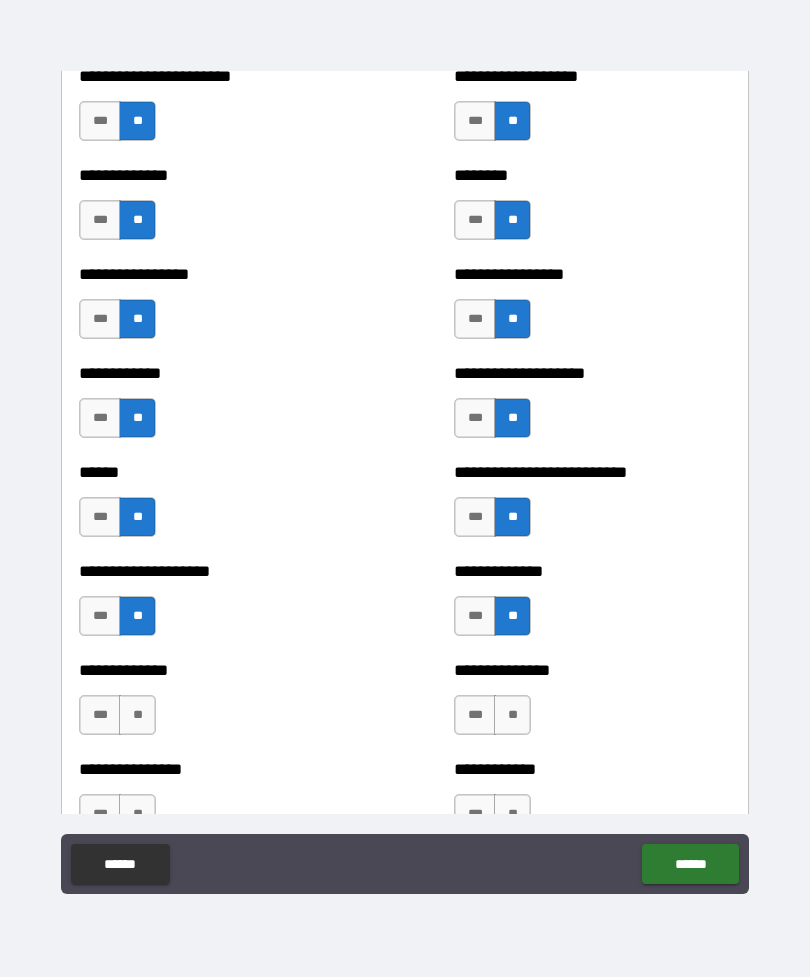 click on "**" at bounding box center [512, 616] 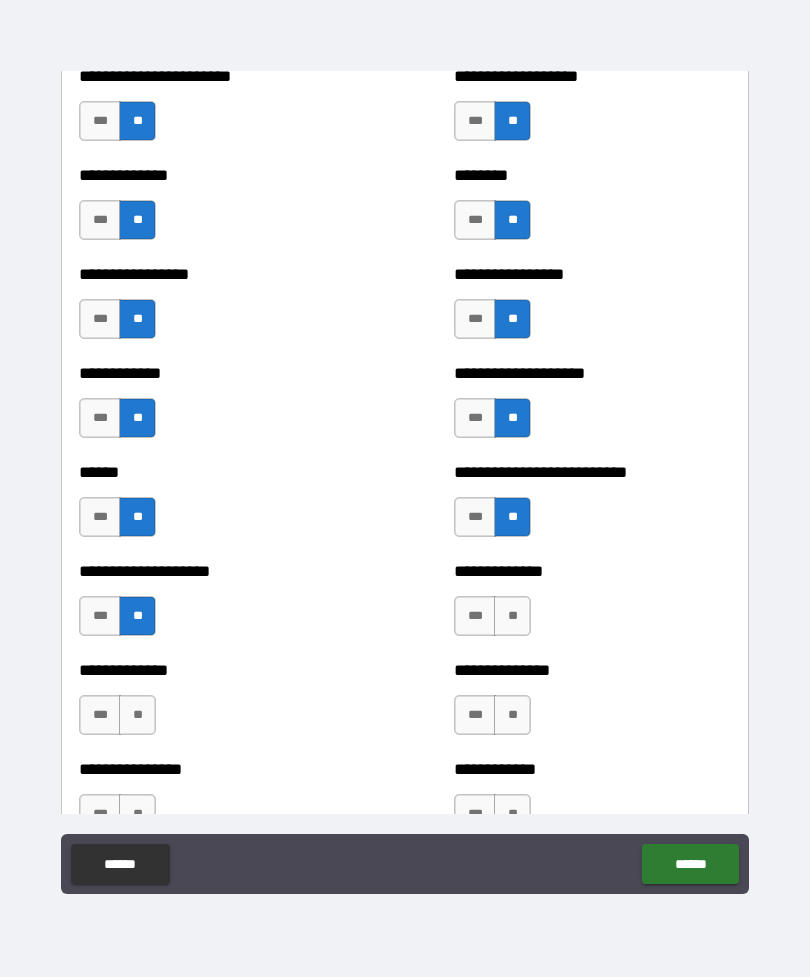 click on "**" at bounding box center (512, 715) 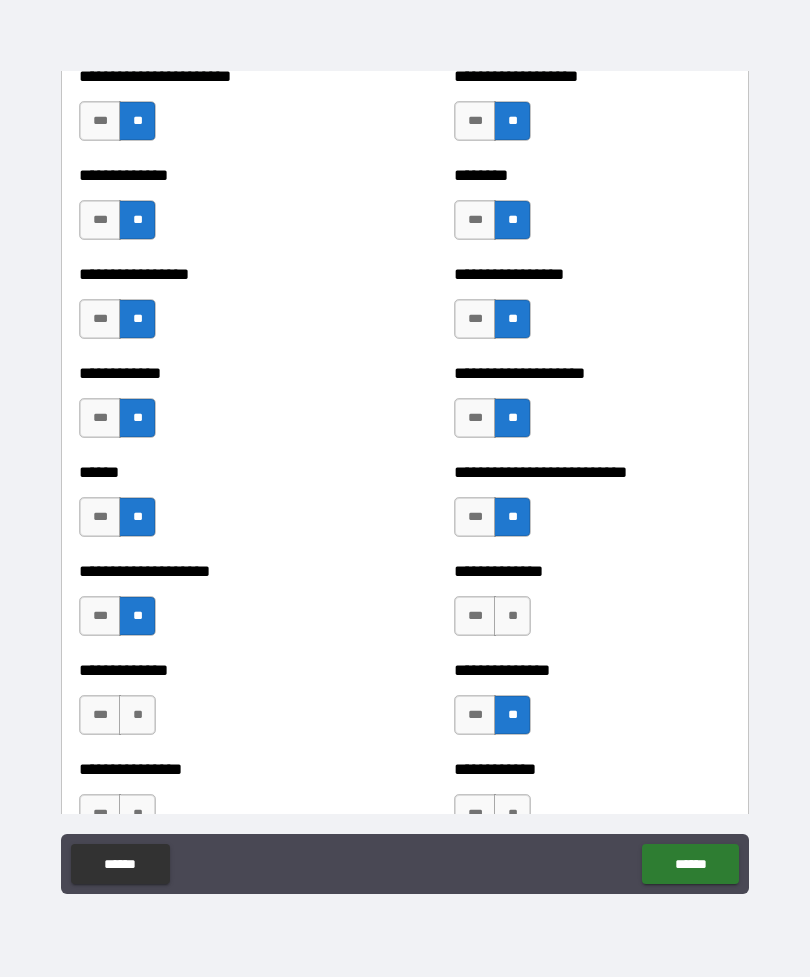 click on "**" at bounding box center [512, 616] 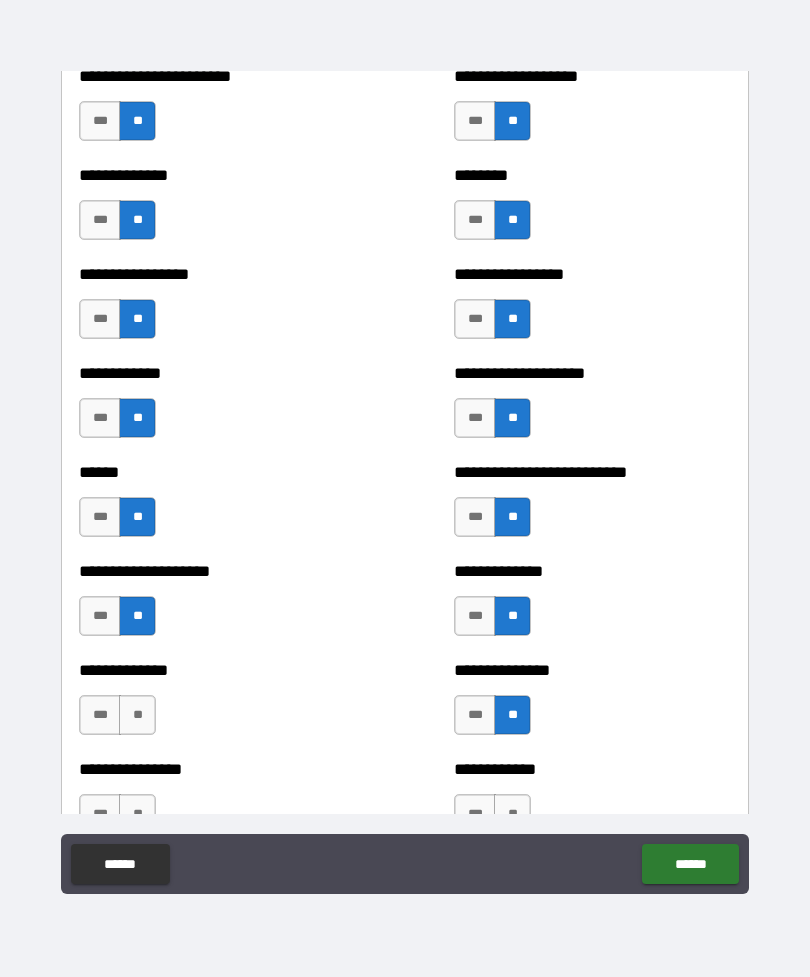 click on "**" at bounding box center [137, 715] 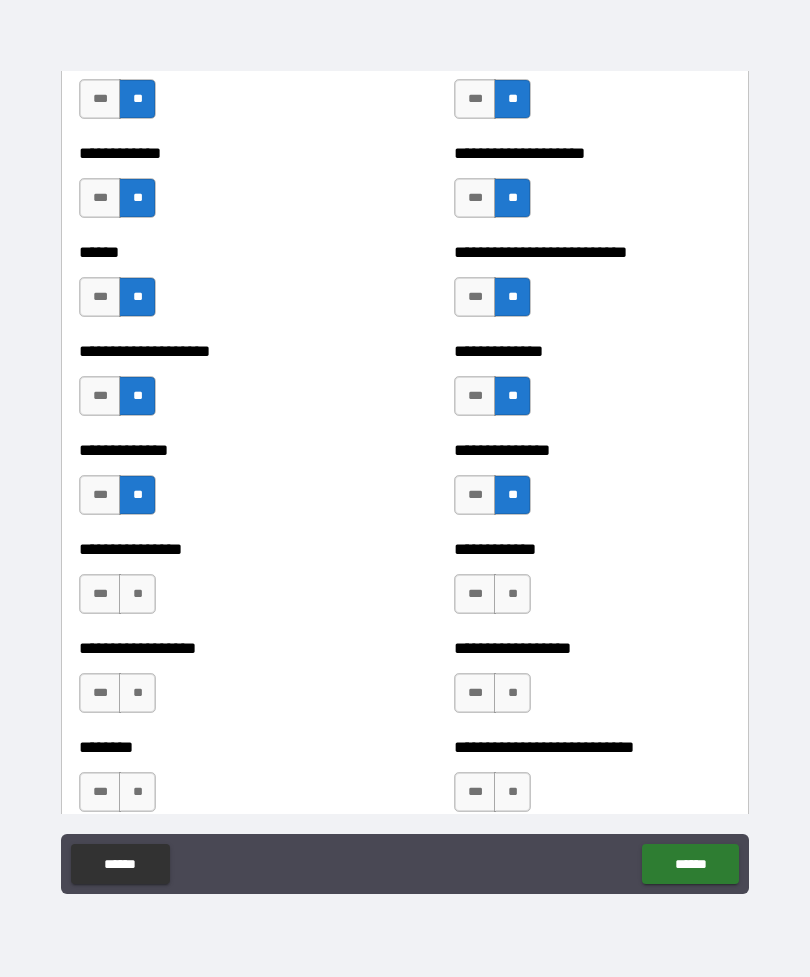 scroll, scrollTop: 3972, scrollLeft: 0, axis: vertical 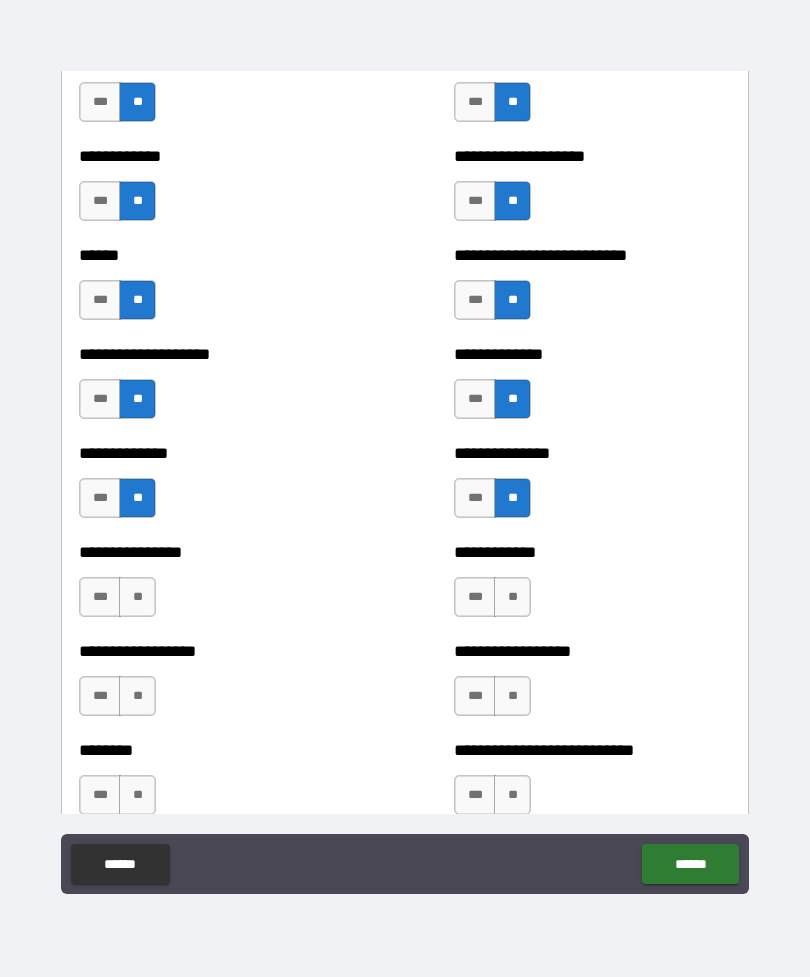 click on "**" at bounding box center (512, 597) 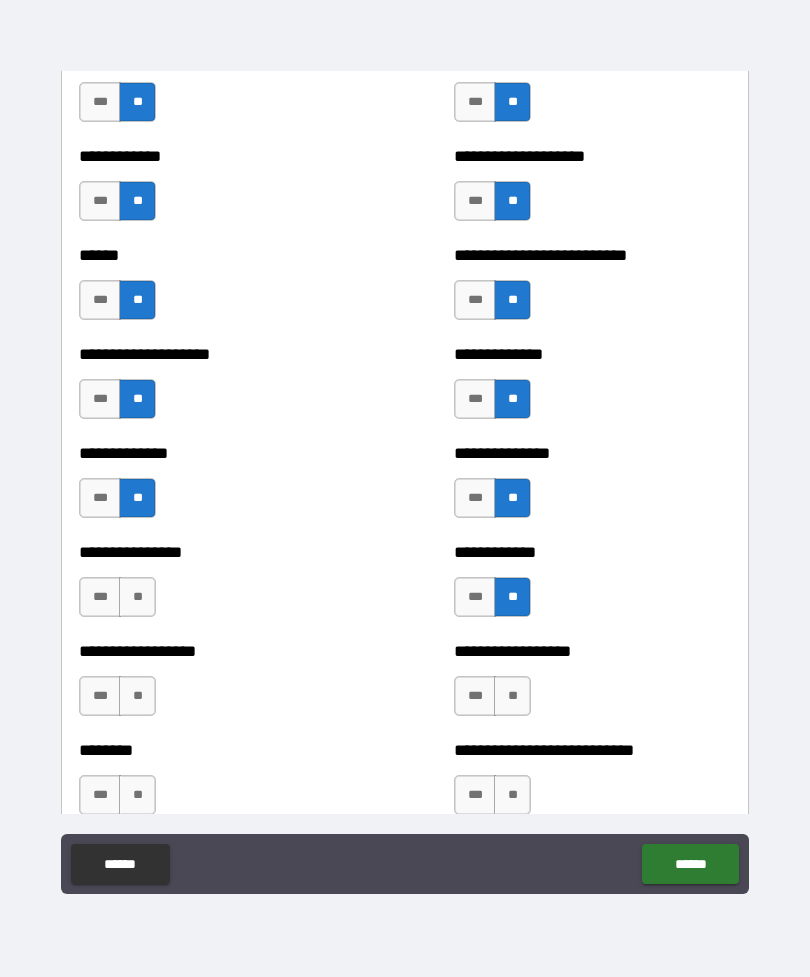 click on "**" at bounding box center (137, 597) 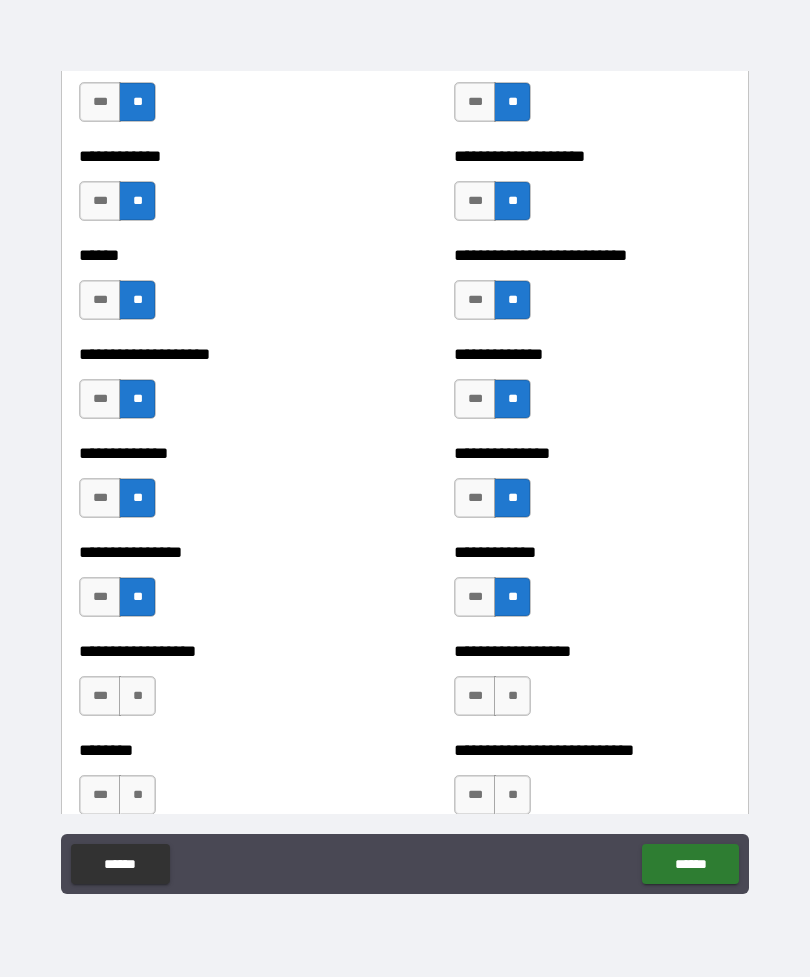 click on "**" at bounding box center [137, 696] 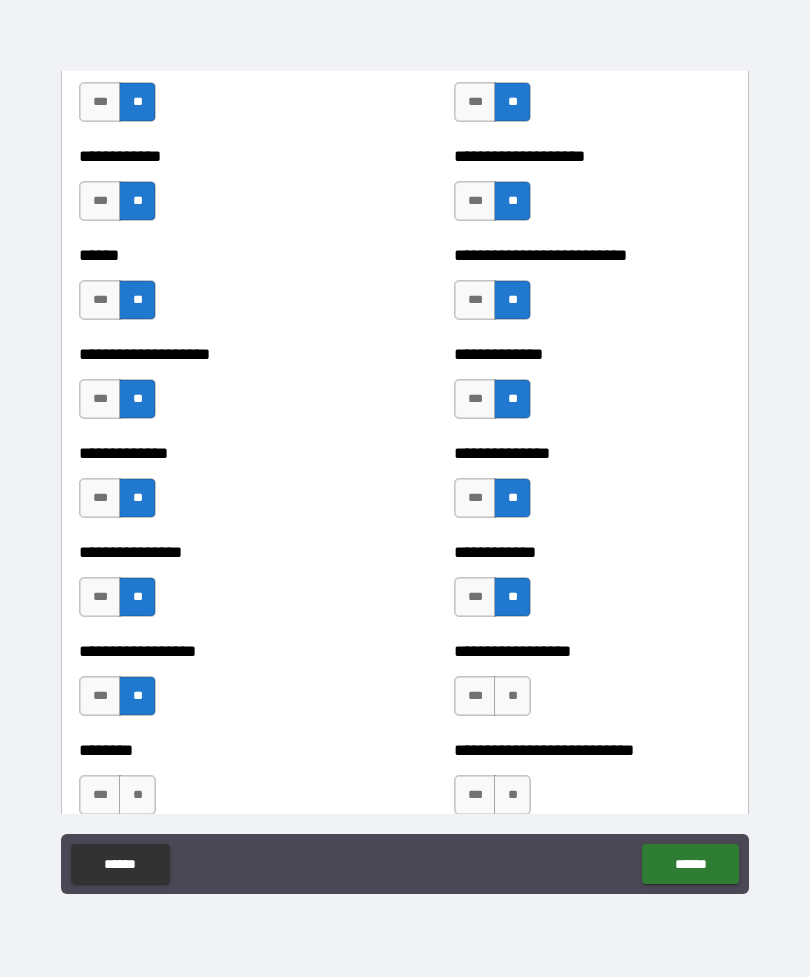 click on "**" at bounding box center (512, 696) 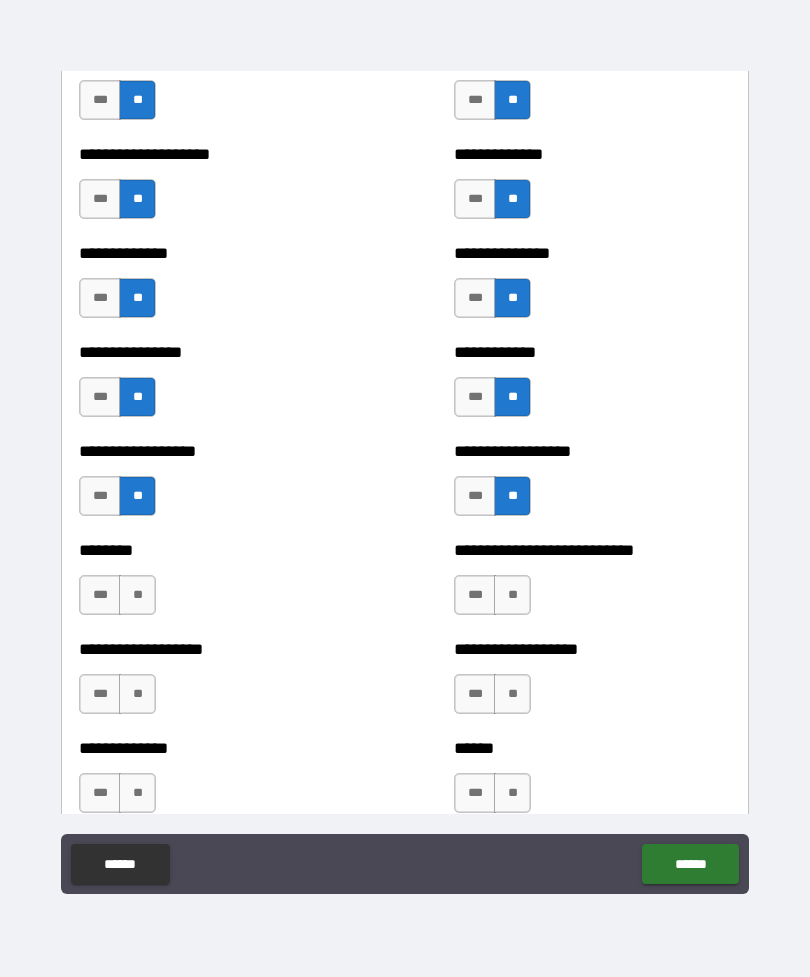 scroll, scrollTop: 4180, scrollLeft: 0, axis: vertical 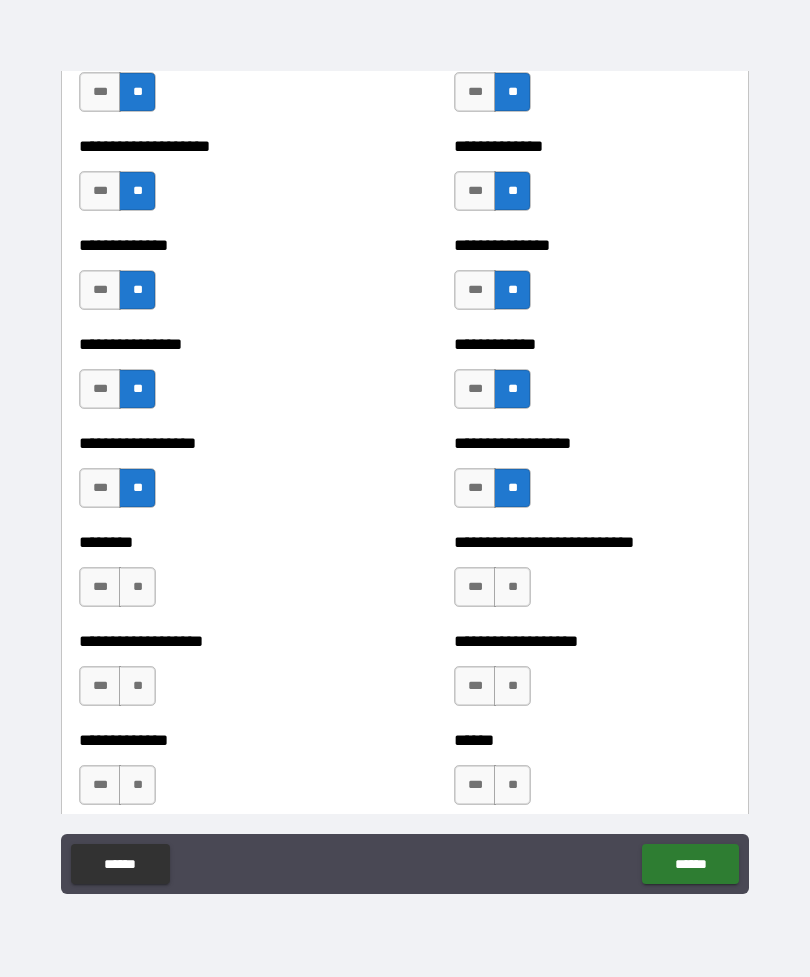 click on "**" at bounding box center (512, 587) 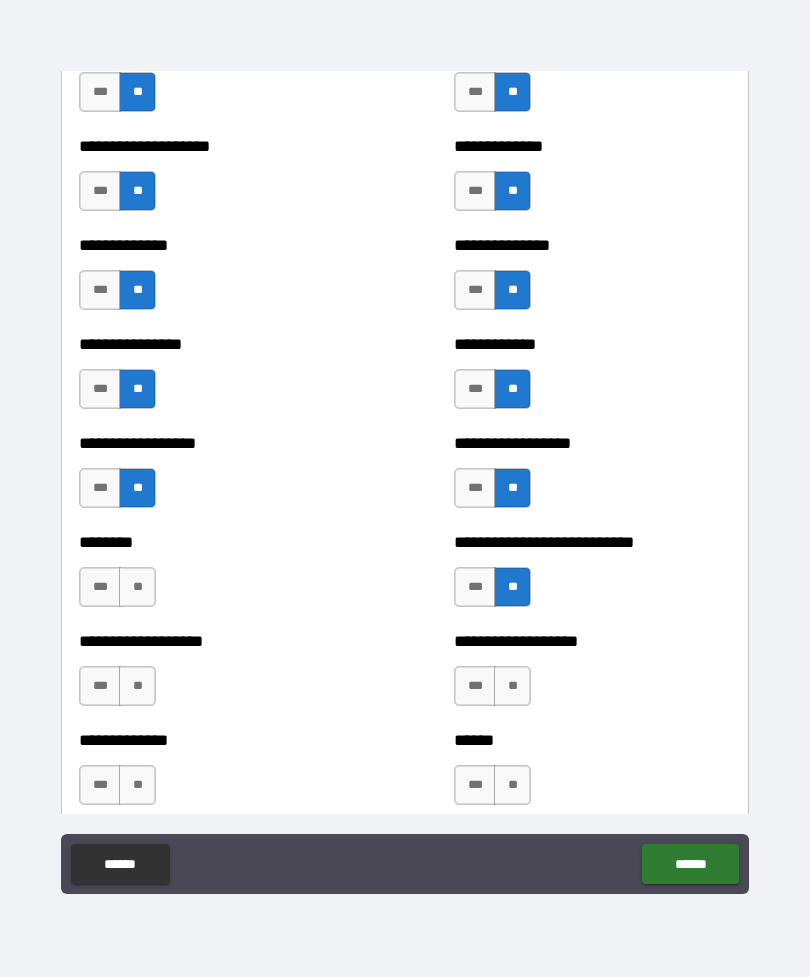 click on "**" at bounding box center [137, 587] 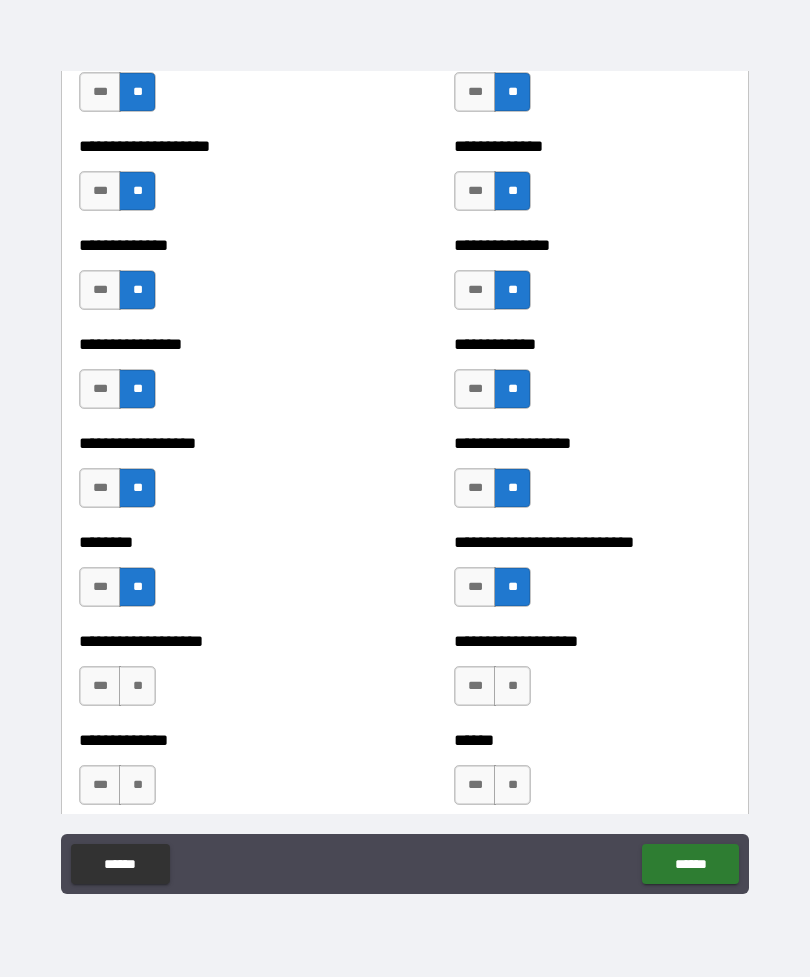 click on "**" at bounding box center (137, 686) 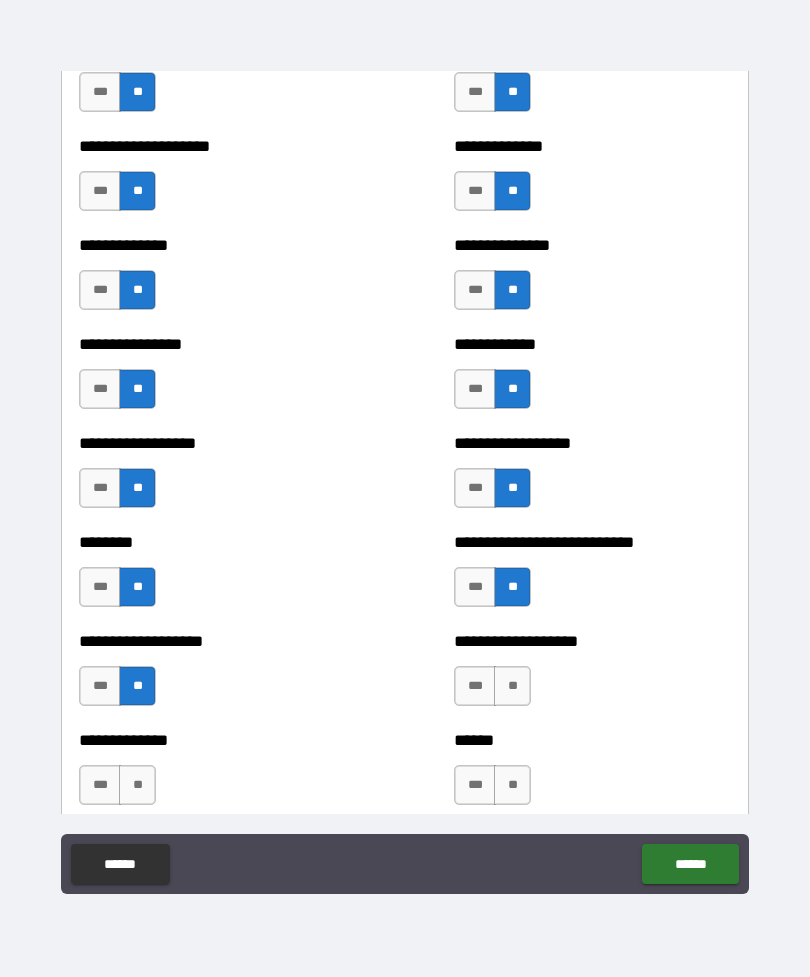 click on "**" at bounding box center [512, 686] 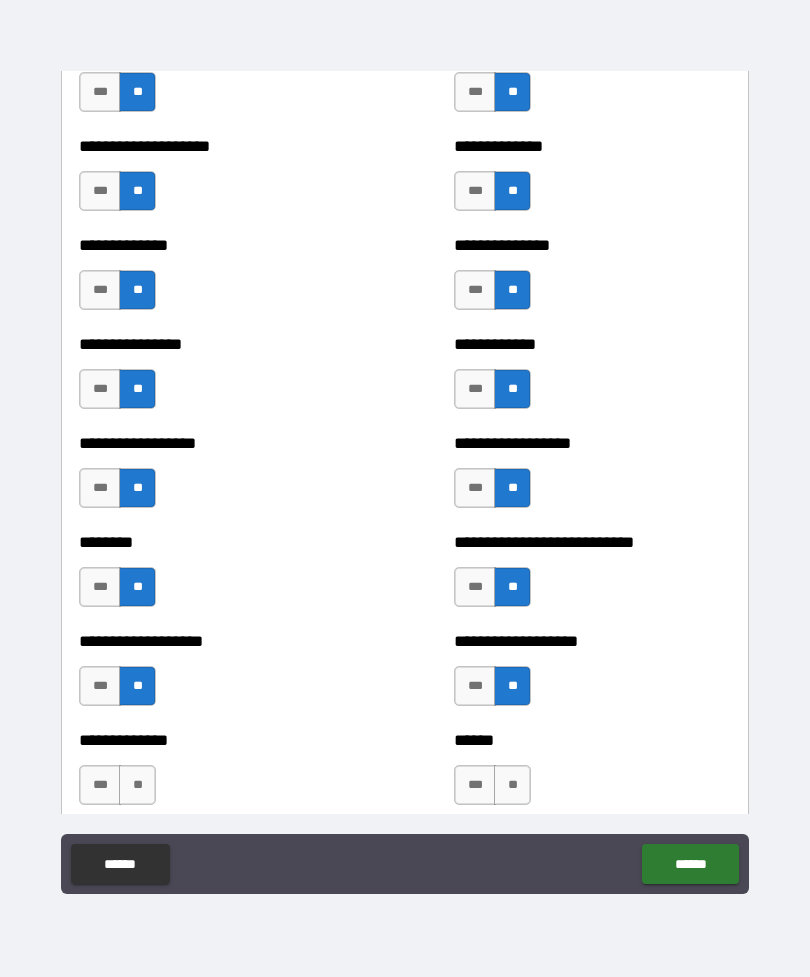click on "**" at bounding box center [512, 785] 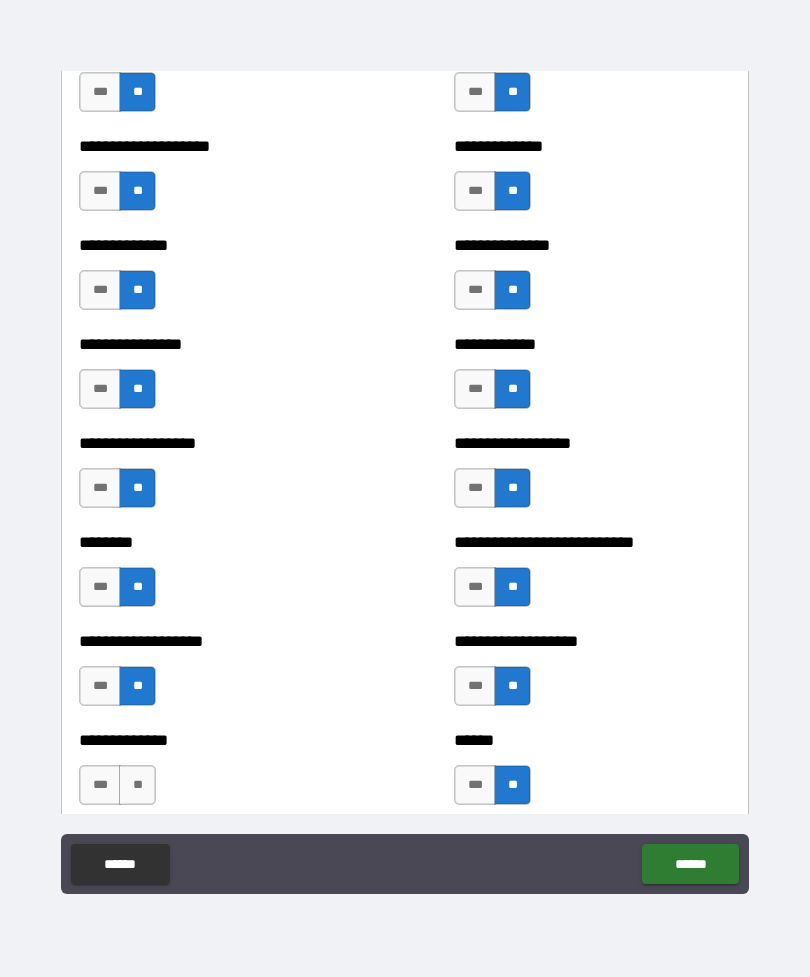 click on "**" at bounding box center [137, 785] 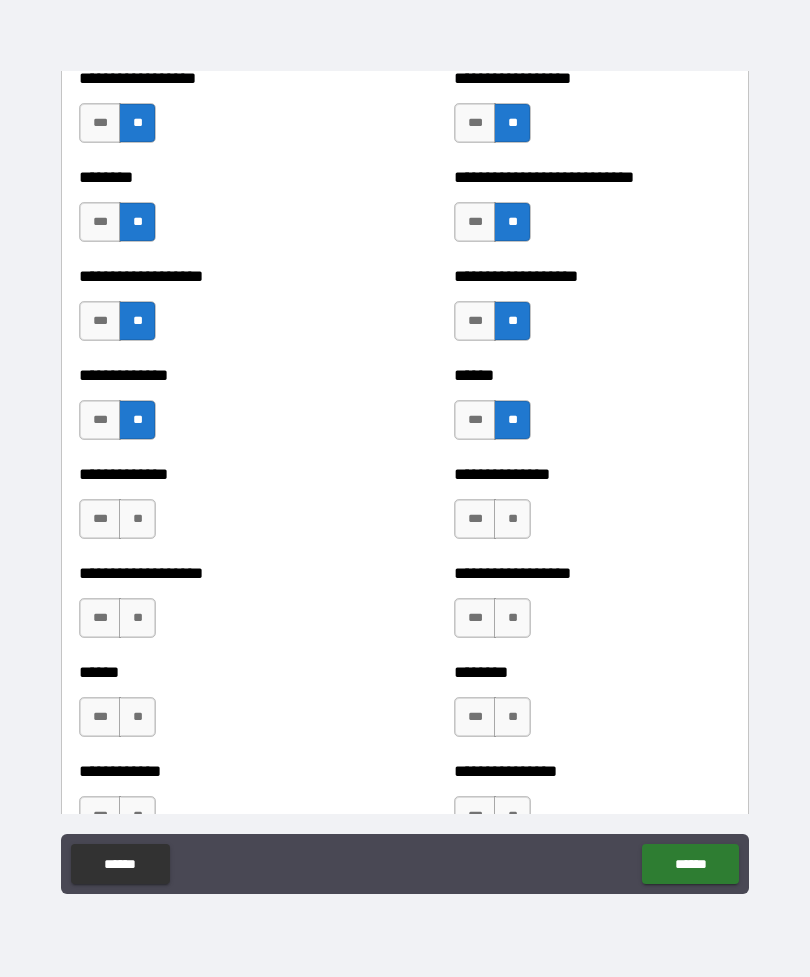 scroll, scrollTop: 4541, scrollLeft: 0, axis: vertical 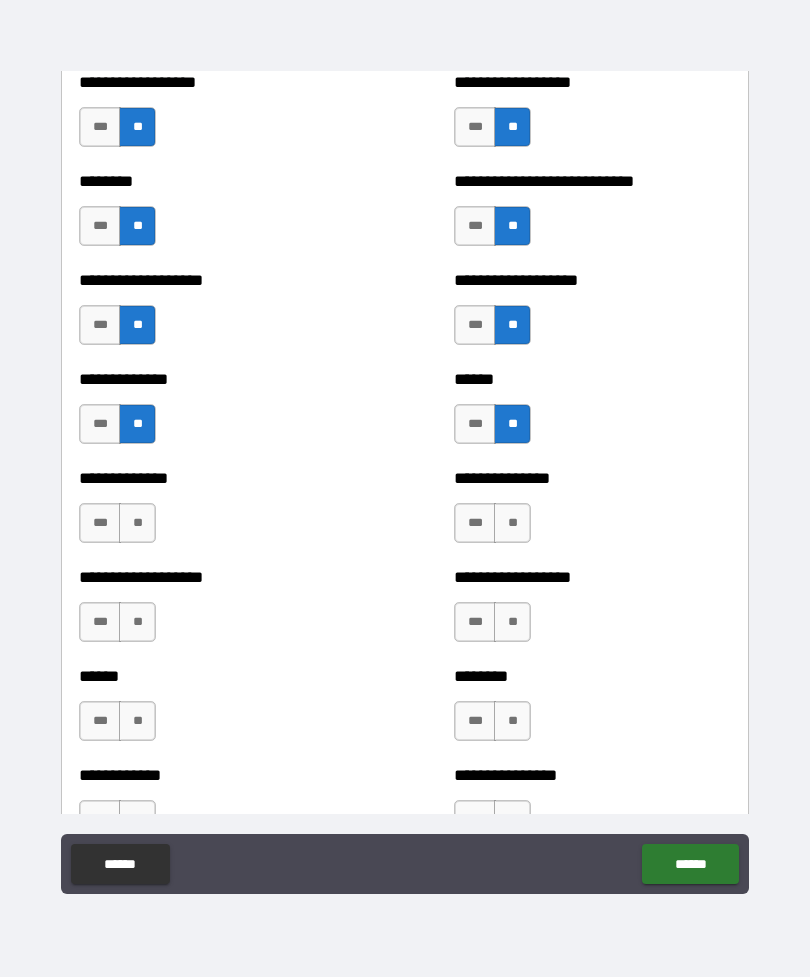 click on "**" at bounding box center [137, 523] 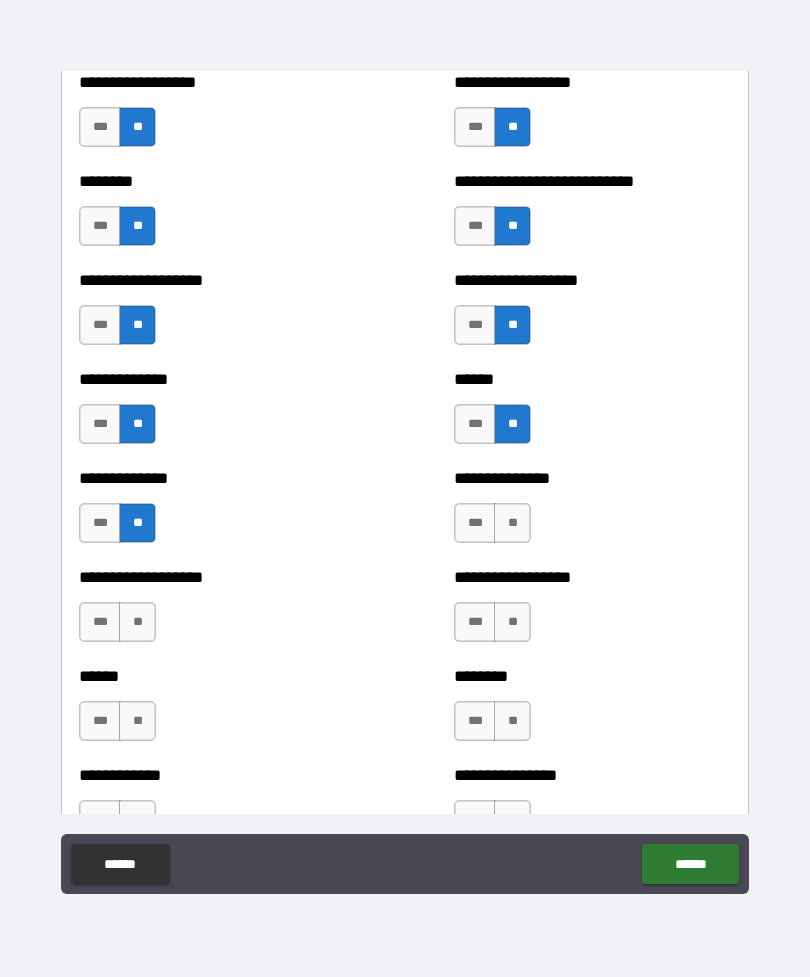 click on "**" at bounding box center [512, 523] 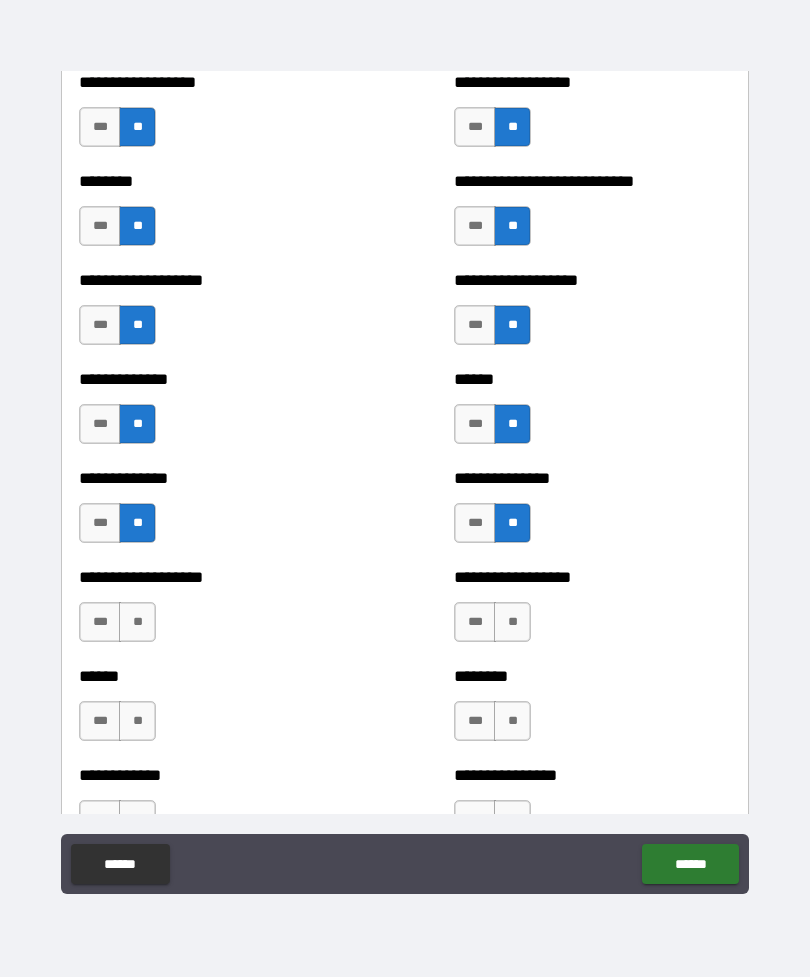 click on "********" at bounding box center [592, 676] 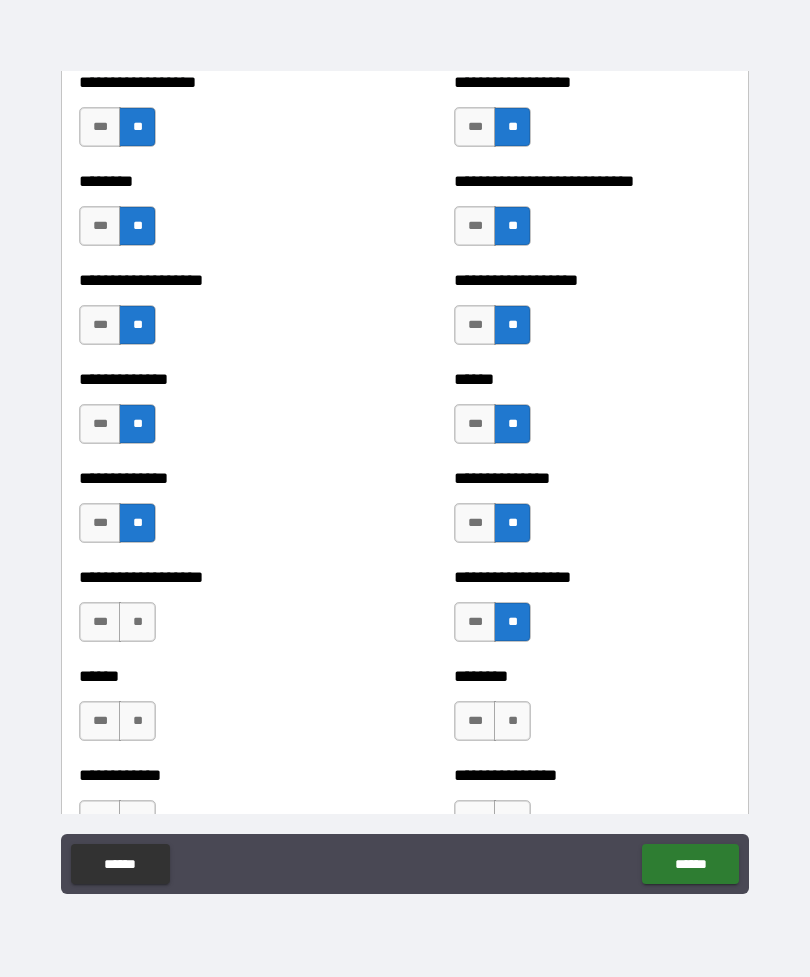 click on "**" at bounding box center [137, 622] 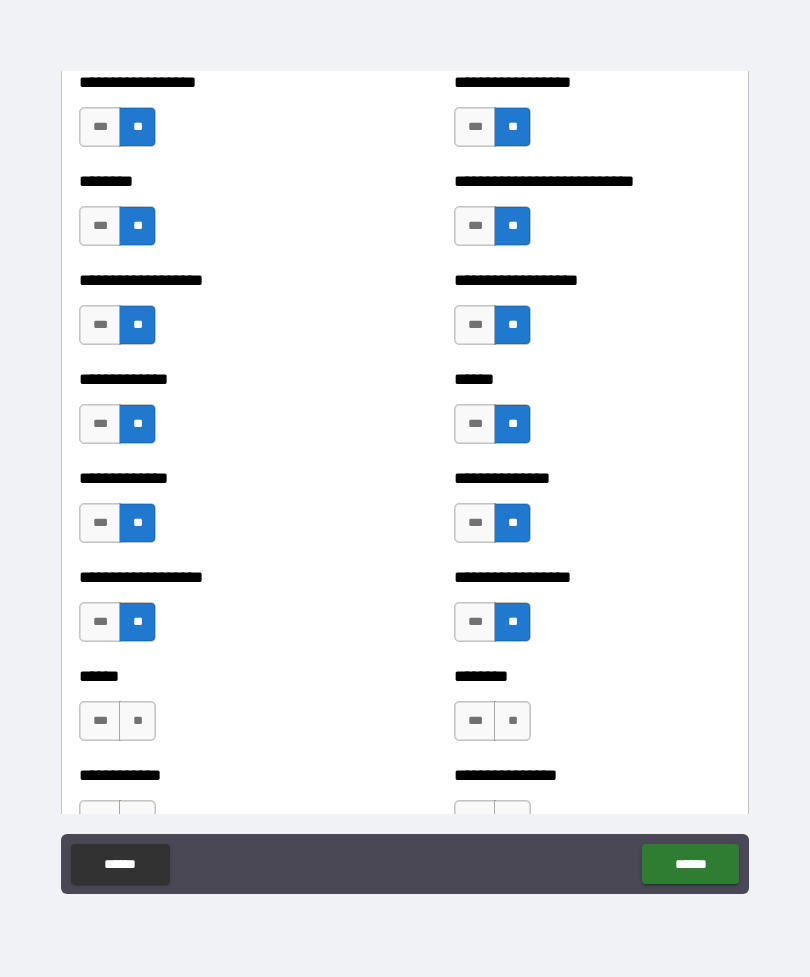 click on "**" at bounding box center (137, 721) 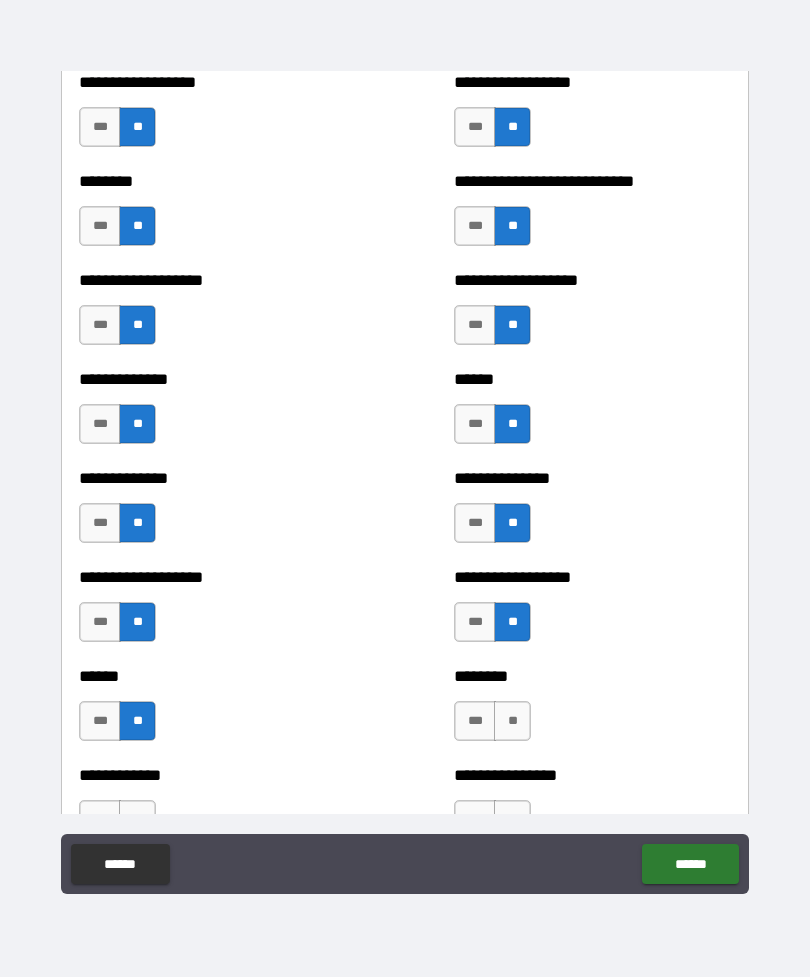 click on "**" at bounding box center [512, 721] 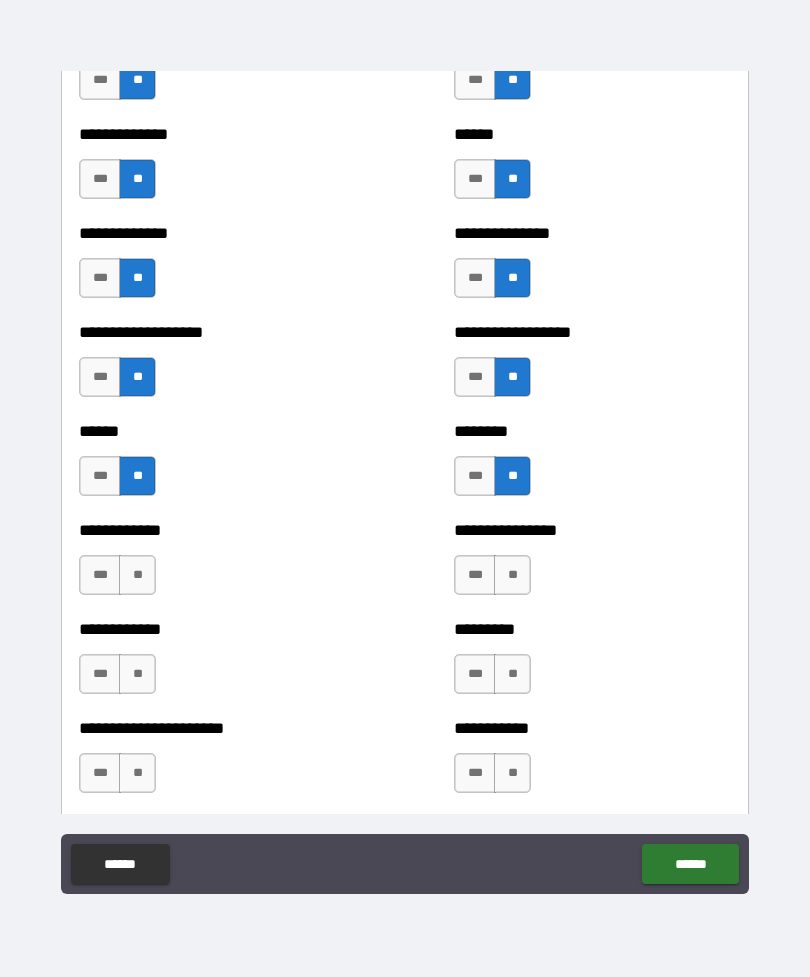 scroll, scrollTop: 4781, scrollLeft: 0, axis: vertical 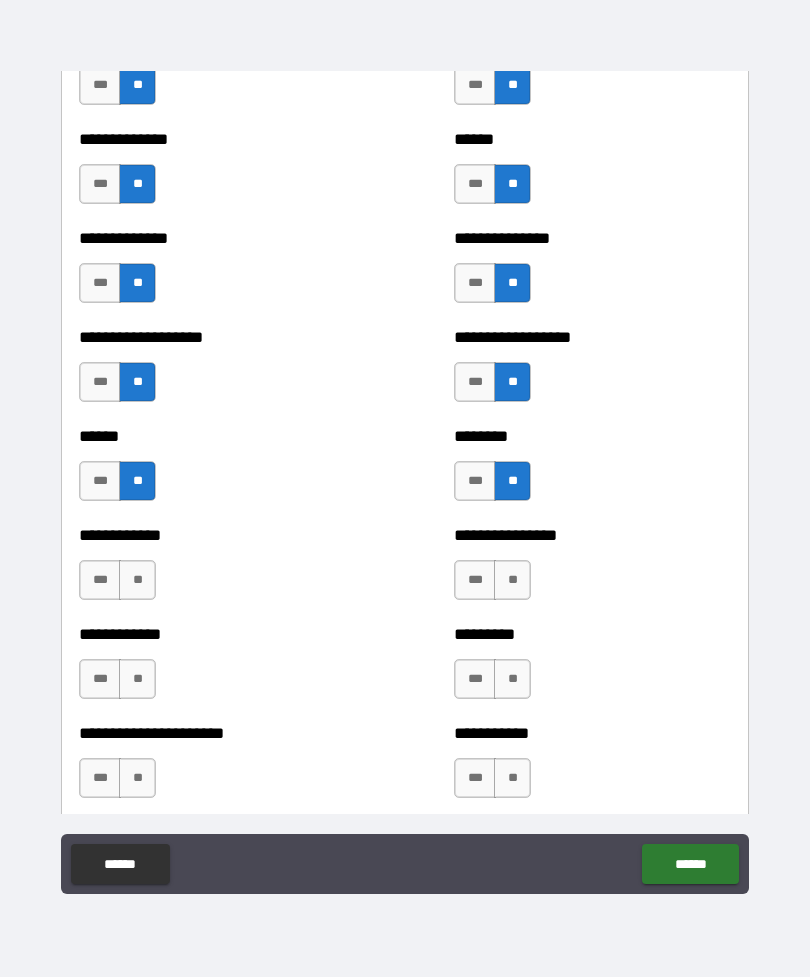 click on "**********" at bounding box center [592, 570] 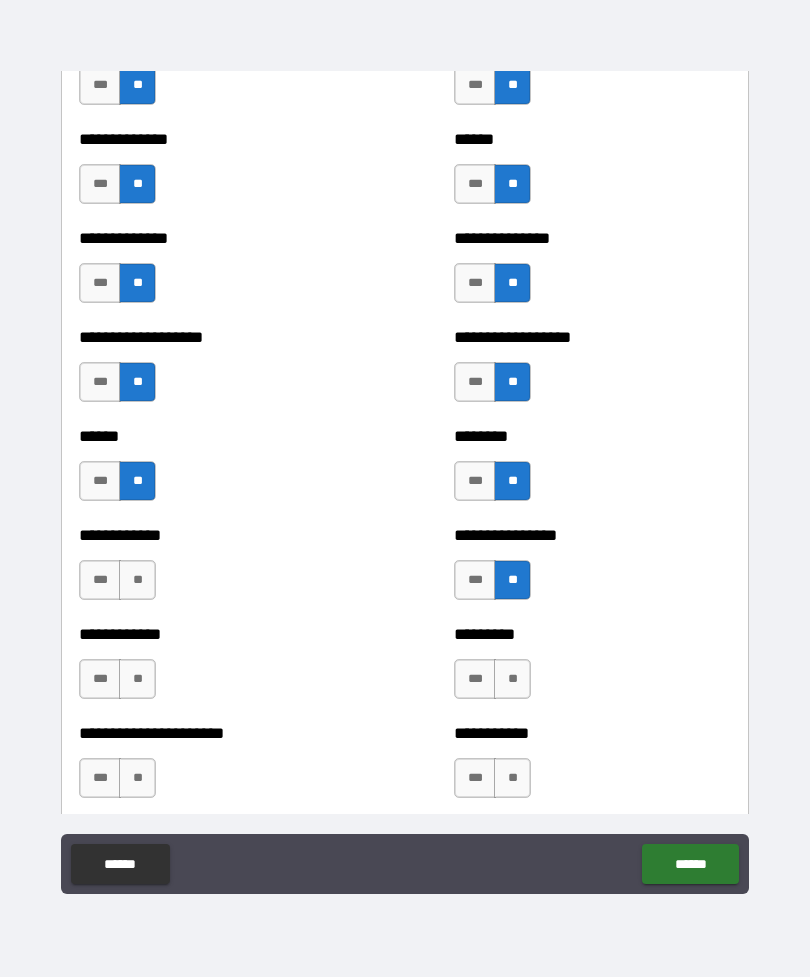 click on "**" at bounding box center (137, 580) 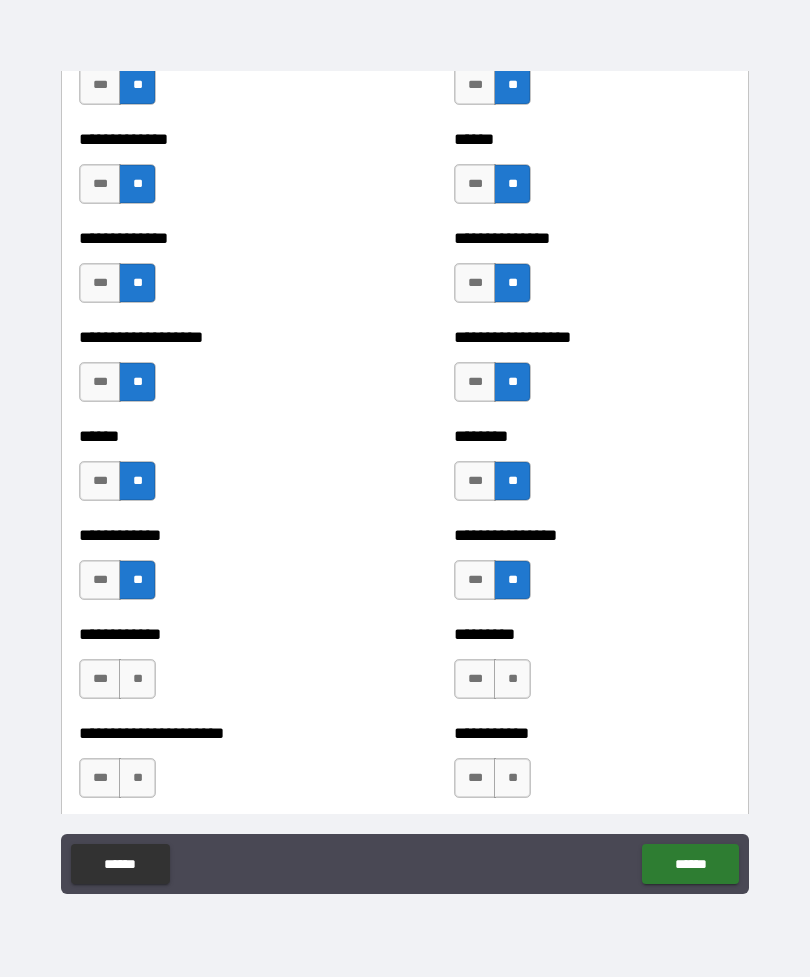 click on "**" at bounding box center (137, 679) 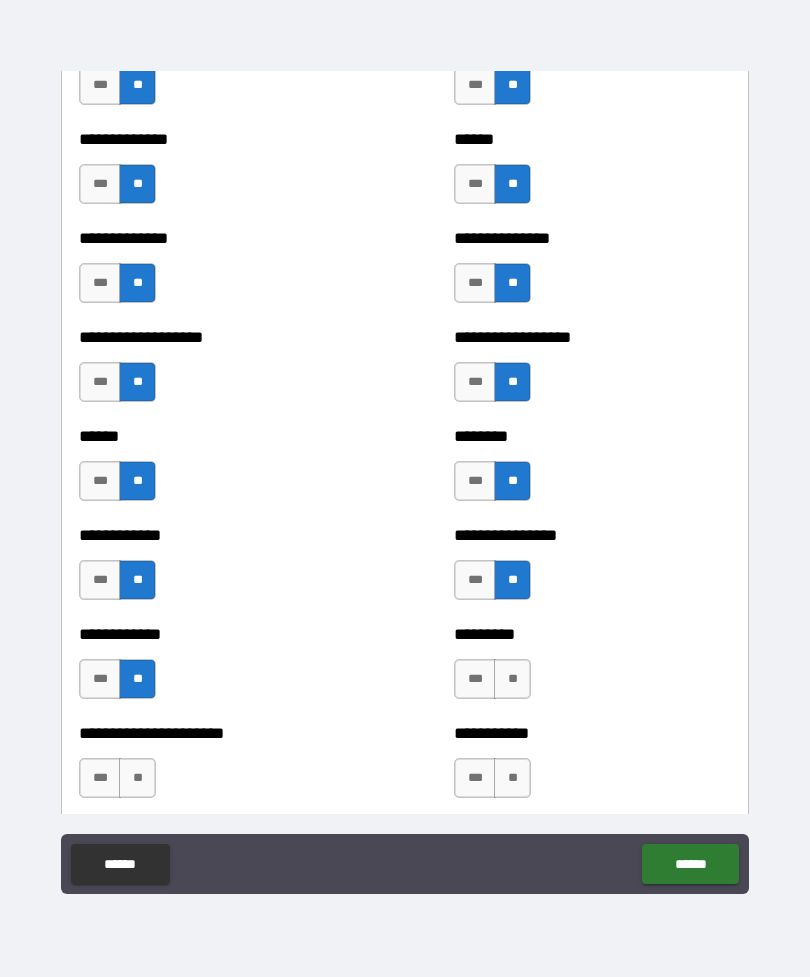 click on "**" at bounding box center [512, 679] 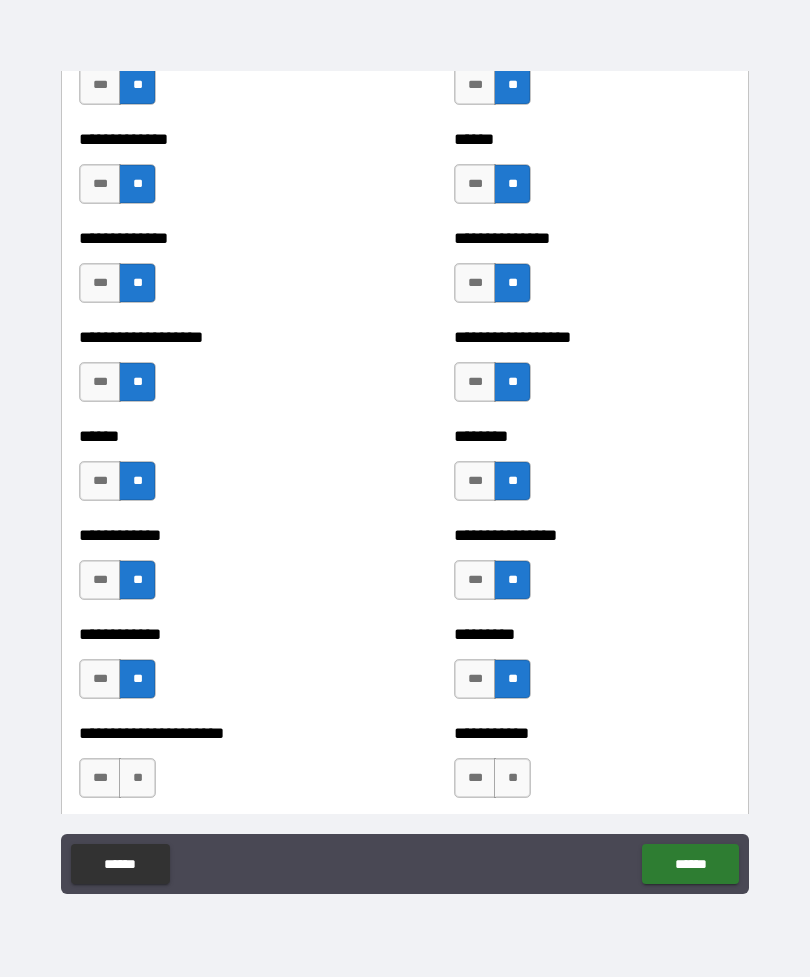 click on "**" at bounding box center [512, 778] 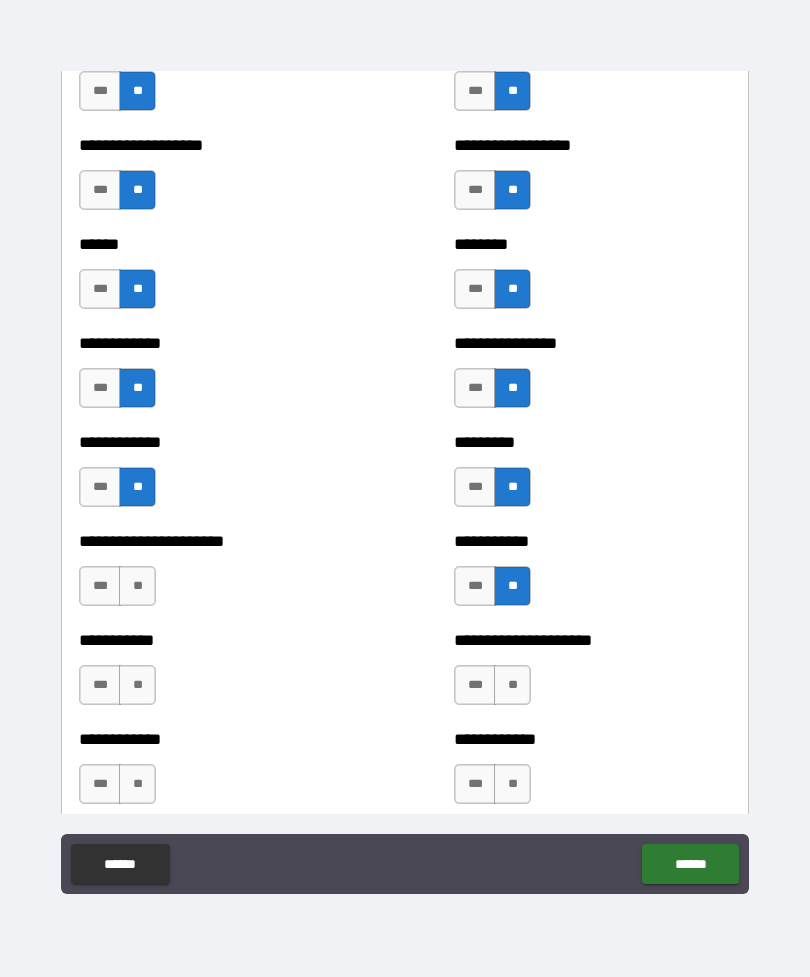 scroll, scrollTop: 5028, scrollLeft: 0, axis: vertical 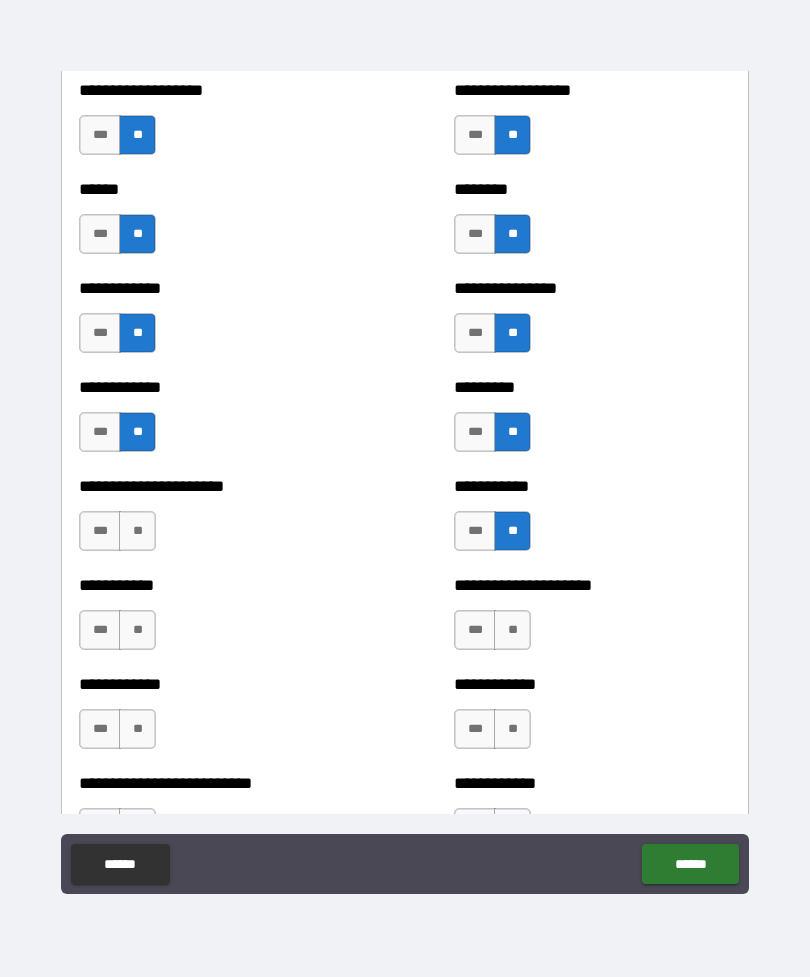 click on "**" at bounding box center (137, 531) 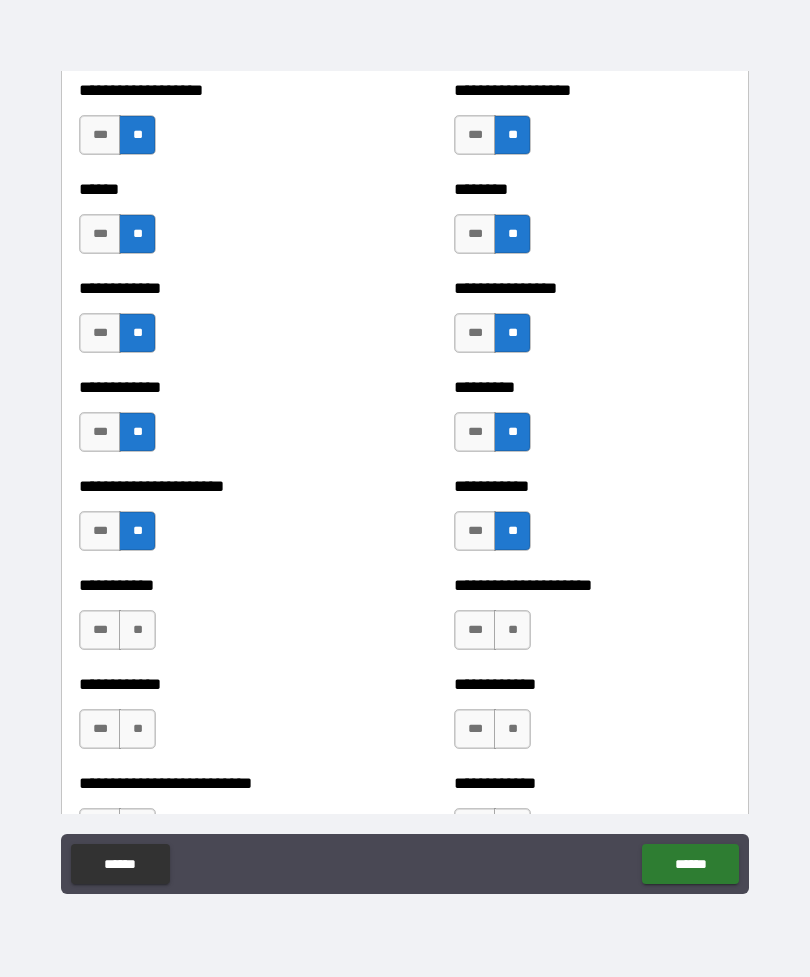 click on "**" at bounding box center [137, 630] 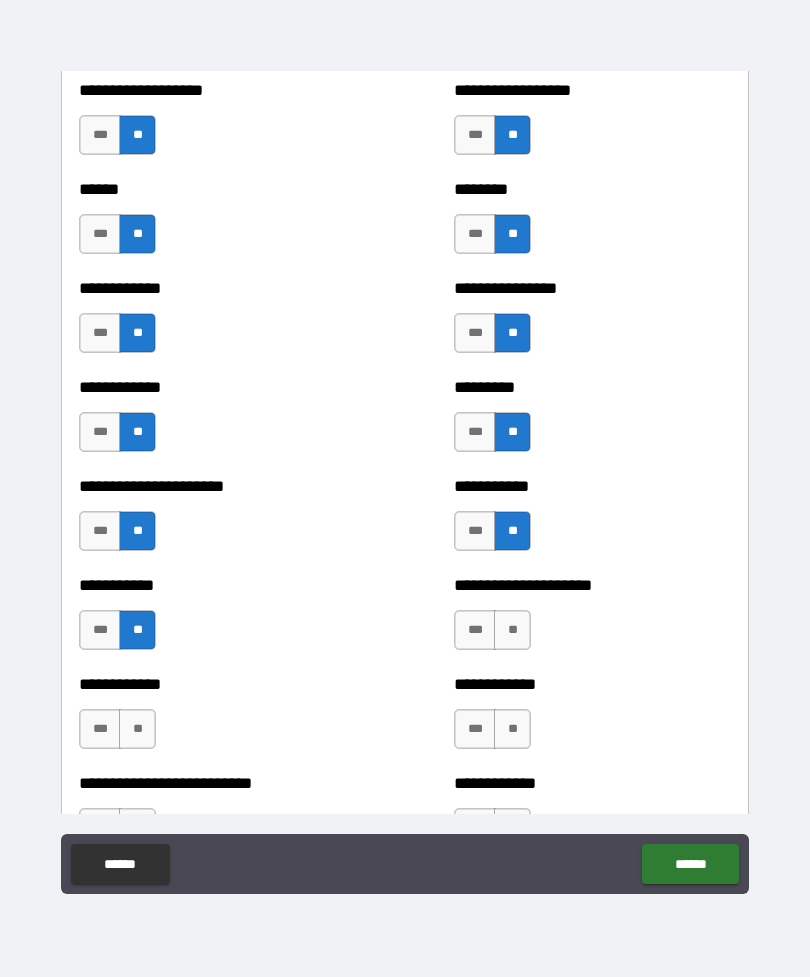 click on "**" at bounding box center [512, 630] 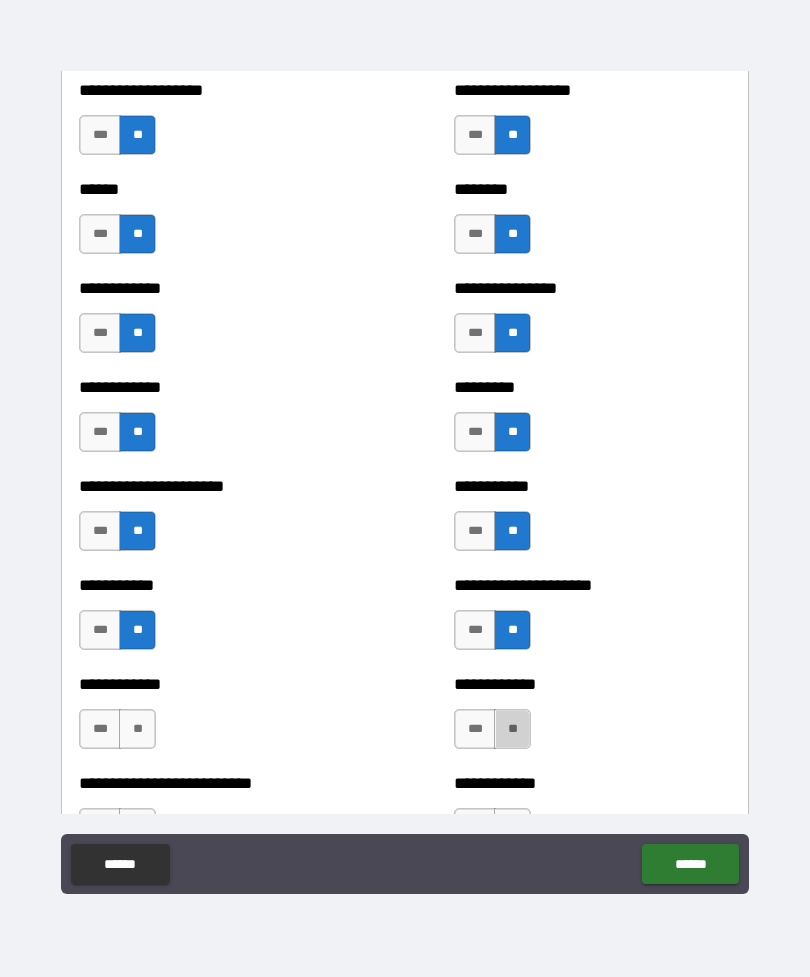 click on "**" at bounding box center (512, 729) 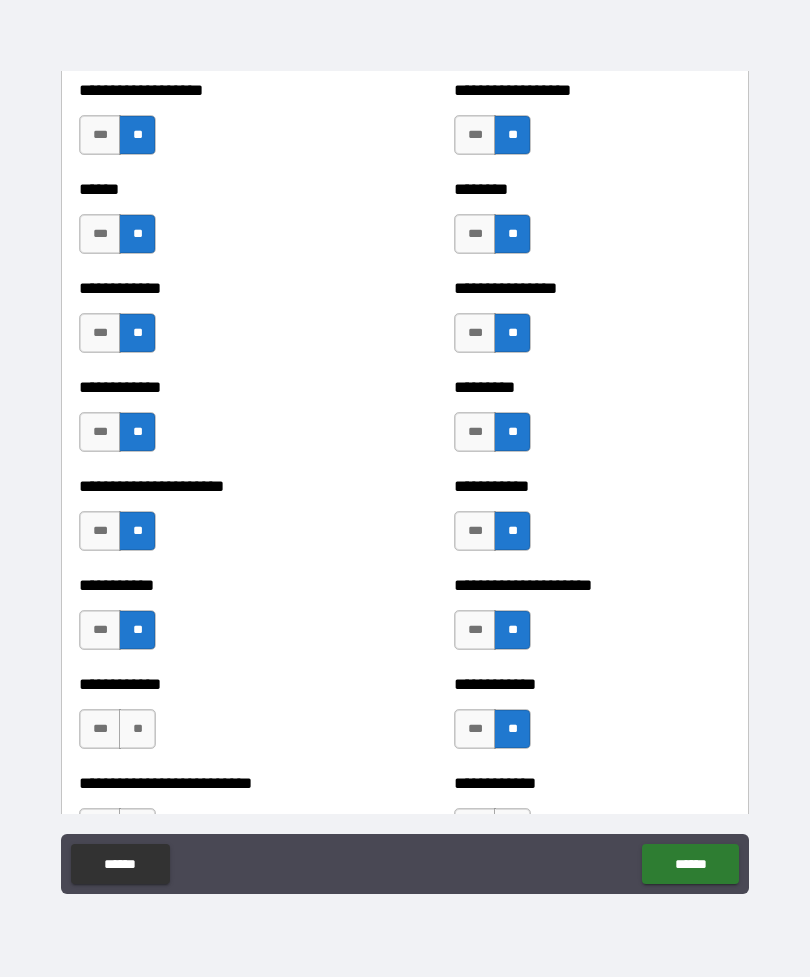 click on "**" at bounding box center (137, 729) 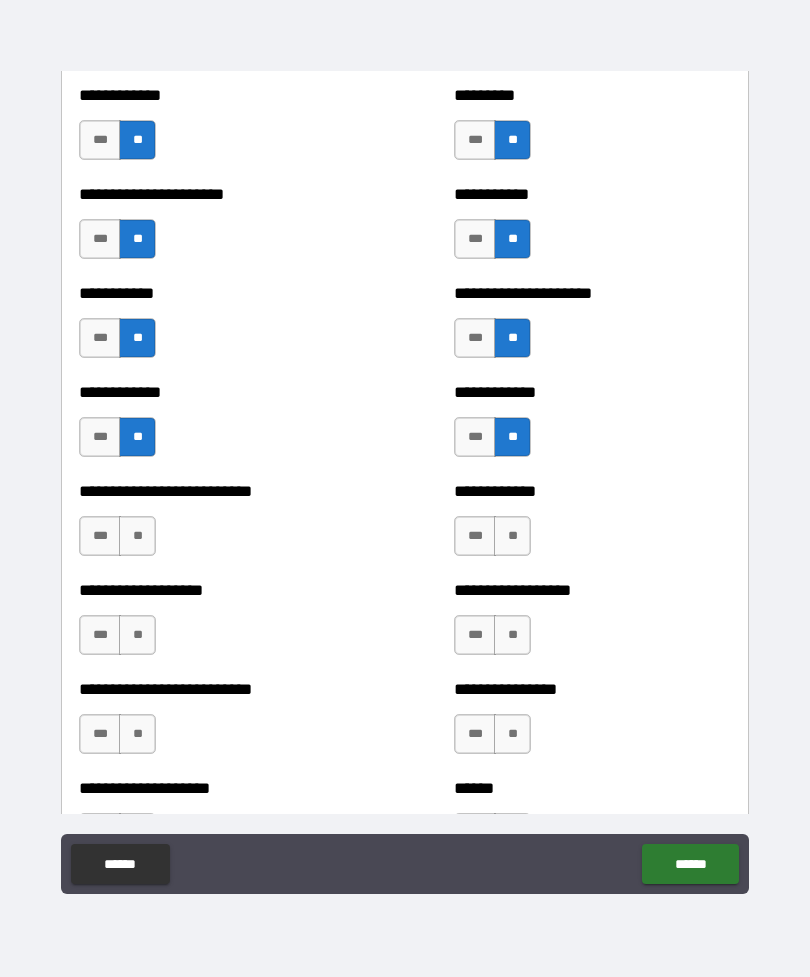 scroll, scrollTop: 5320, scrollLeft: 0, axis: vertical 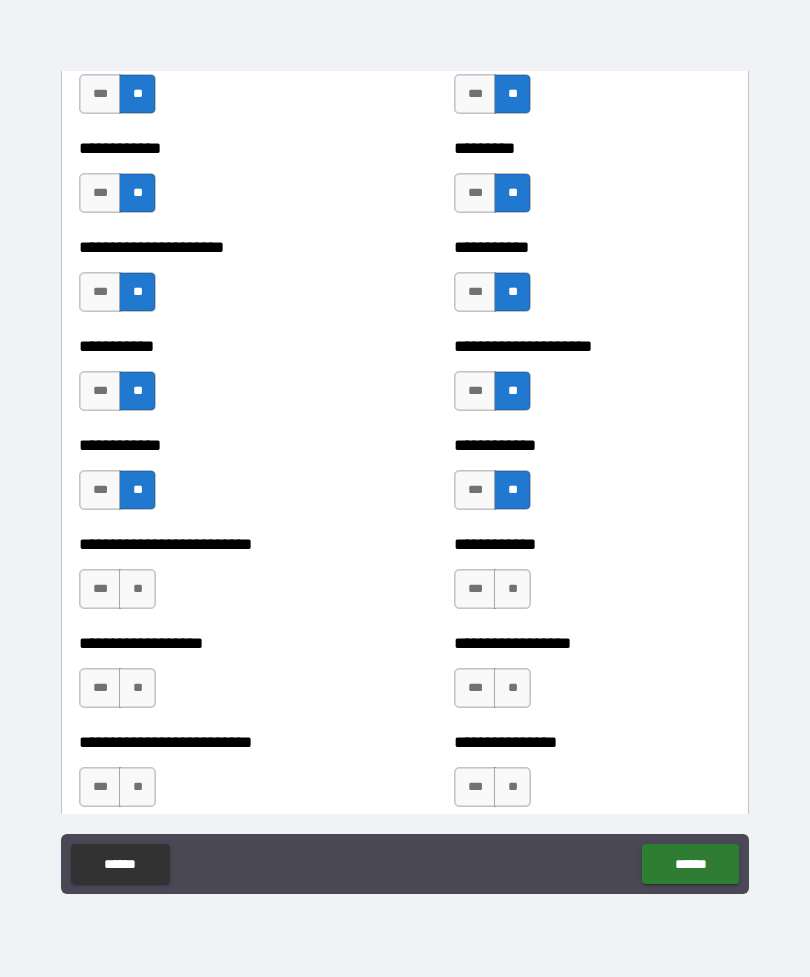 click on "**" at bounding box center [137, 589] 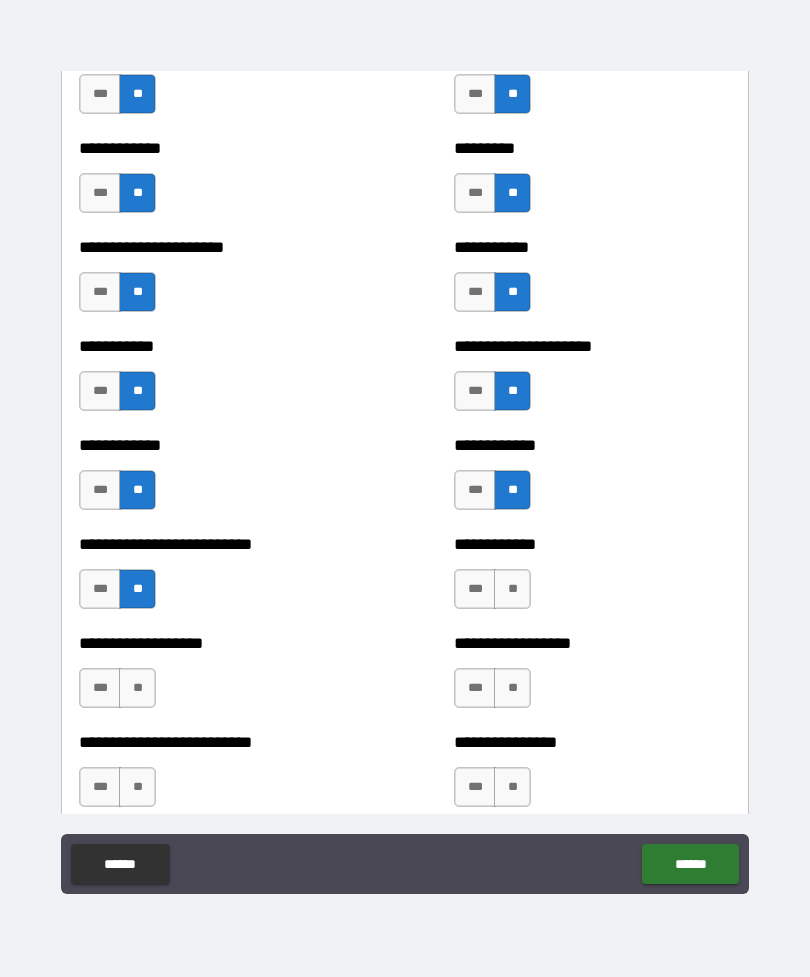 click on "**" at bounding box center [137, 688] 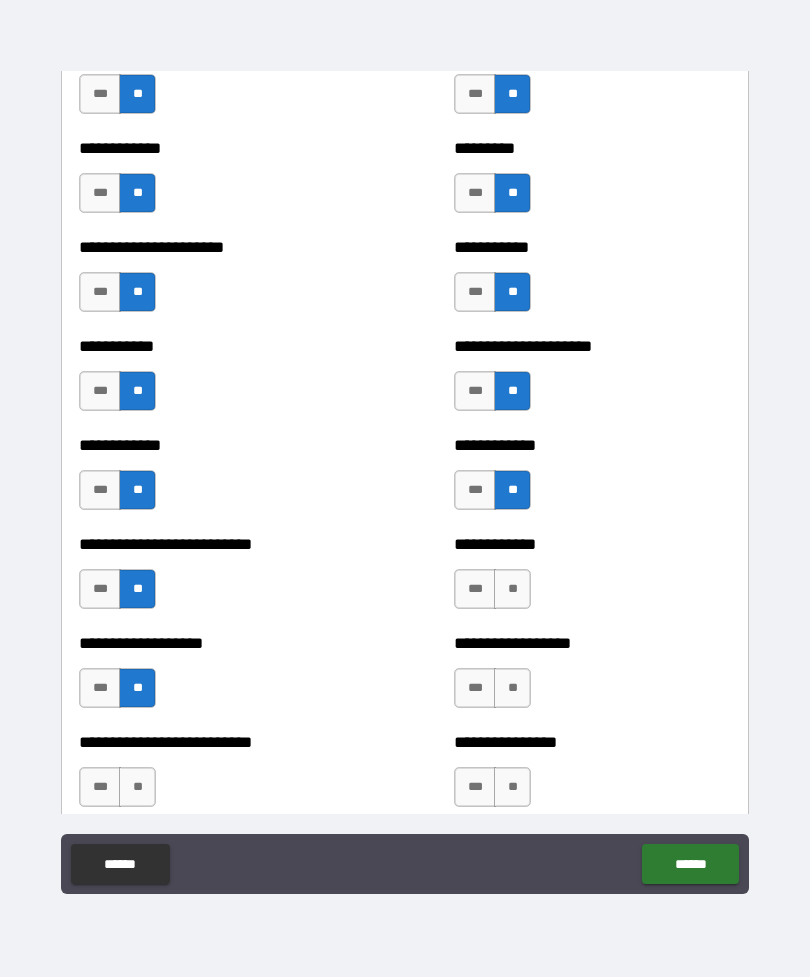 click on "**" at bounding box center (512, 688) 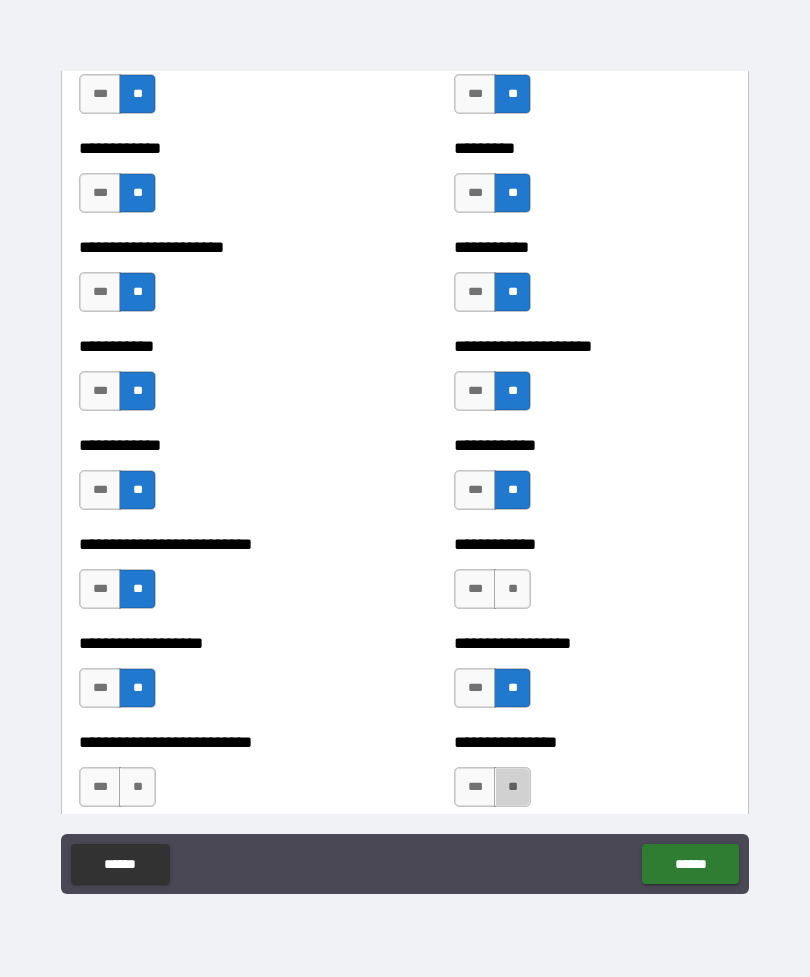click on "**" at bounding box center [512, 787] 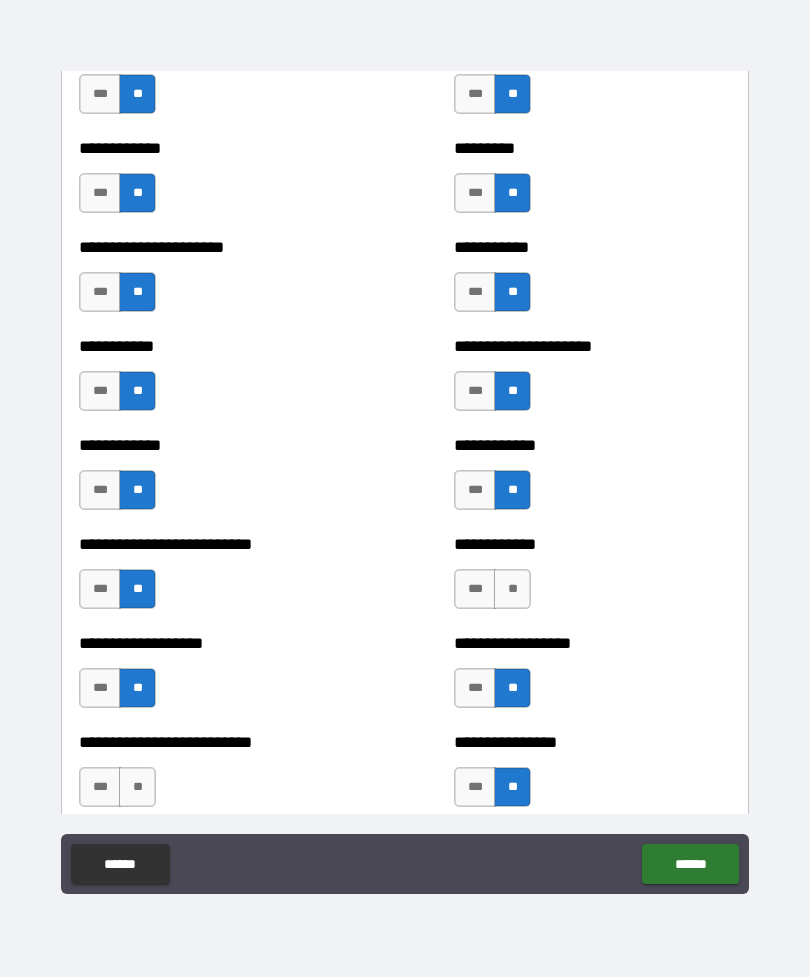 click on "**" at bounding box center (137, 787) 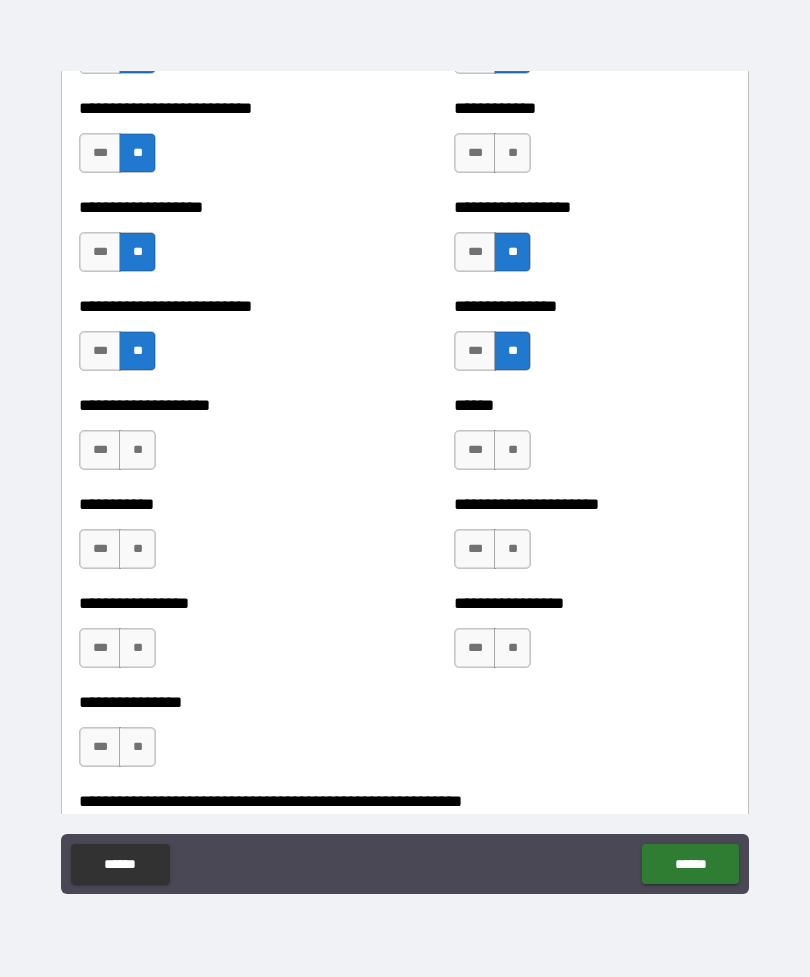 scroll, scrollTop: 5698, scrollLeft: 0, axis: vertical 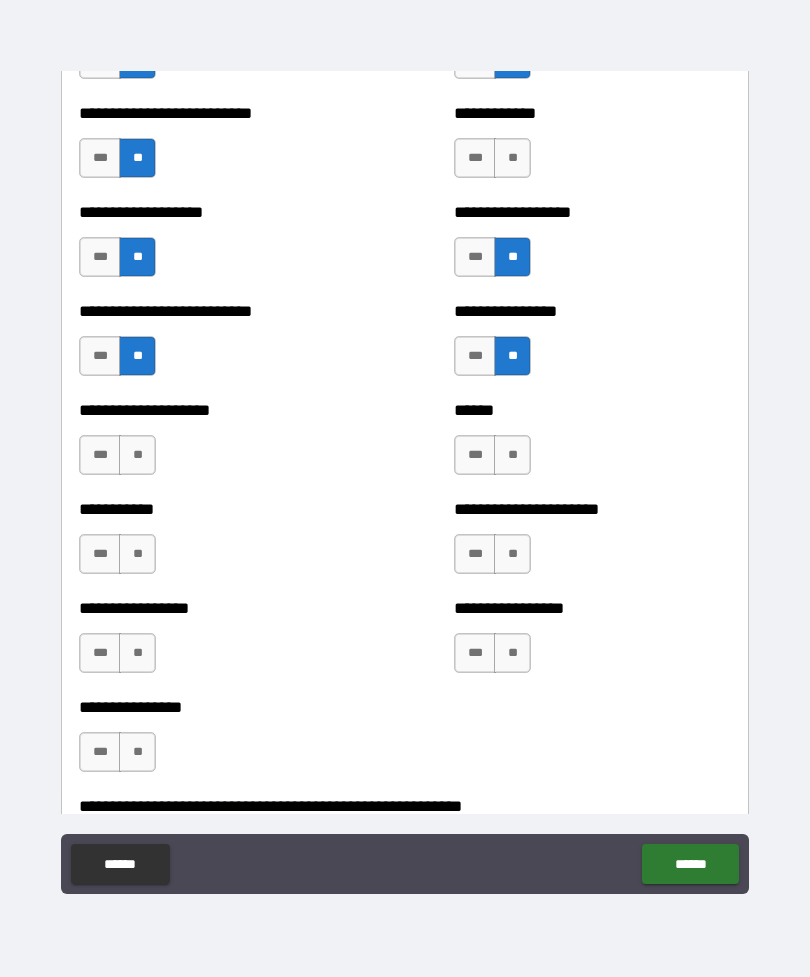 click on "**" at bounding box center (137, 455) 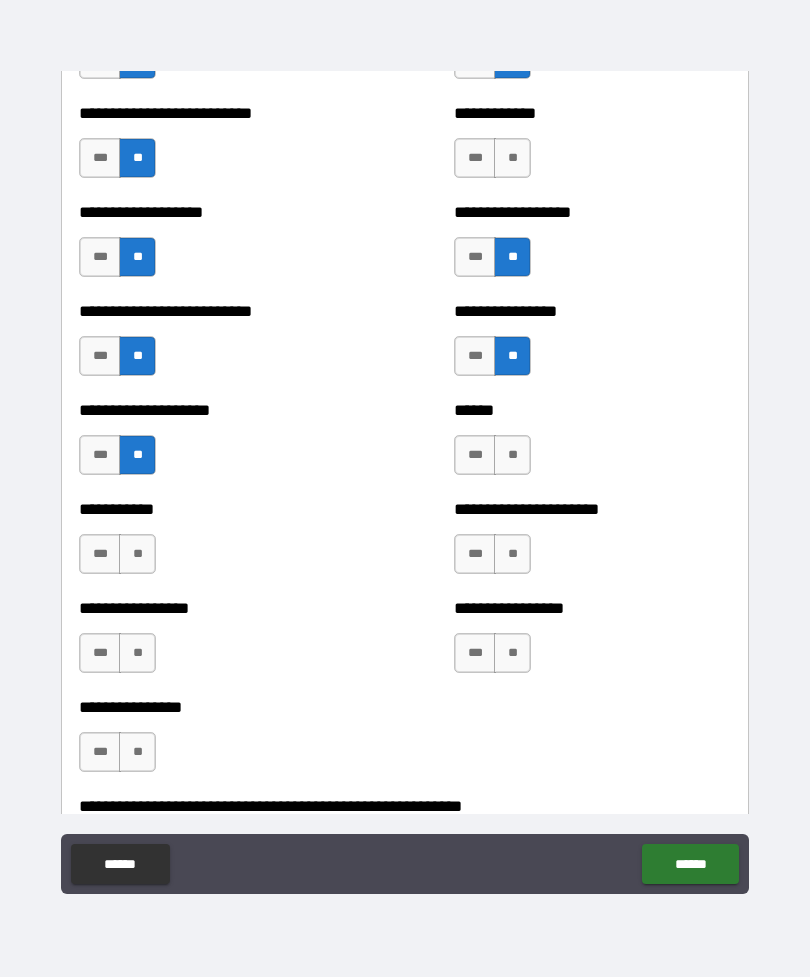 click on "**" at bounding box center [512, 455] 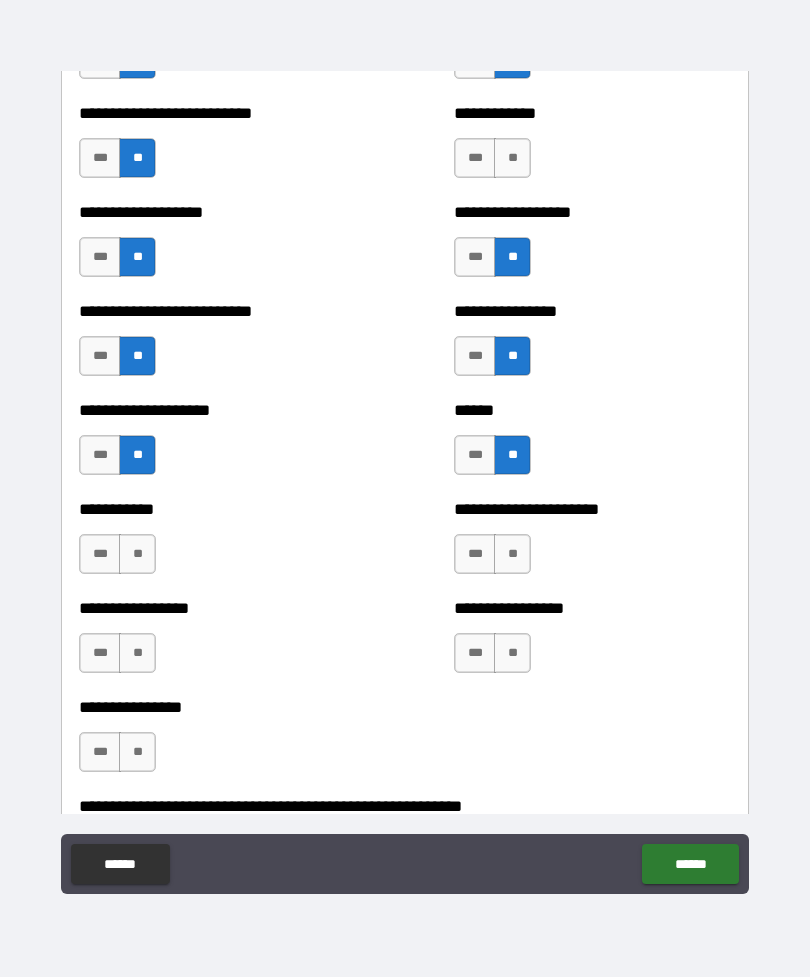 click on "**" at bounding box center [512, 554] 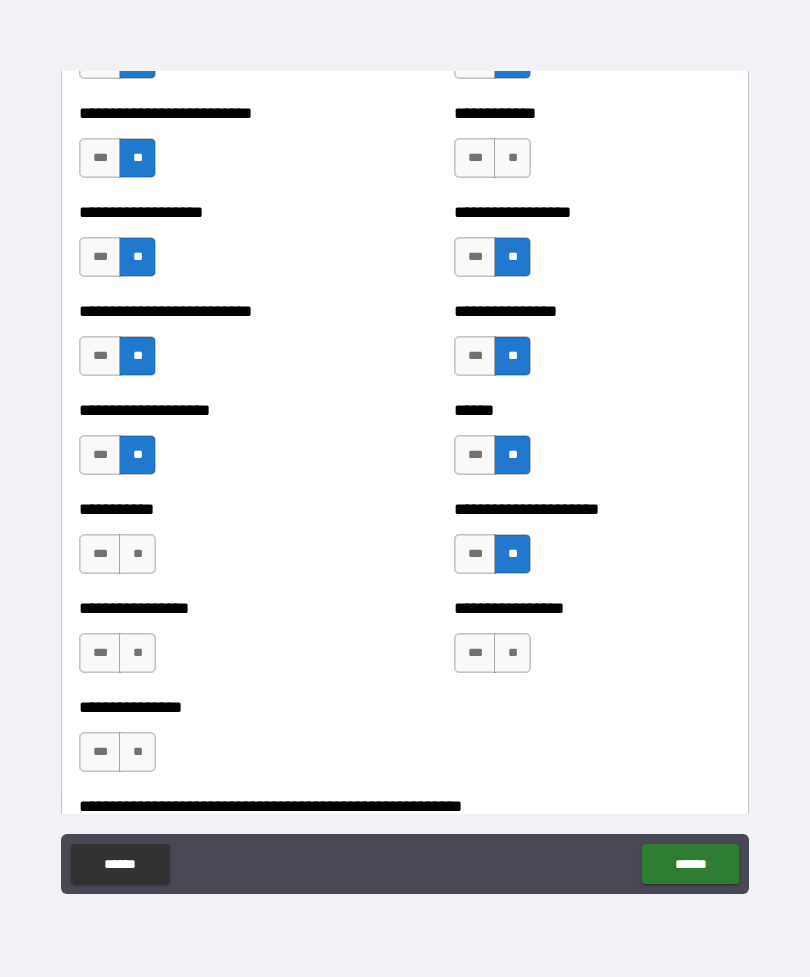 click on "**" at bounding box center [512, 653] 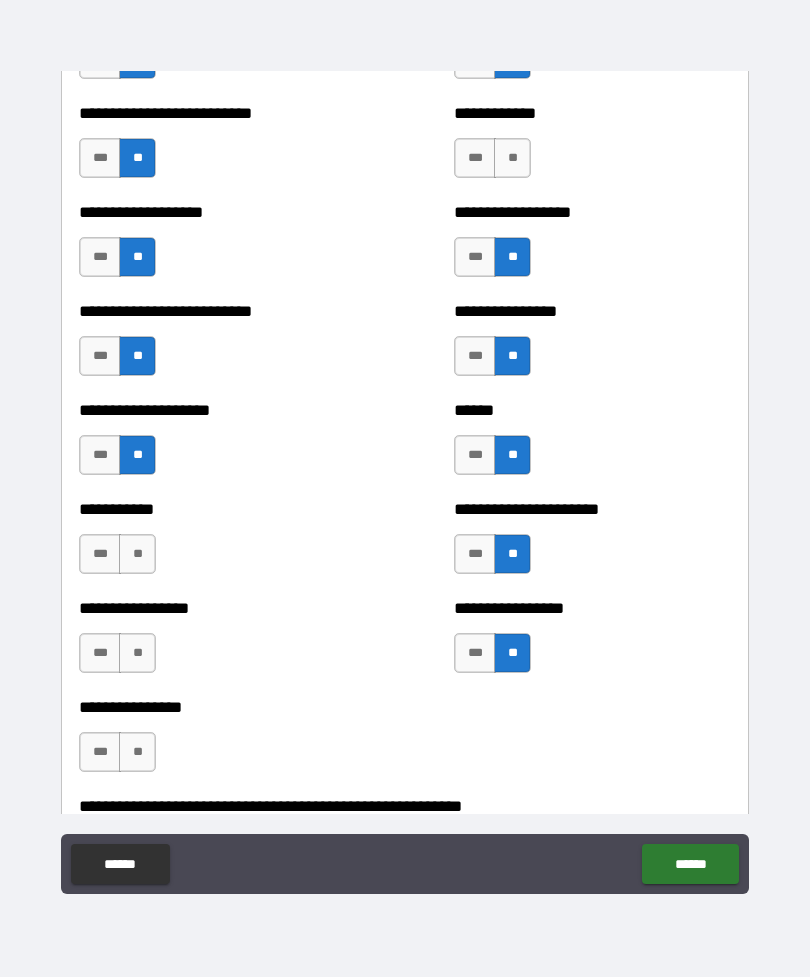 click on "**" at bounding box center (137, 554) 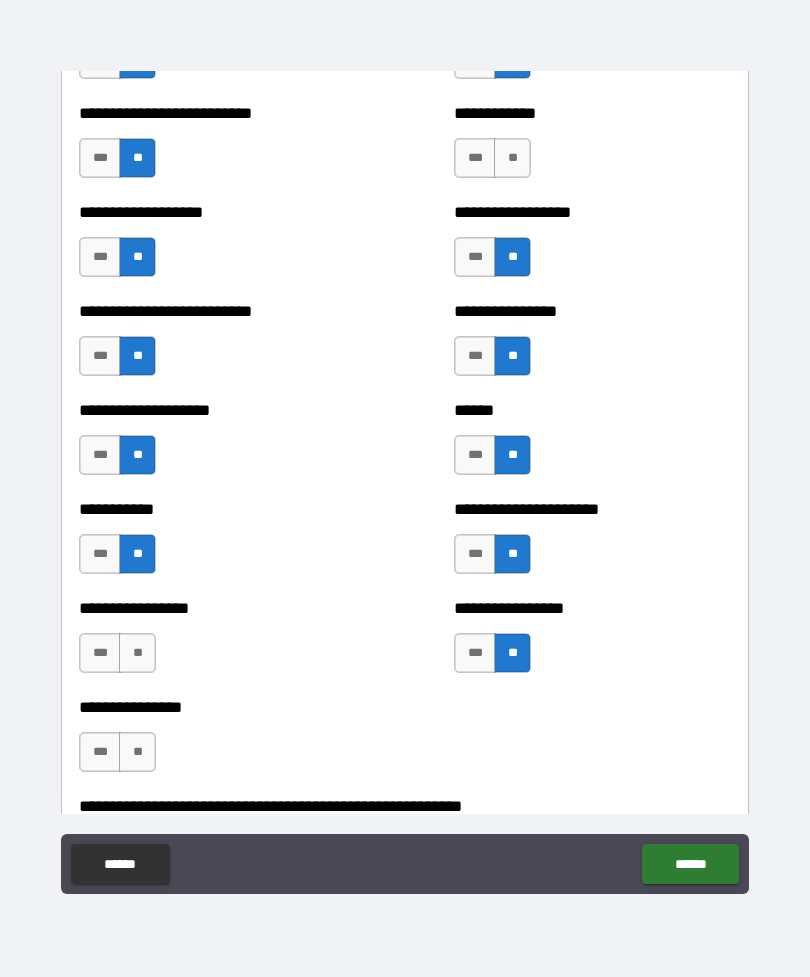 click on "**" at bounding box center [137, 653] 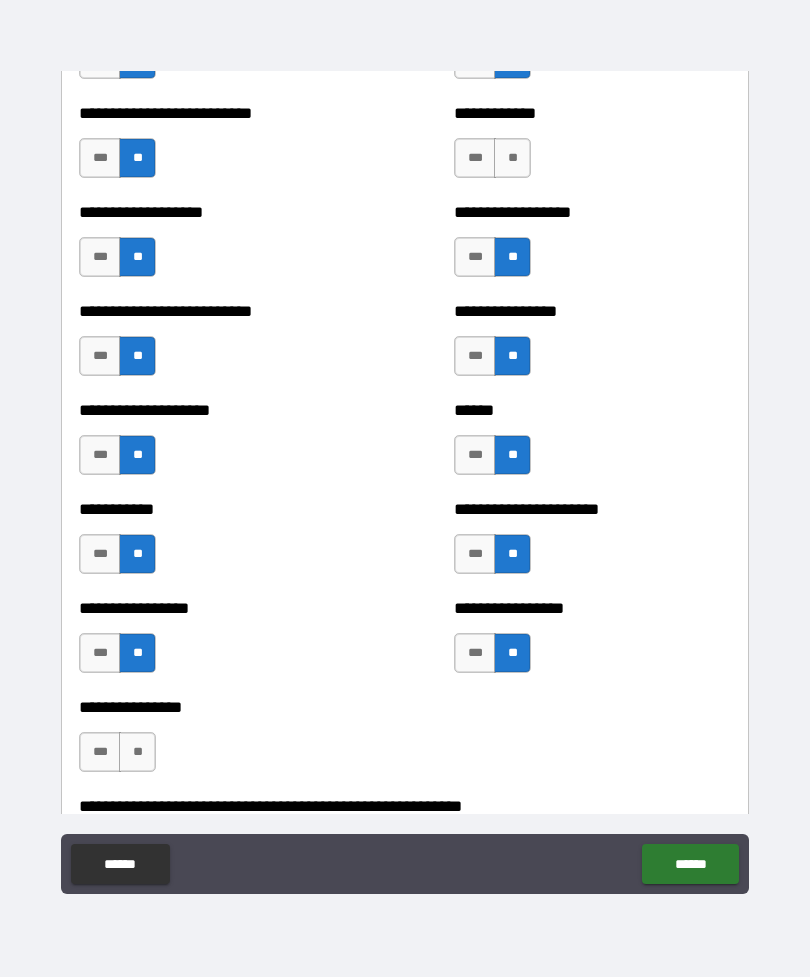 click on "**" at bounding box center [137, 752] 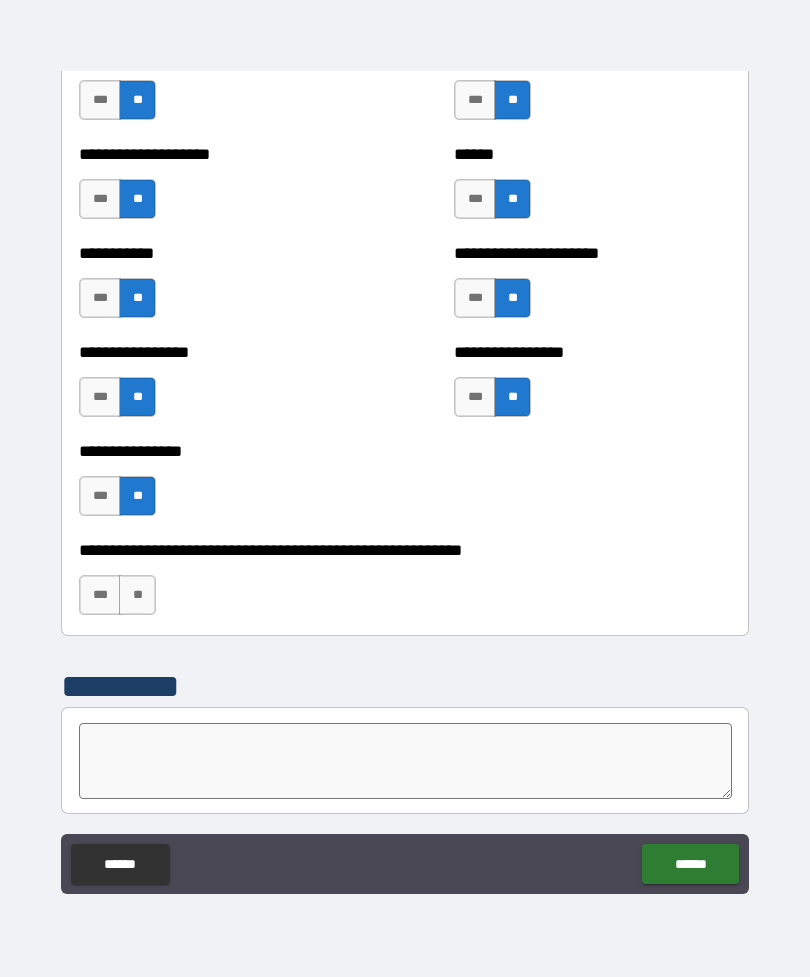 scroll, scrollTop: 5969, scrollLeft: 0, axis: vertical 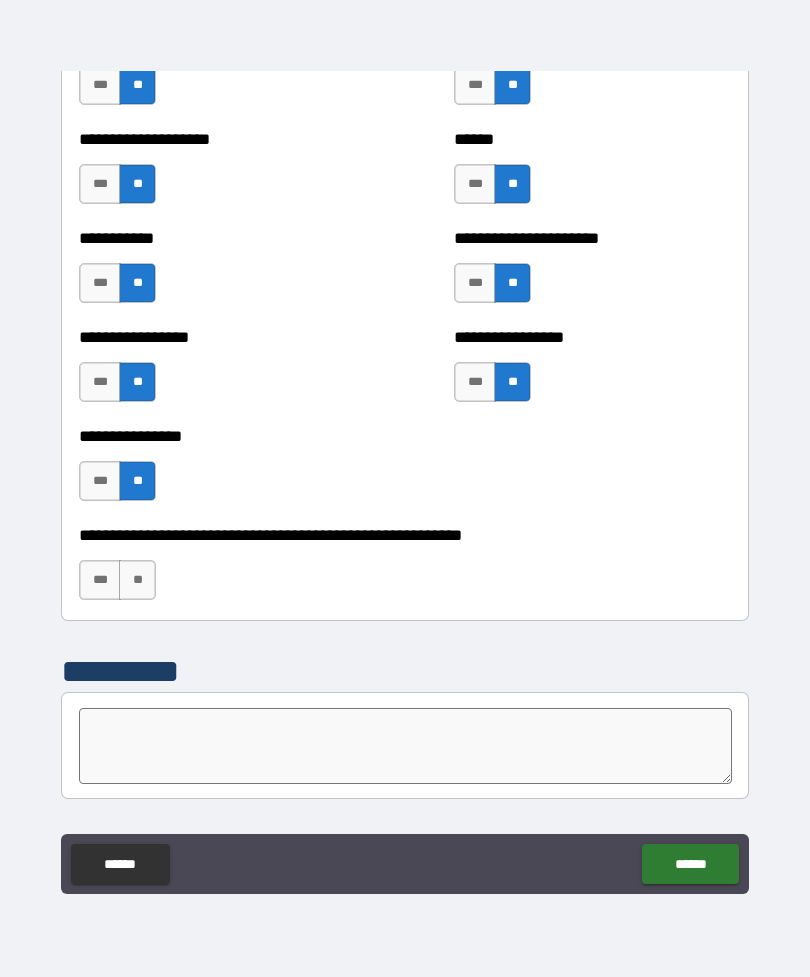 click on "**" at bounding box center [137, 580] 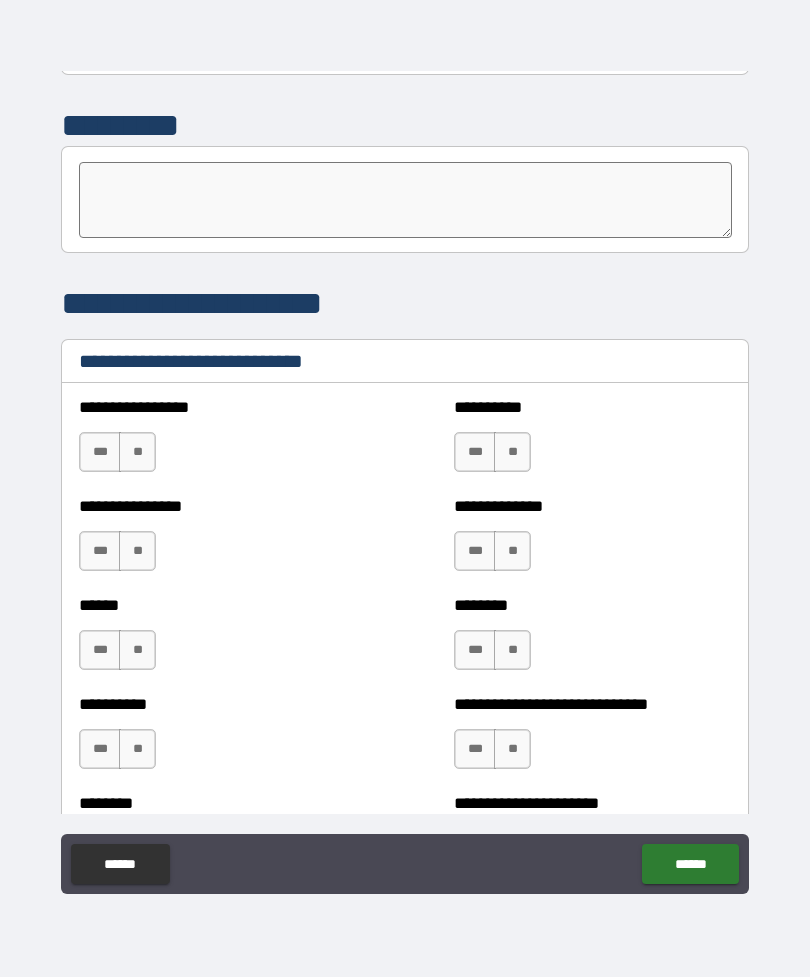 scroll, scrollTop: 6516, scrollLeft: 0, axis: vertical 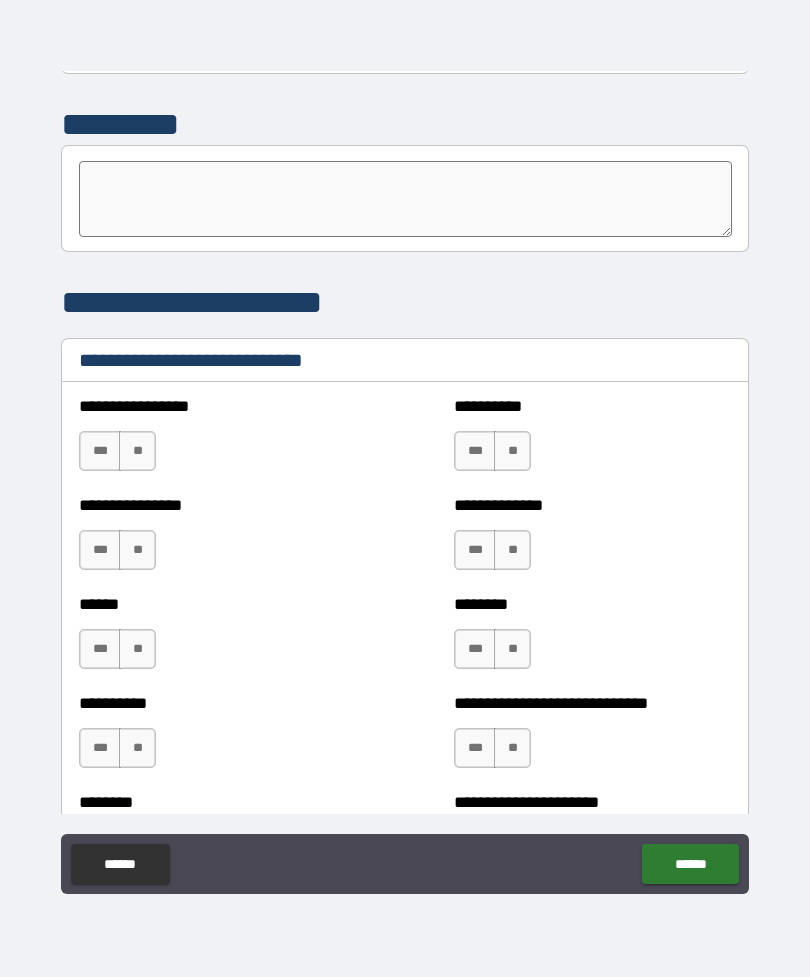 click on "**" at bounding box center [137, 451] 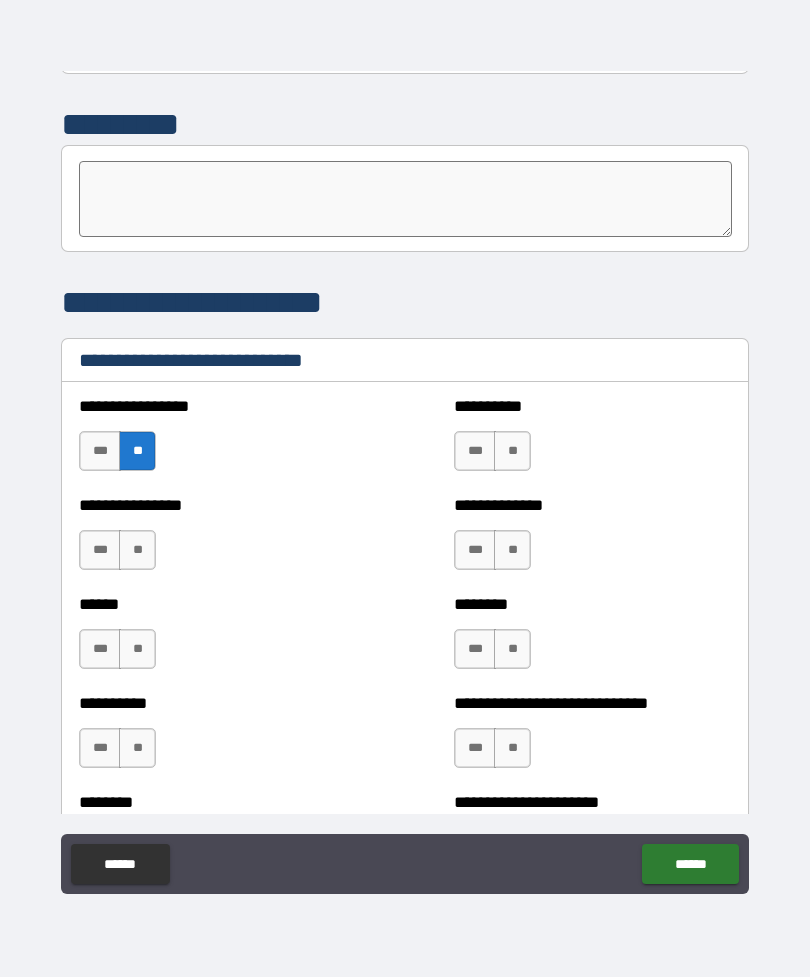 click on "**" at bounding box center [512, 451] 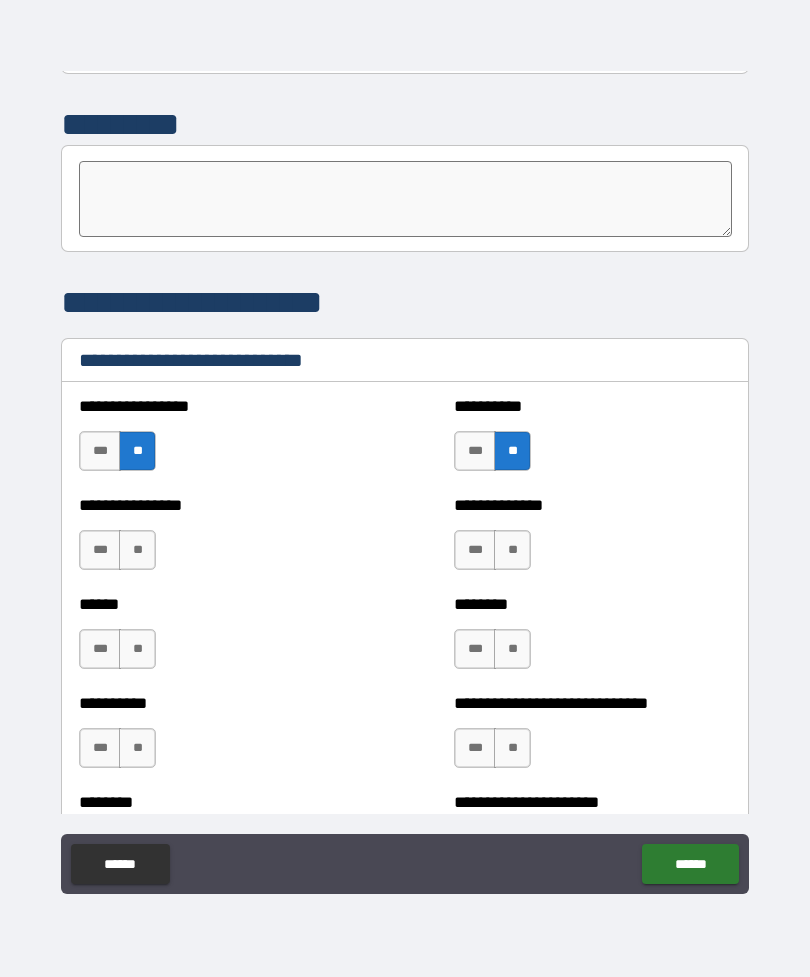 click on "**" at bounding box center (512, 550) 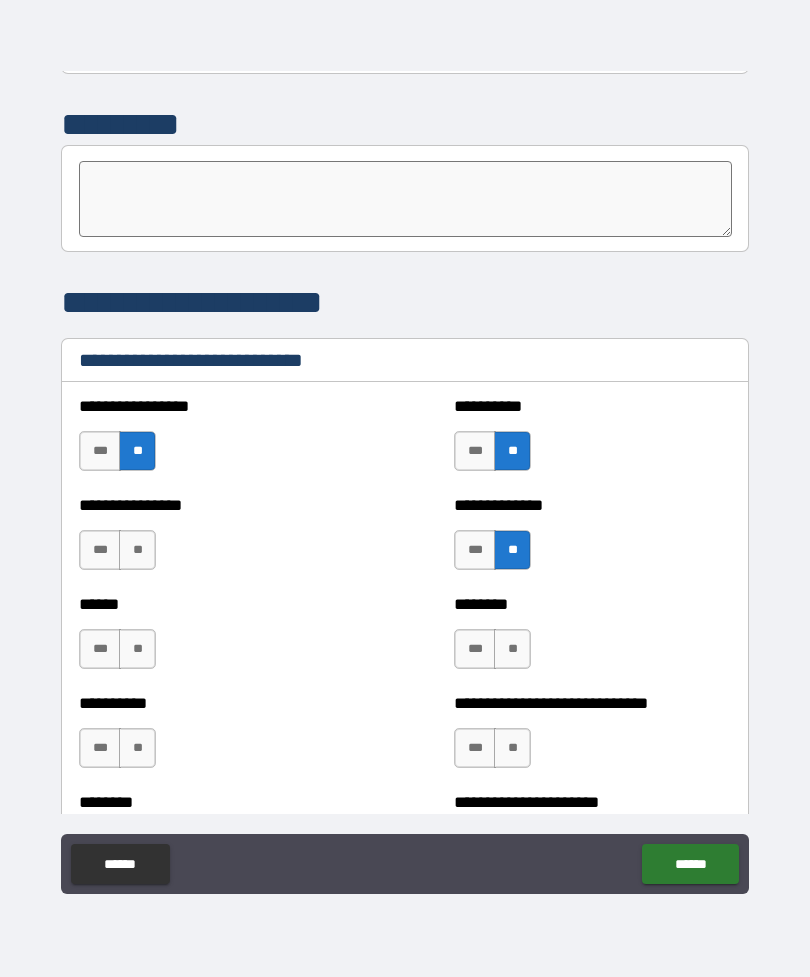 click on "**" at bounding box center (137, 550) 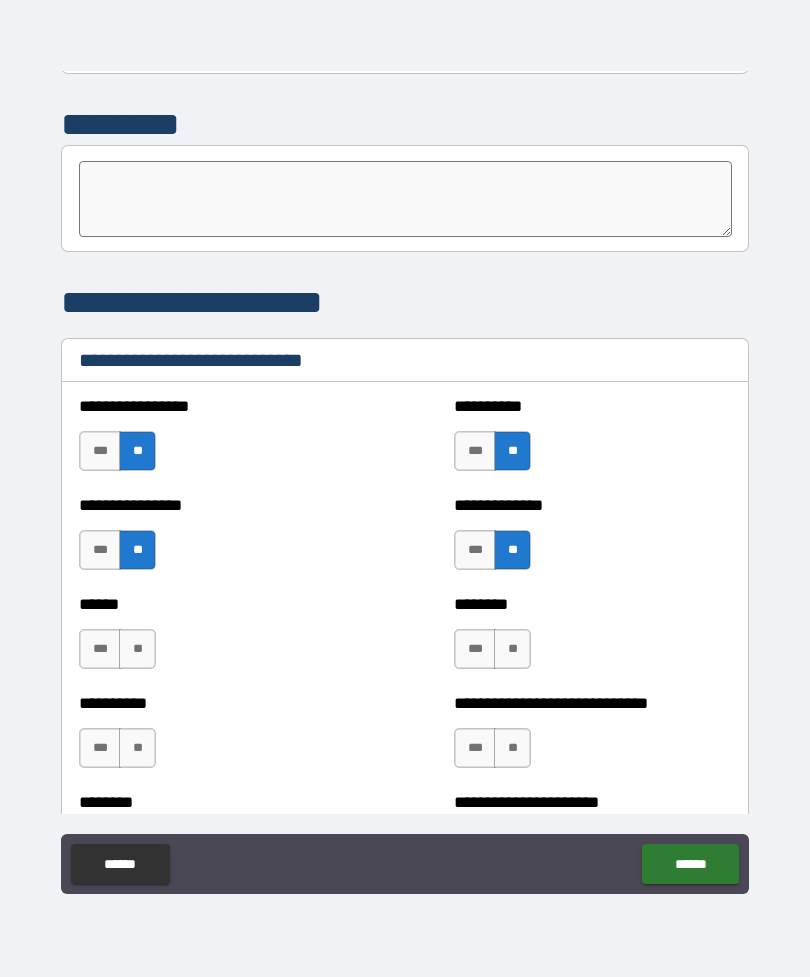 click on "**" at bounding box center [512, 649] 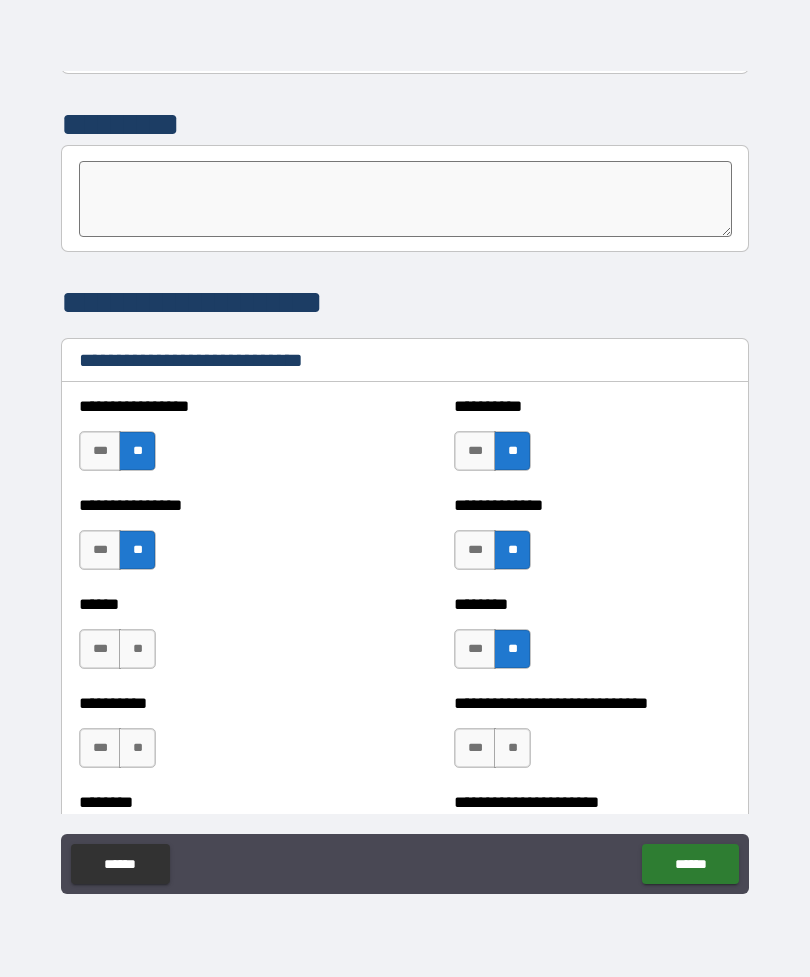 click on "**" at bounding box center [137, 649] 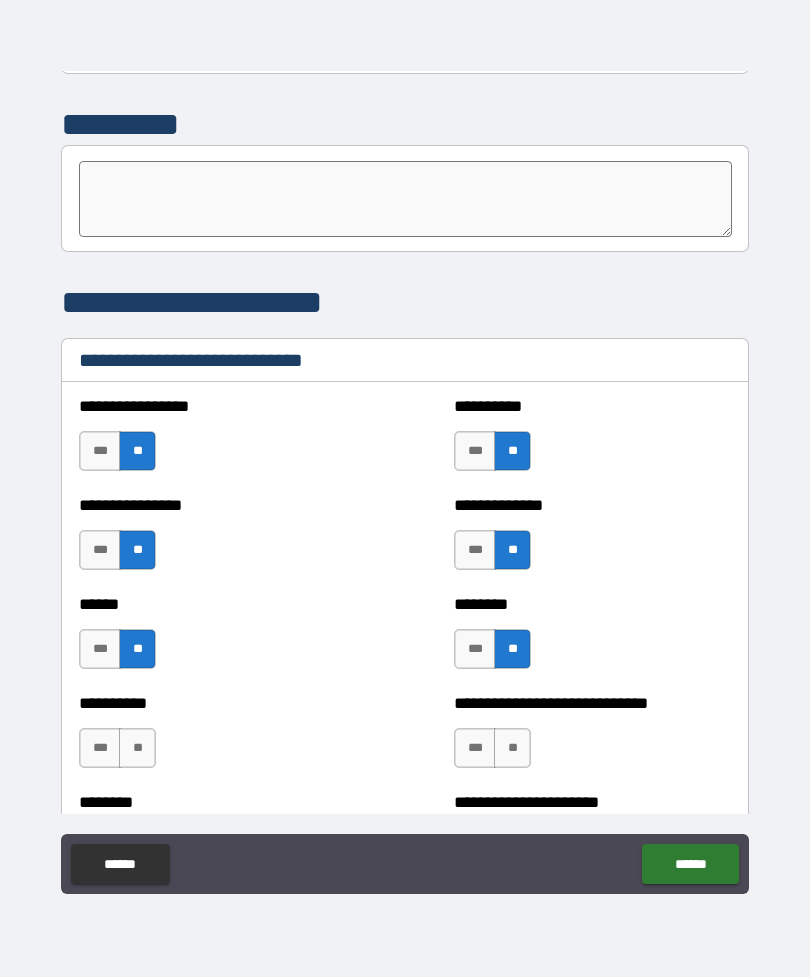 click on "**" at bounding box center [137, 748] 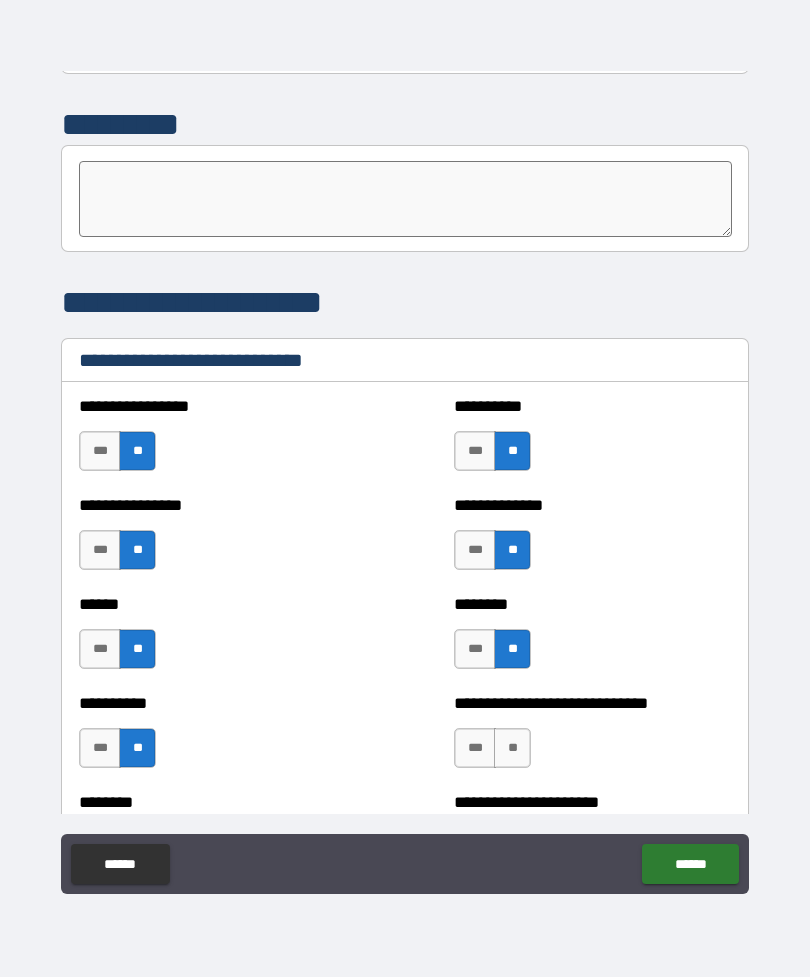 click on "**" at bounding box center (512, 748) 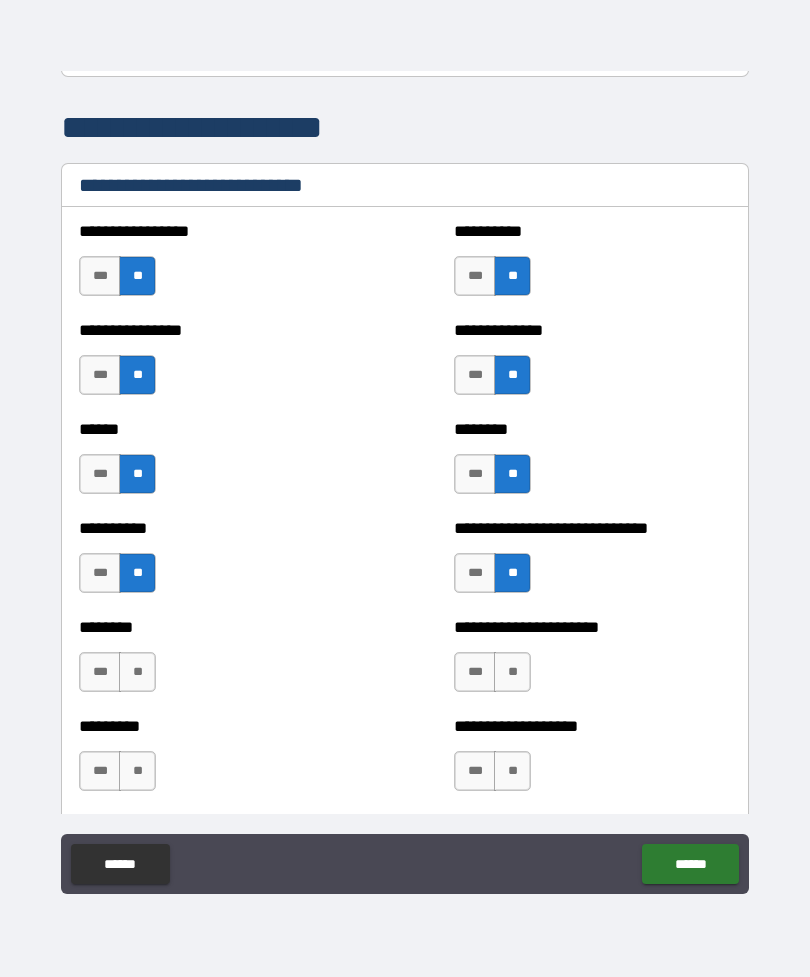scroll, scrollTop: 6721, scrollLeft: 0, axis: vertical 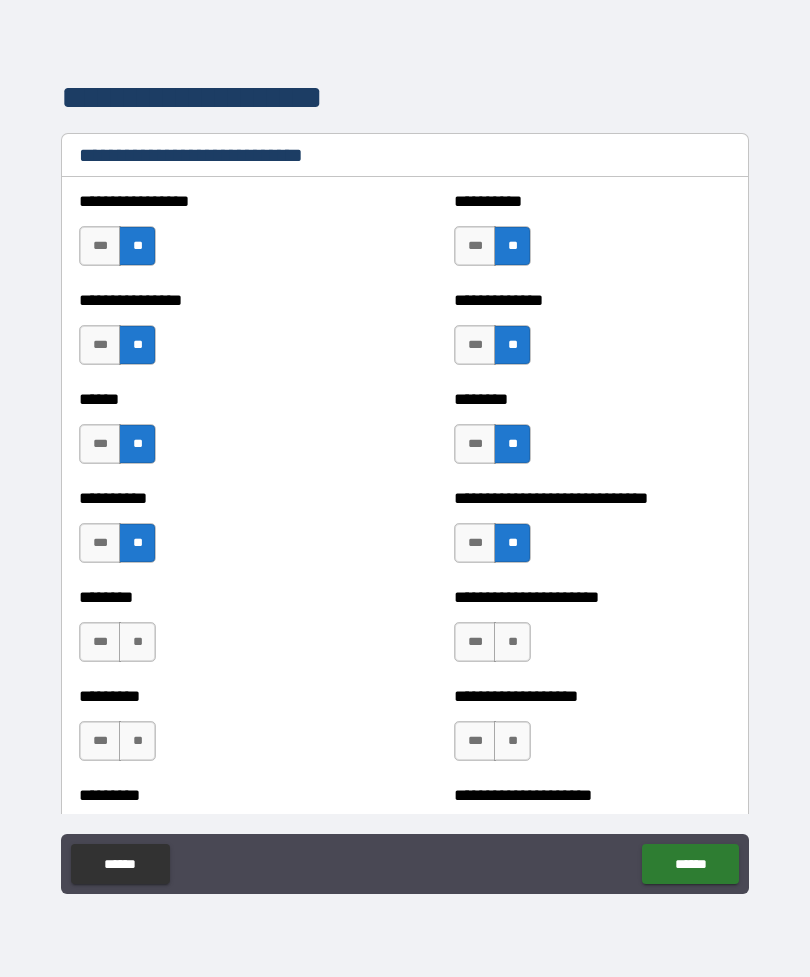 click on "**" at bounding box center (137, 642) 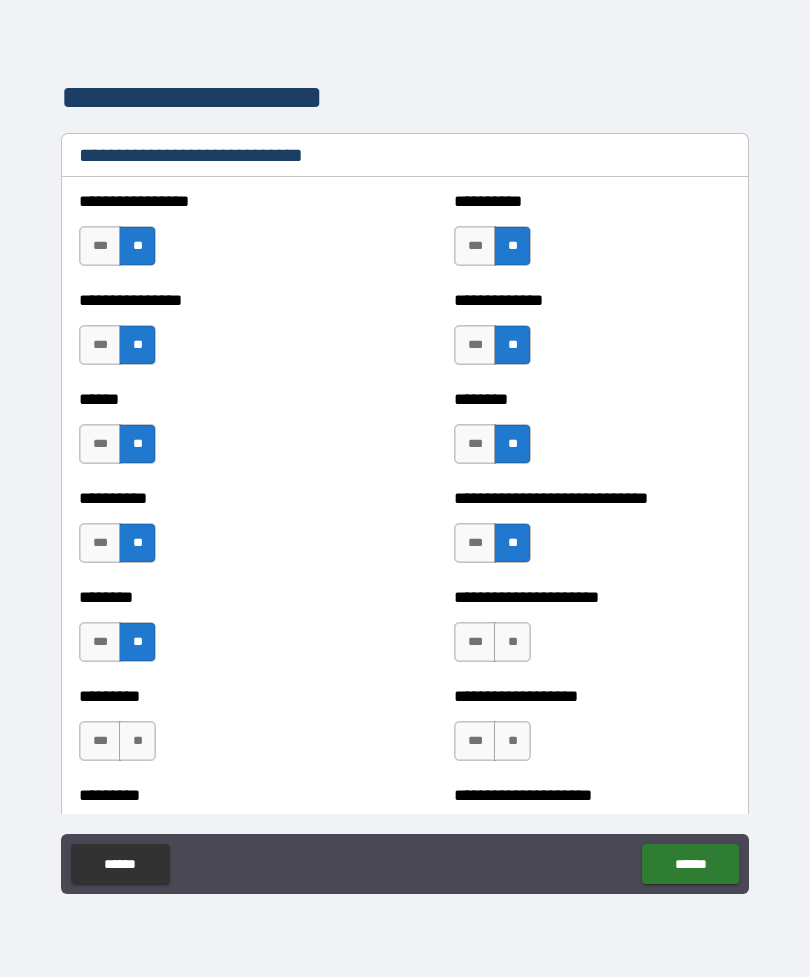 click on "**" at bounding box center (512, 642) 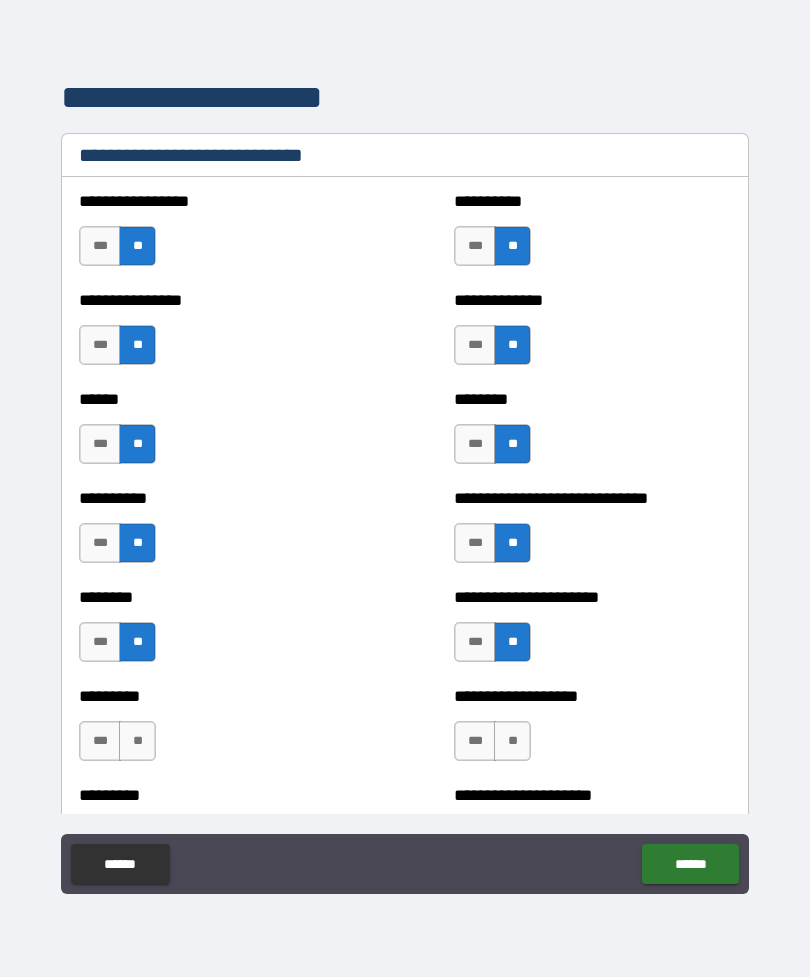 click on "**********" at bounding box center [592, 731] 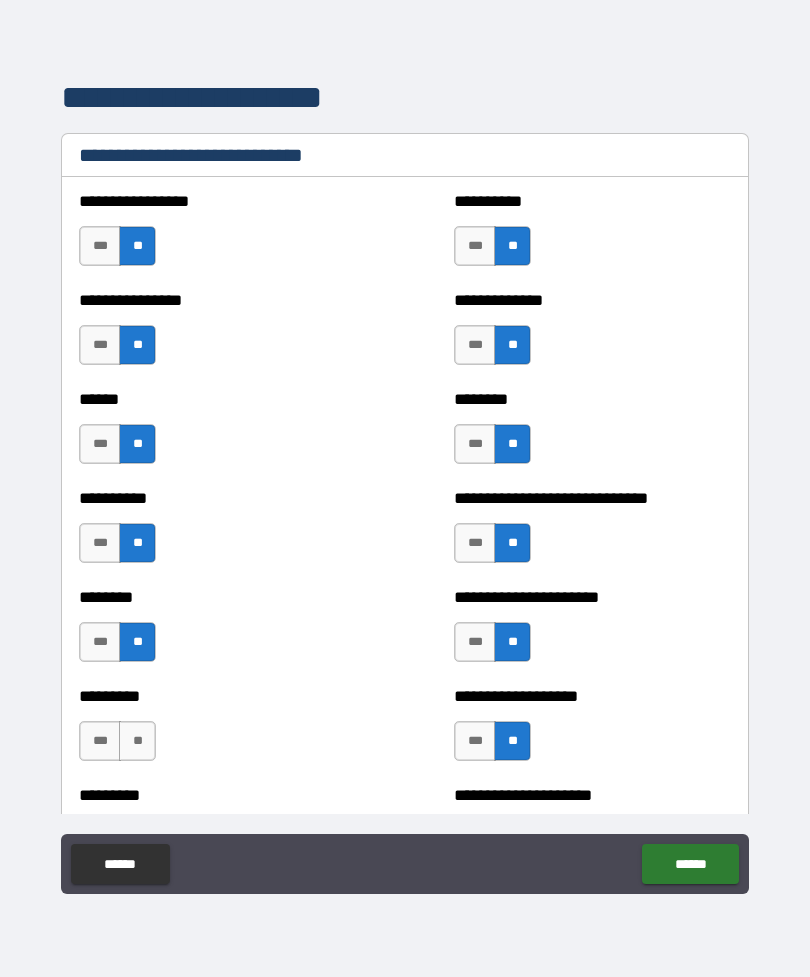 click on "**" at bounding box center [137, 741] 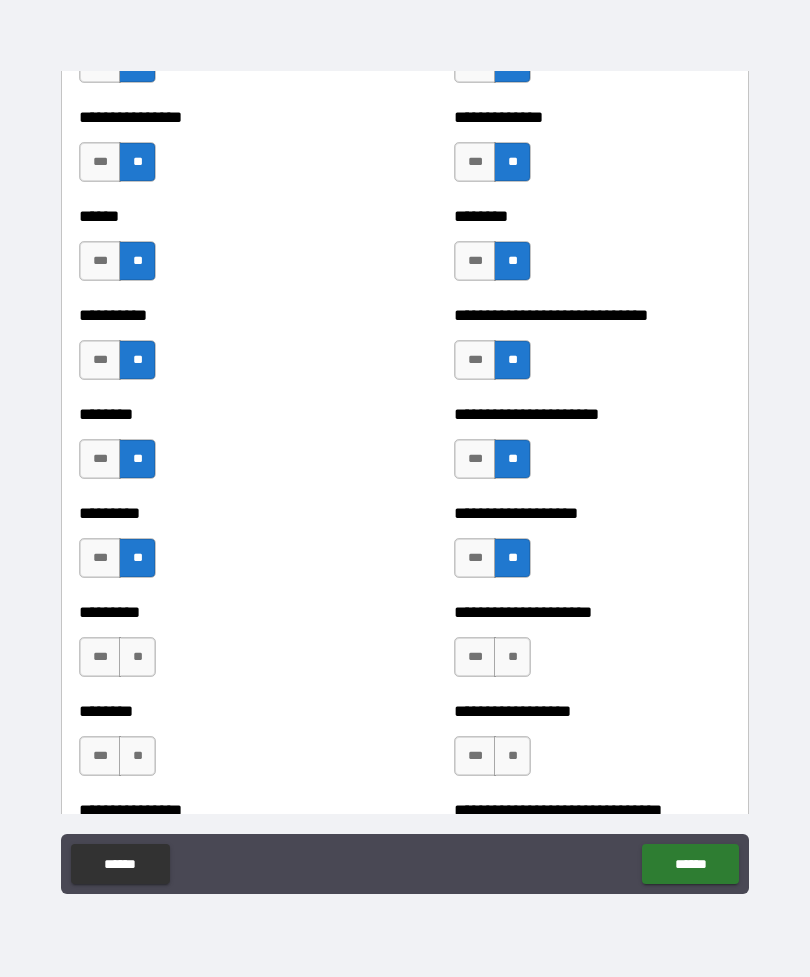 scroll, scrollTop: 6909, scrollLeft: 0, axis: vertical 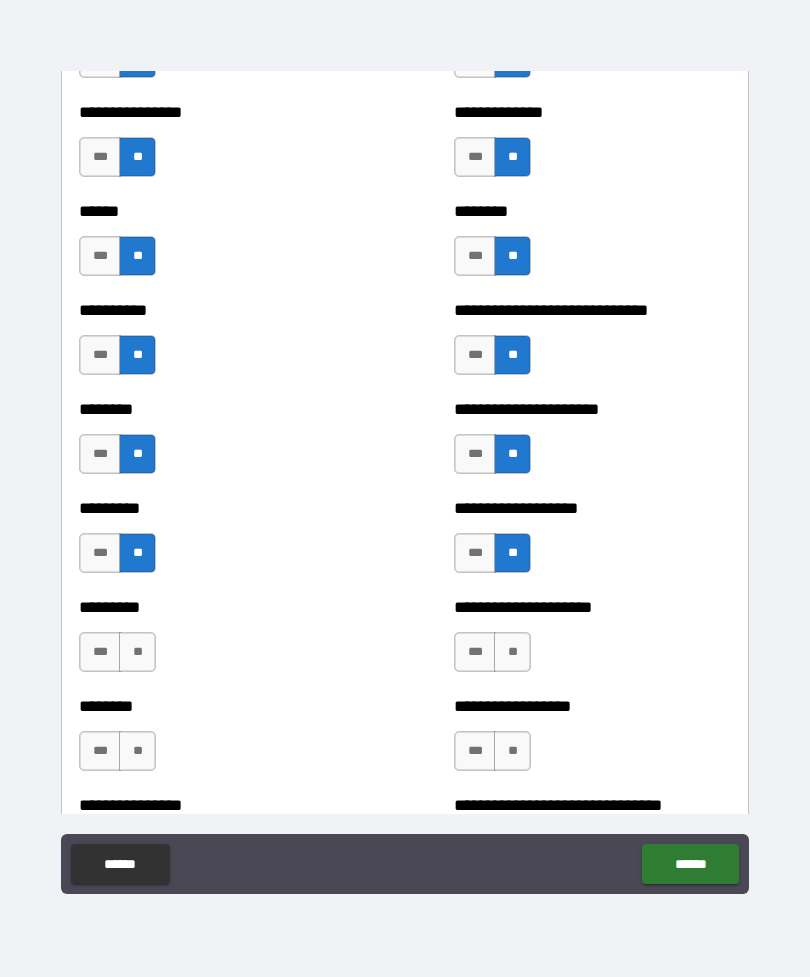 click on "**" at bounding box center (137, 652) 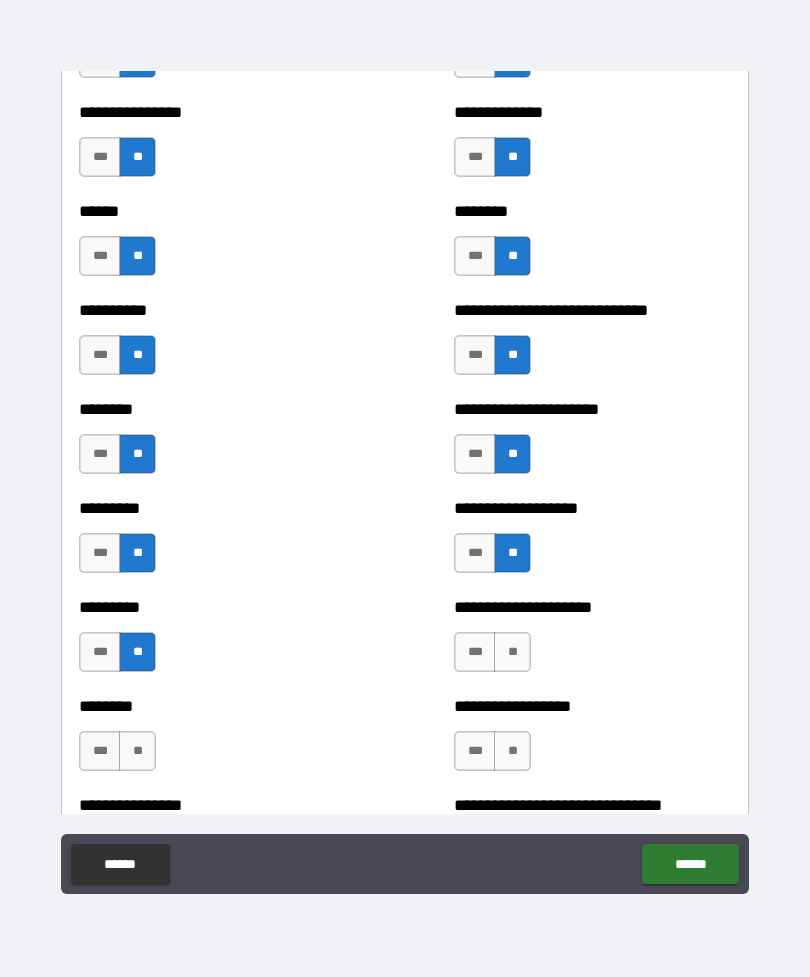 click on "**" at bounding box center [512, 652] 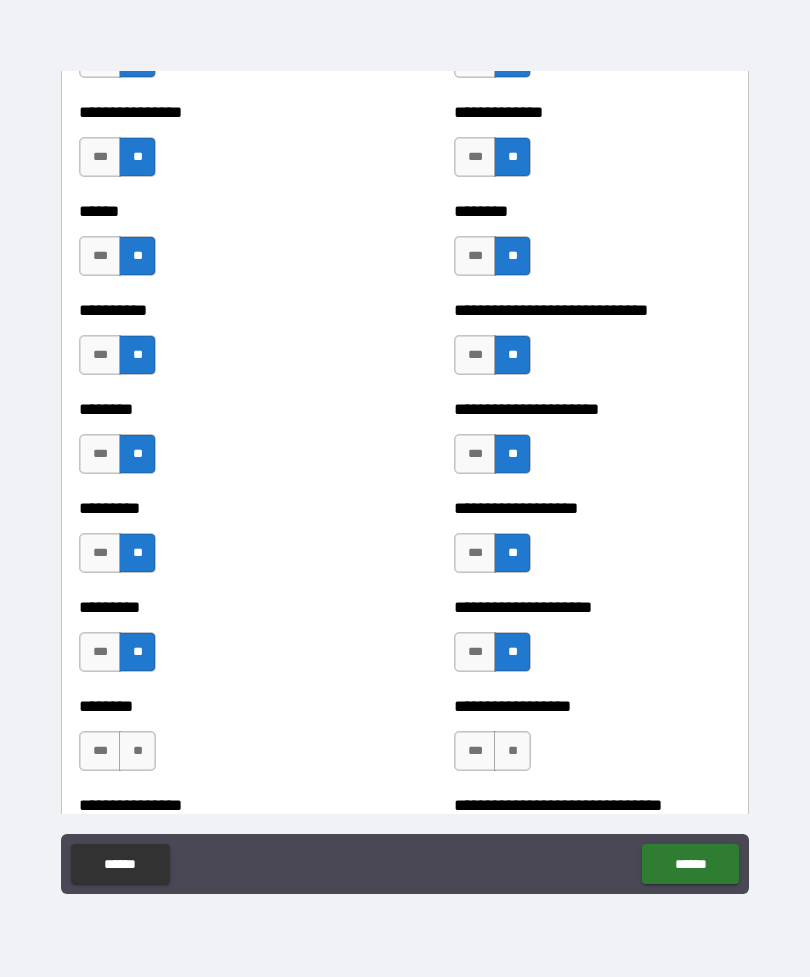 click on "**" at bounding box center (512, 751) 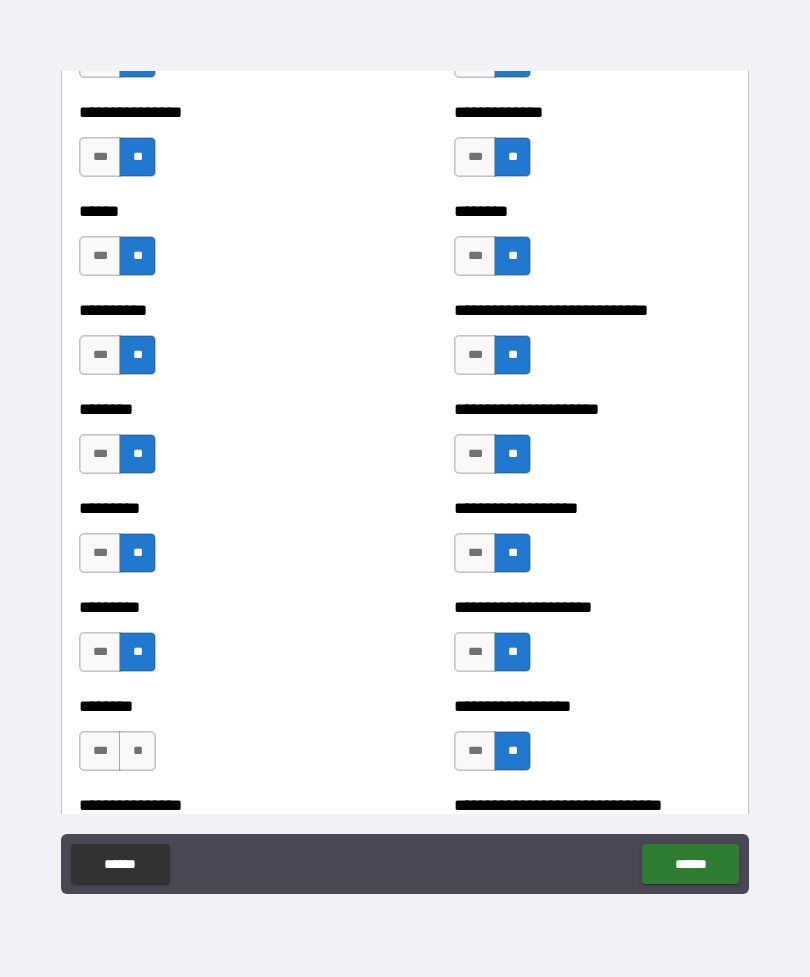click on "**" at bounding box center [137, 751] 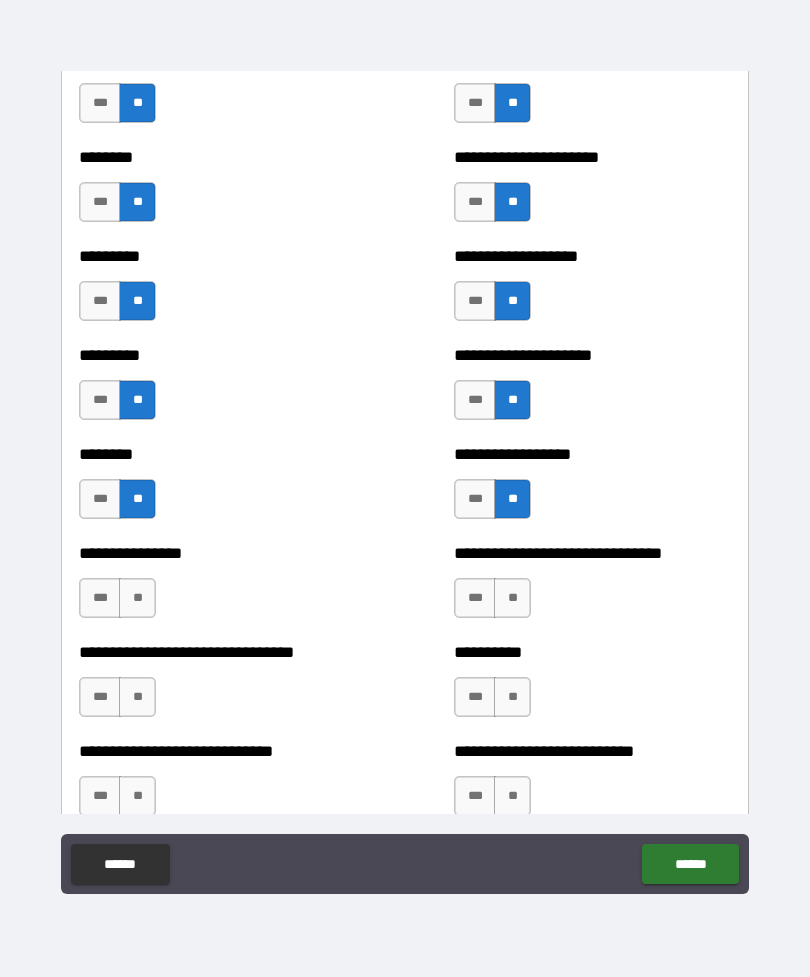 scroll, scrollTop: 7160, scrollLeft: 0, axis: vertical 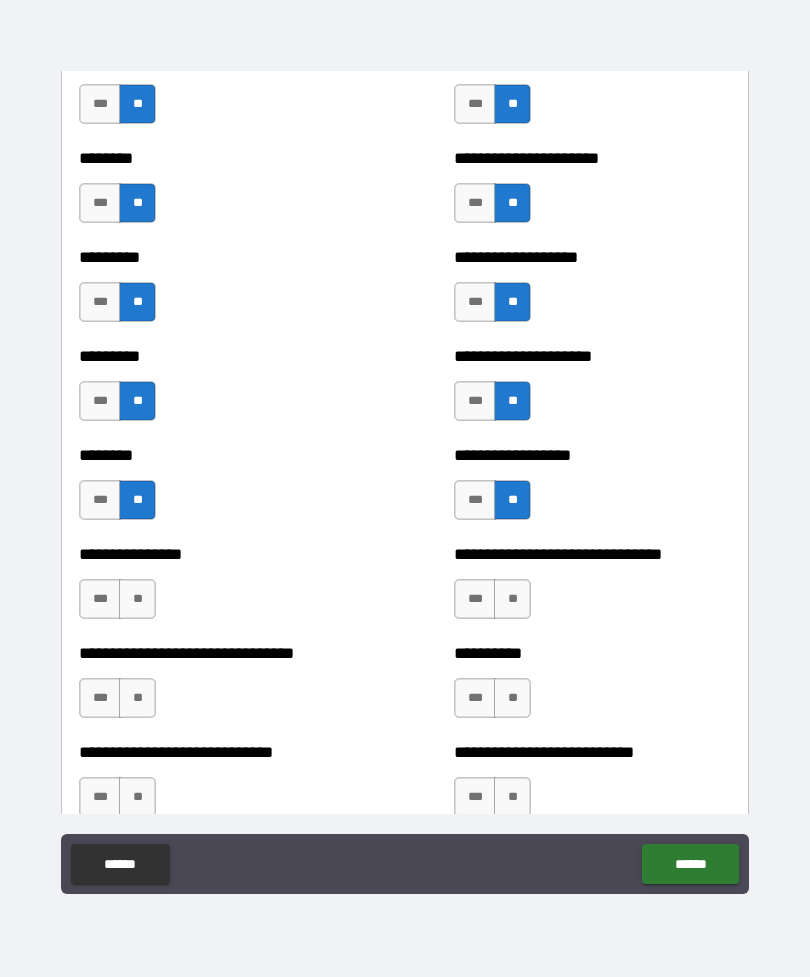 click on "**" at bounding box center (137, 599) 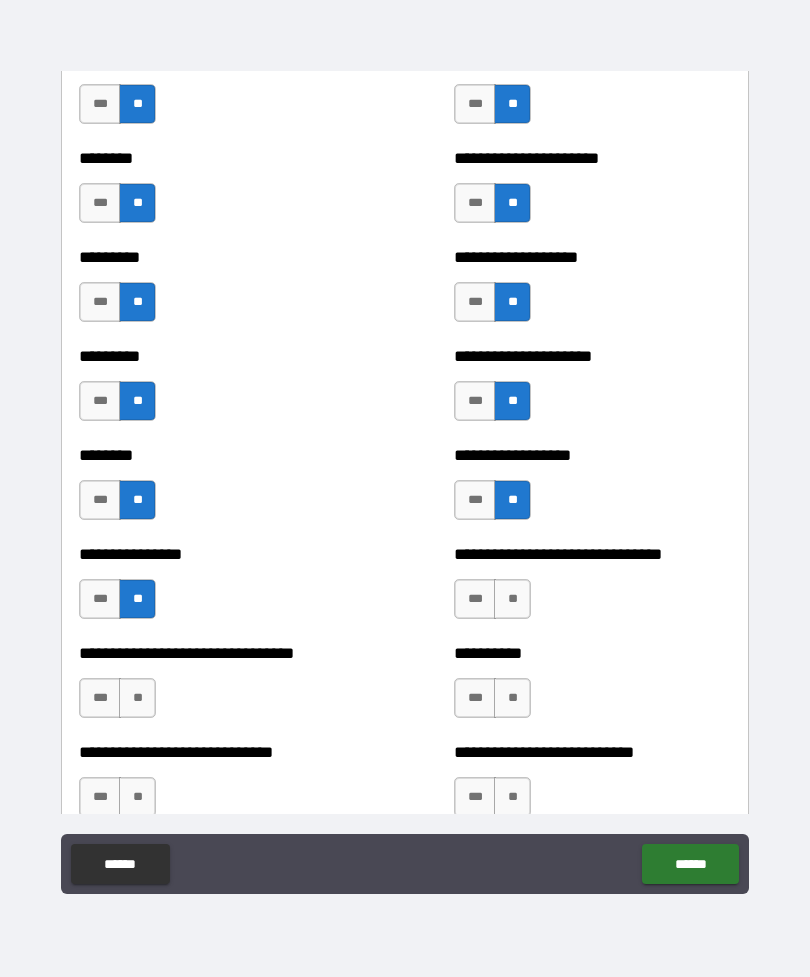 click on "**" at bounding box center [512, 599] 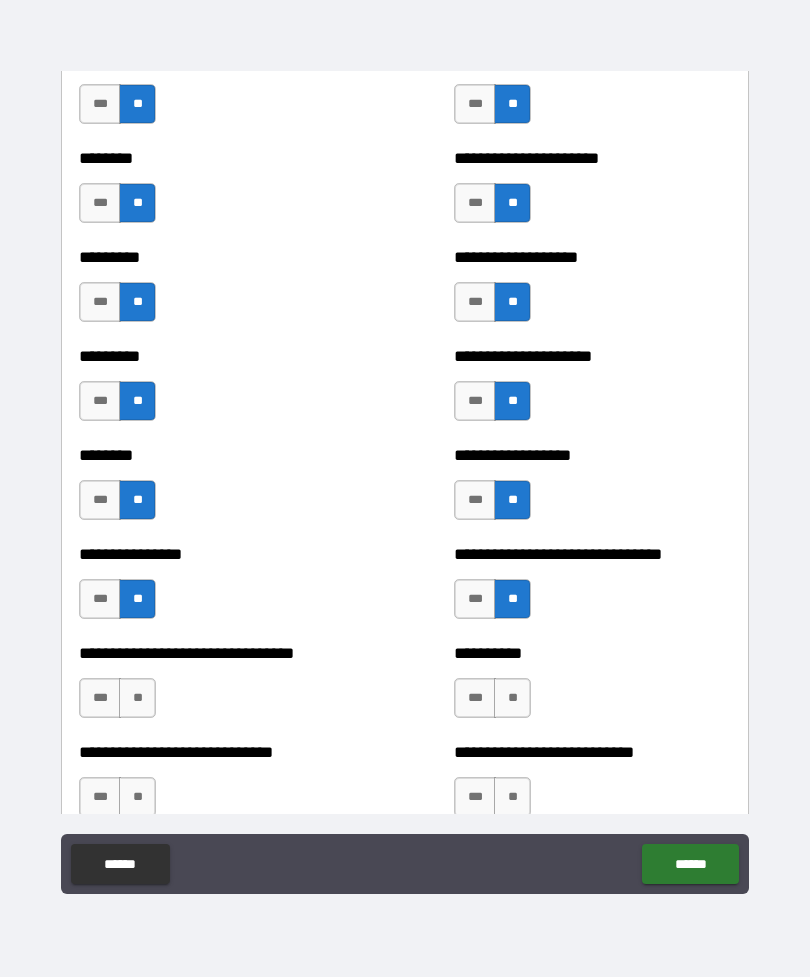 click on "**" at bounding box center (512, 698) 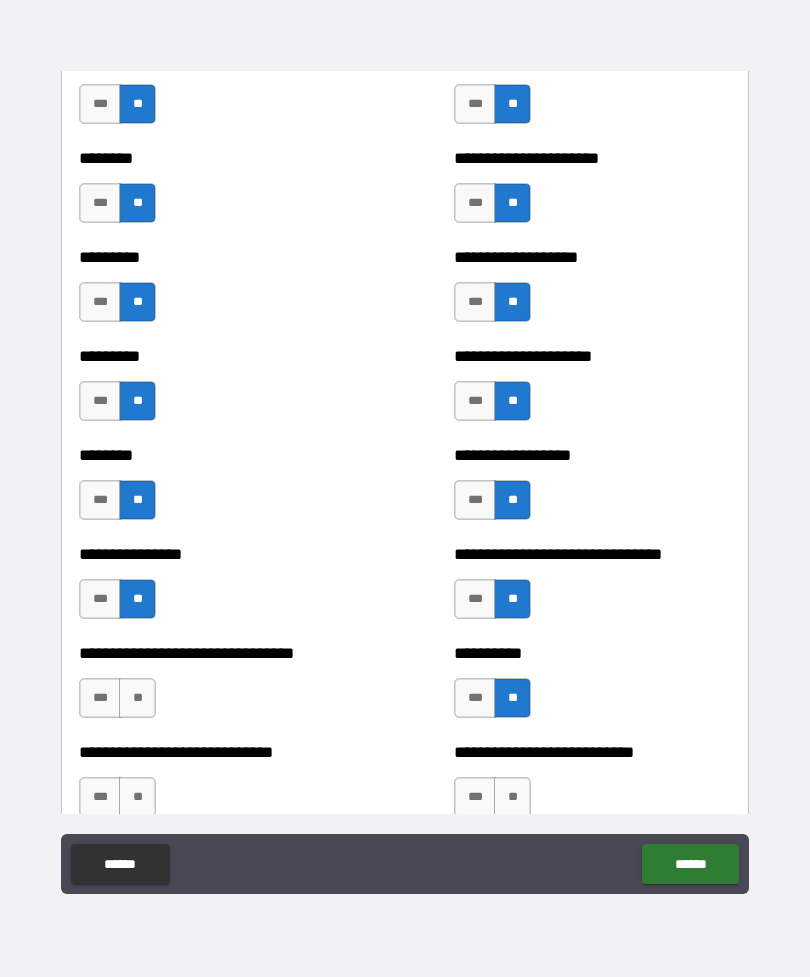 click on "**" at bounding box center (137, 698) 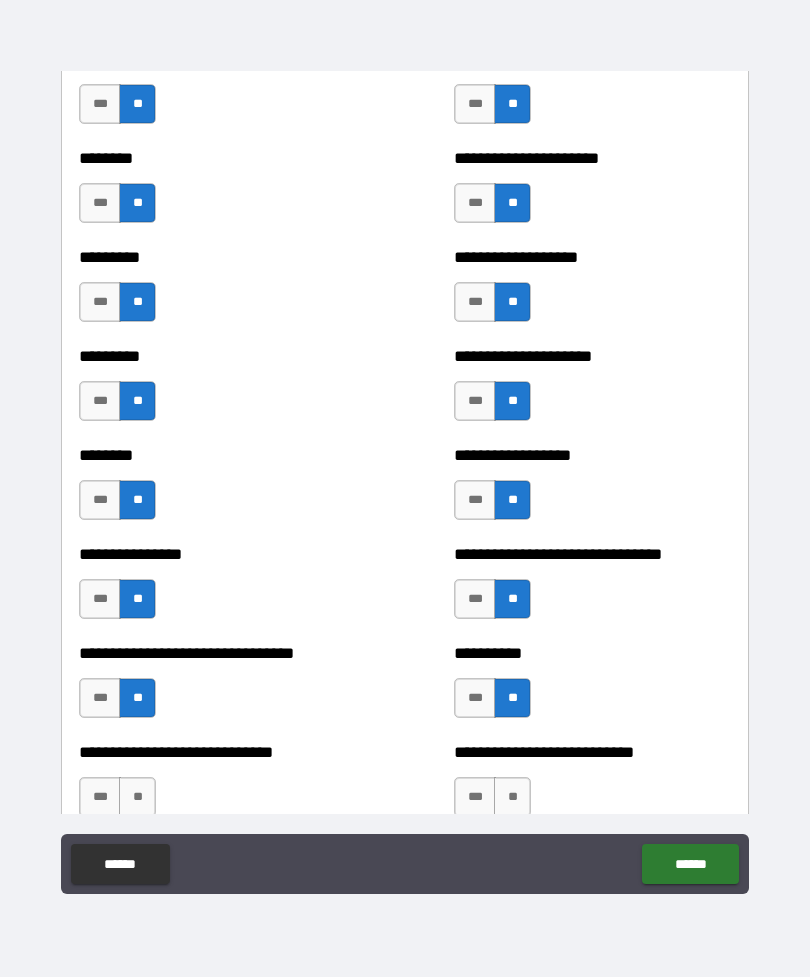 click on "**" at bounding box center [137, 797] 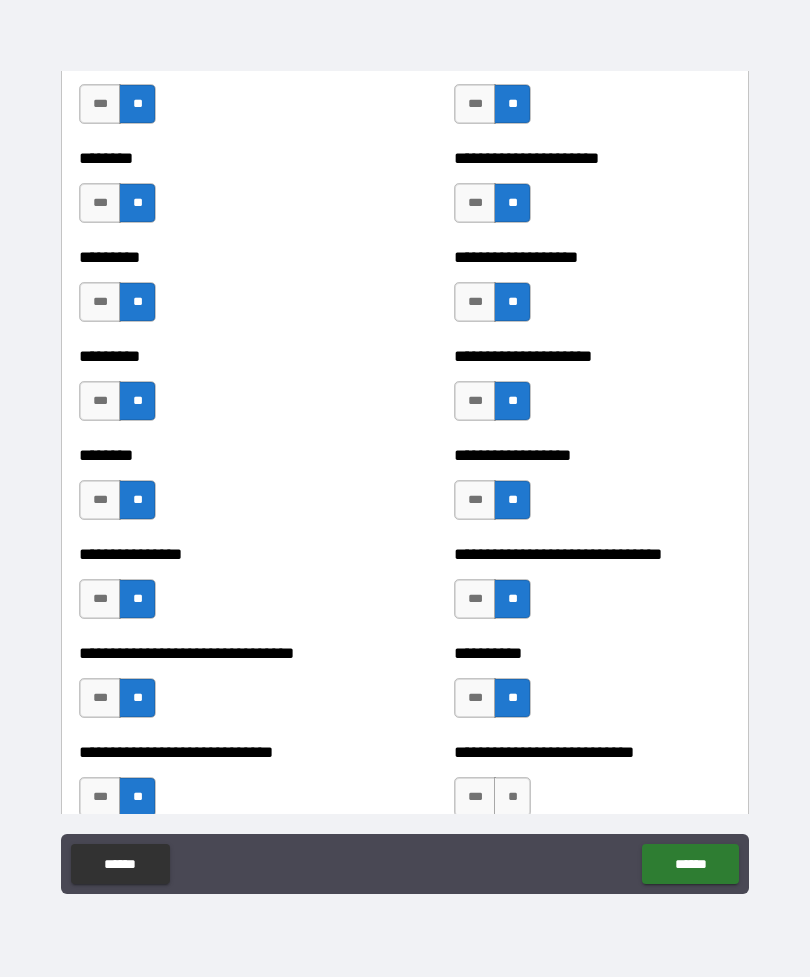 click on "**" at bounding box center (512, 797) 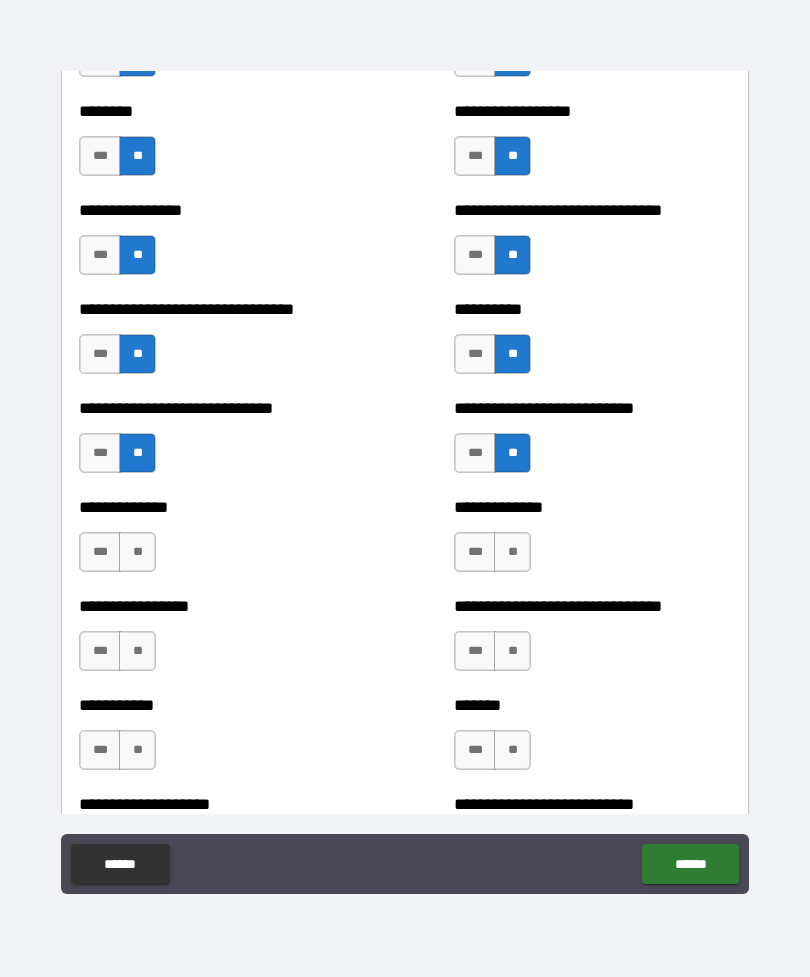 scroll, scrollTop: 7501, scrollLeft: 0, axis: vertical 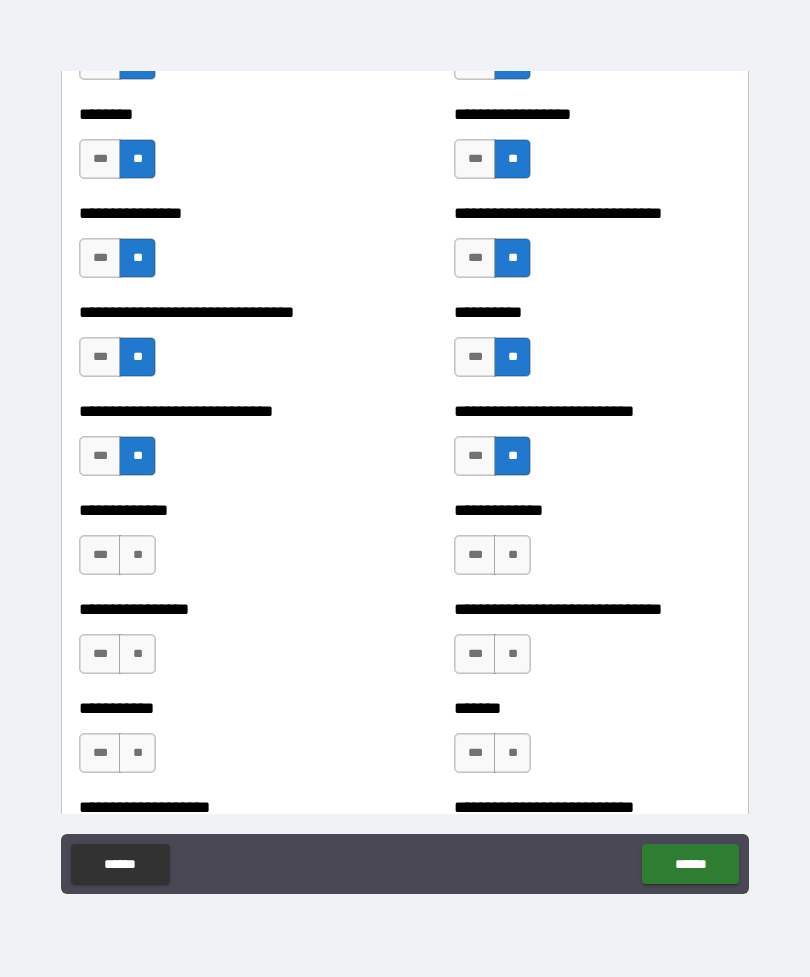 click on "**" at bounding box center [512, 555] 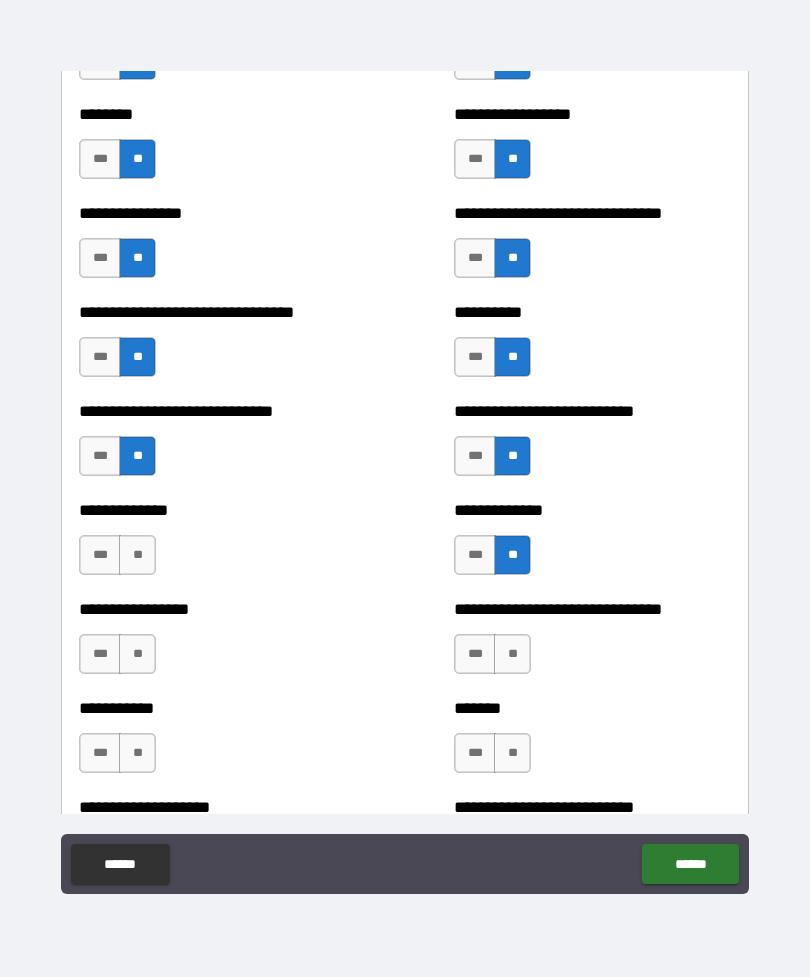 click on "**" at bounding box center (137, 555) 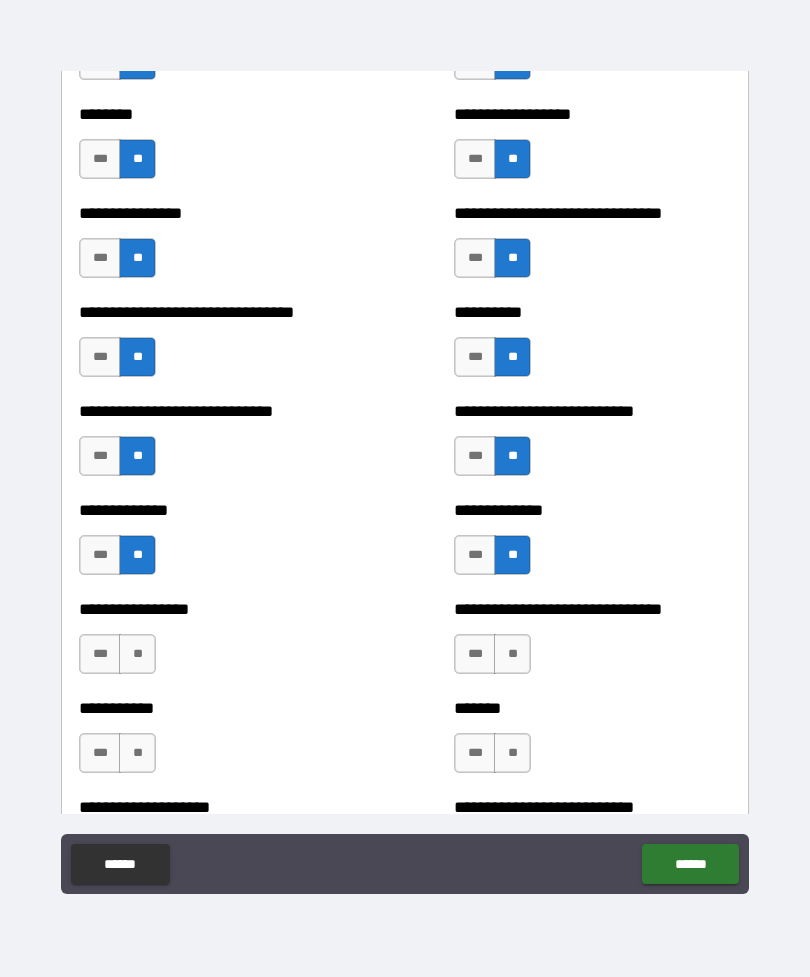 click on "**" at bounding box center [137, 654] 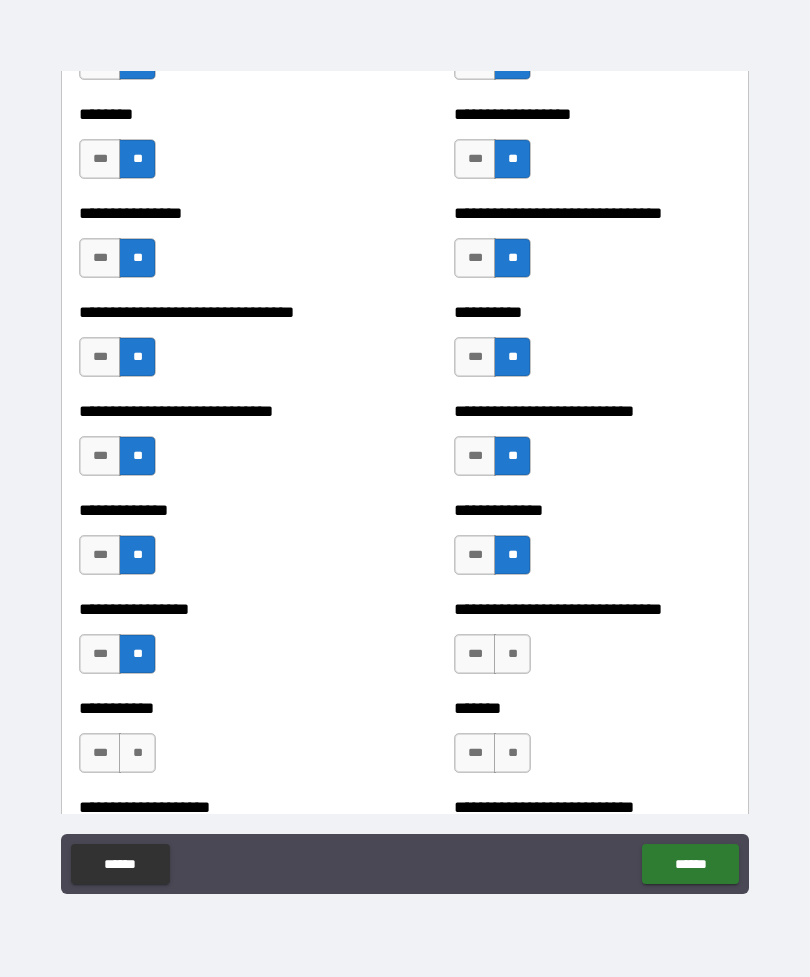click on "**" at bounding box center (512, 654) 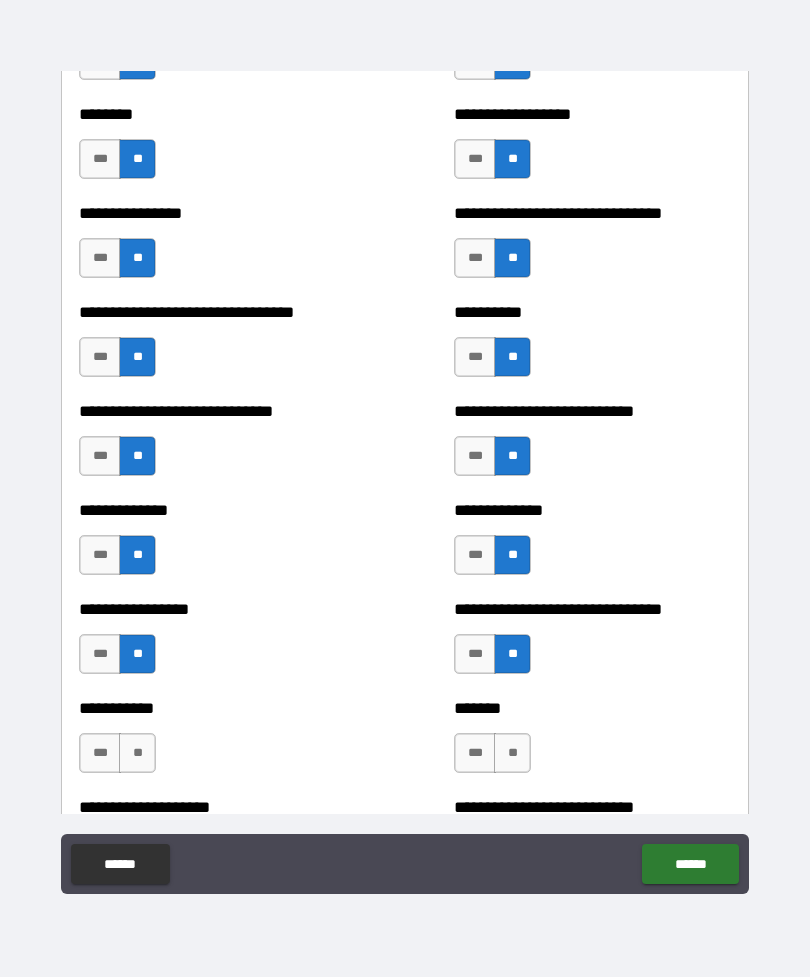 click on "**" at bounding box center (512, 753) 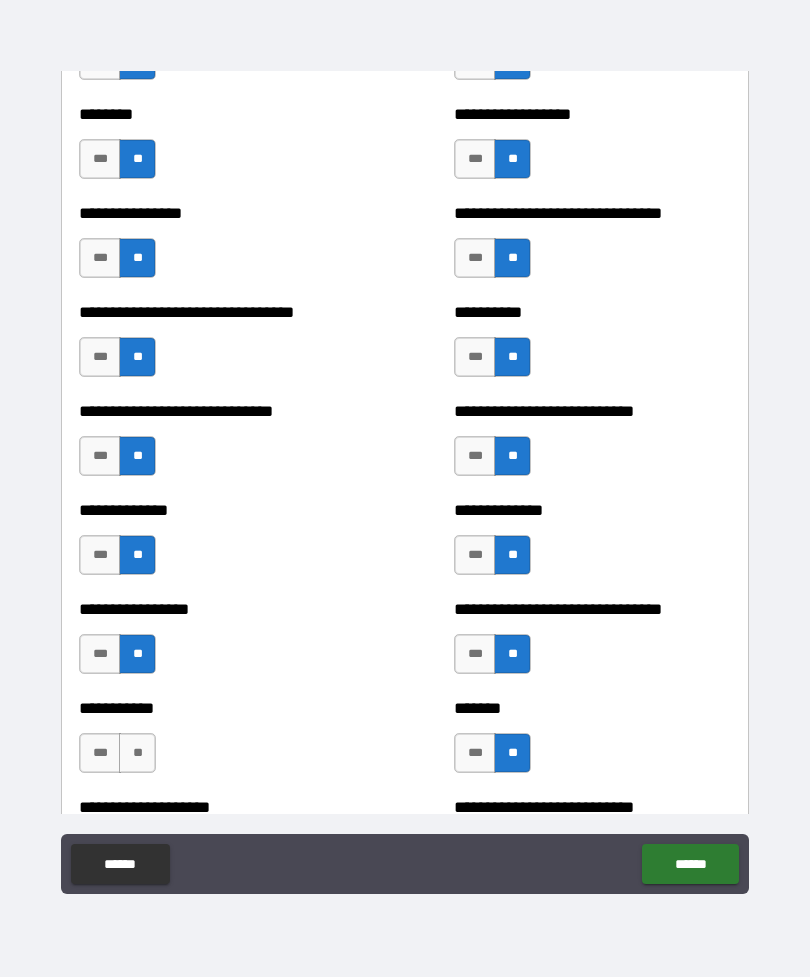 click on "**" at bounding box center [137, 753] 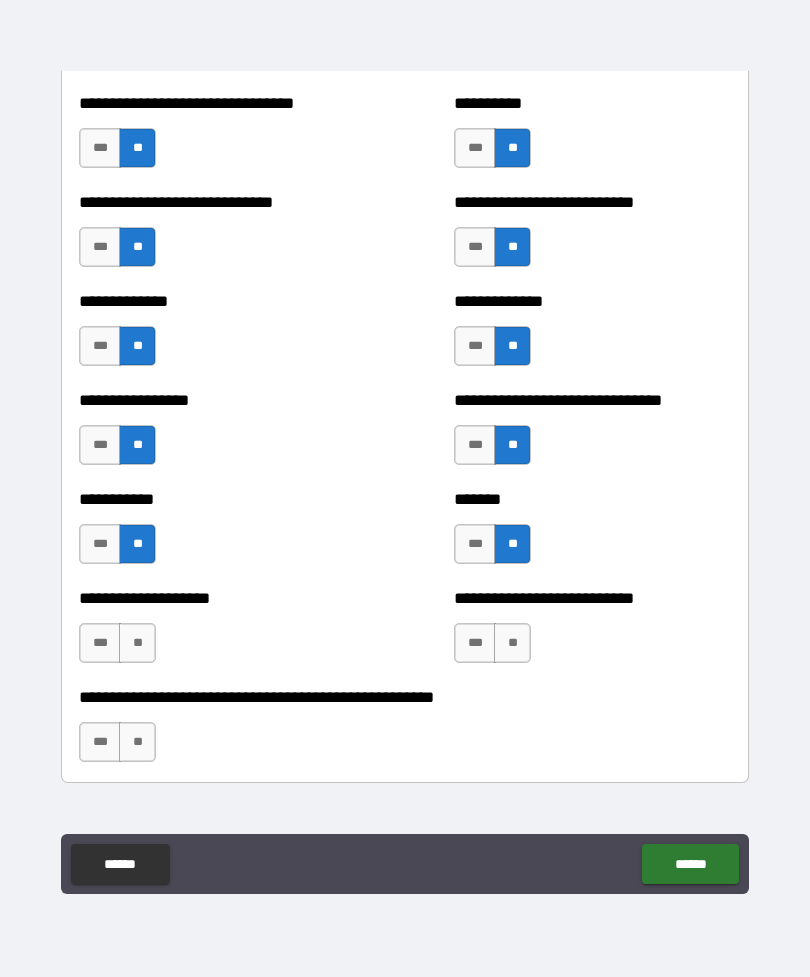 scroll, scrollTop: 7709, scrollLeft: 0, axis: vertical 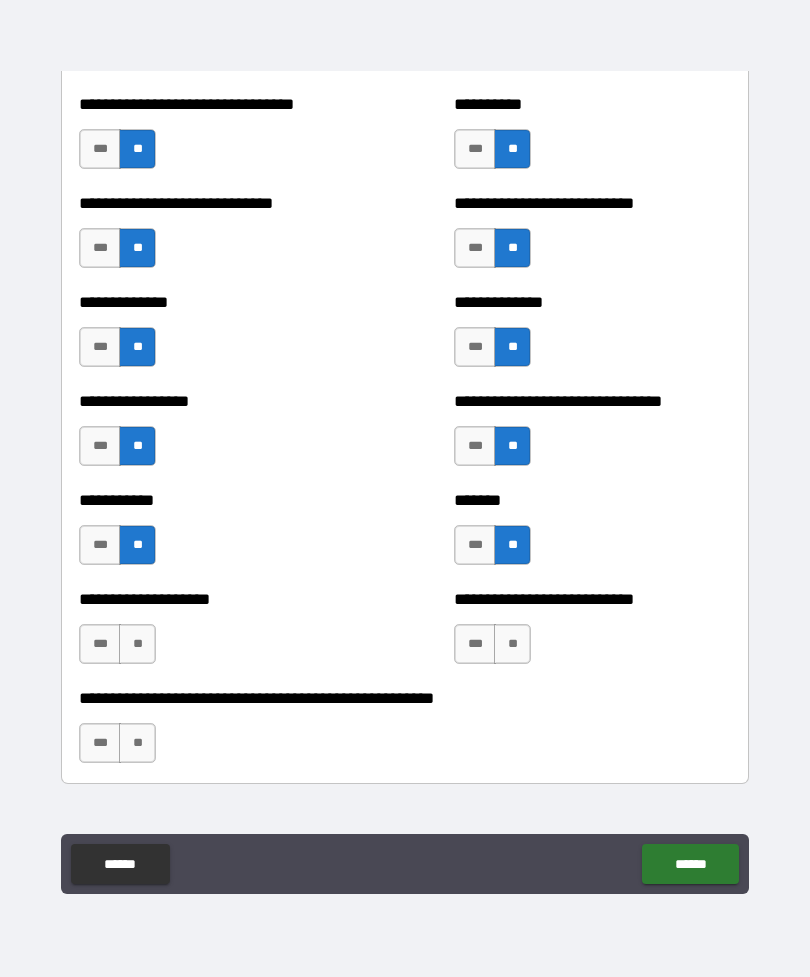 click on "**" at bounding box center (512, 644) 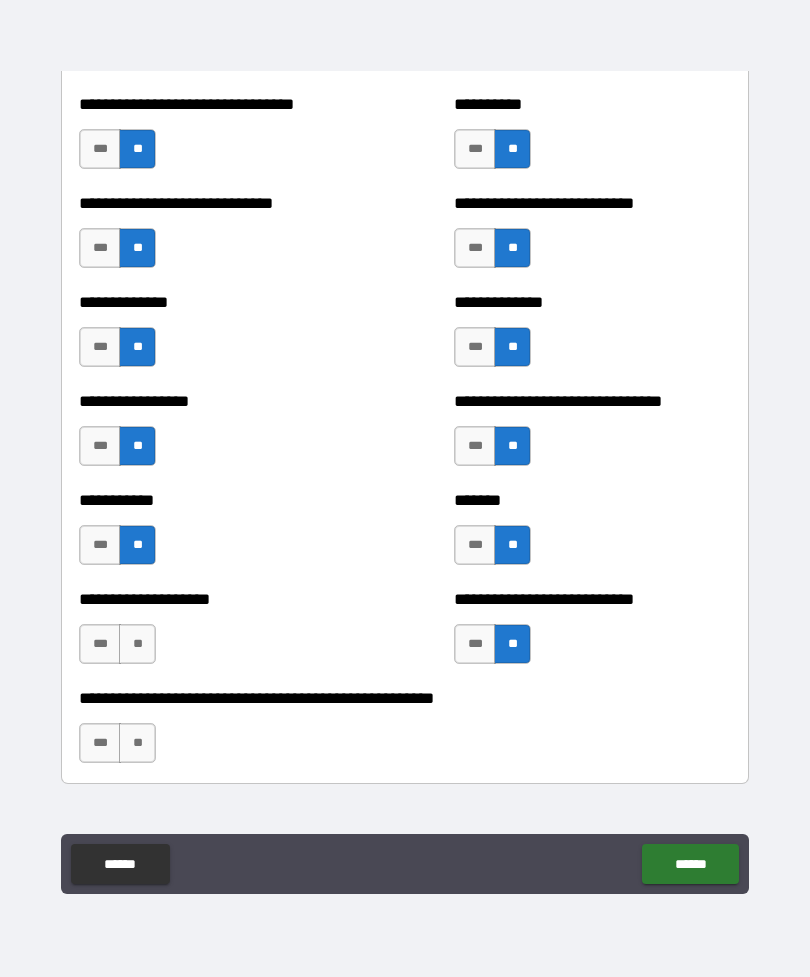 click on "**" at bounding box center (137, 644) 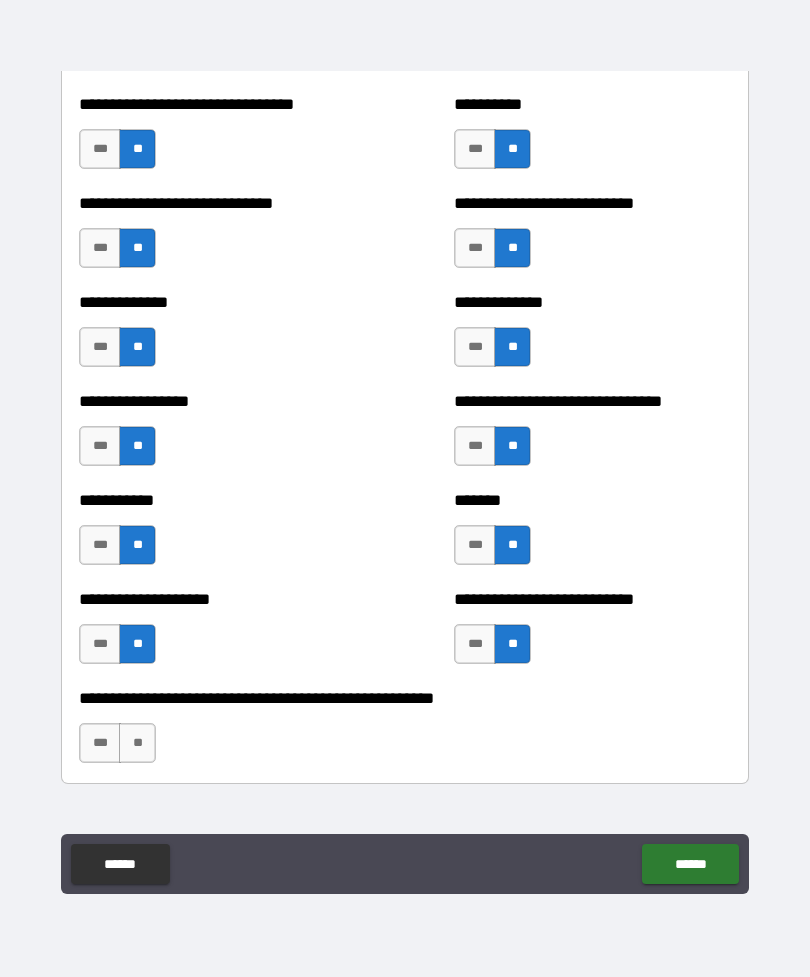click on "**" at bounding box center [137, 743] 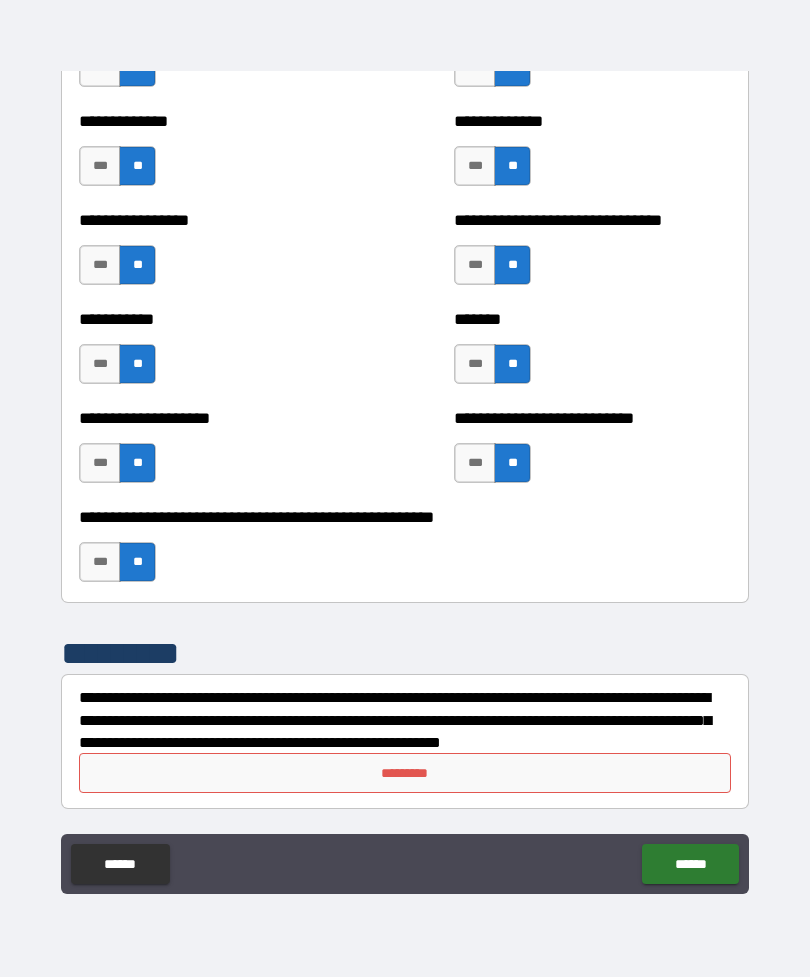 scroll, scrollTop: 7890, scrollLeft: 0, axis: vertical 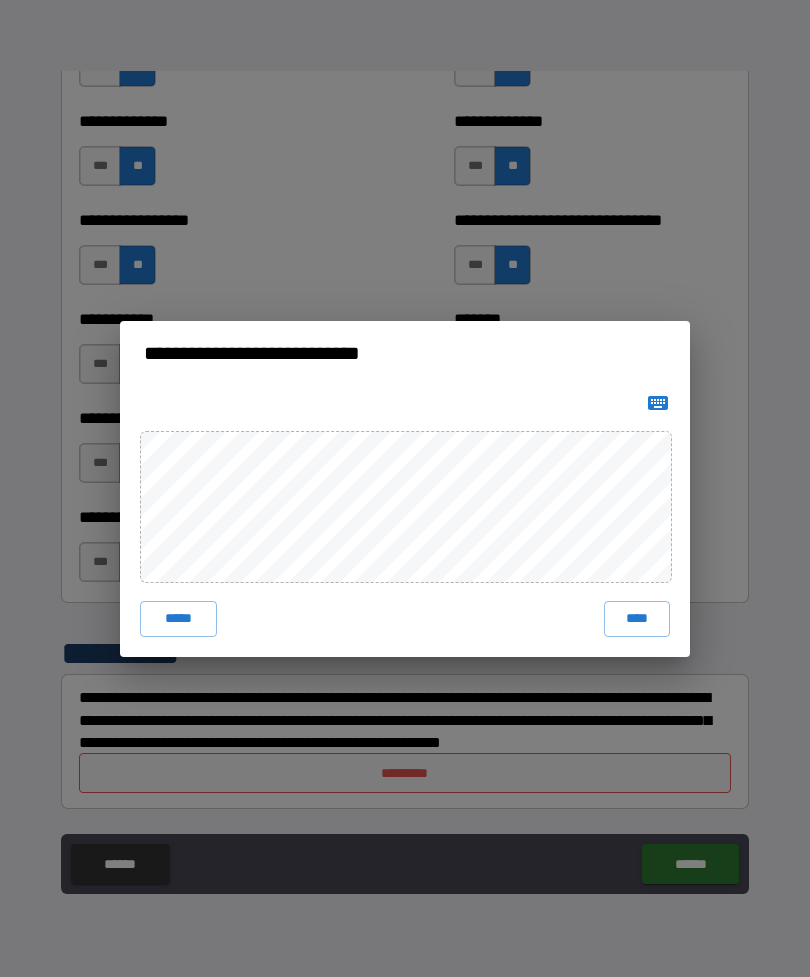 click on "****" at bounding box center (637, 619) 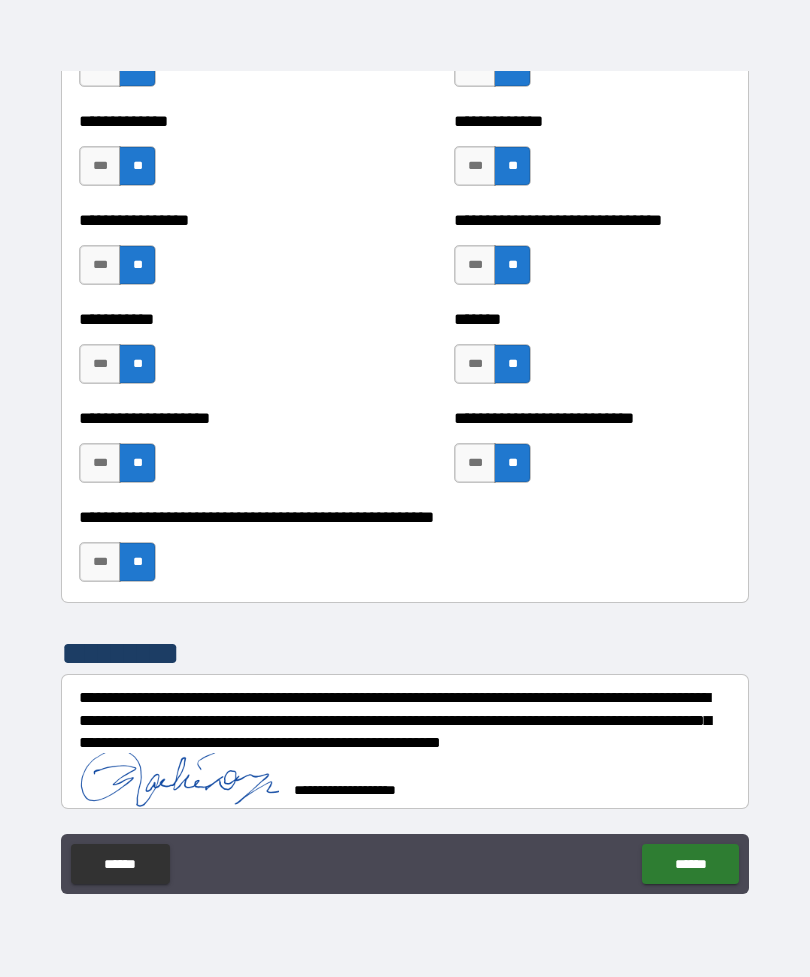 scroll, scrollTop: 7880, scrollLeft: 0, axis: vertical 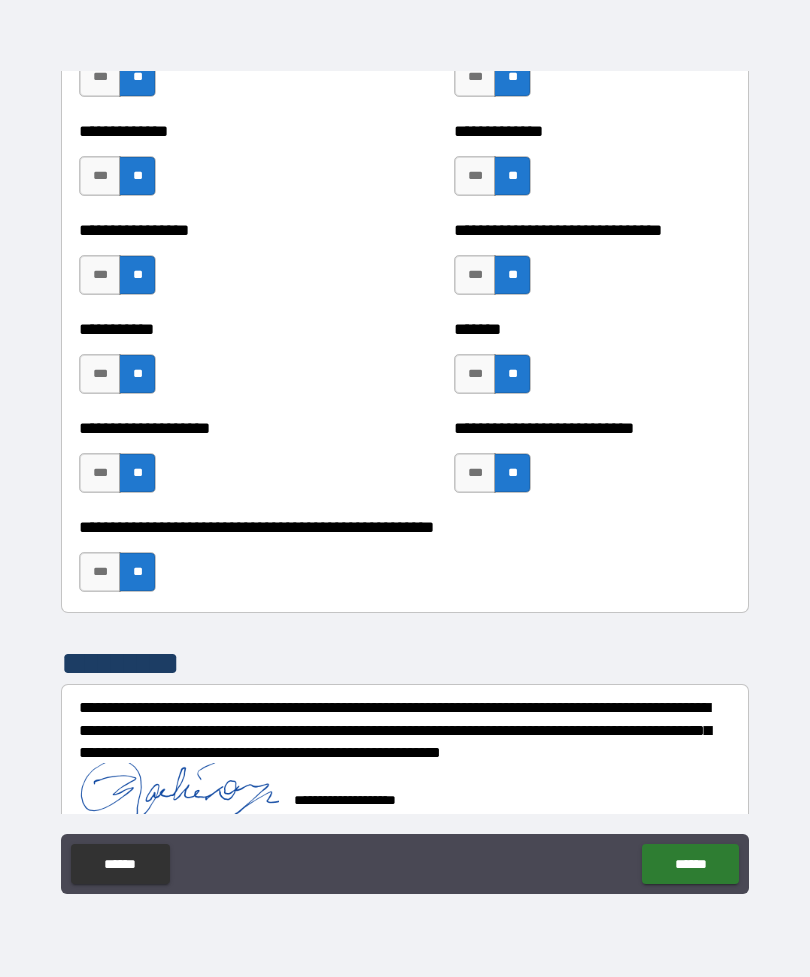 click on "******" at bounding box center [690, 864] 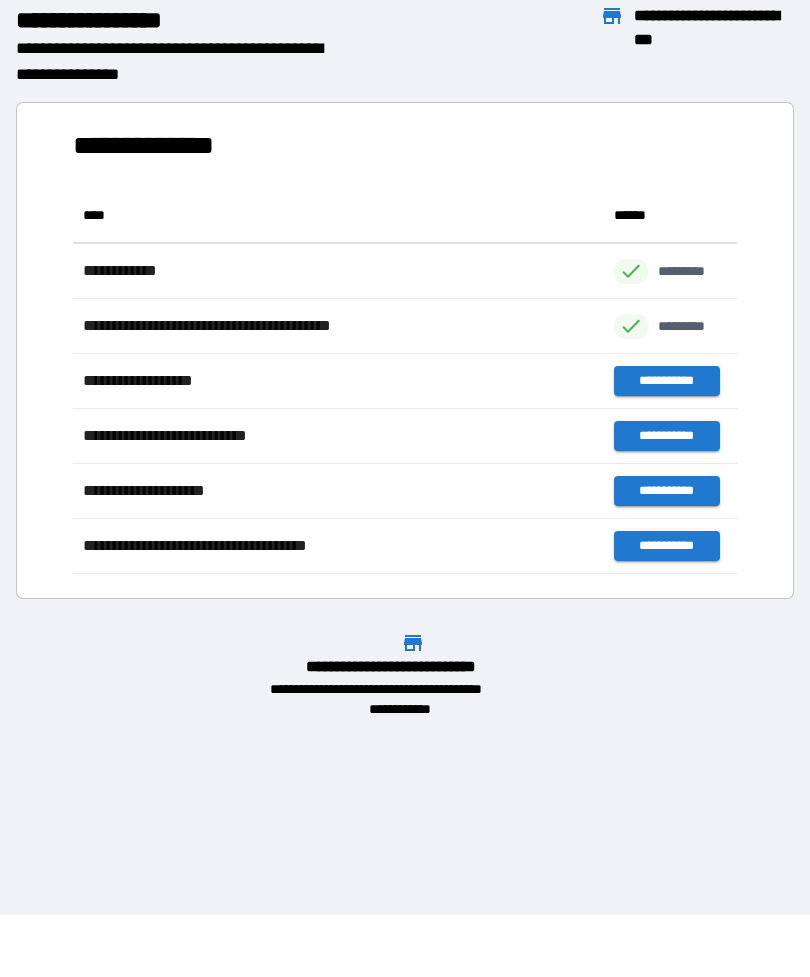 scroll, scrollTop: 1, scrollLeft: 1, axis: both 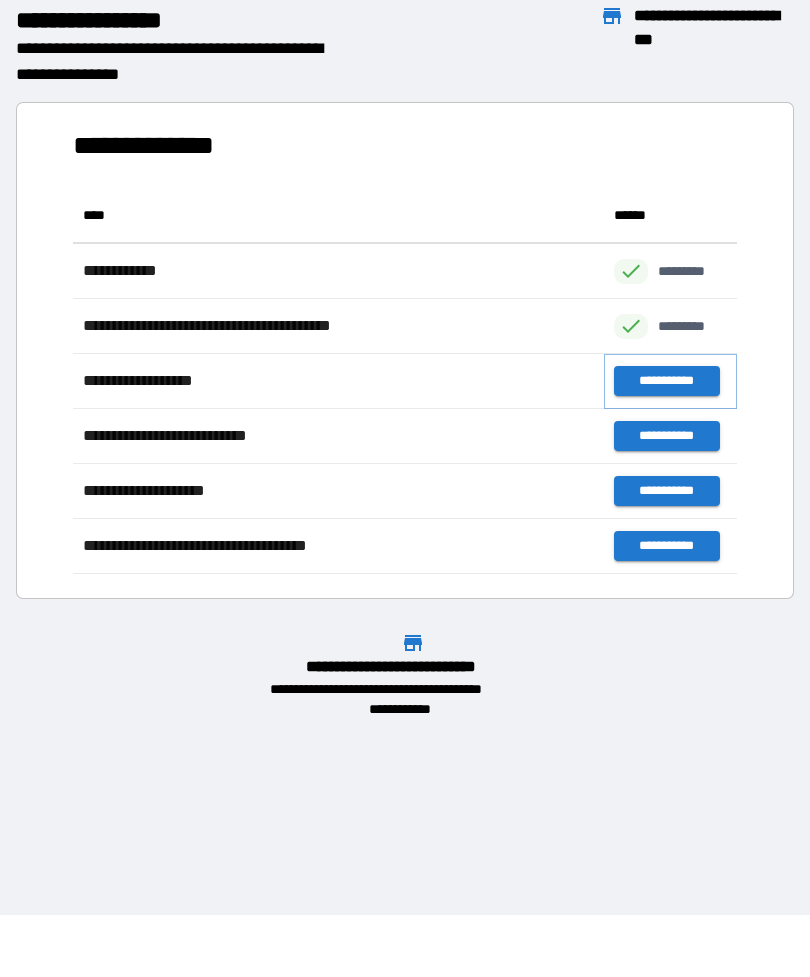click on "**********" at bounding box center [666, 381] 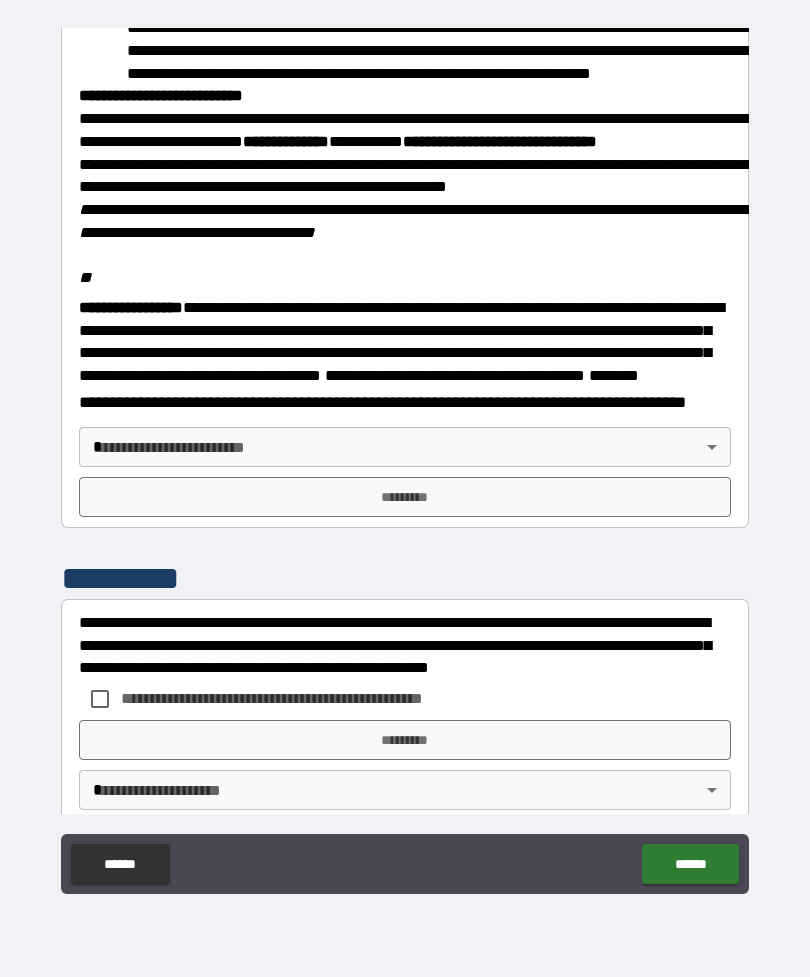 scroll, scrollTop: 2206, scrollLeft: 0, axis: vertical 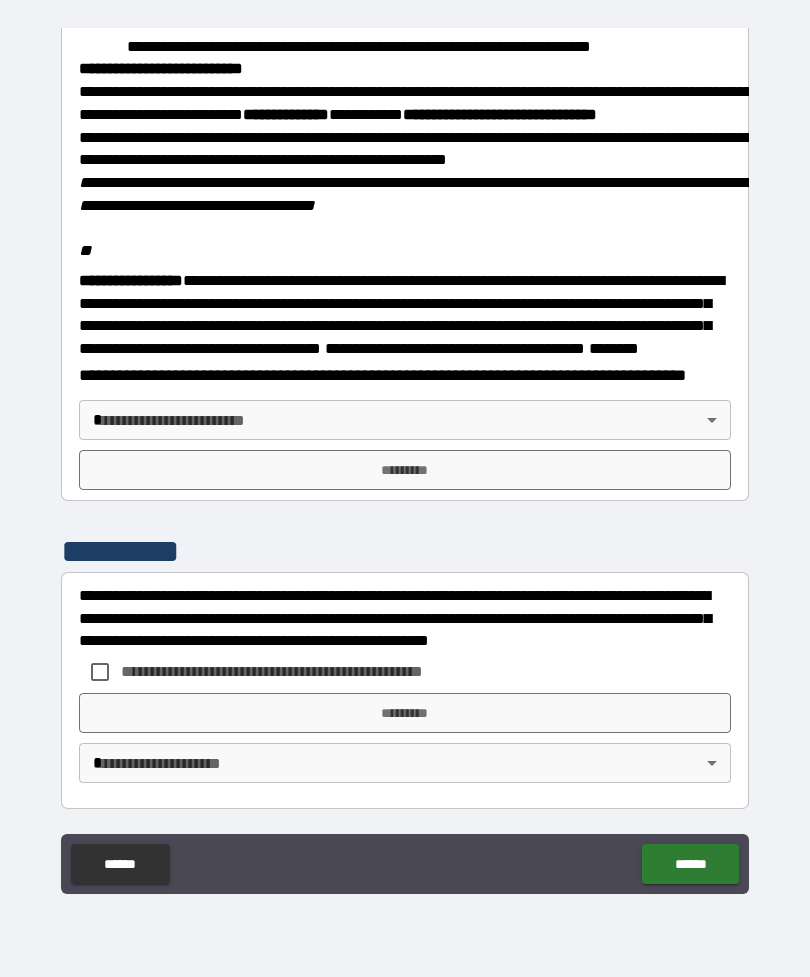 click on "**********" at bounding box center (405, 458) 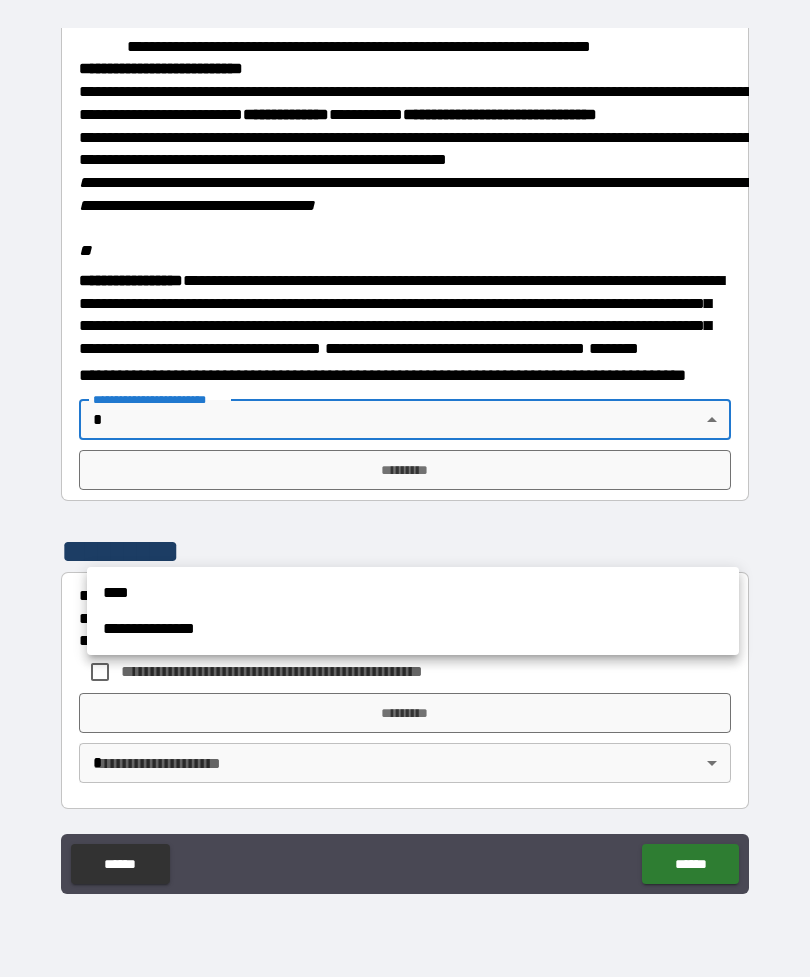 click on "****" at bounding box center (413, 593) 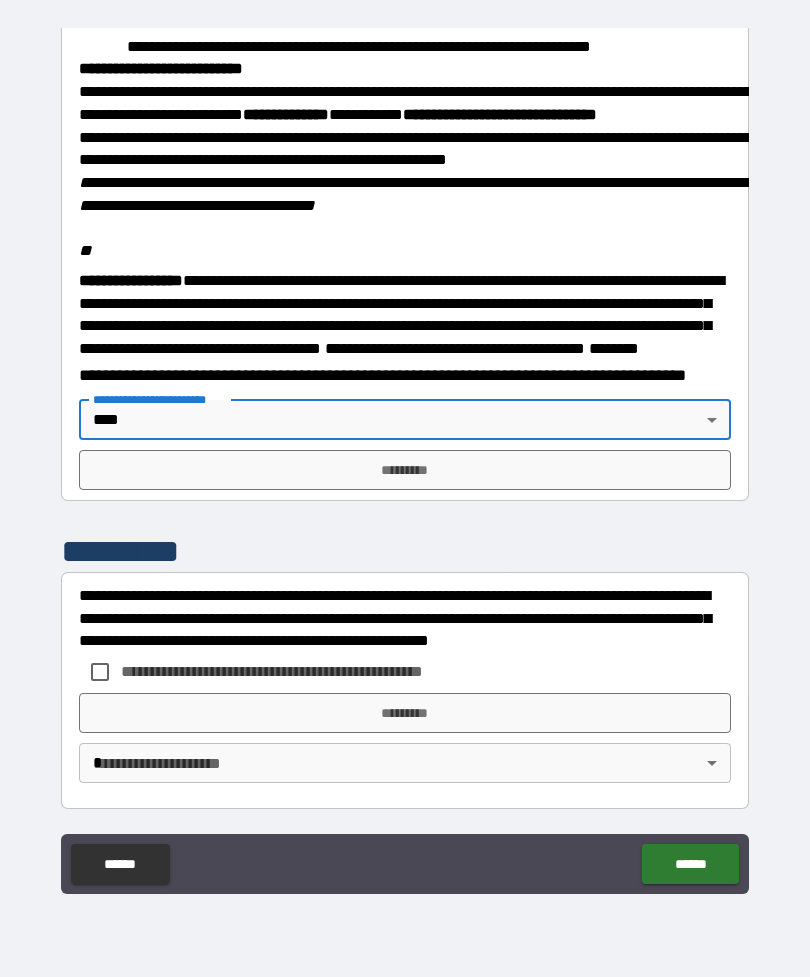 scroll, scrollTop: 2314, scrollLeft: 0, axis: vertical 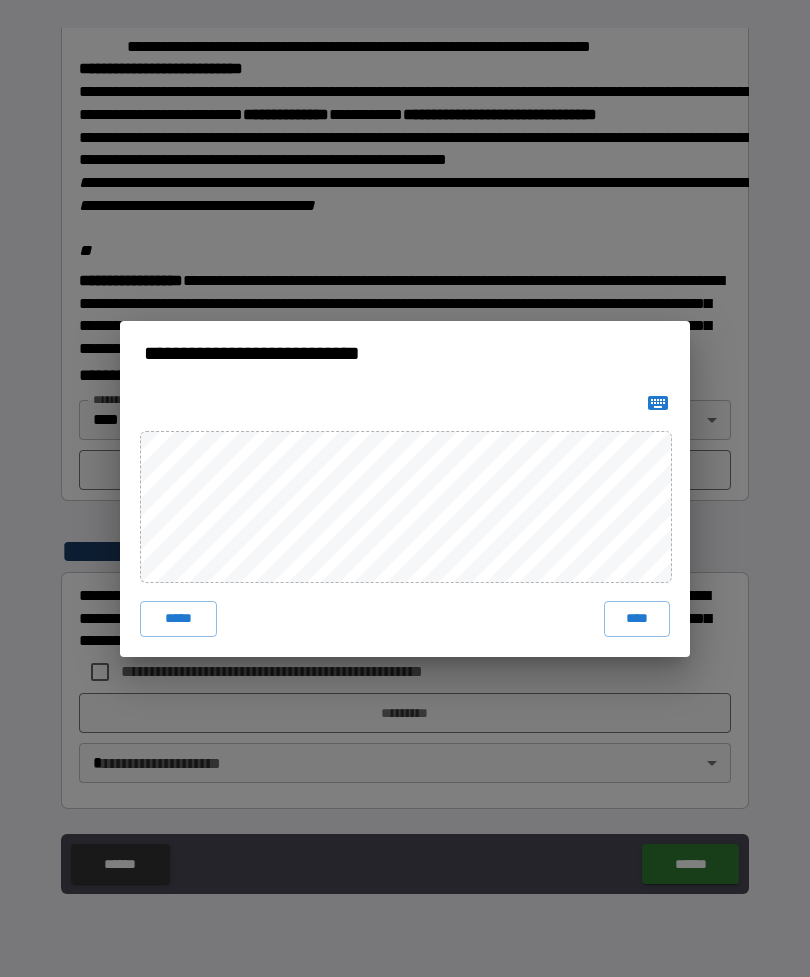 click on "****" at bounding box center (637, 619) 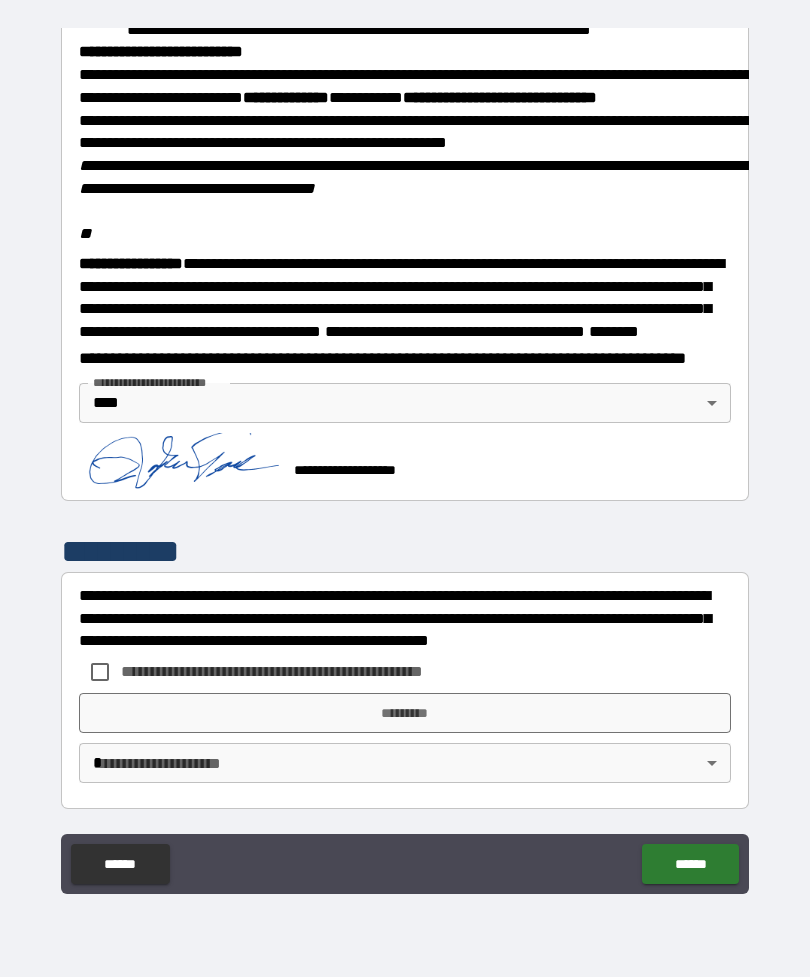 scroll, scrollTop: 2340, scrollLeft: 0, axis: vertical 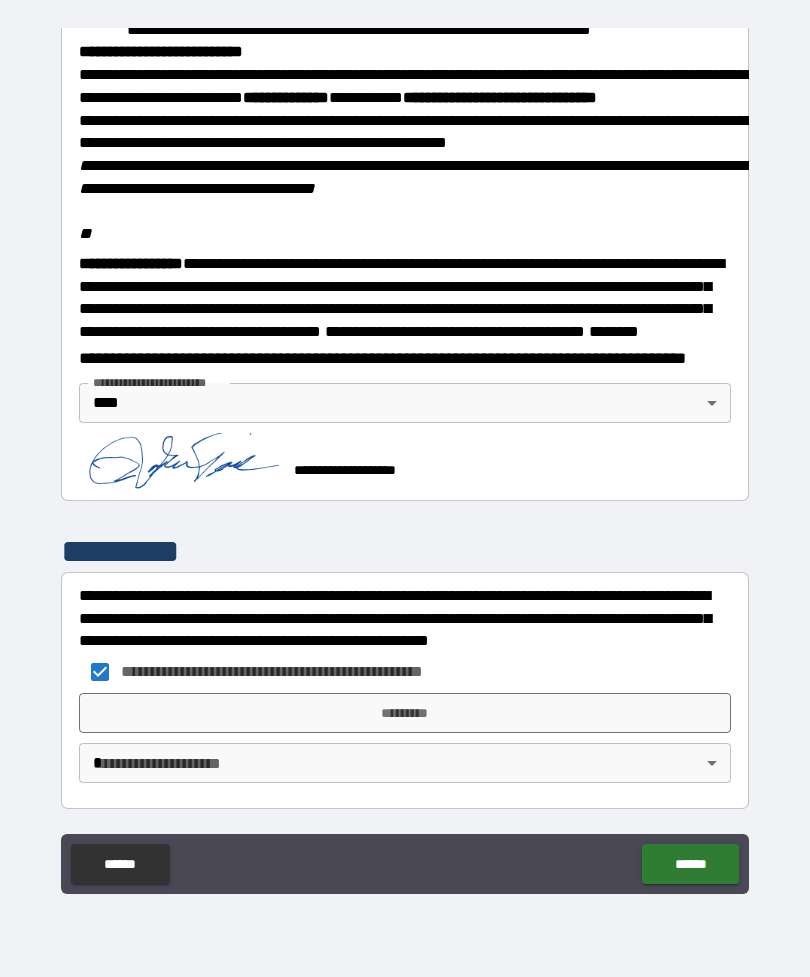 click on "*********" at bounding box center (405, 713) 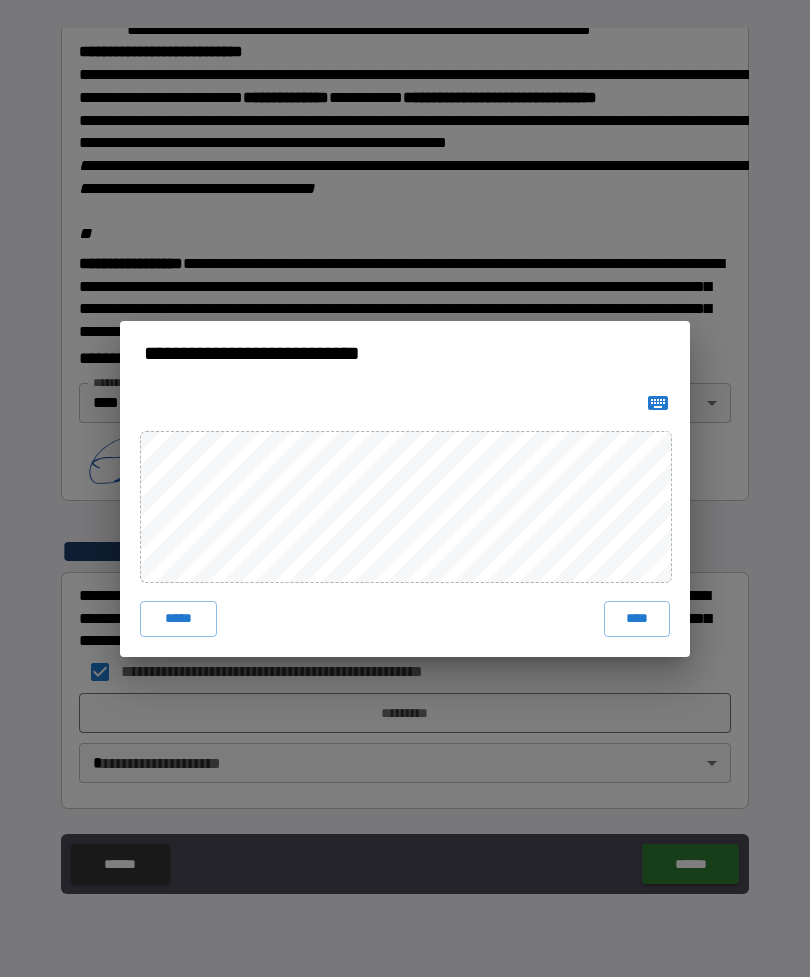 click on "****" at bounding box center [637, 619] 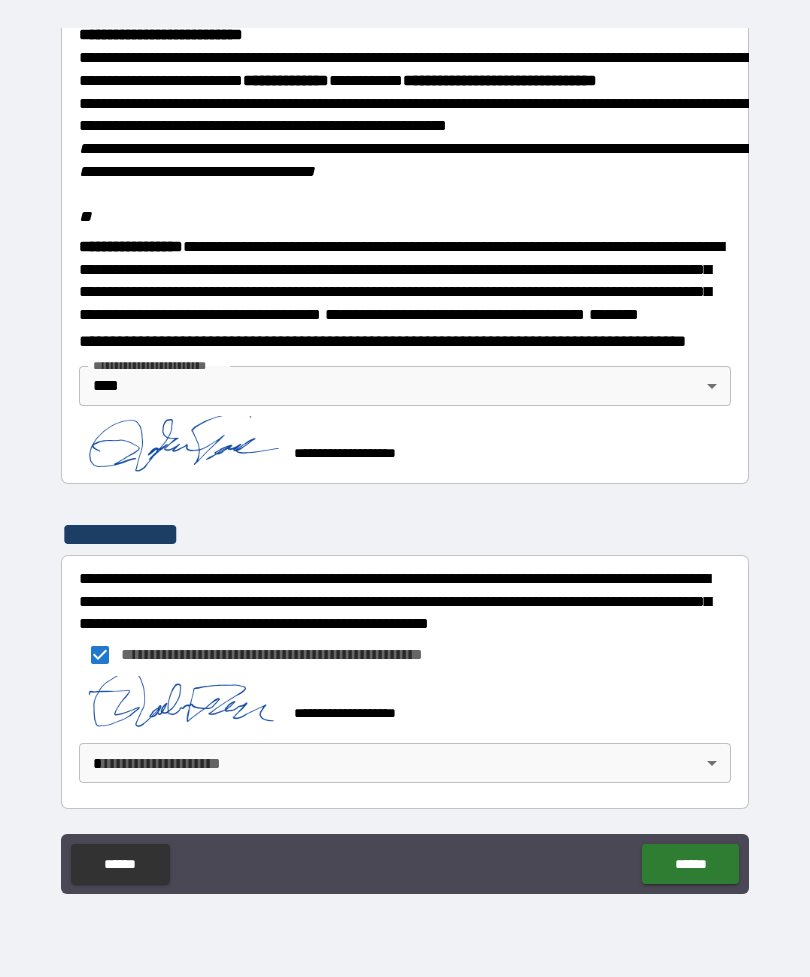 scroll, scrollTop: 2357, scrollLeft: 0, axis: vertical 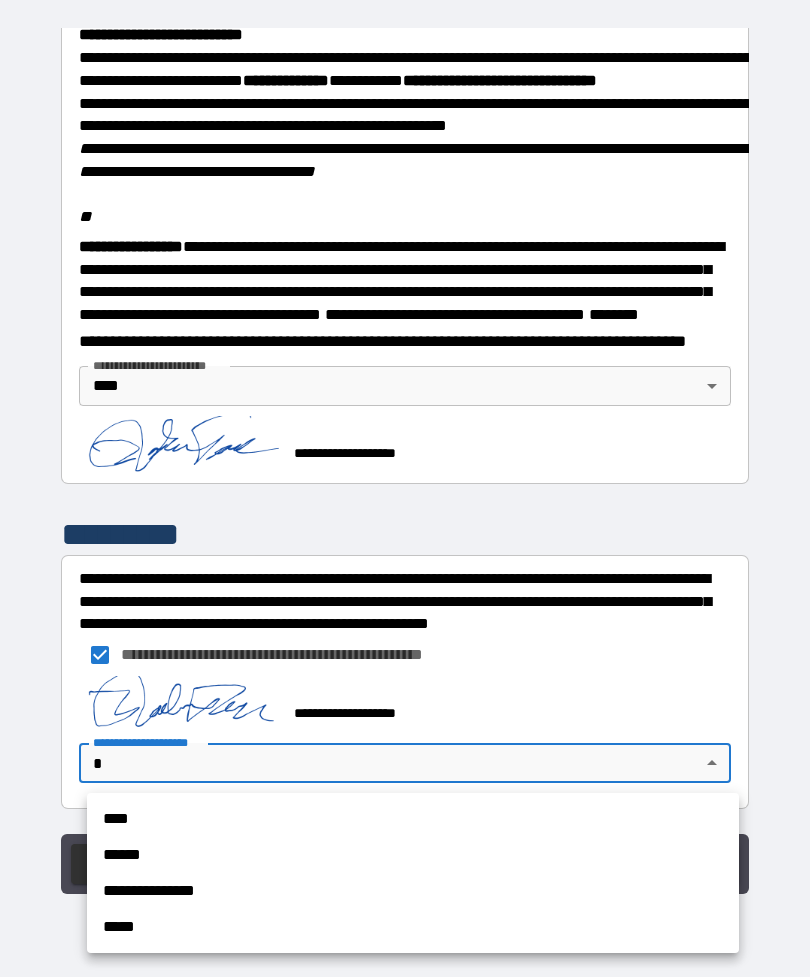 click on "****" at bounding box center [413, 819] 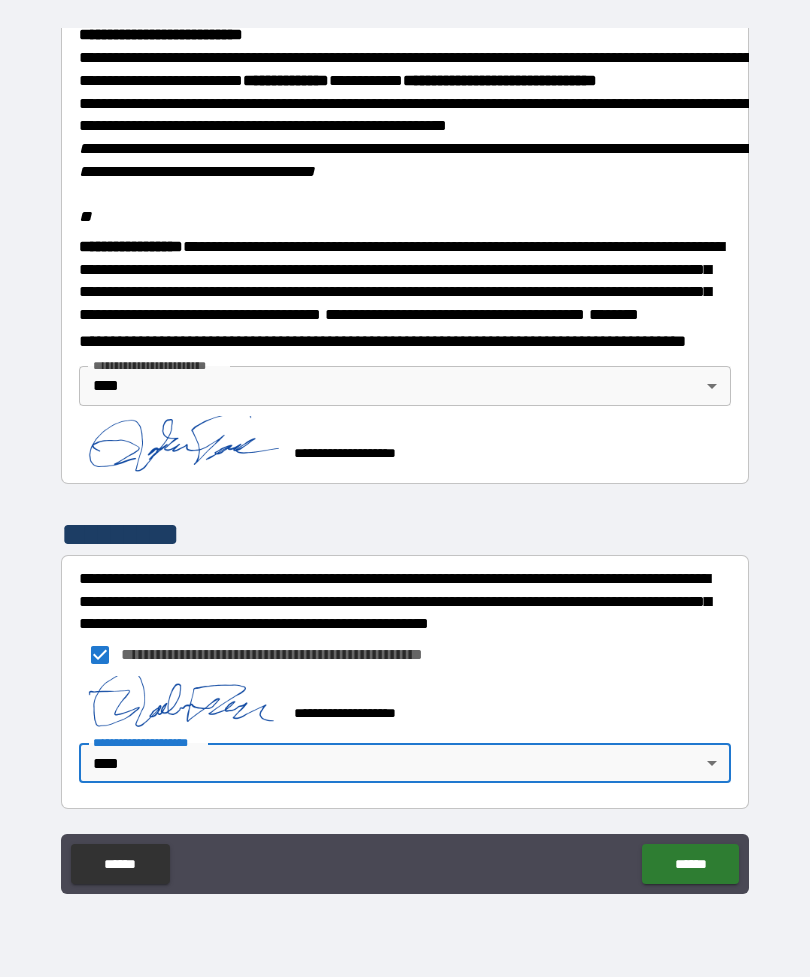 click on "******" at bounding box center (690, 864) 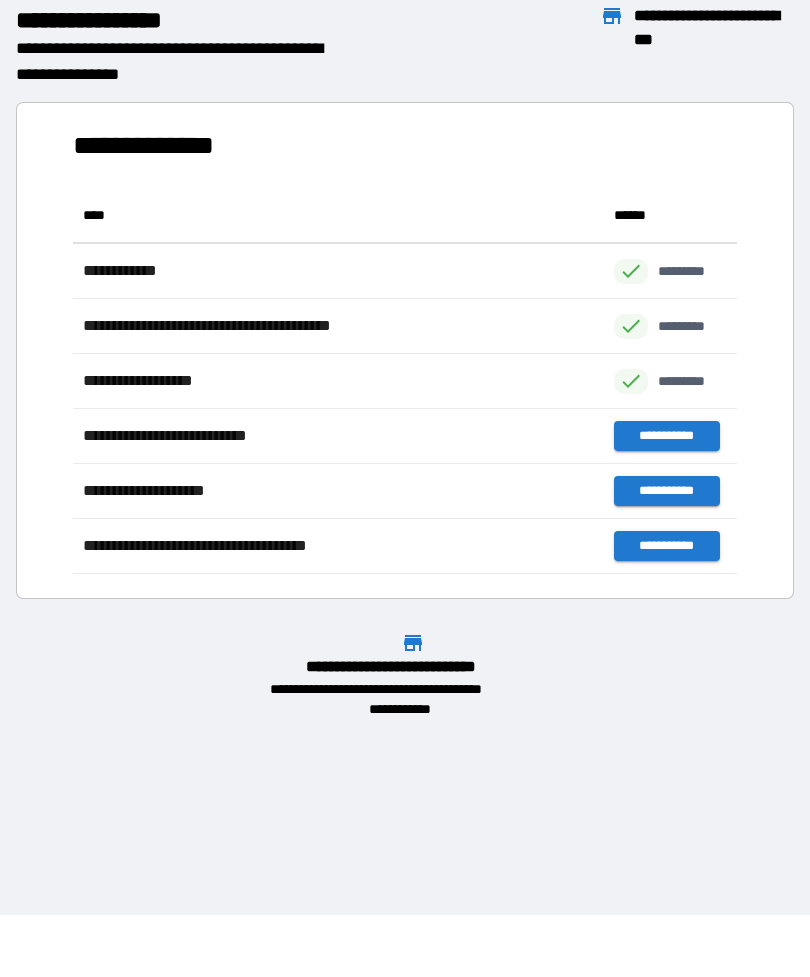 scroll, scrollTop: 1, scrollLeft: 1, axis: both 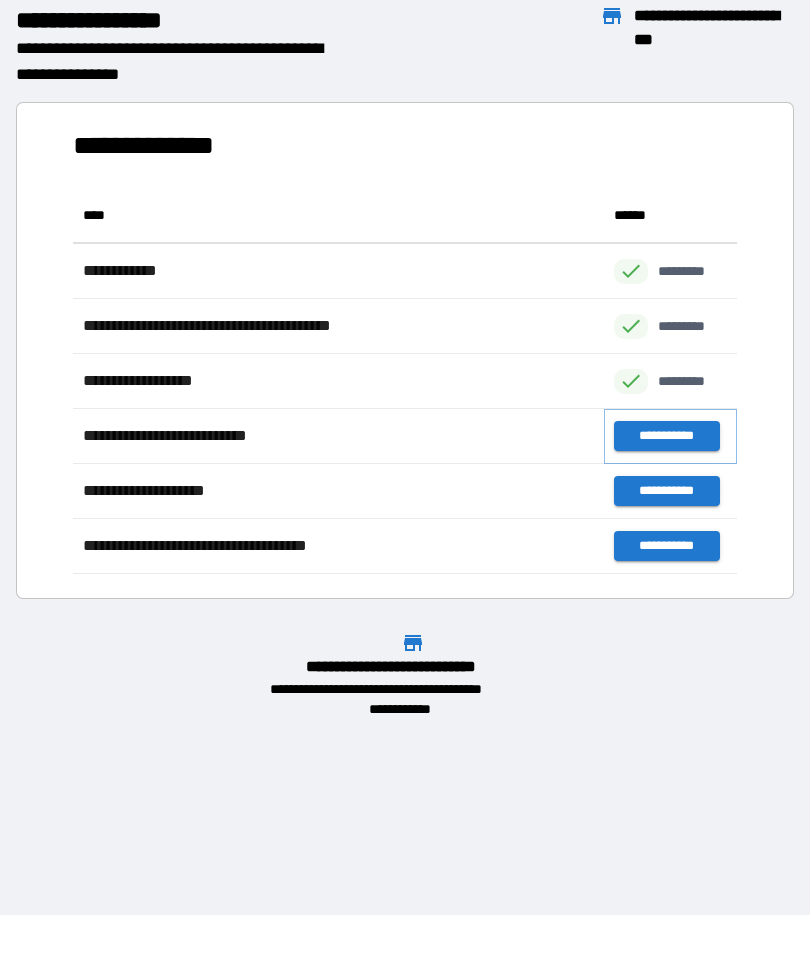 click on "**********" at bounding box center [666, 436] 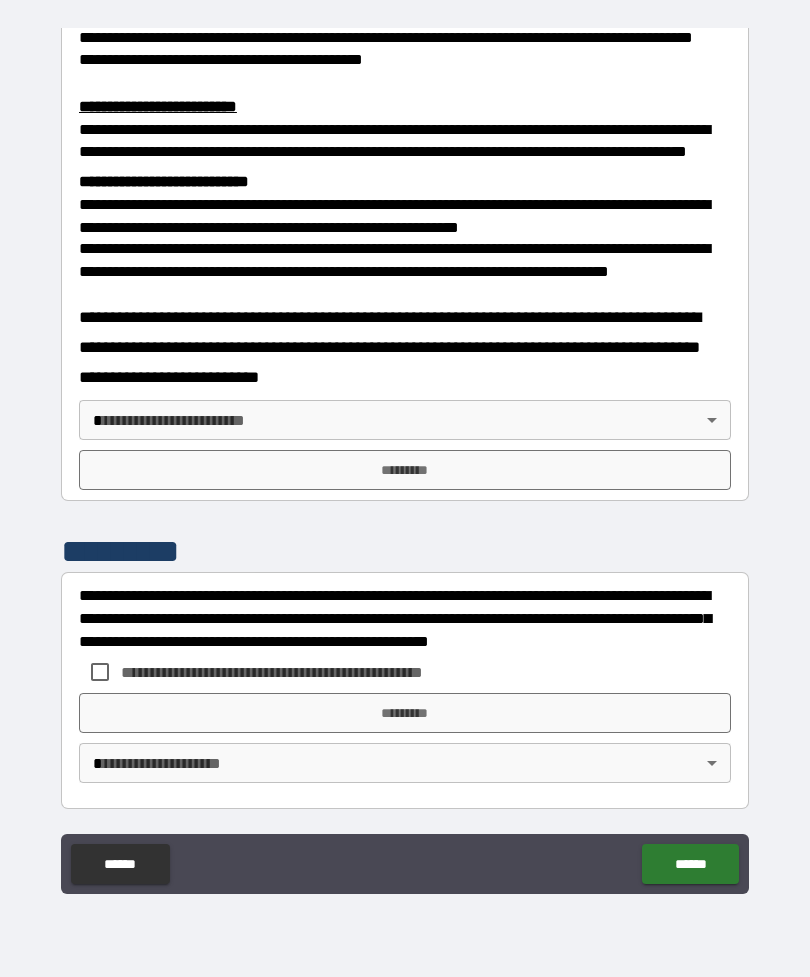 click on "**********" at bounding box center (405, 458) 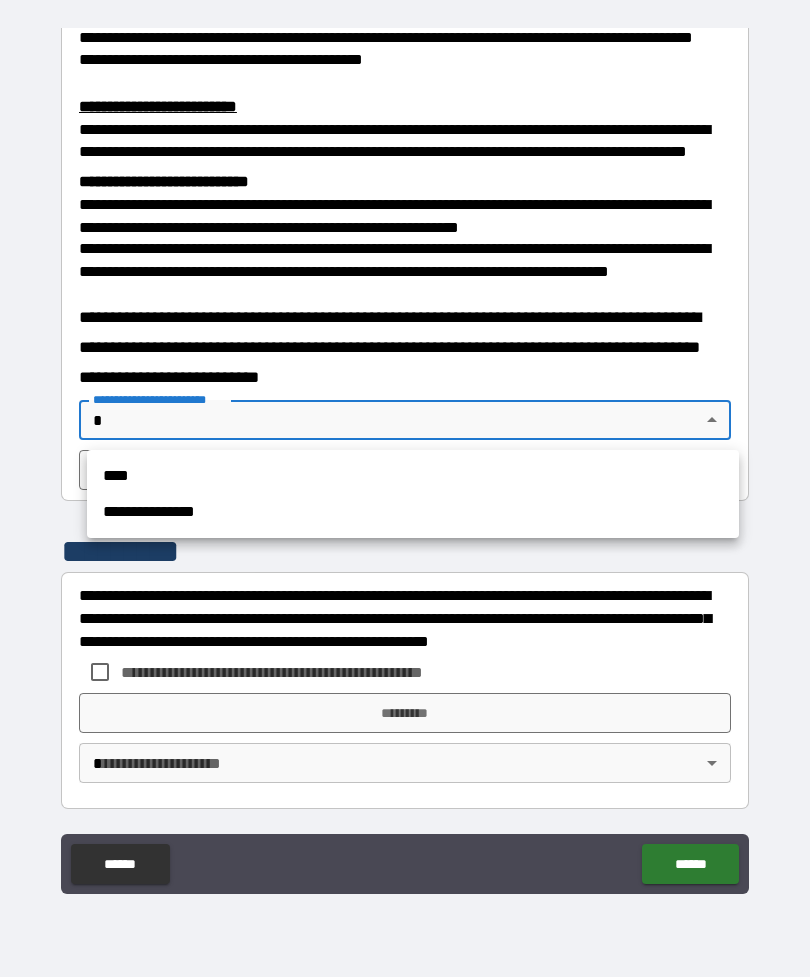 click on "**********" at bounding box center (413, 494) 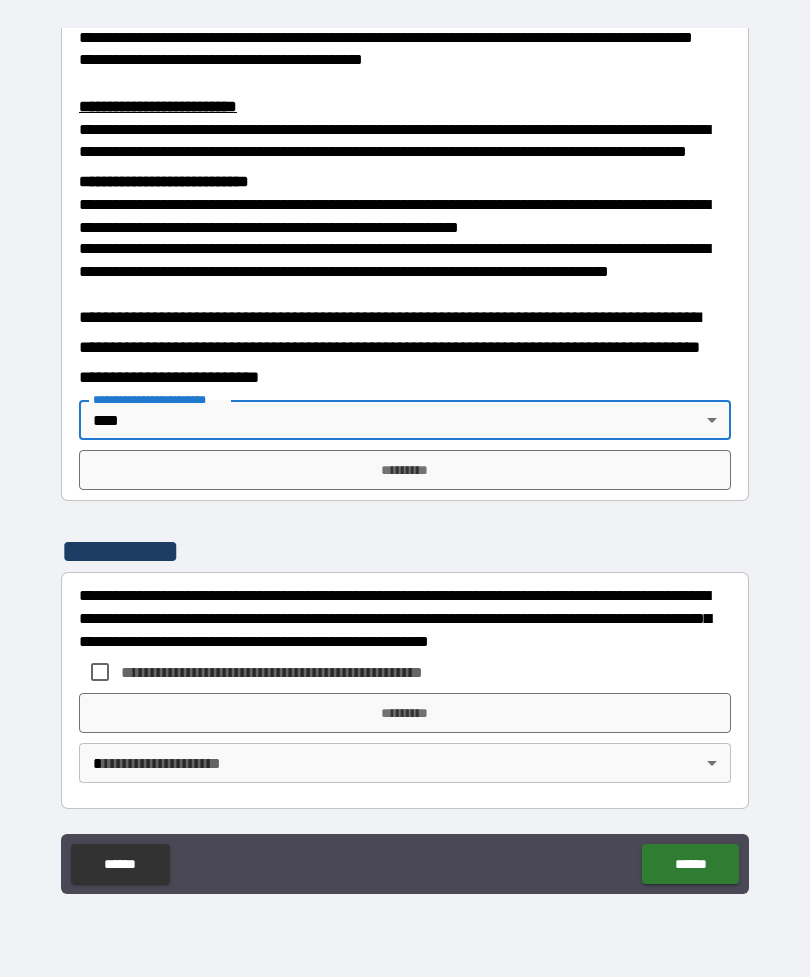 click on "*********" at bounding box center (405, 470) 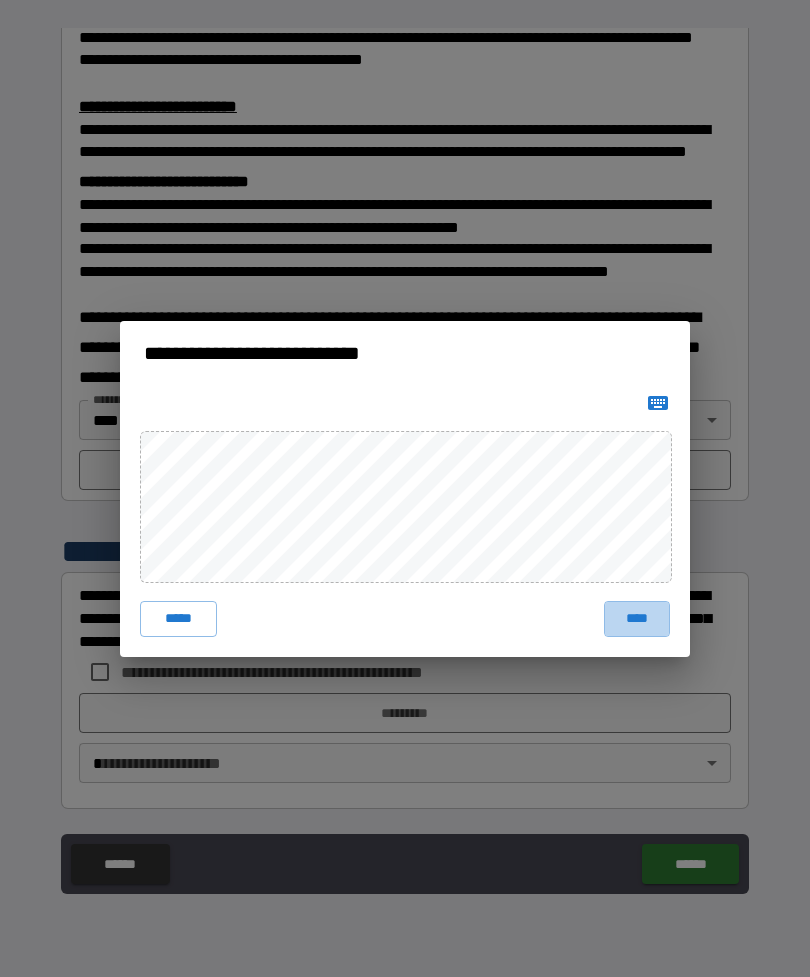 click on "****" at bounding box center (637, 619) 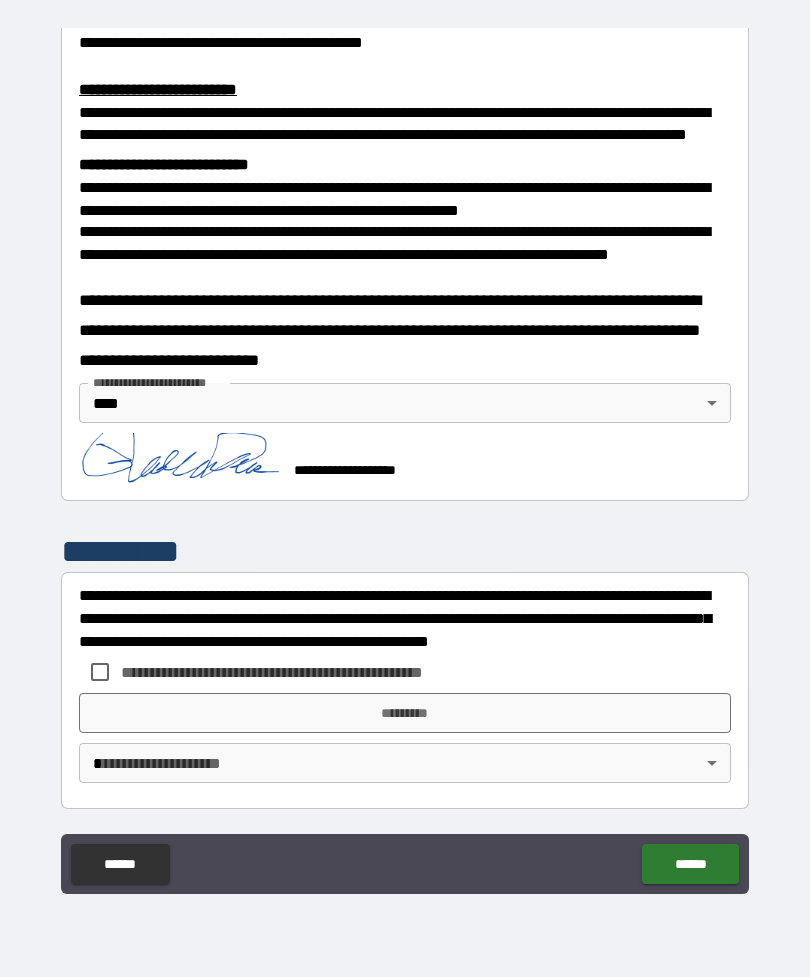 scroll, scrollTop: 677, scrollLeft: 0, axis: vertical 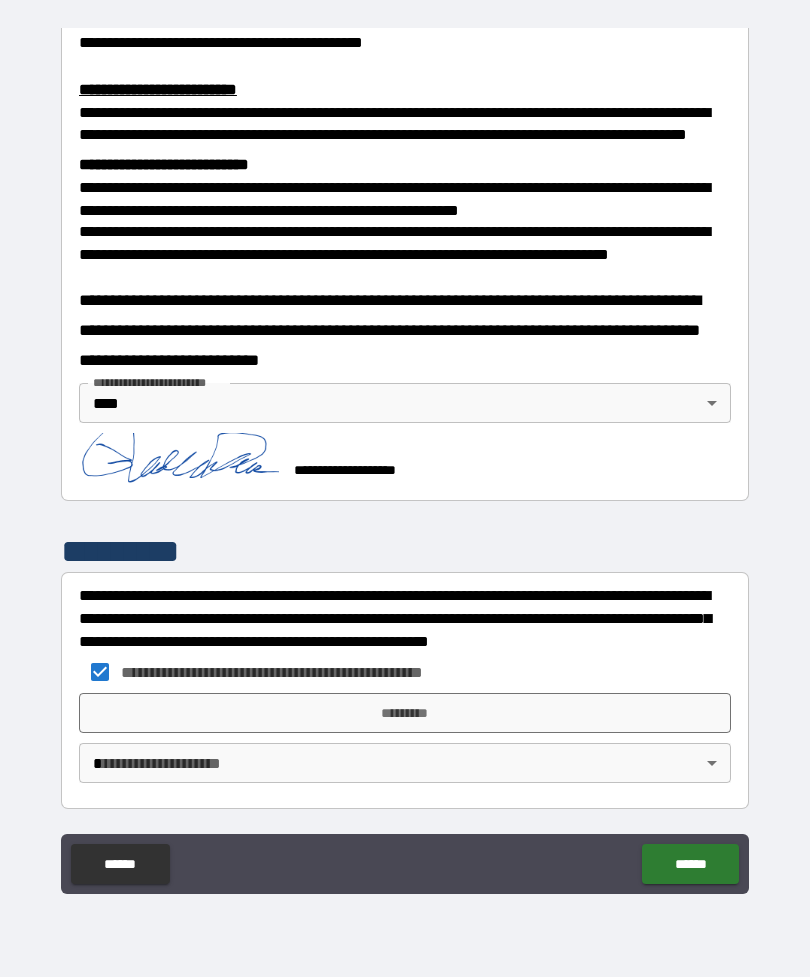 click on "*********" at bounding box center [405, 713] 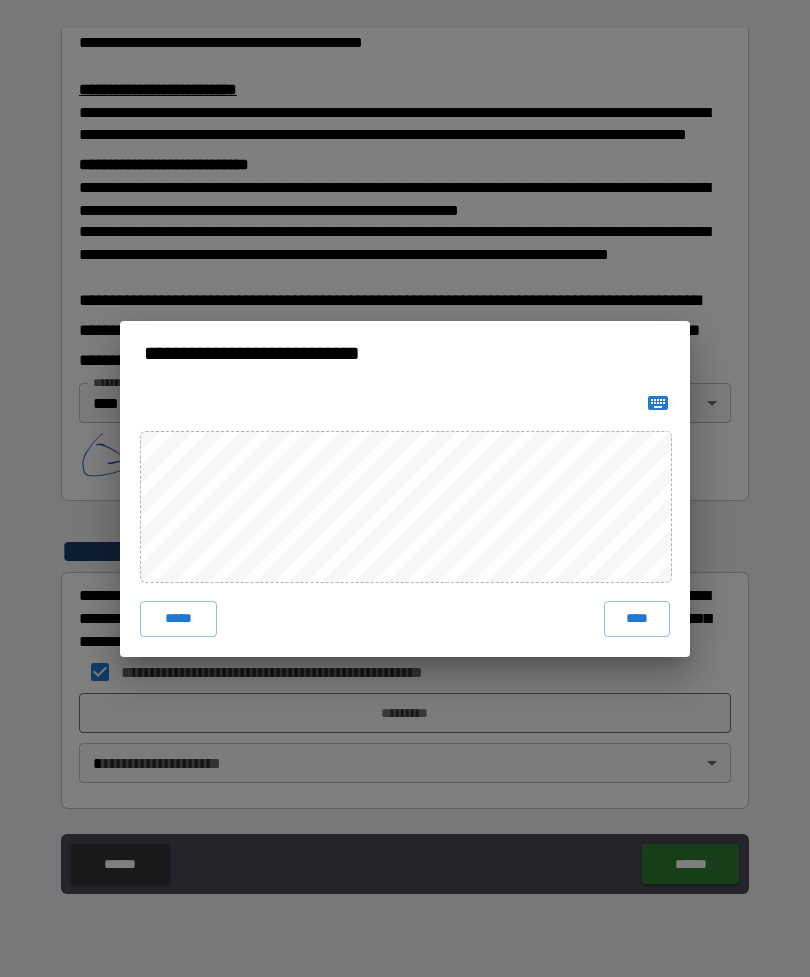 click on "****" at bounding box center (637, 619) 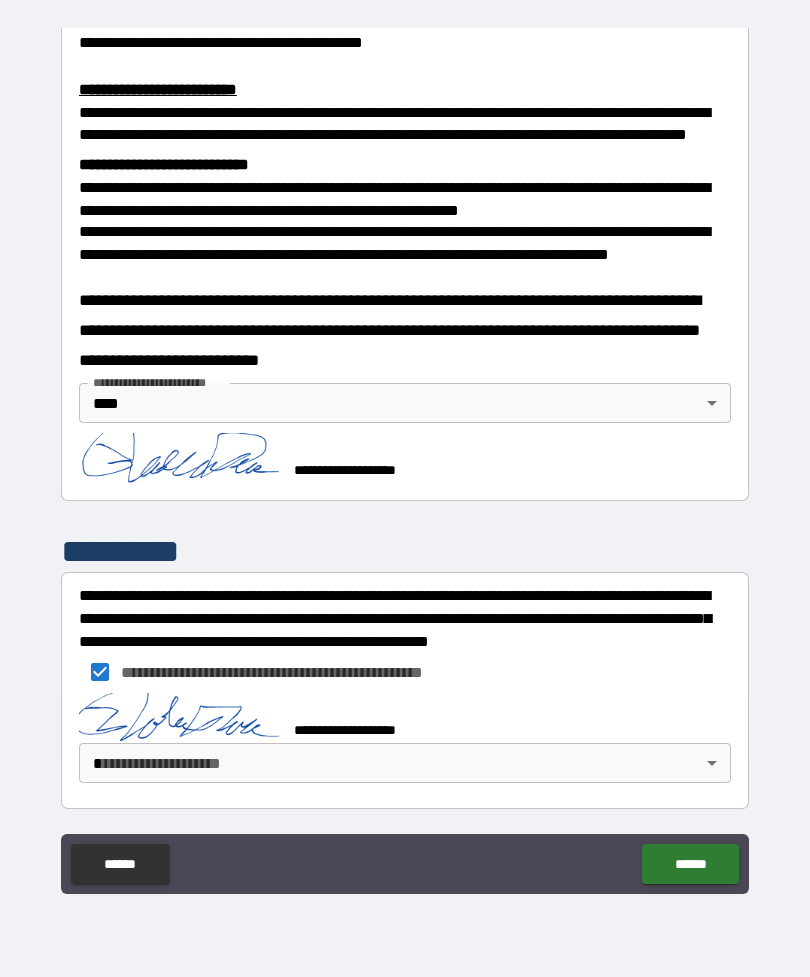 scroll, scrollTop: 667, scrollLeft: 0, axis: vertical 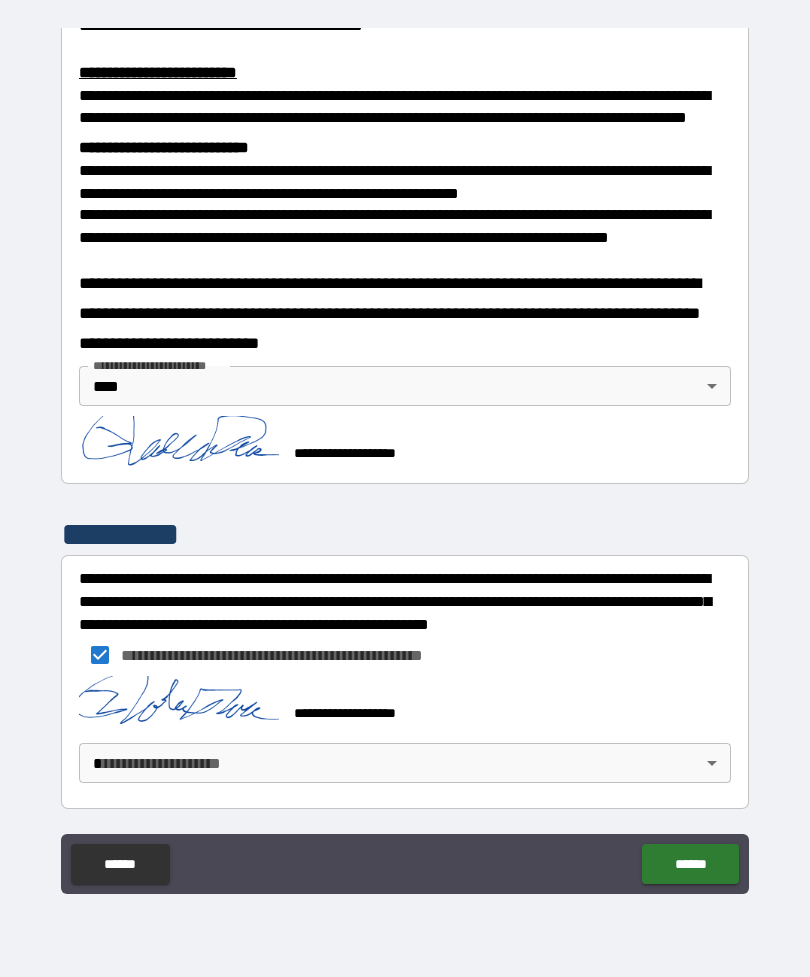click on "******" at bounding box center [690, 864] 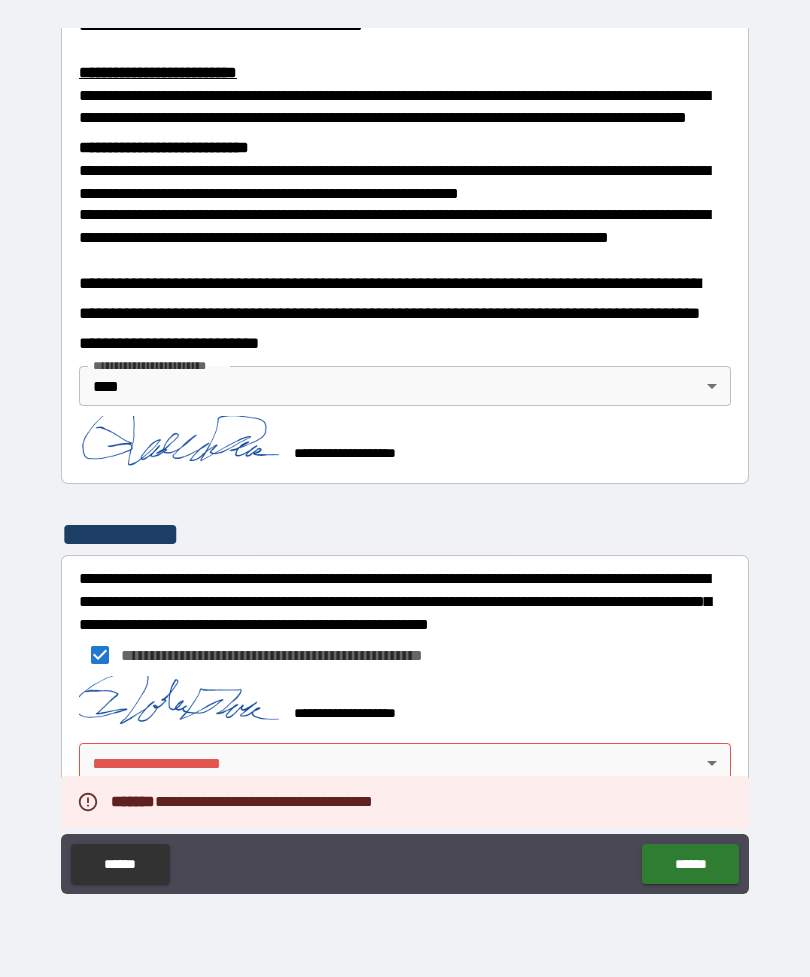 scroll, scrollTop: 694, scrollLeft: 0, axis: vertical 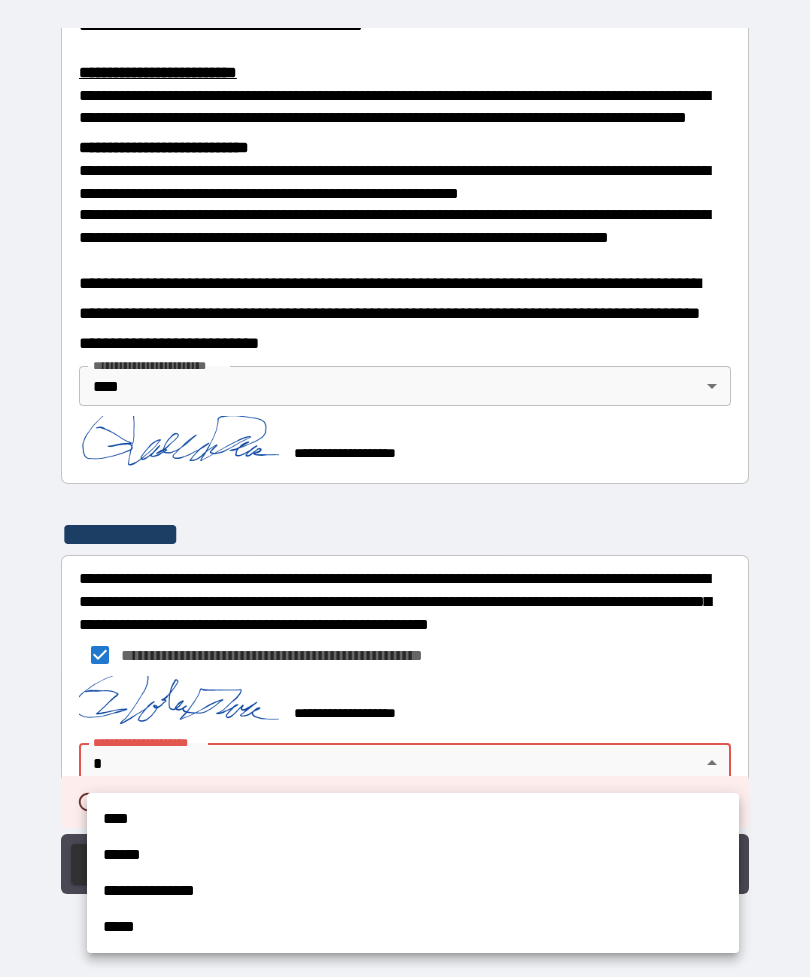 click on "****" at bounding box center (413, 819) 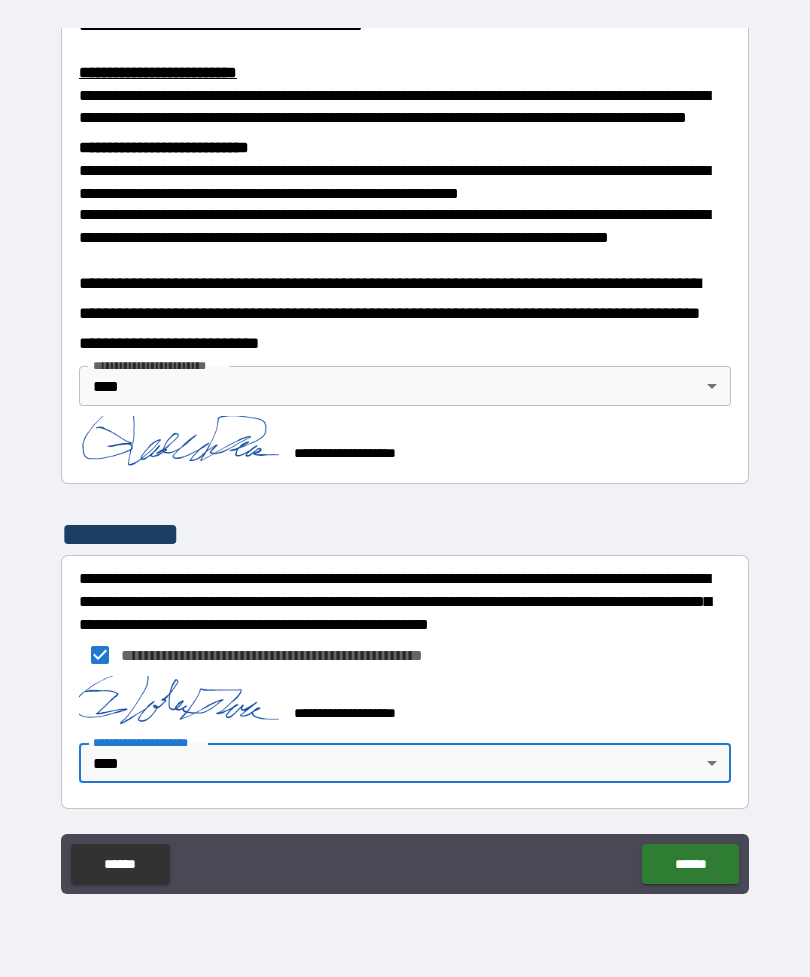 click on "******" at bounding box center (690, 864) 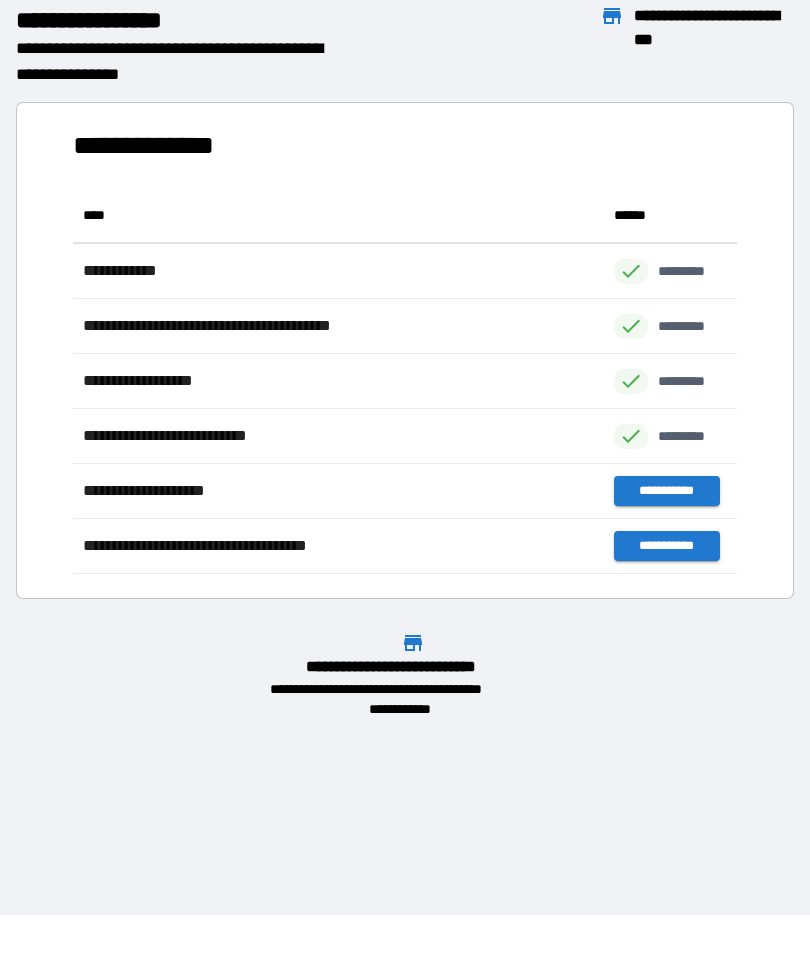 scroll, scrollTop: 1, scrollLeft: 1, axis: both 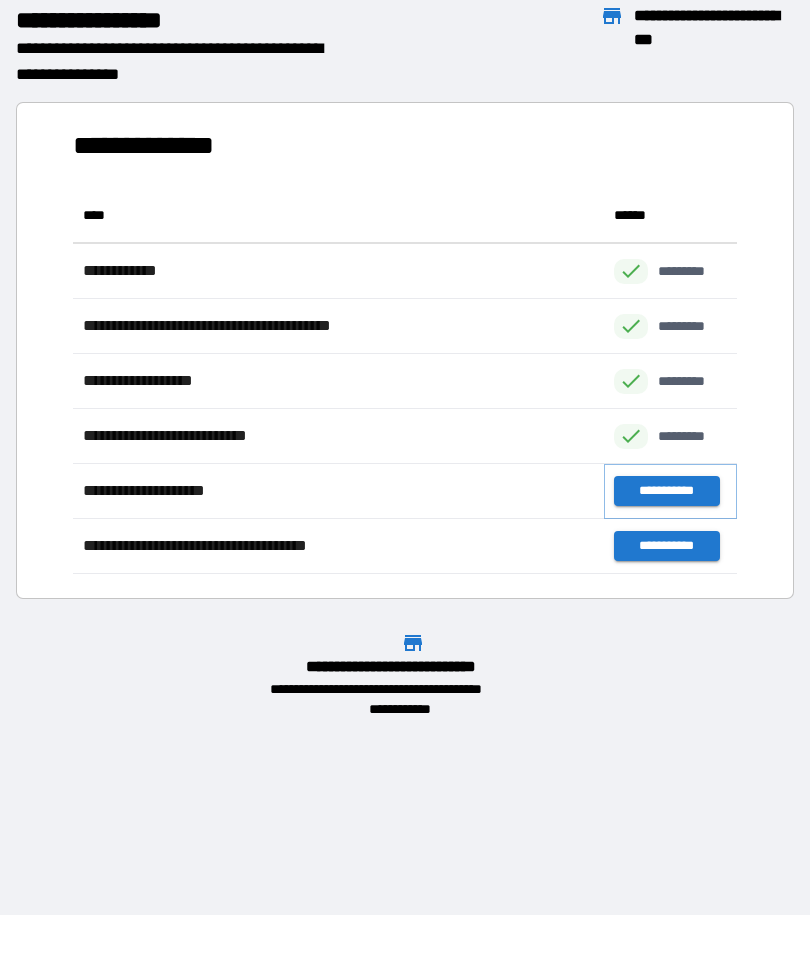 click on "**********" at bounding box center (666, 491) 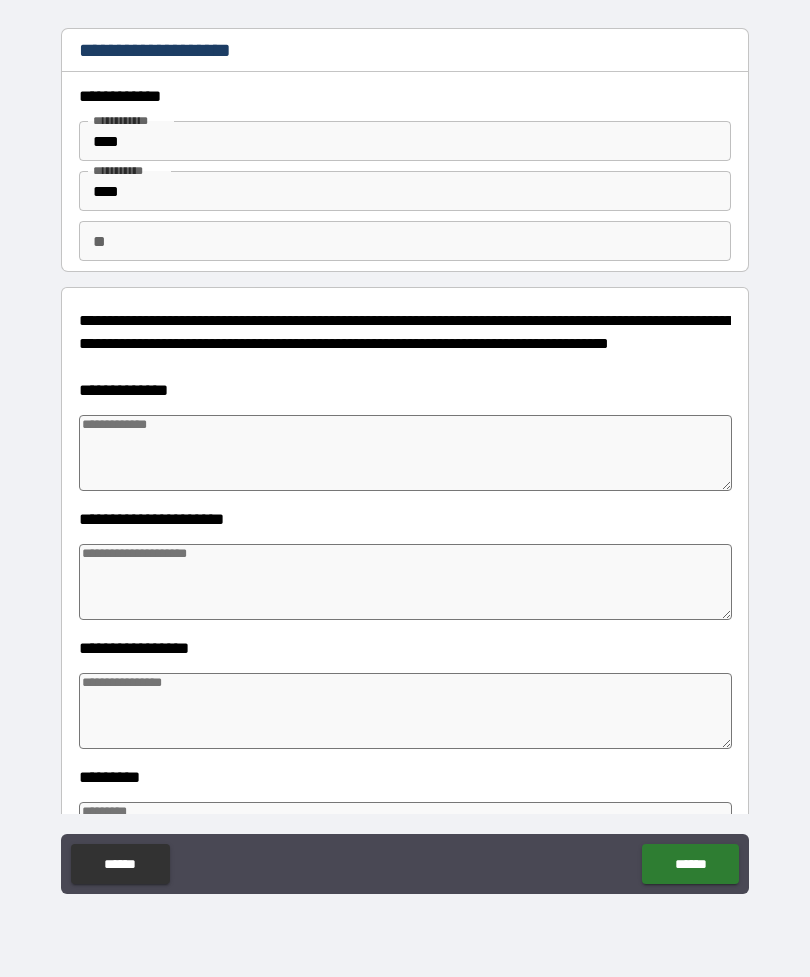 type on "*" 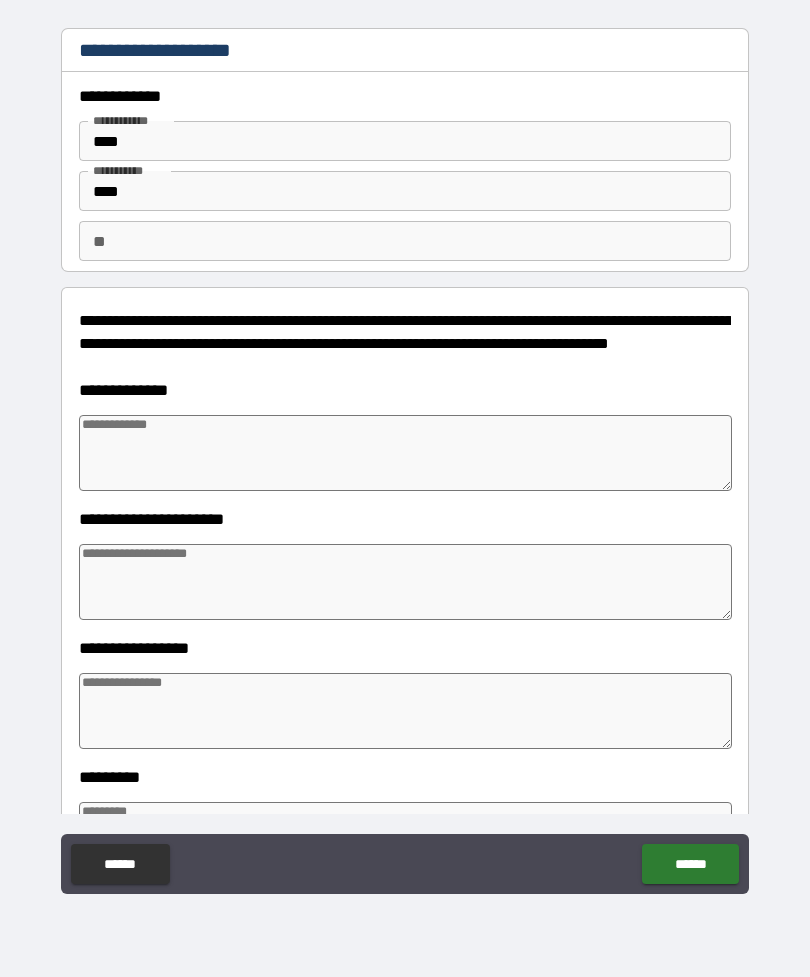 type on "*" 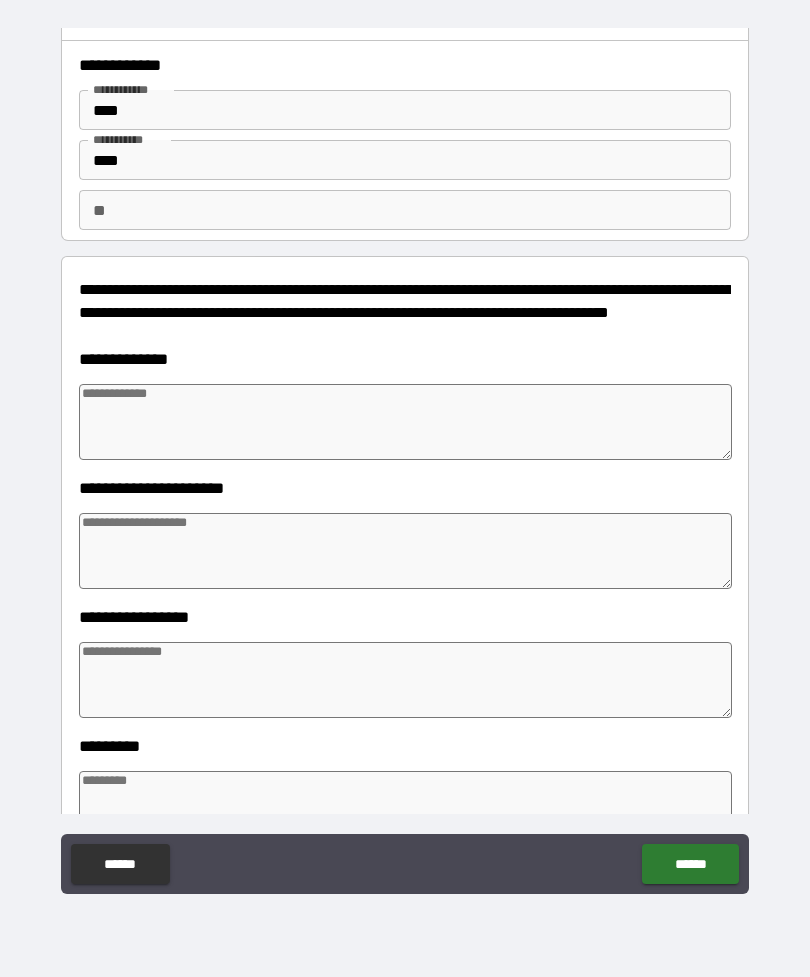 scroll, scrollTop: 35, scrollLeft: 0, axis: vertical 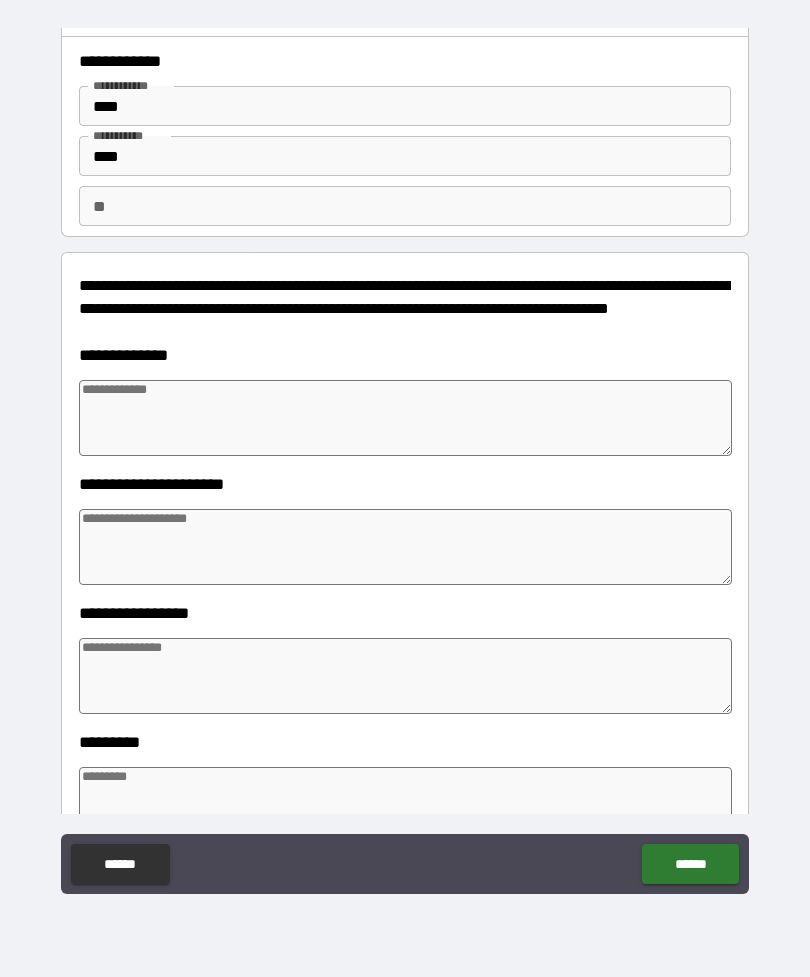 click at bounding box center (405, 418) 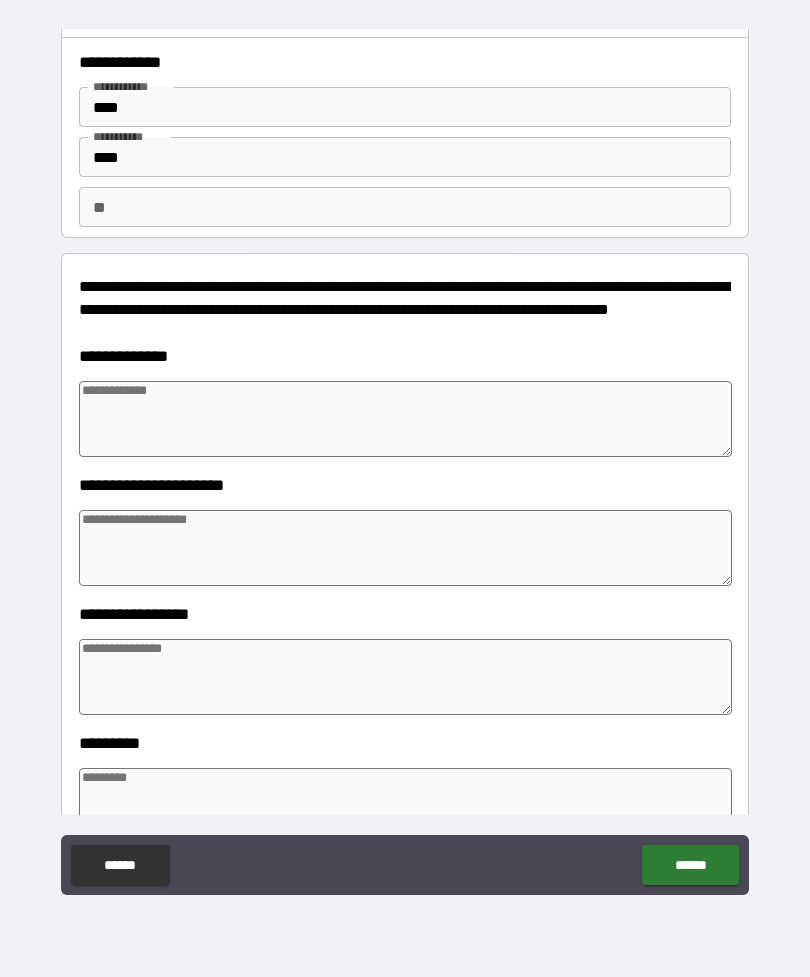 type on "*" 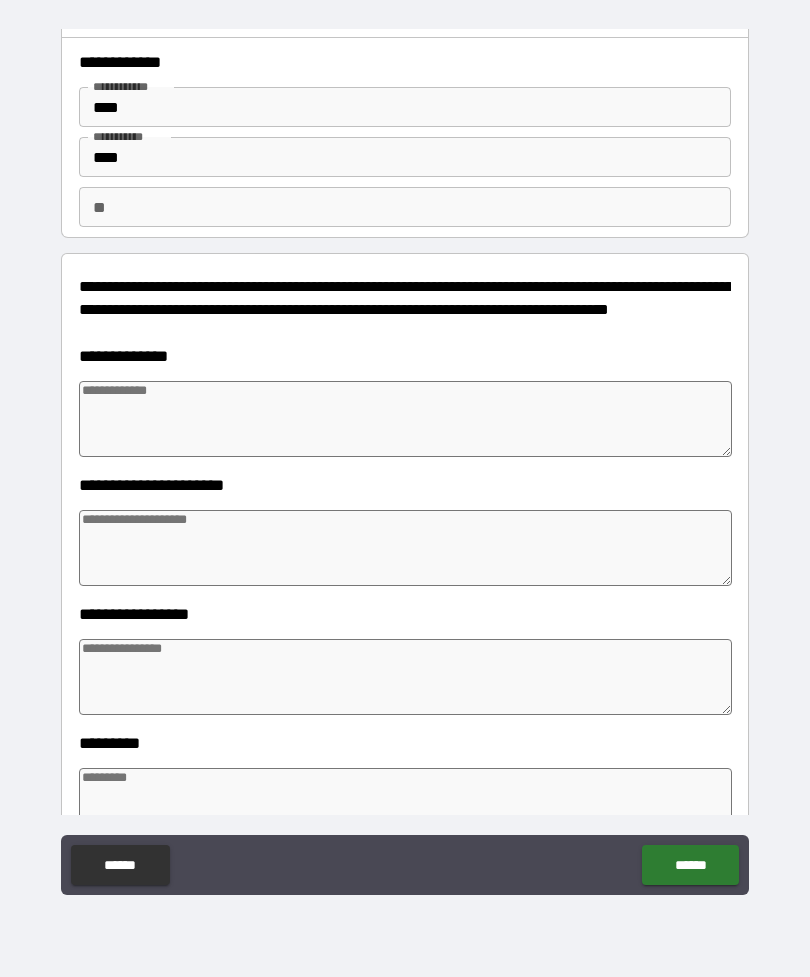 type on "*" 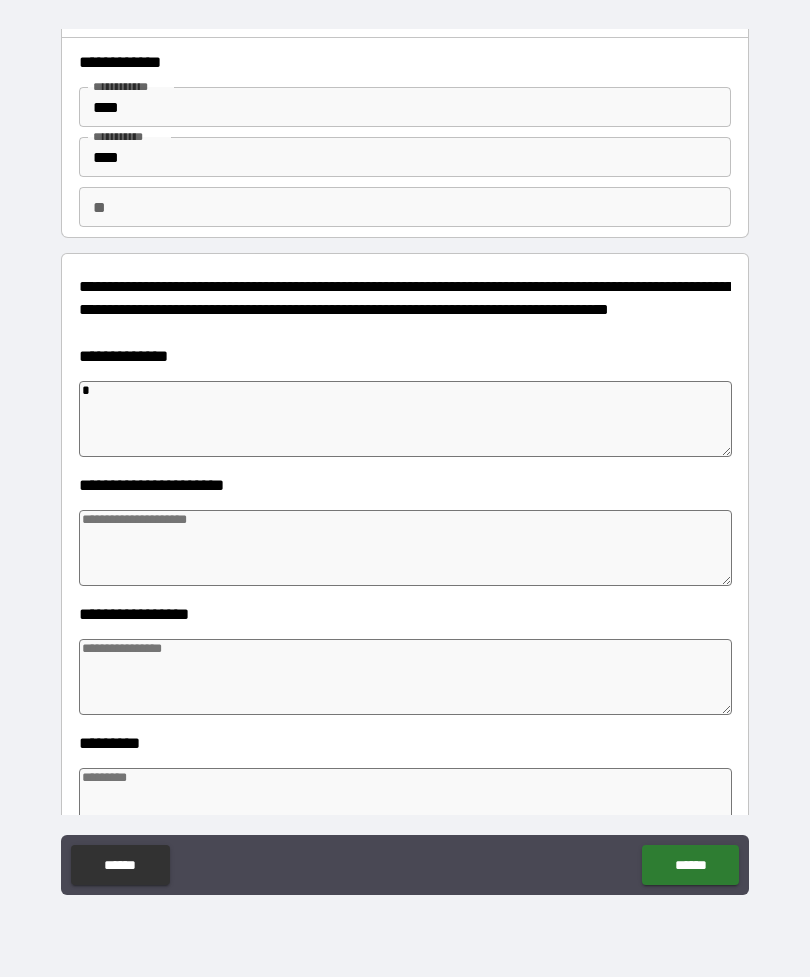 type on "*" 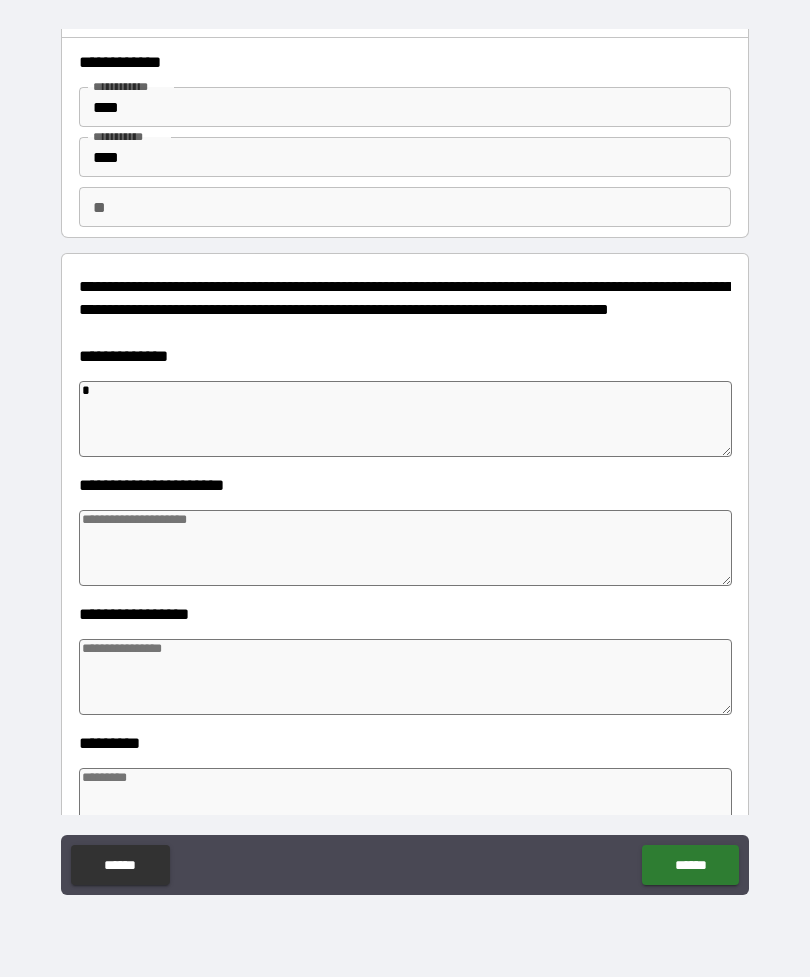 type on "**" 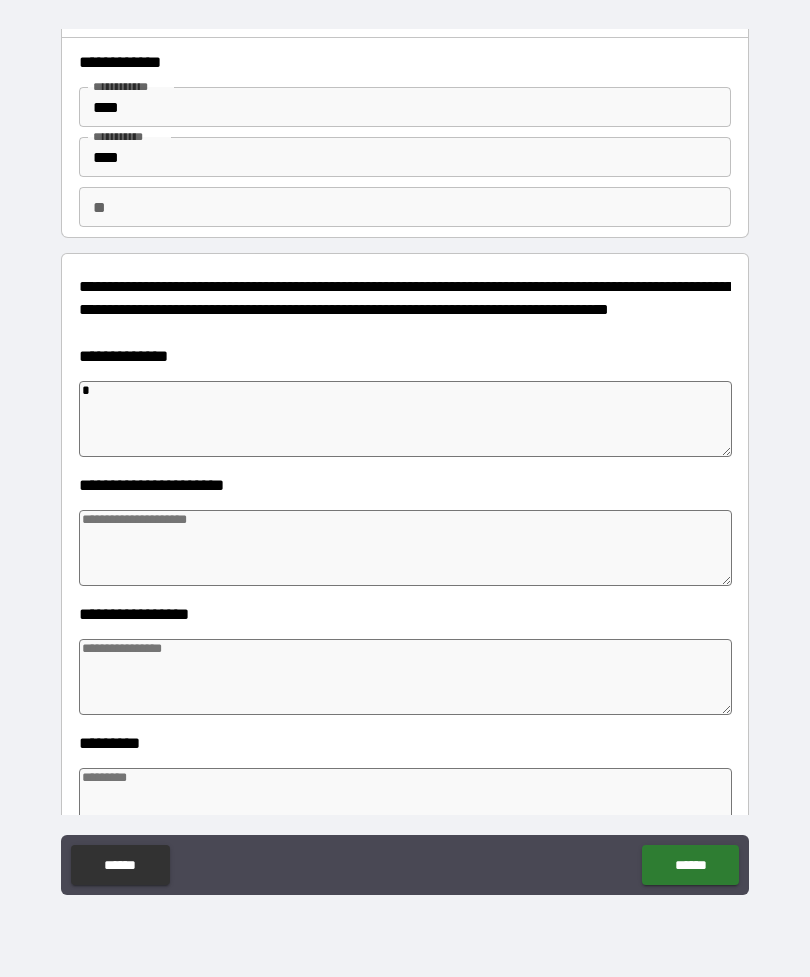 type on "*" 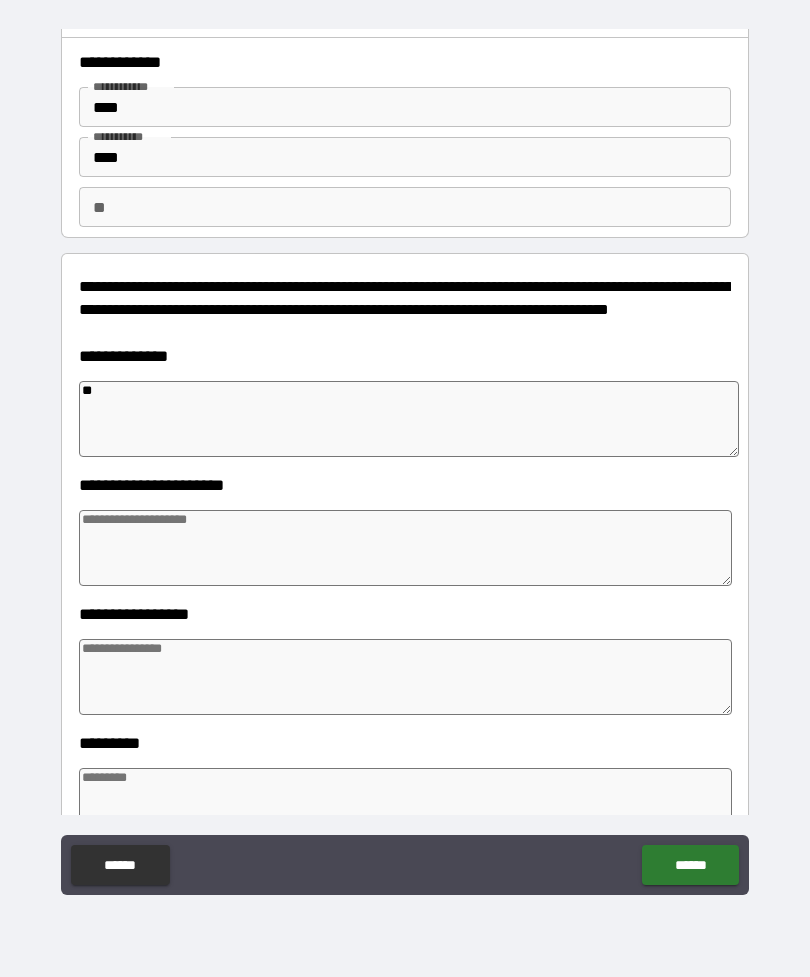 type on "*" 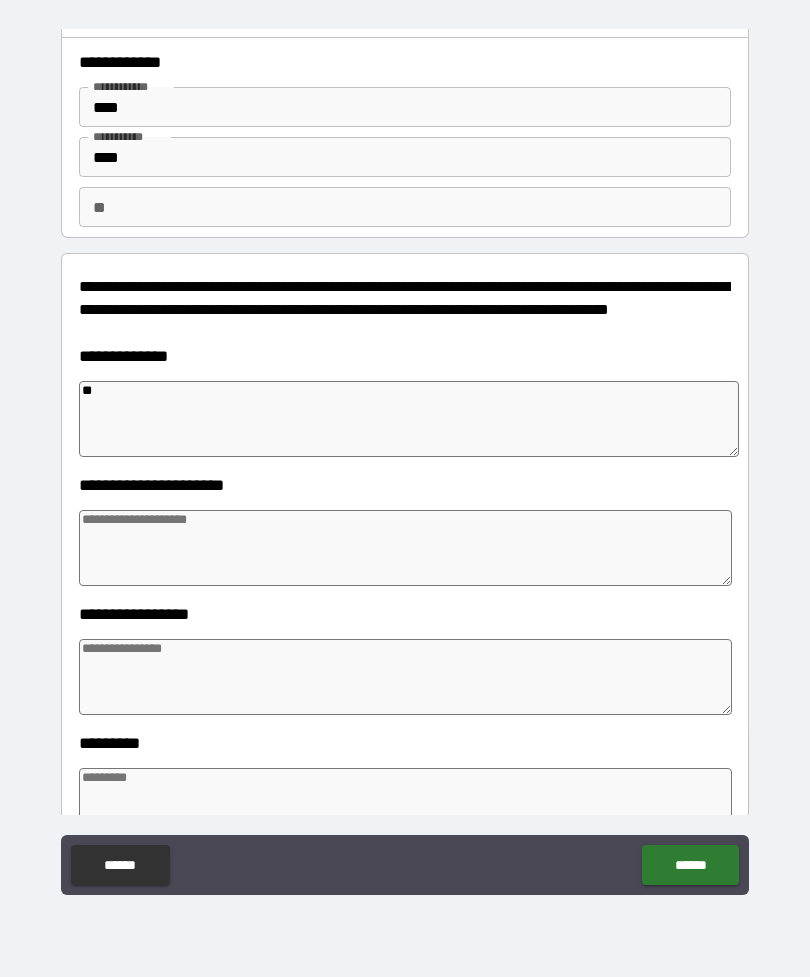 type on "***" 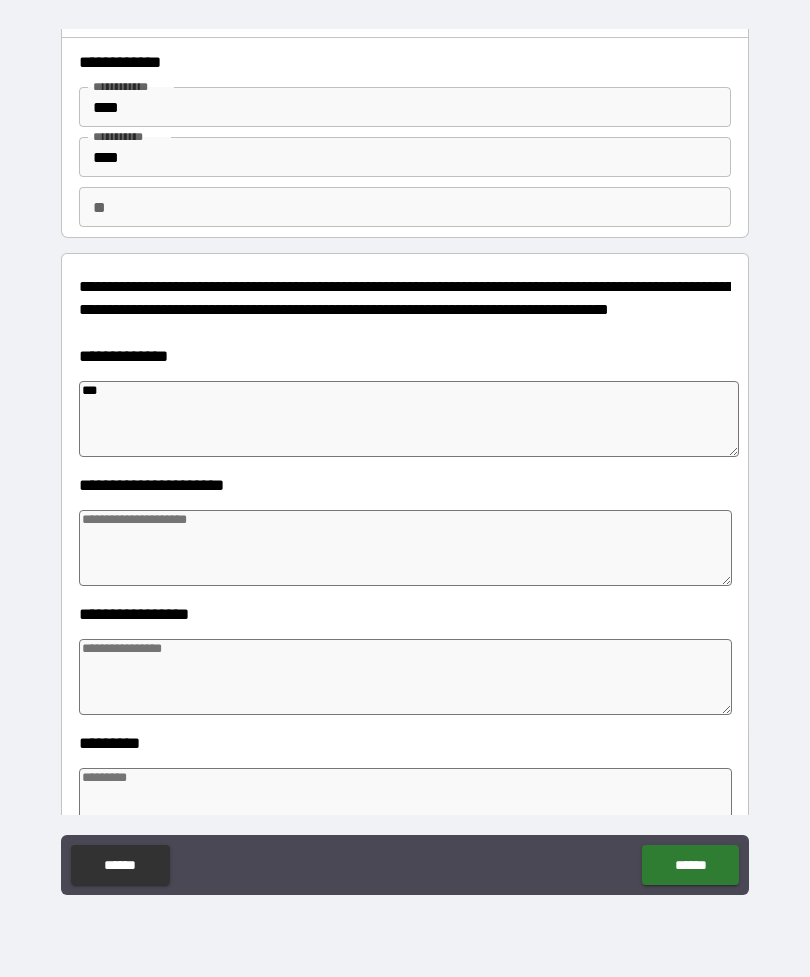 type on "*" 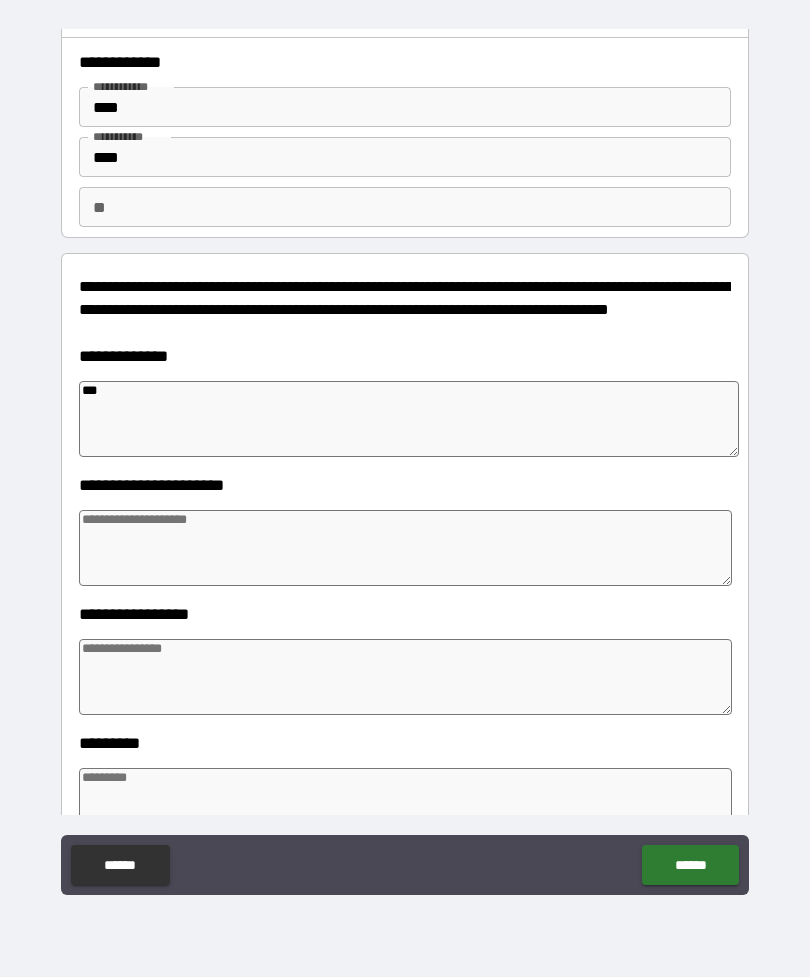 type on "*" 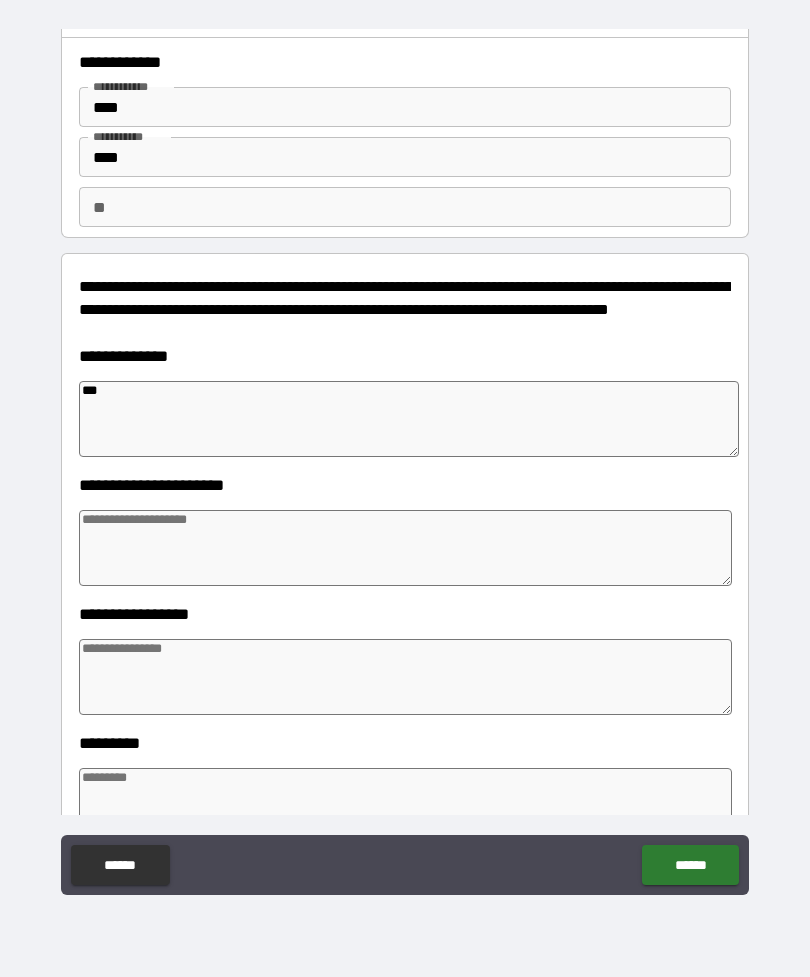 type on "*" 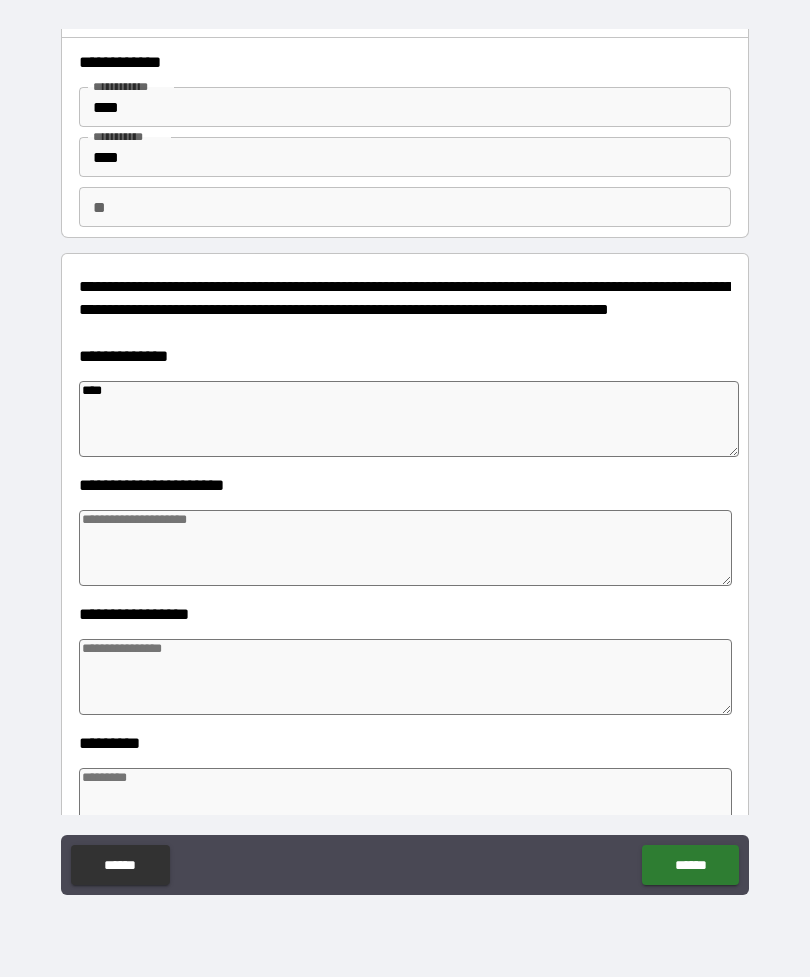 type on "*" 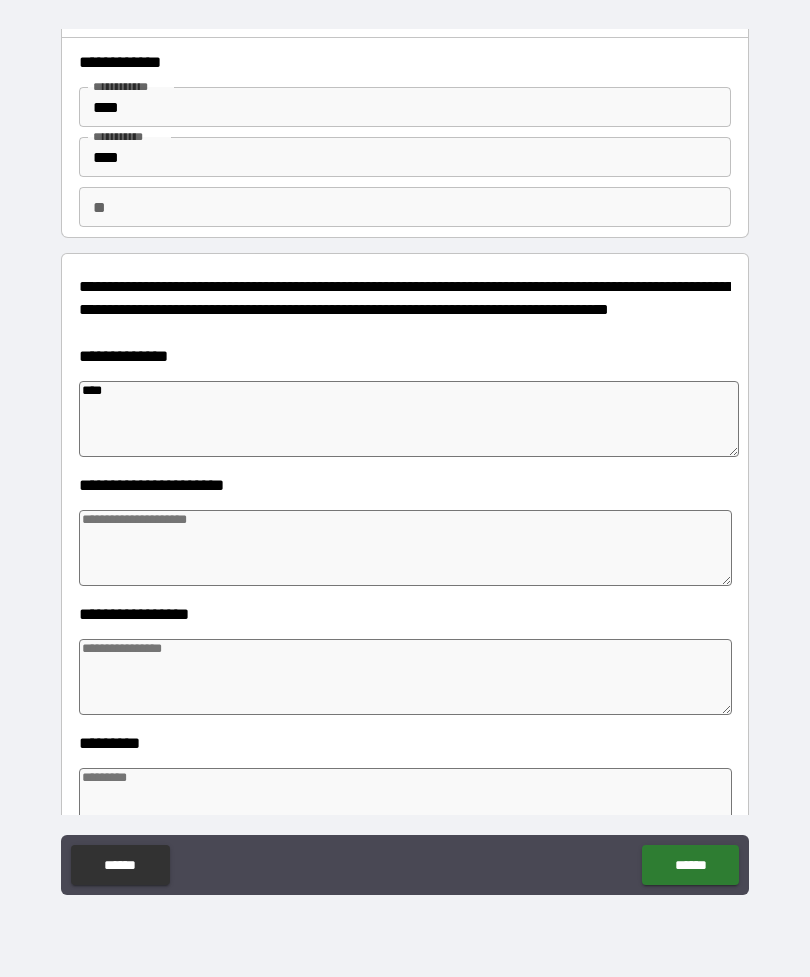type on "*" 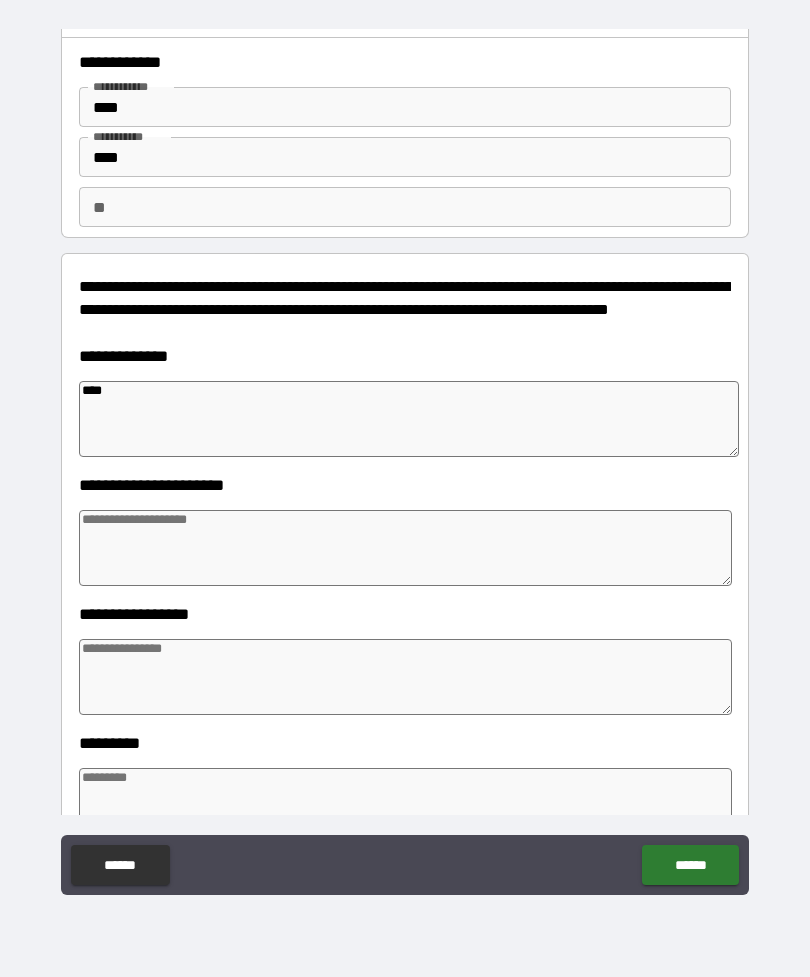 type on "*" 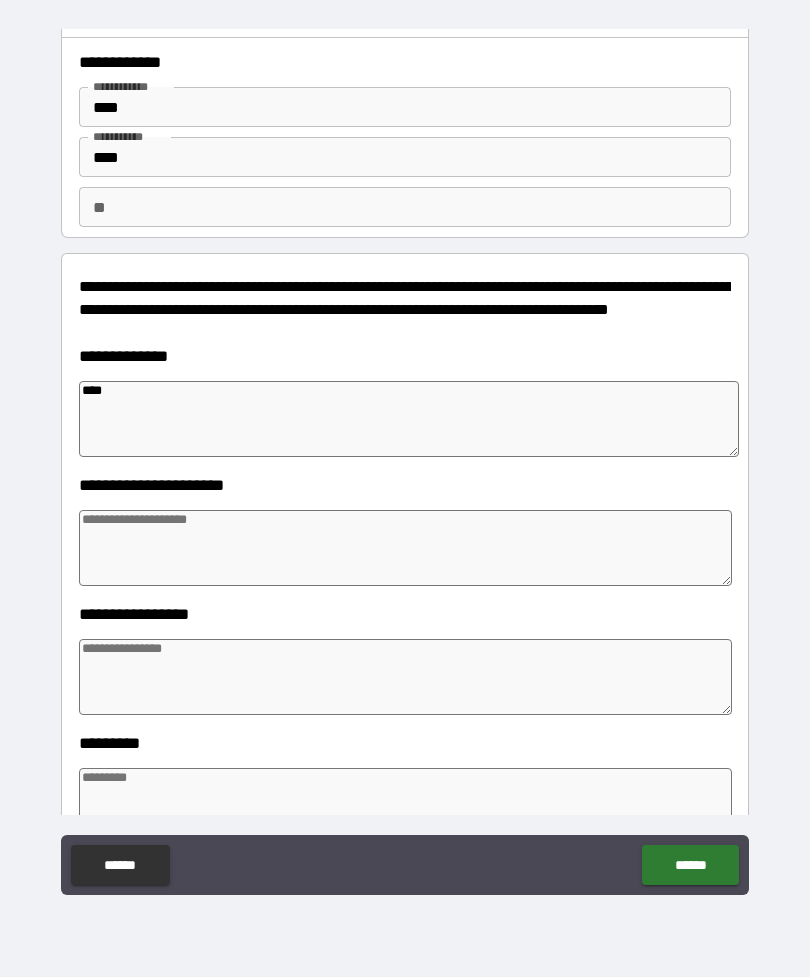 type on "*********" 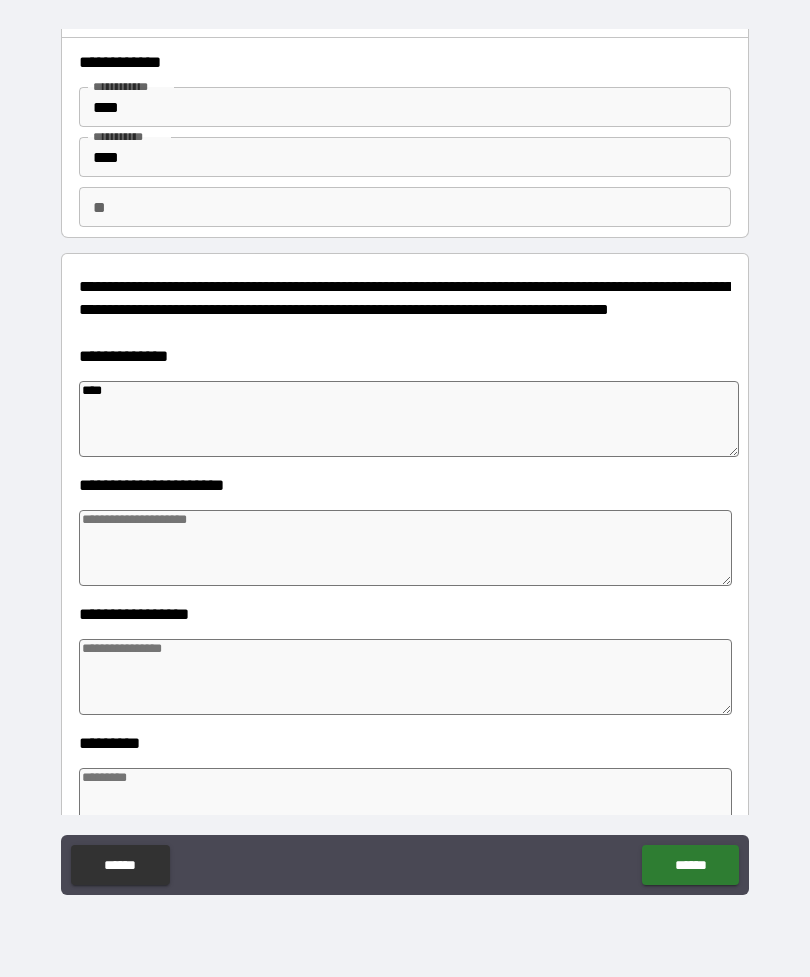 type on "*" 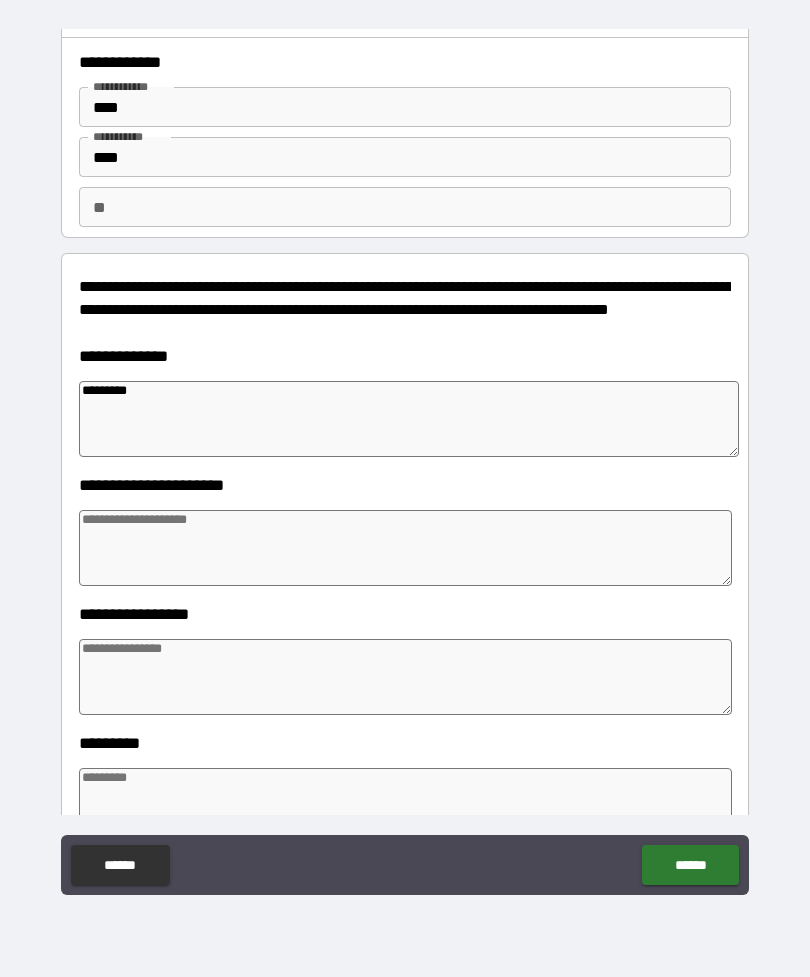 type on "*********" 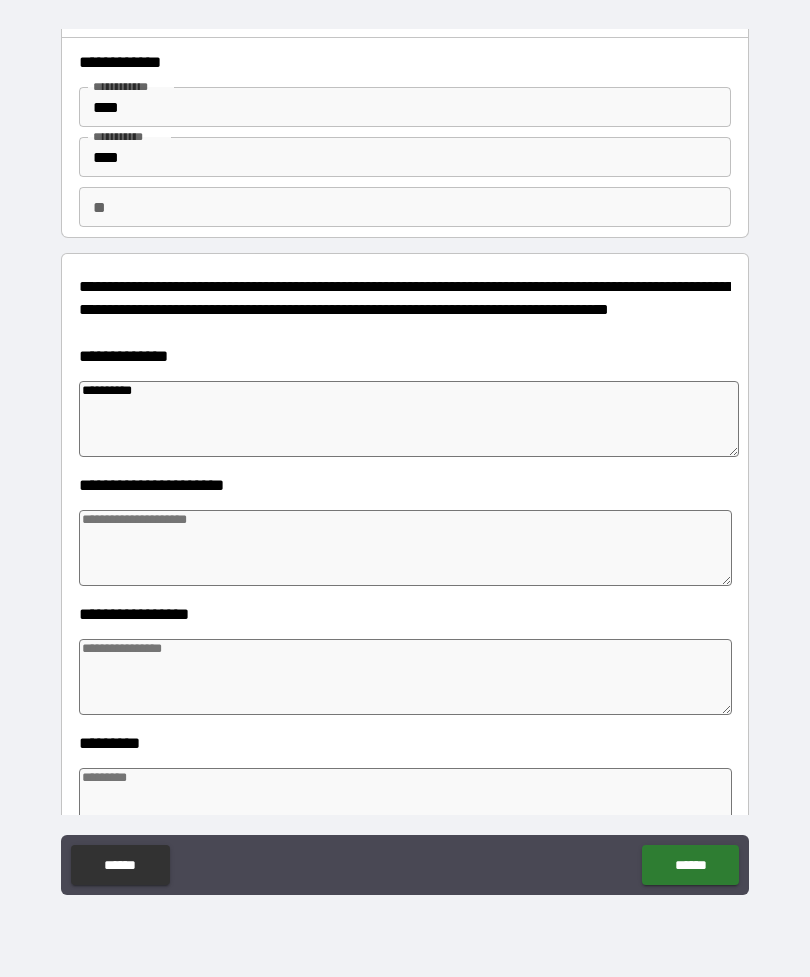 type on "*" 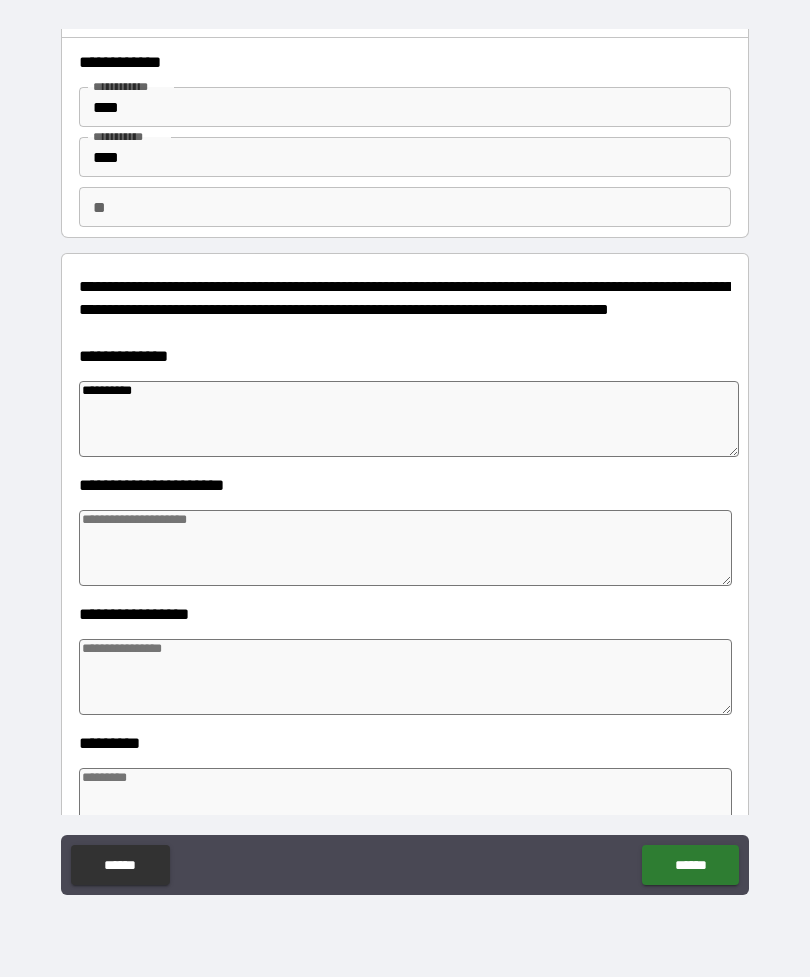 type on "*" 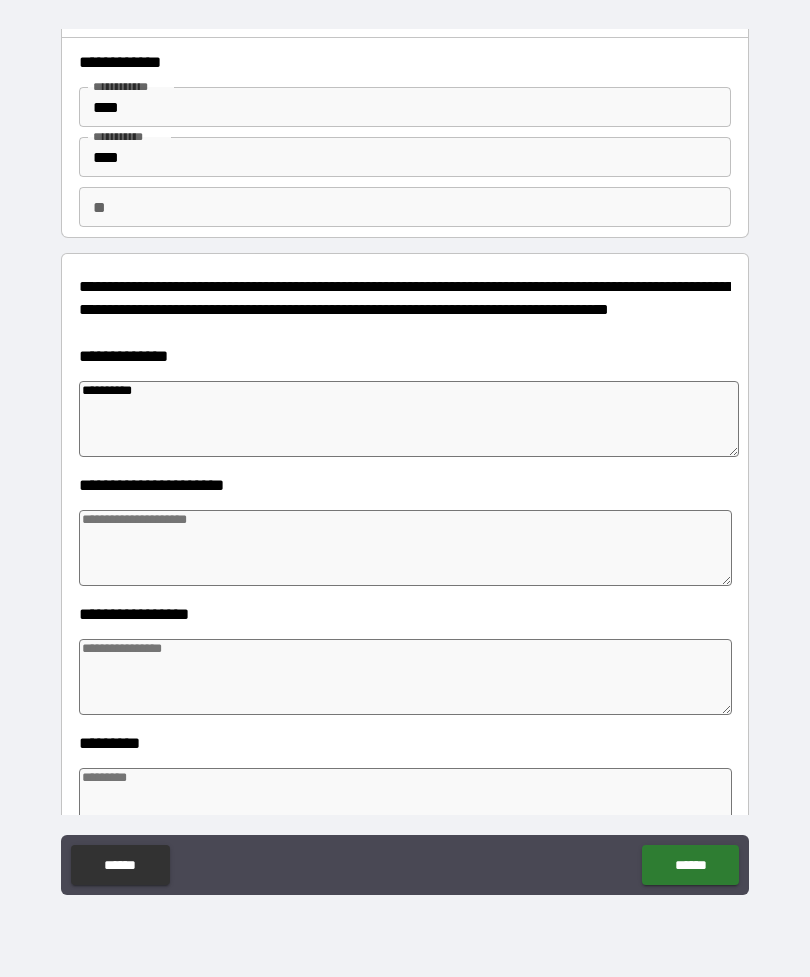 type on "*********" 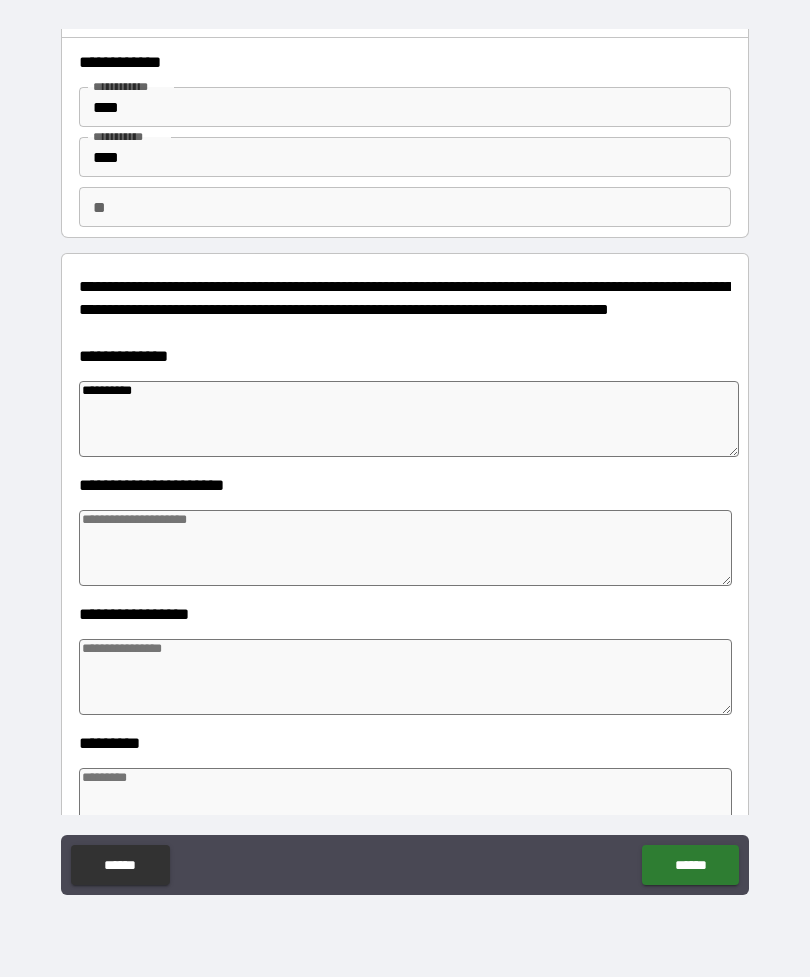 click at bounding box center (405, 548) 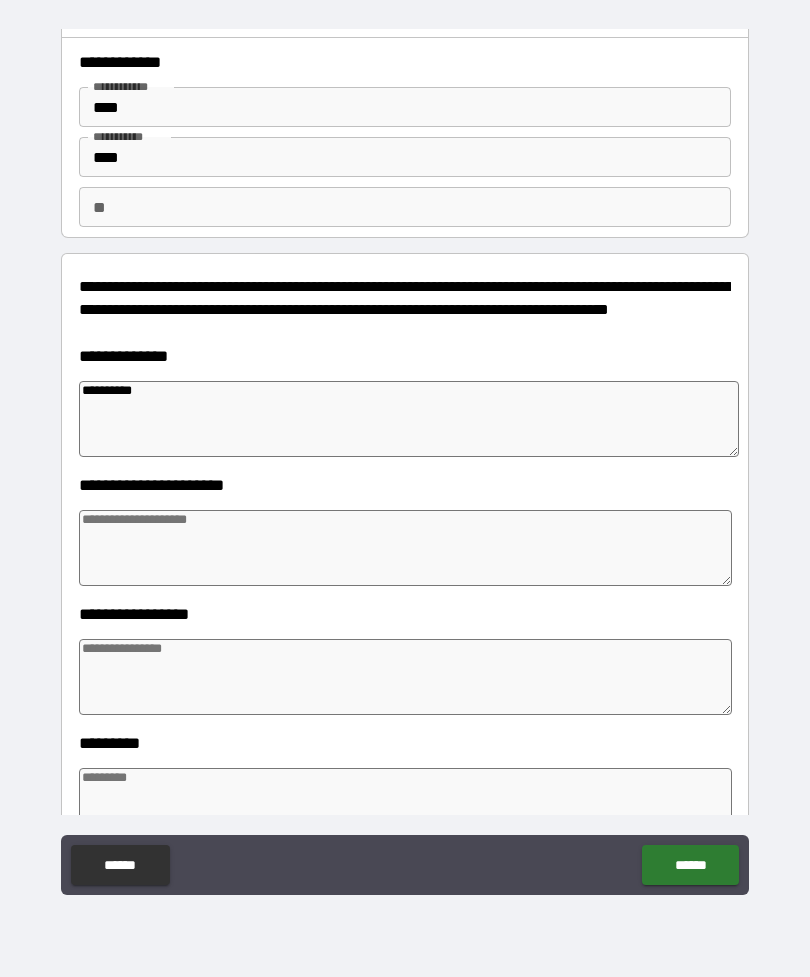 type on "*" 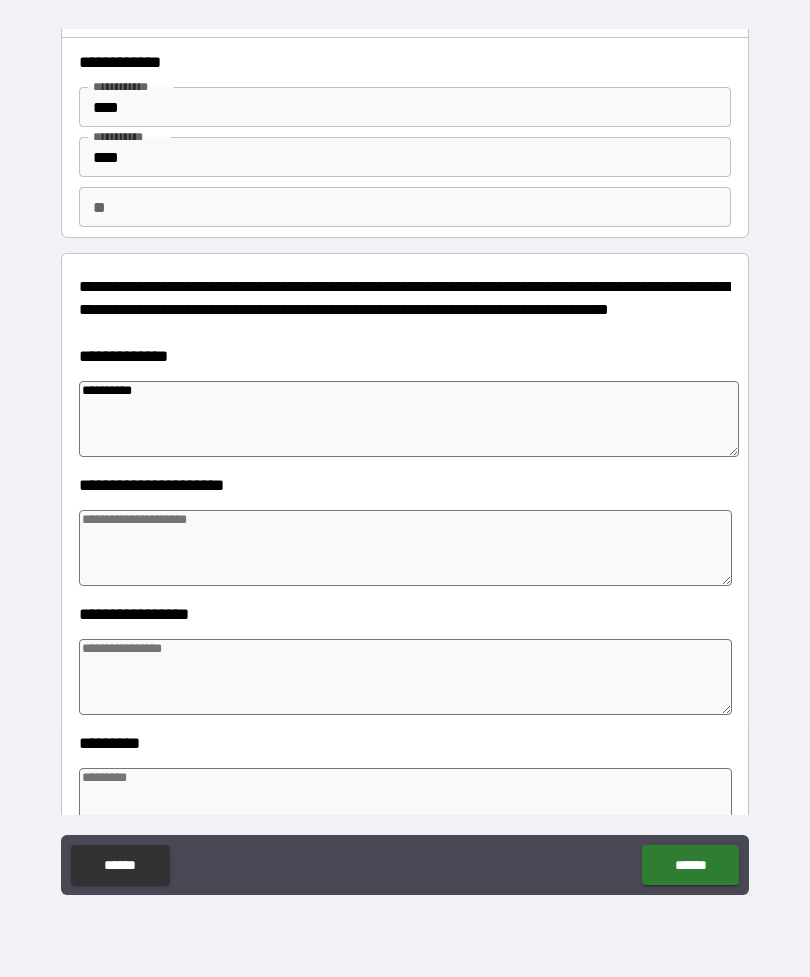 type on "*" 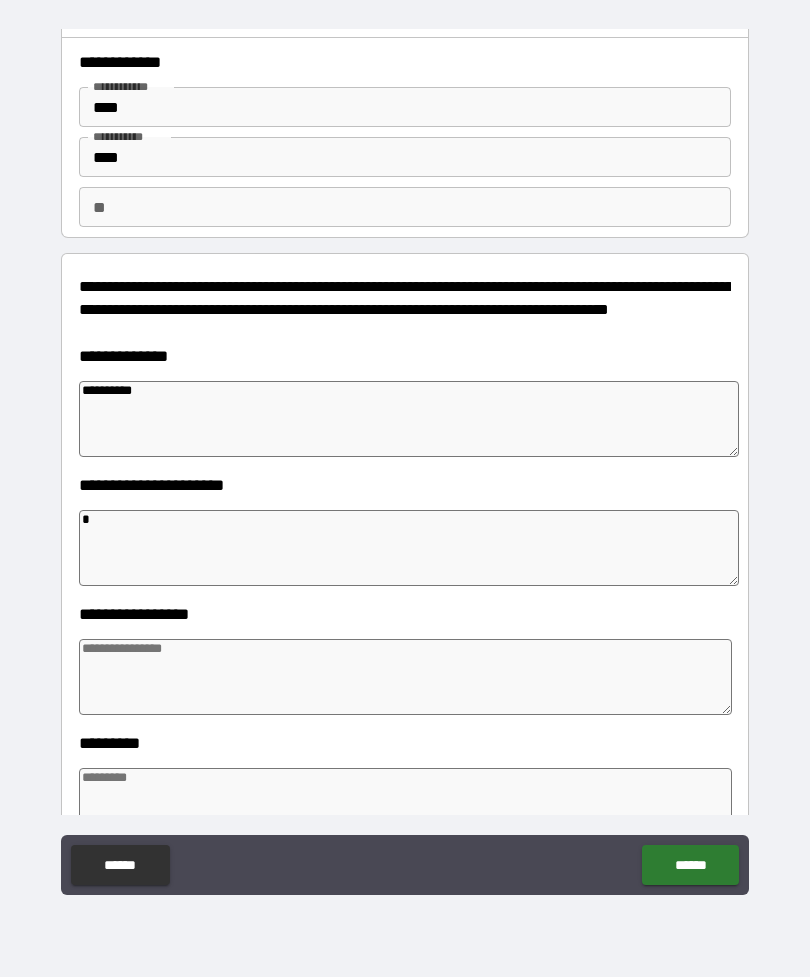 type on "*" 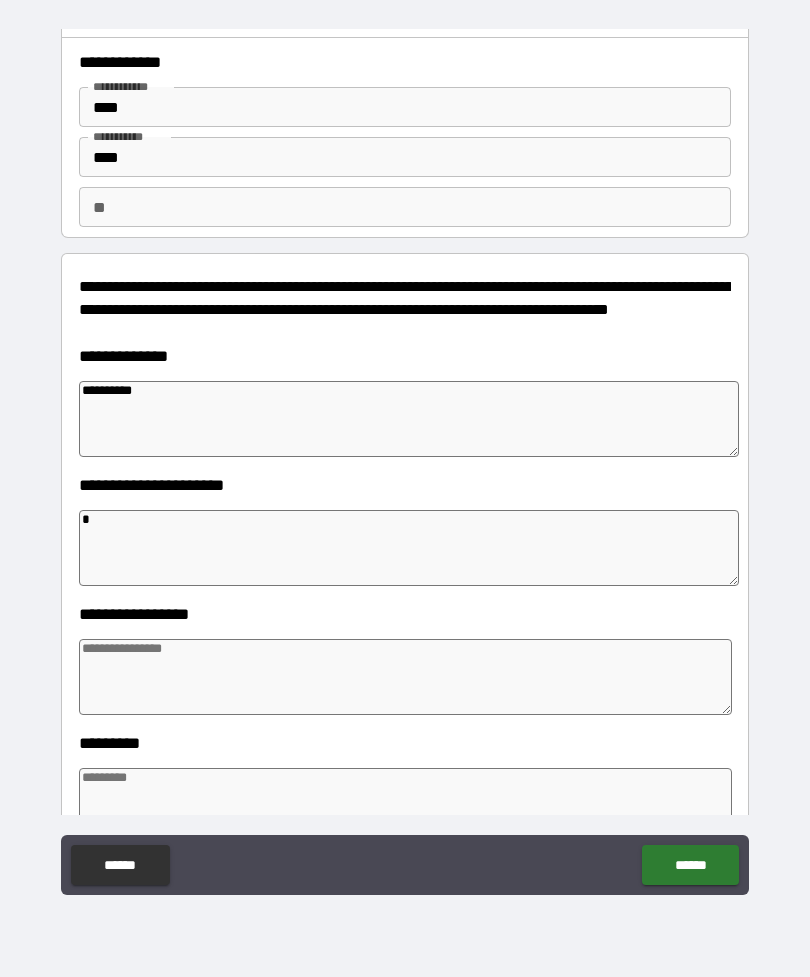 type on "*" 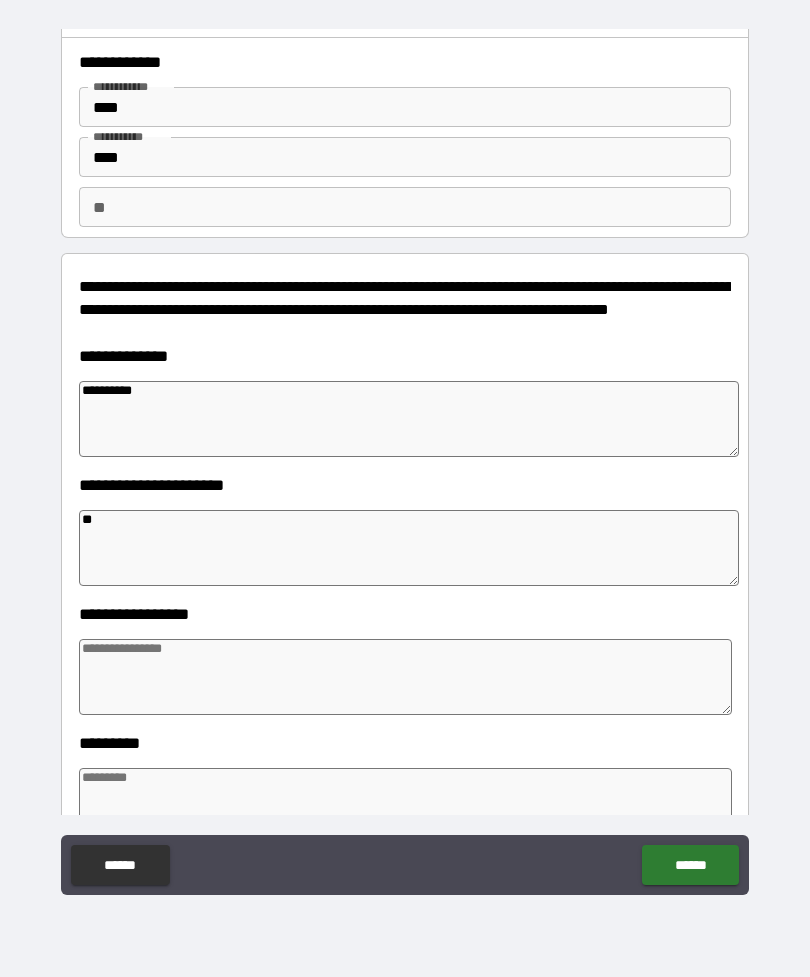 type on "*" 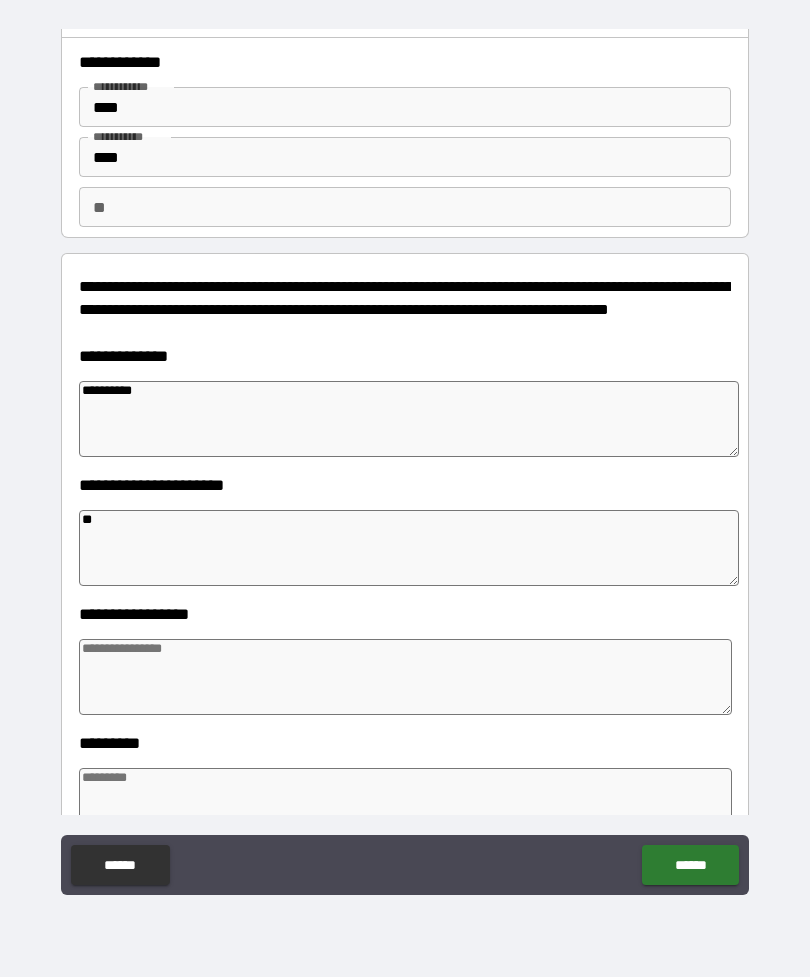 type on "*" 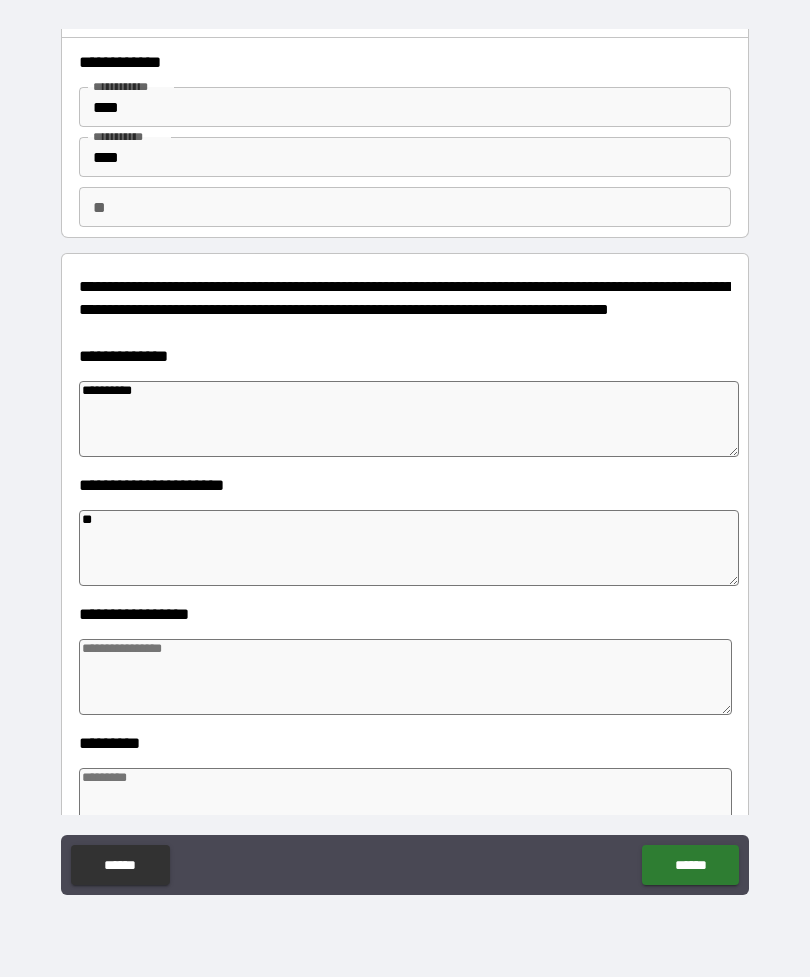 type on "*" 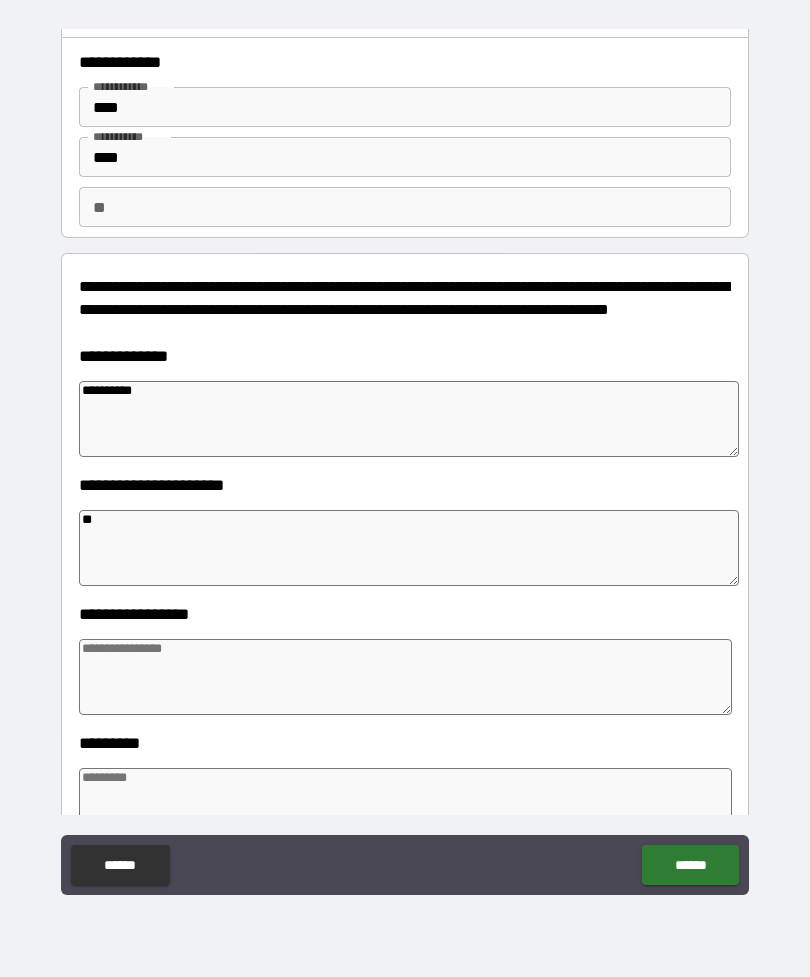 type on "***" 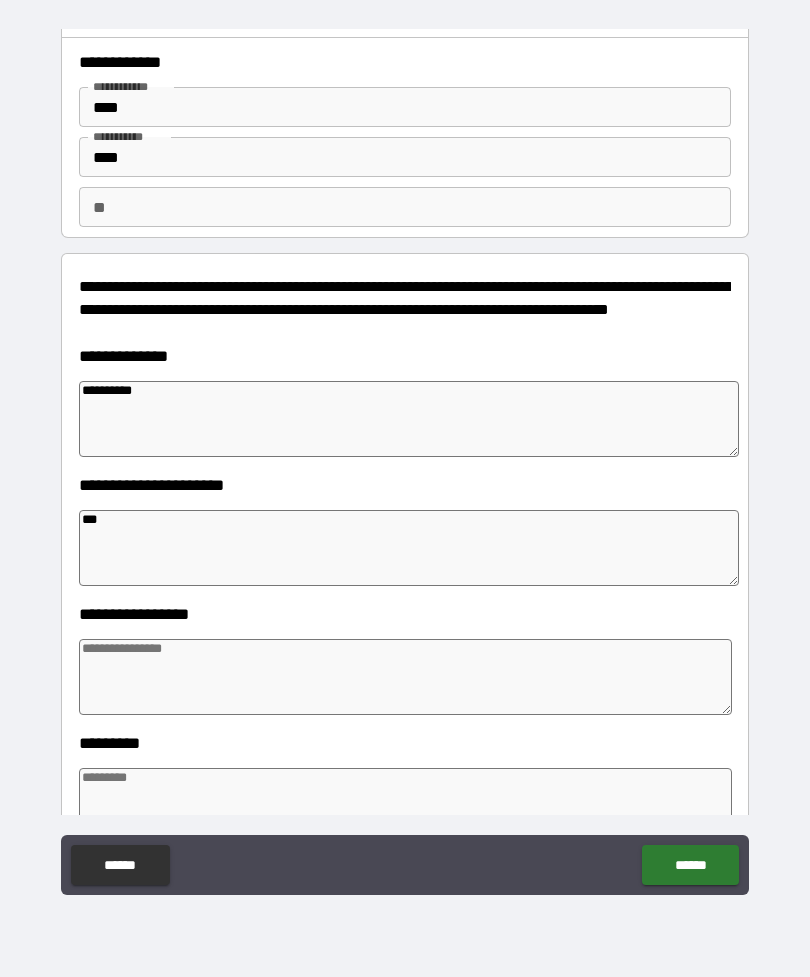 type on "*" 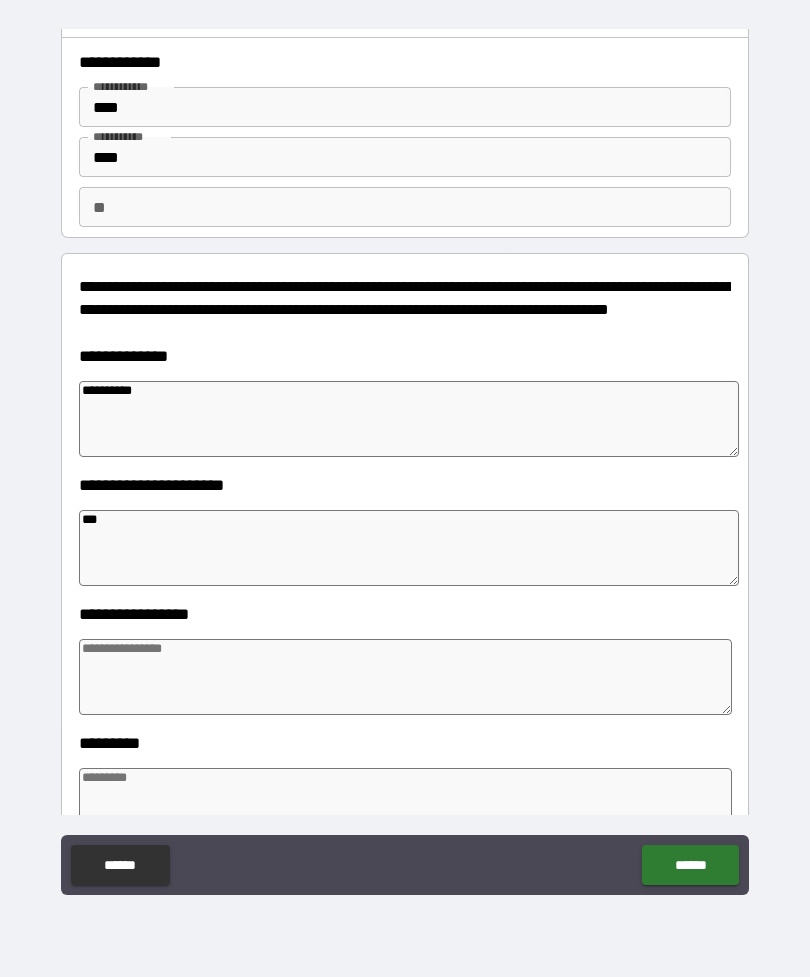 type on "*" 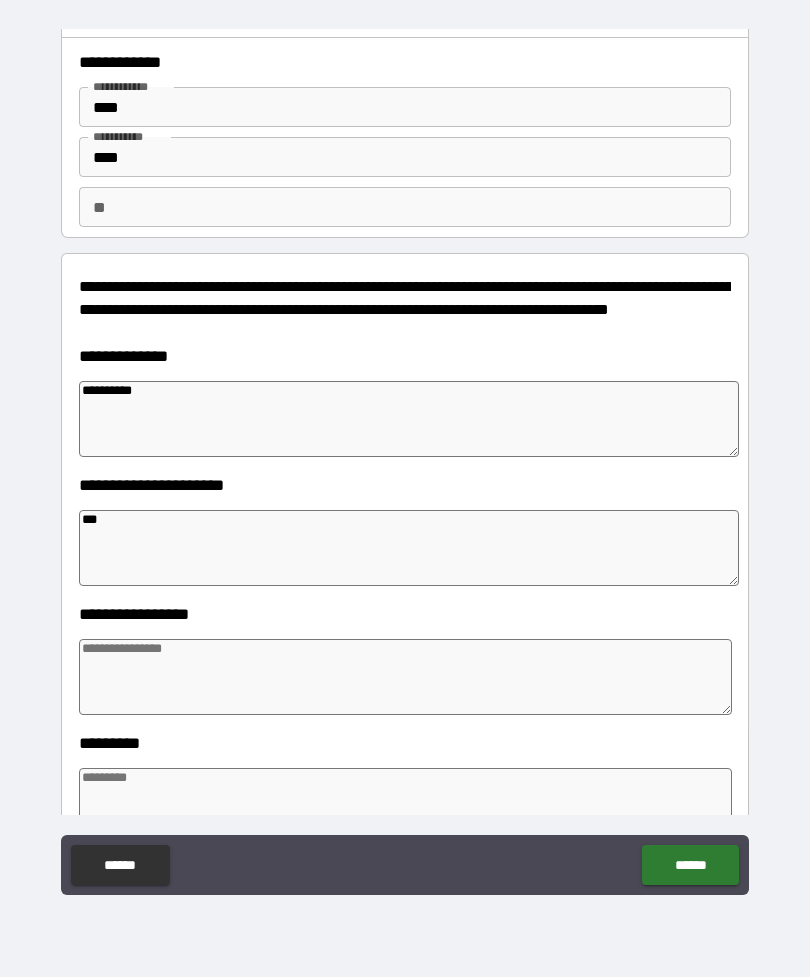 type on "*" 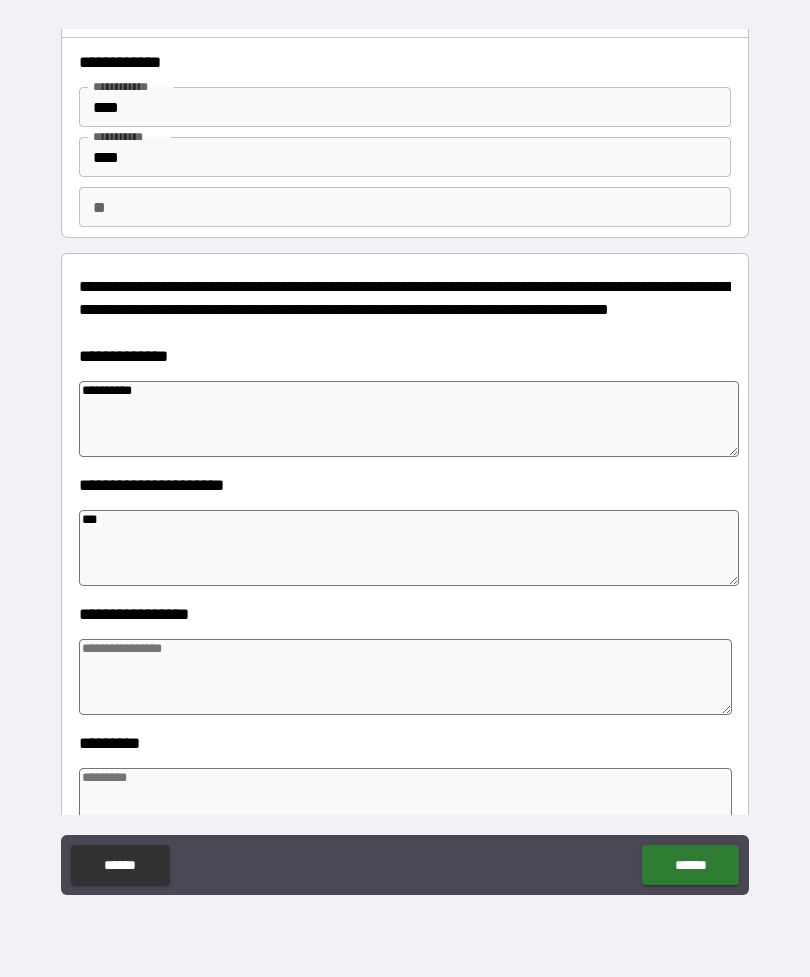 type on "****" 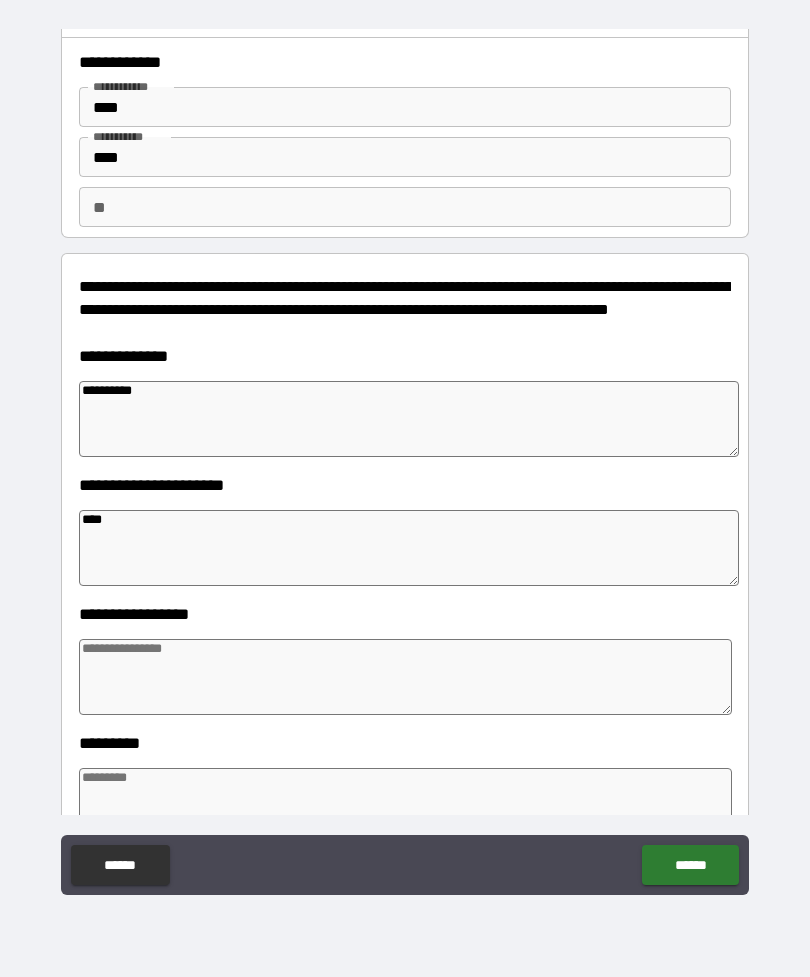 type on "*" 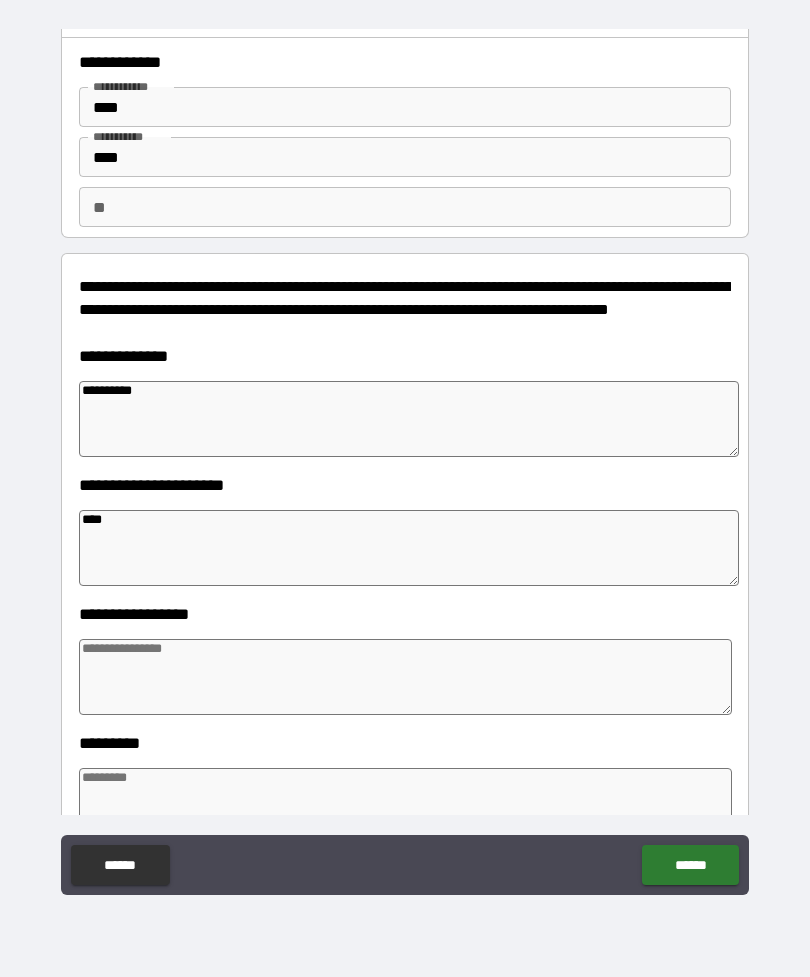 type on "*" 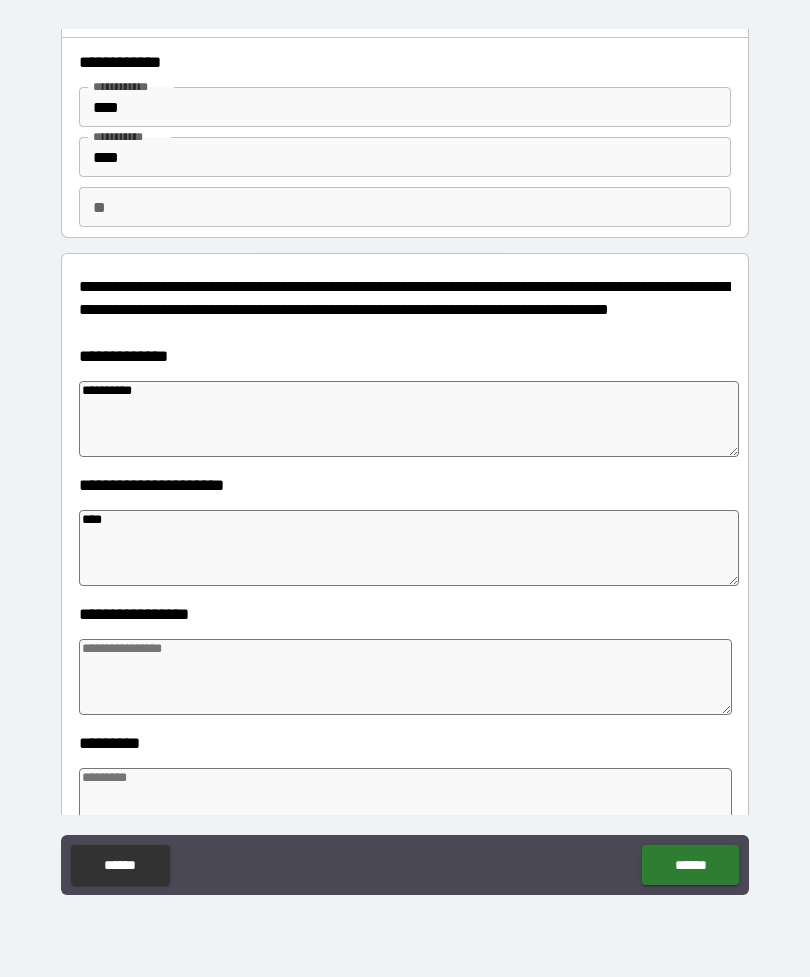 type on "*" 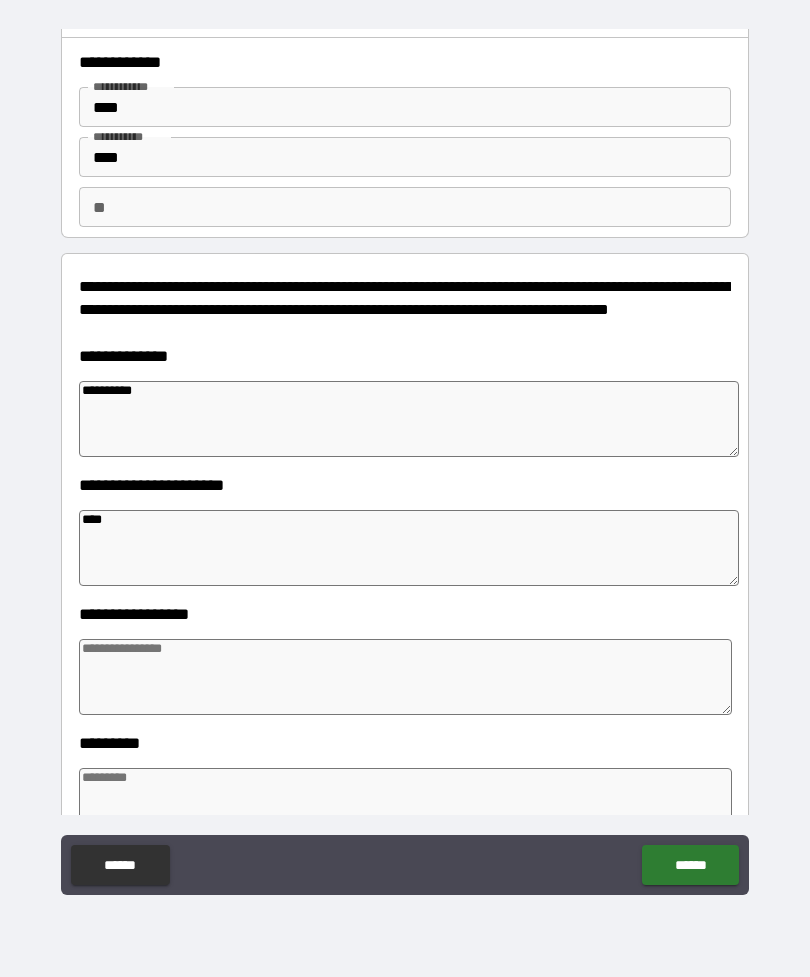 type on "*****" 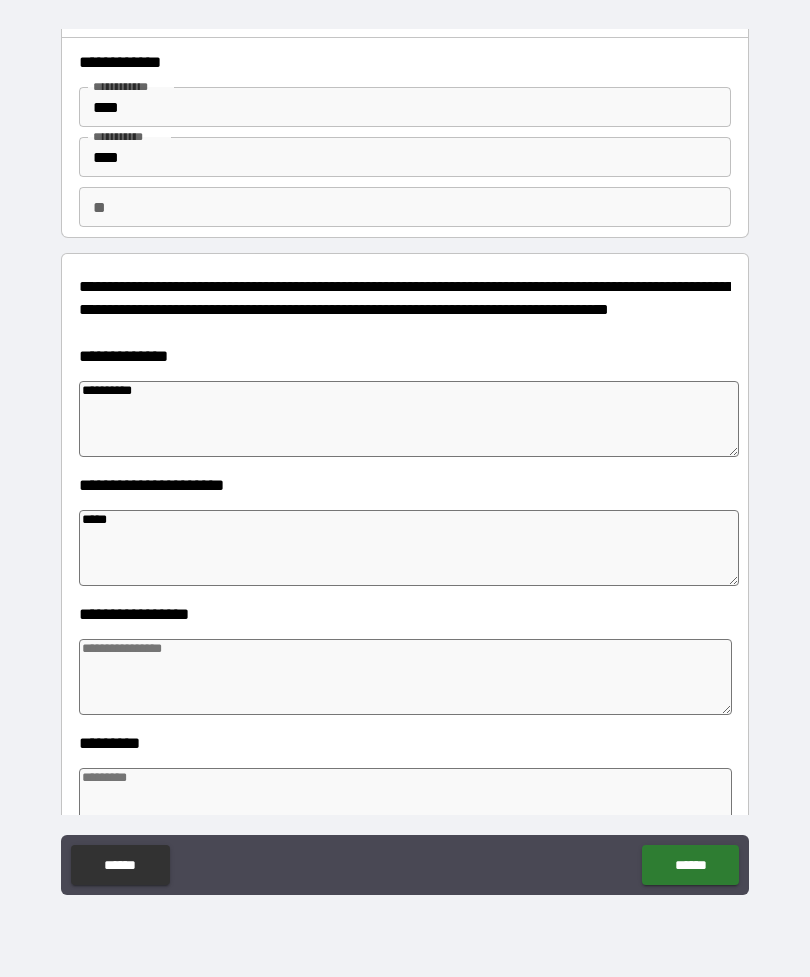 type on "*" 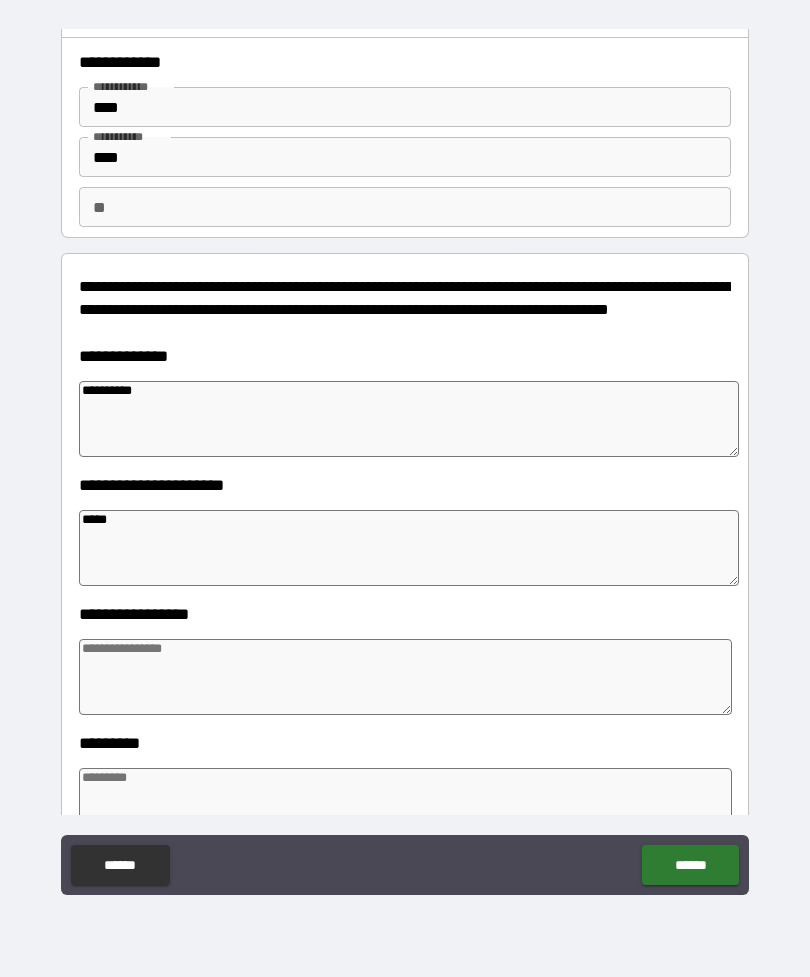 type on "*" 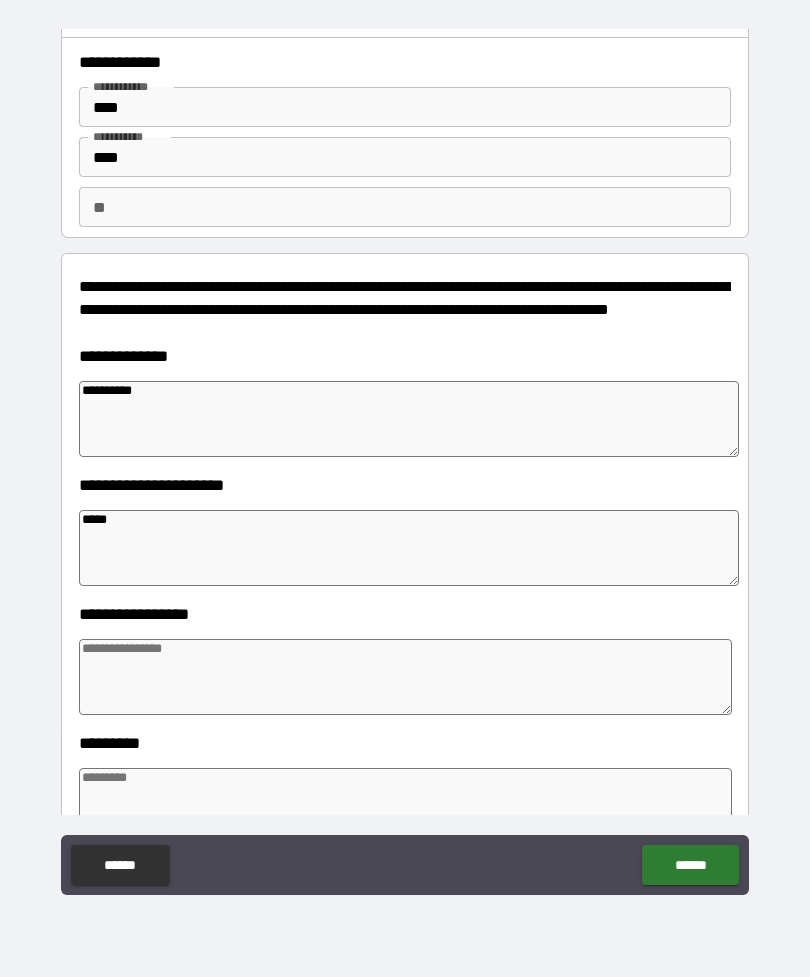 type on "*" 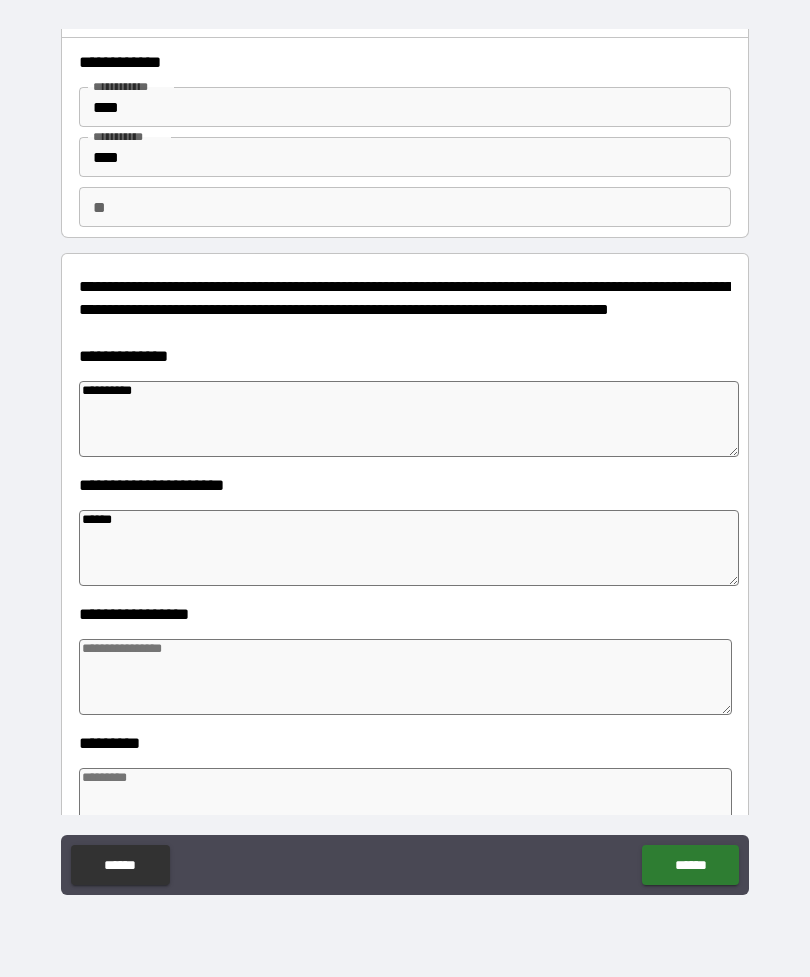 type on "*" 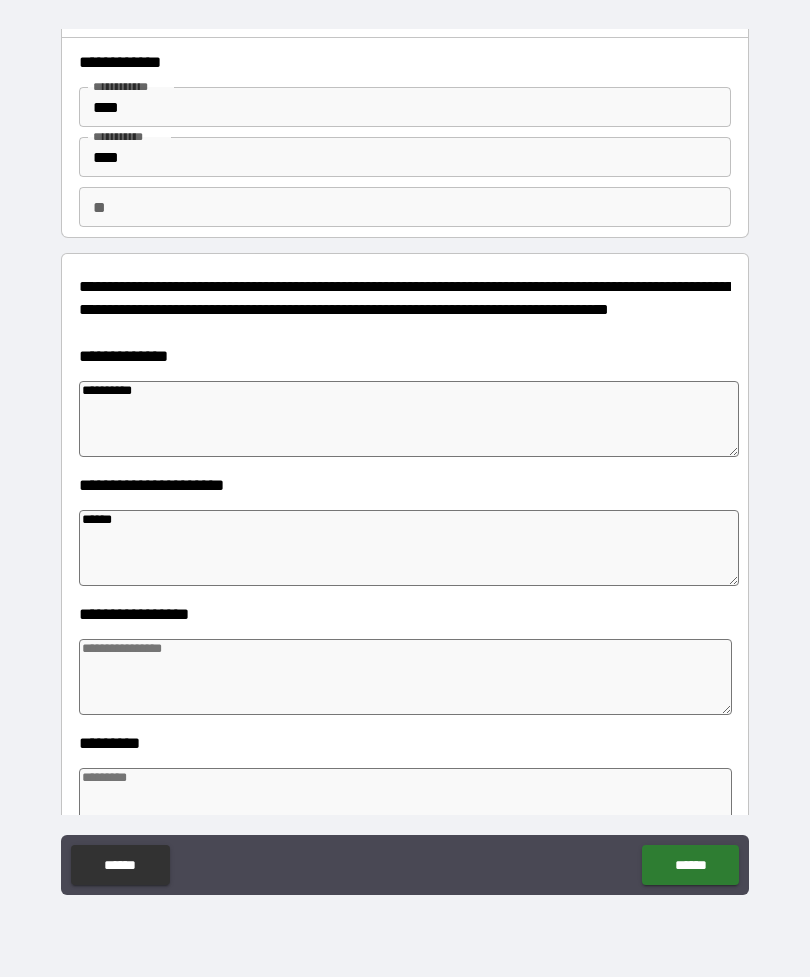 type on "*" 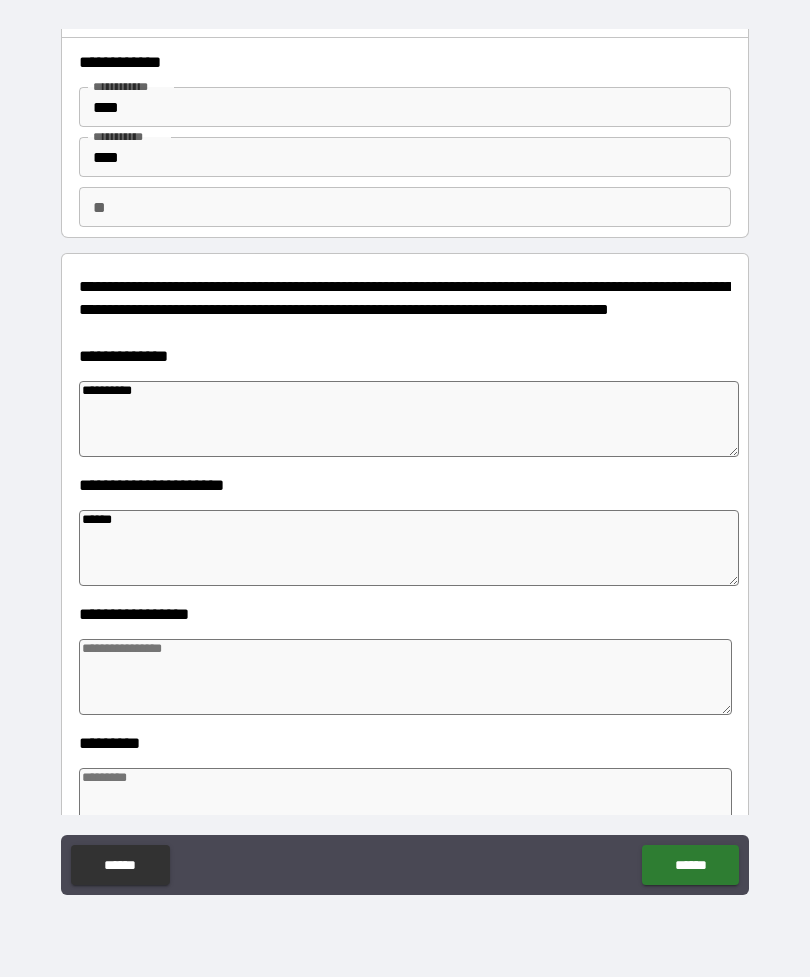 type on "*" 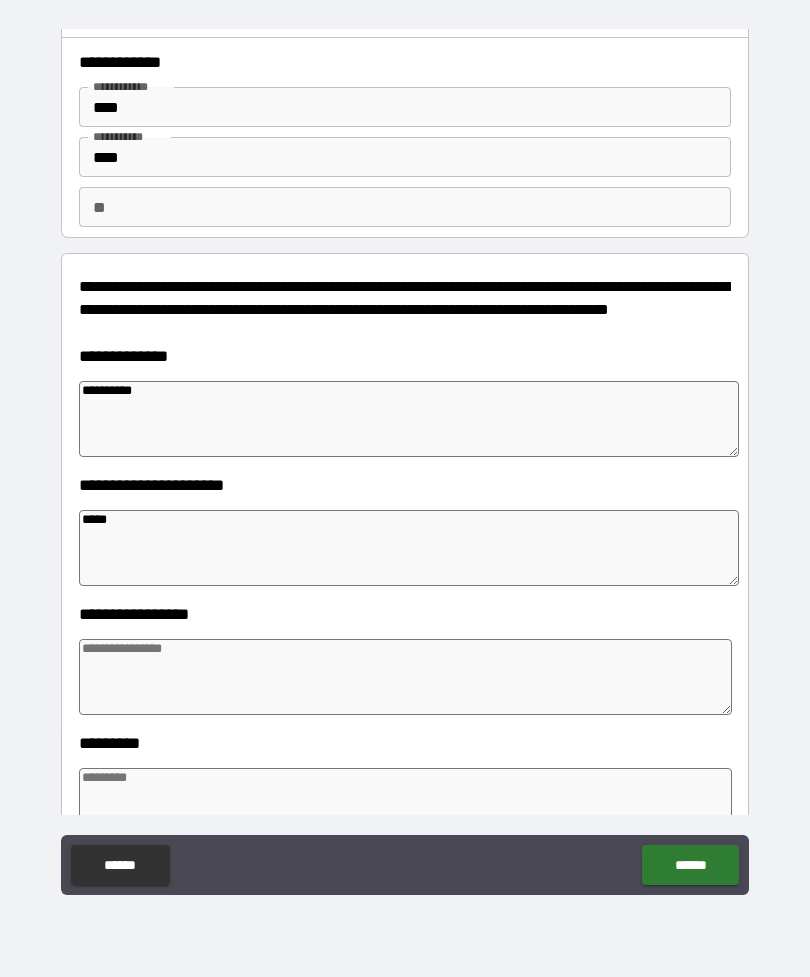 type on "*" 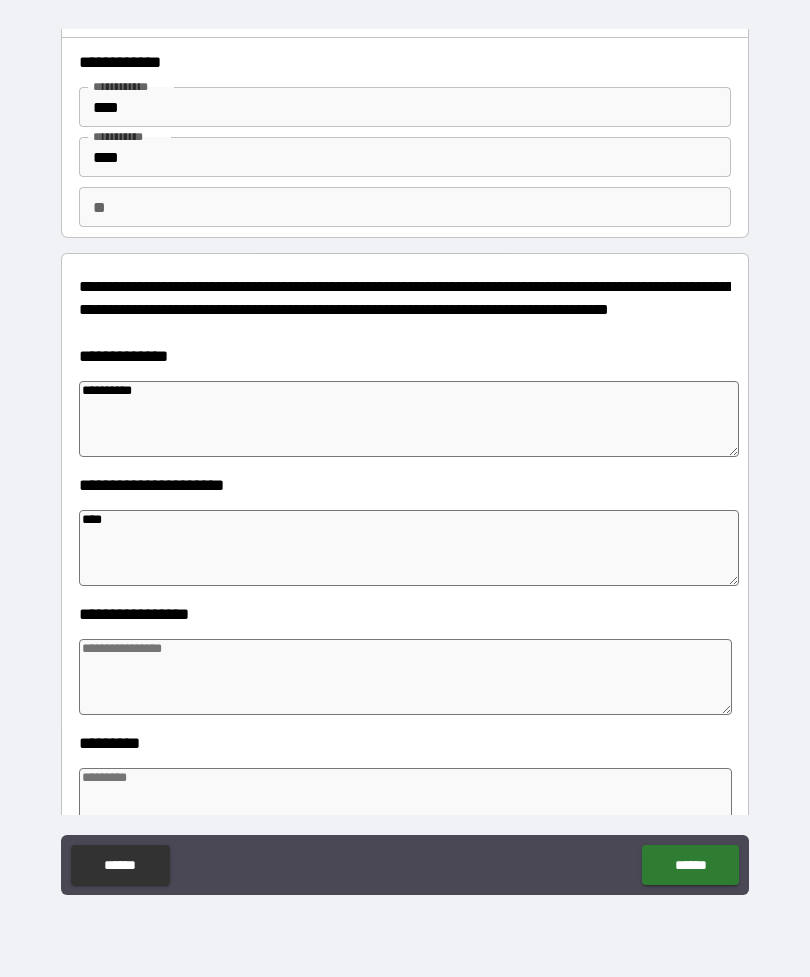type on "*" 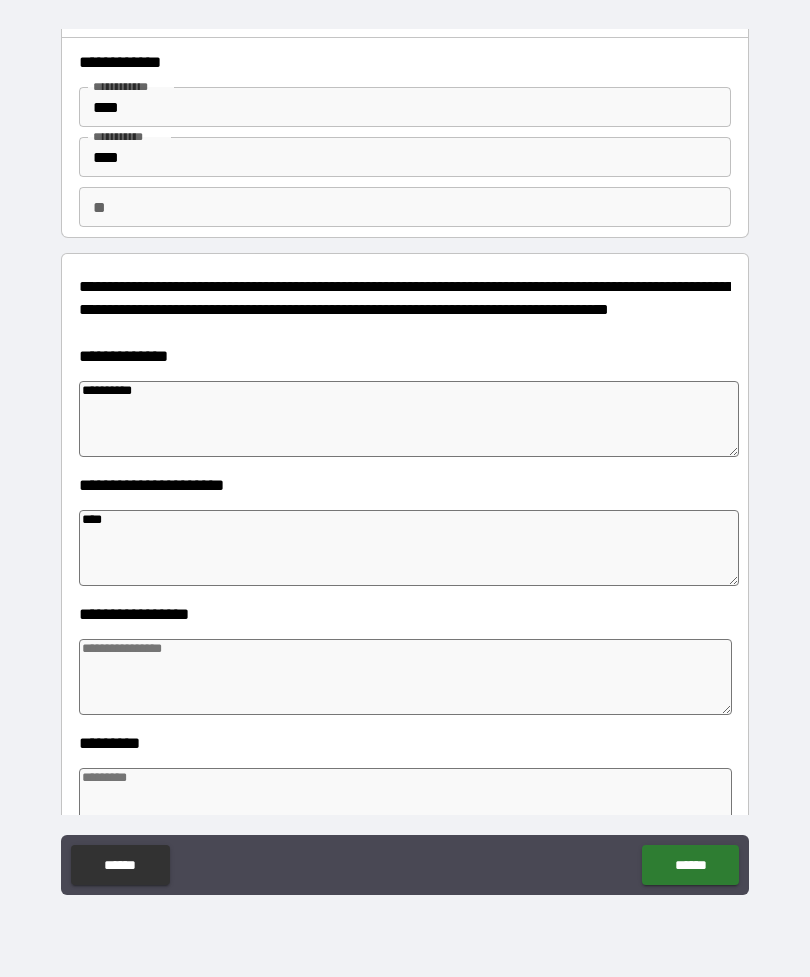 type on "*" 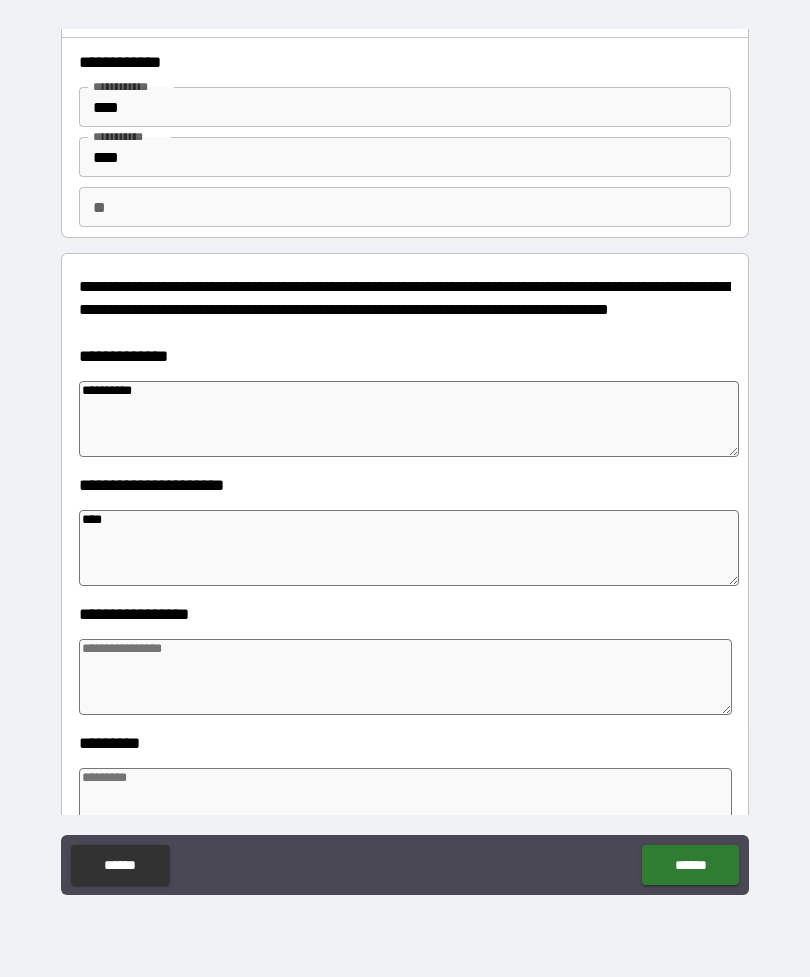 type on "*" 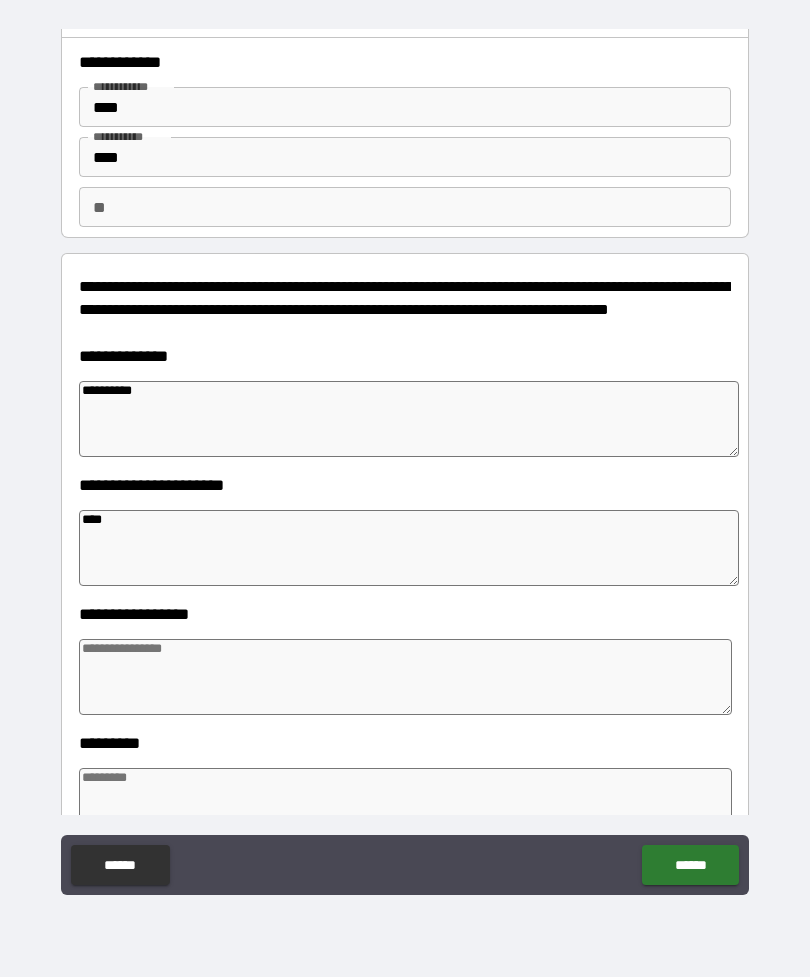 type on "***" 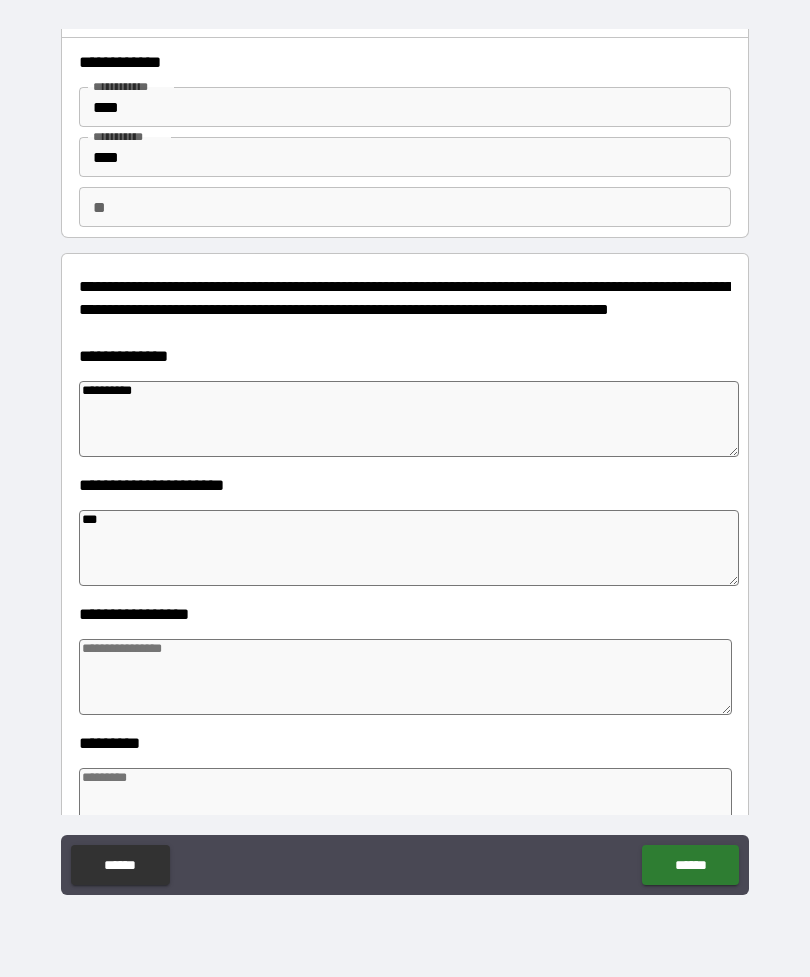 type on "*" 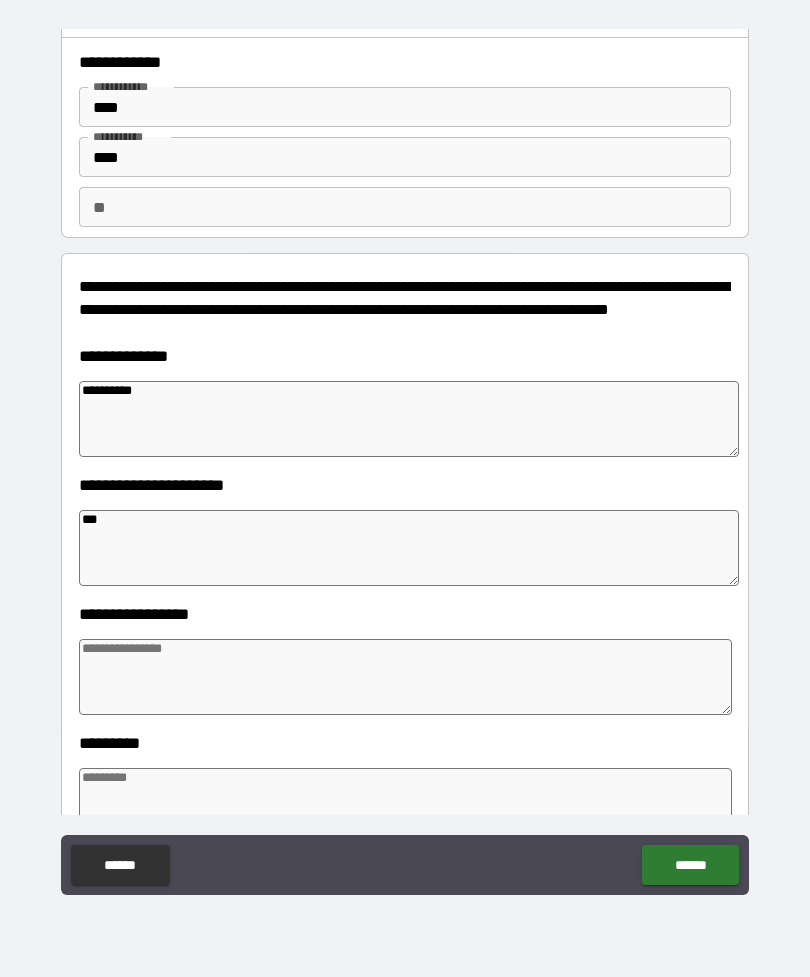 type on "*" 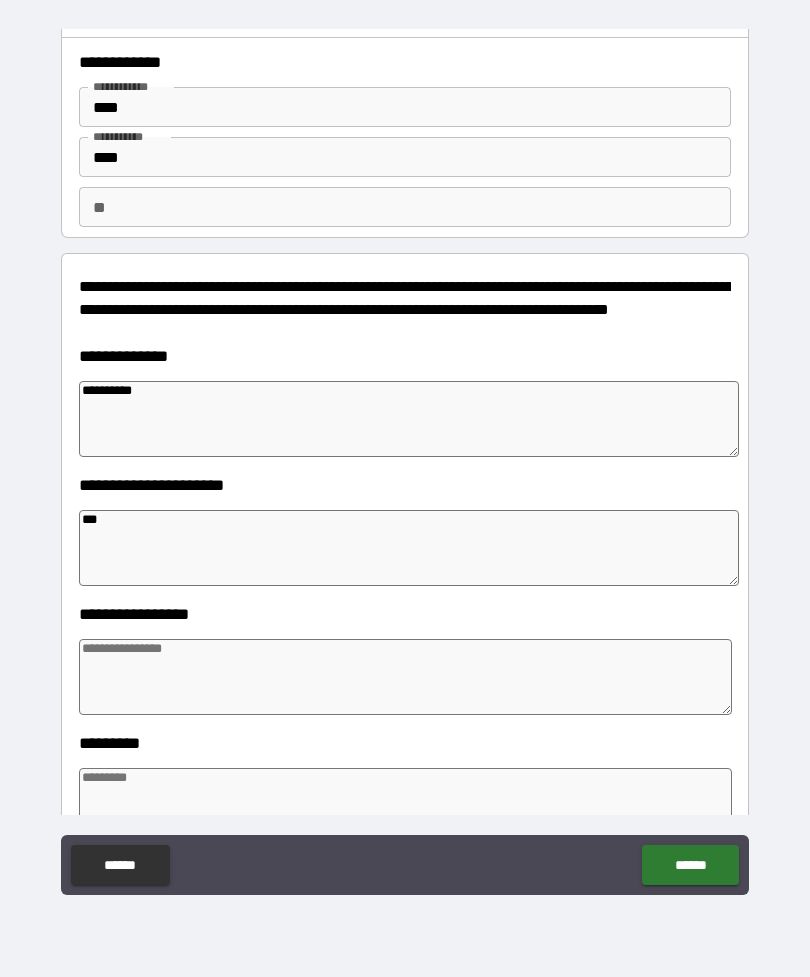 type on "*" 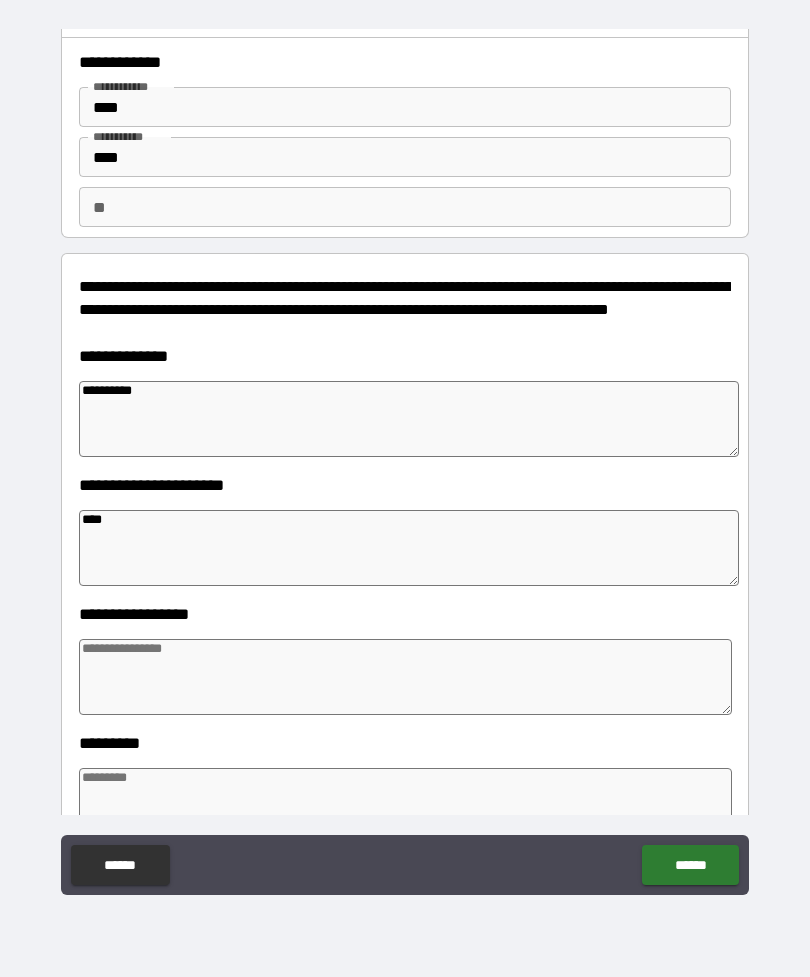 type on "*" 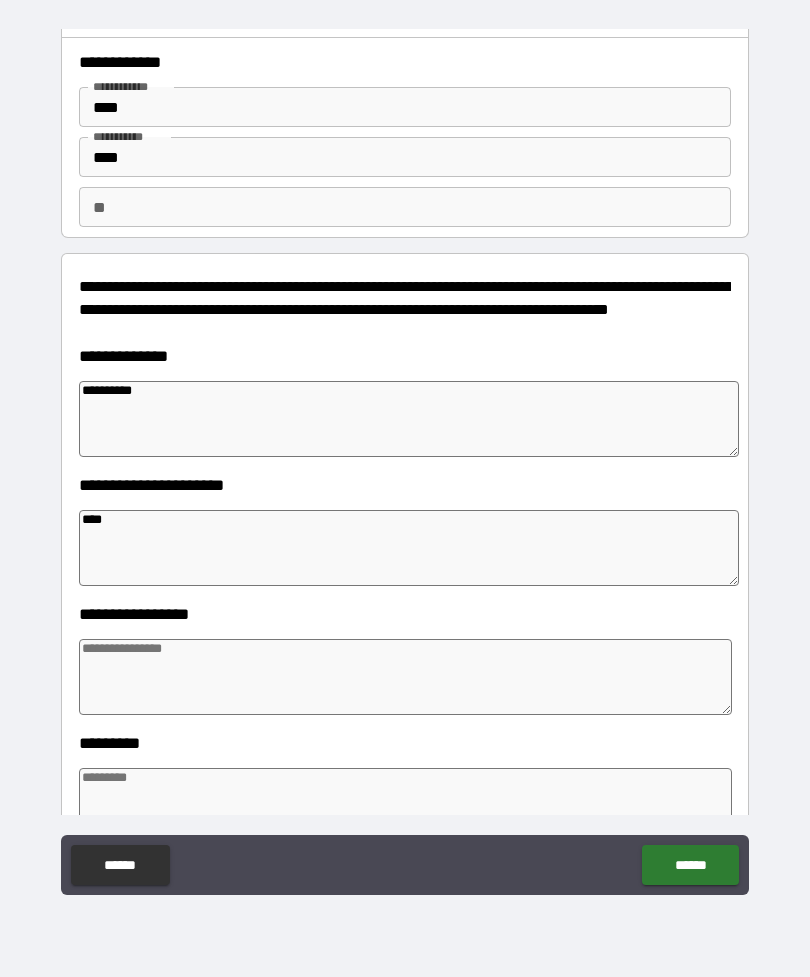 type on "*" 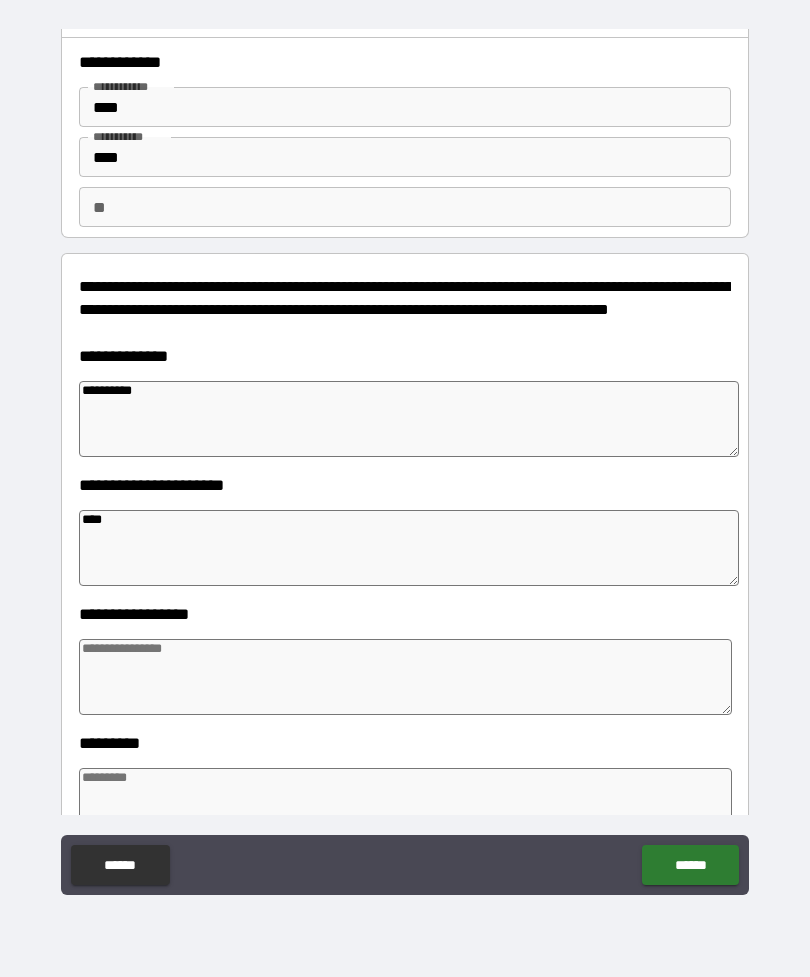 type on "*" 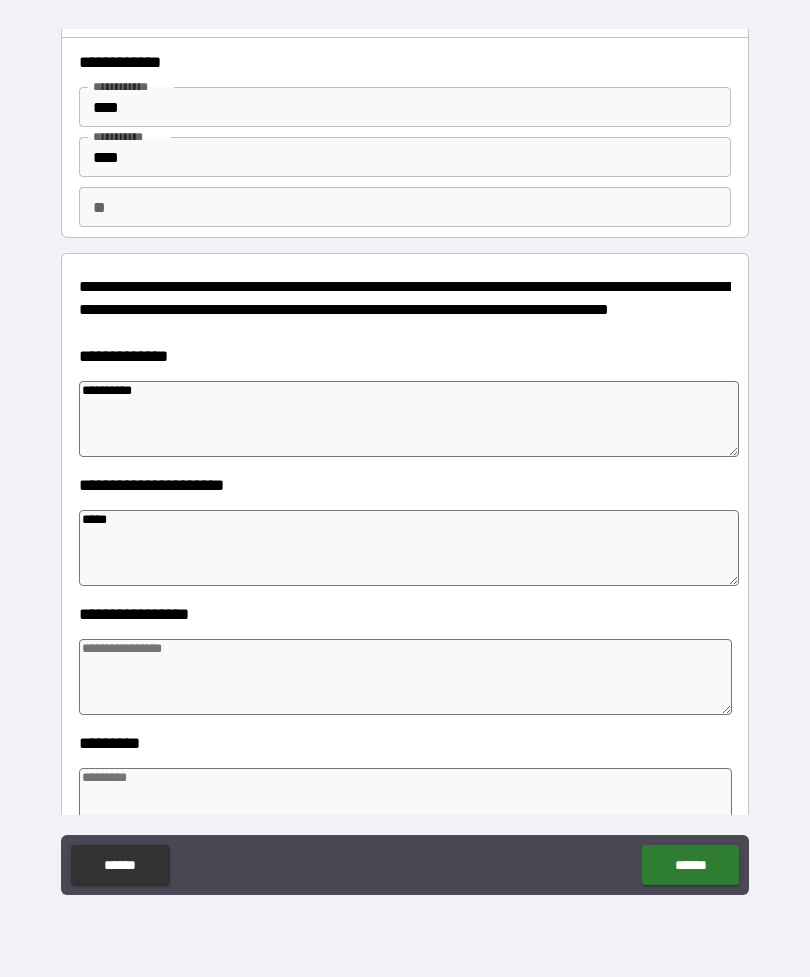 type on "*" 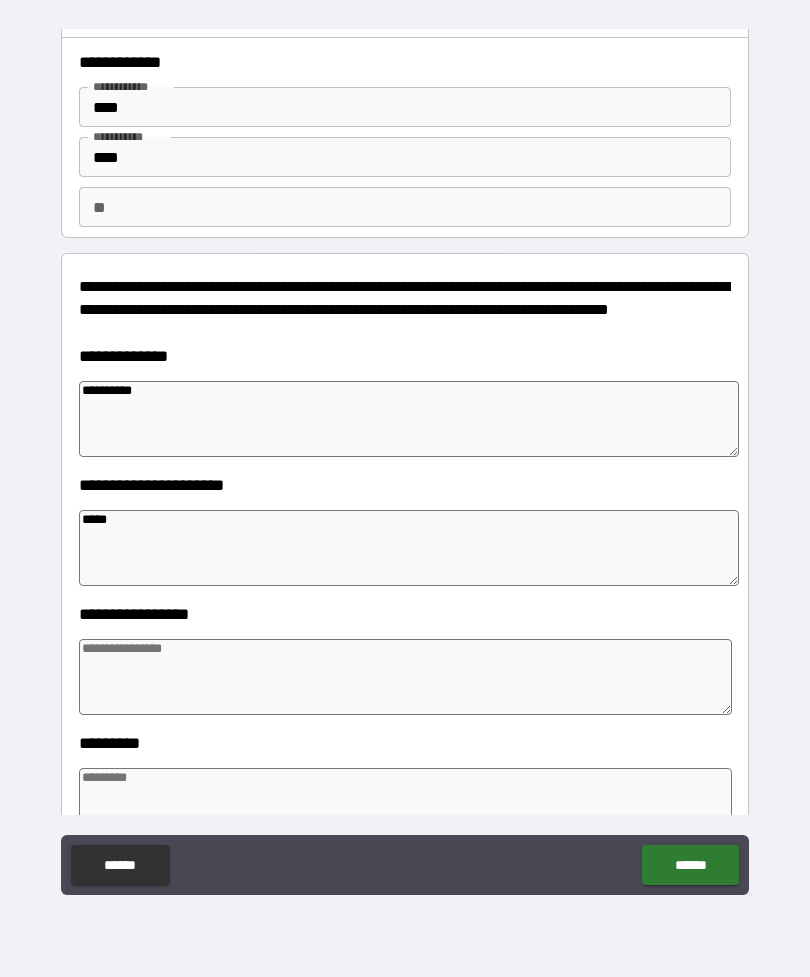 type on "*" 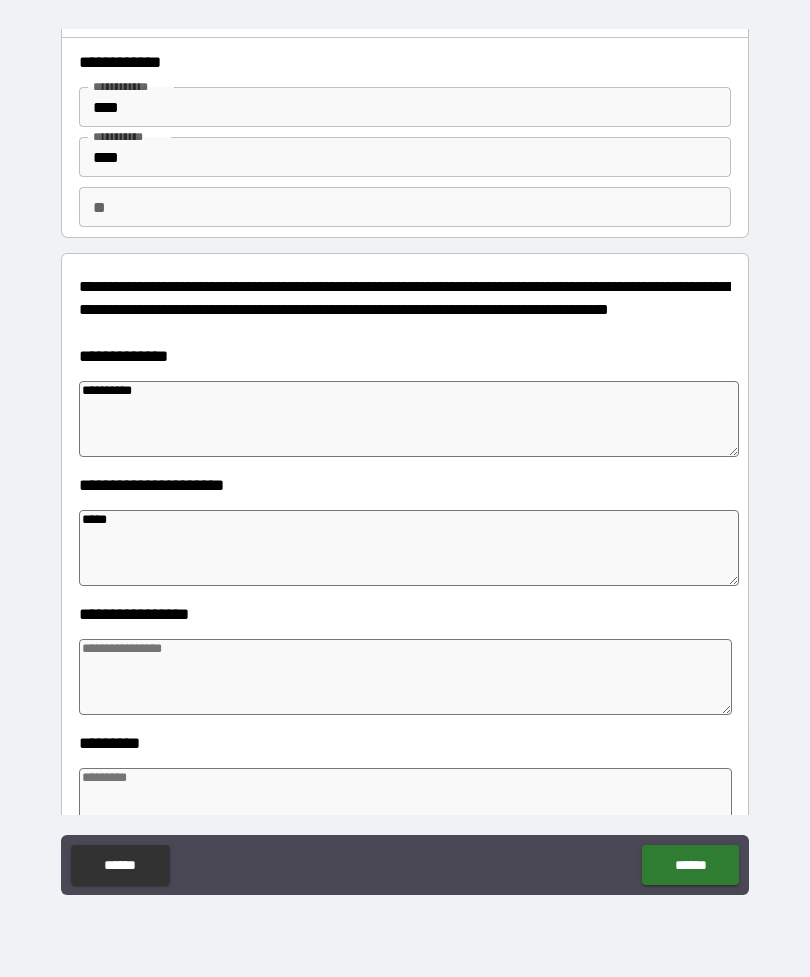 type on "*" 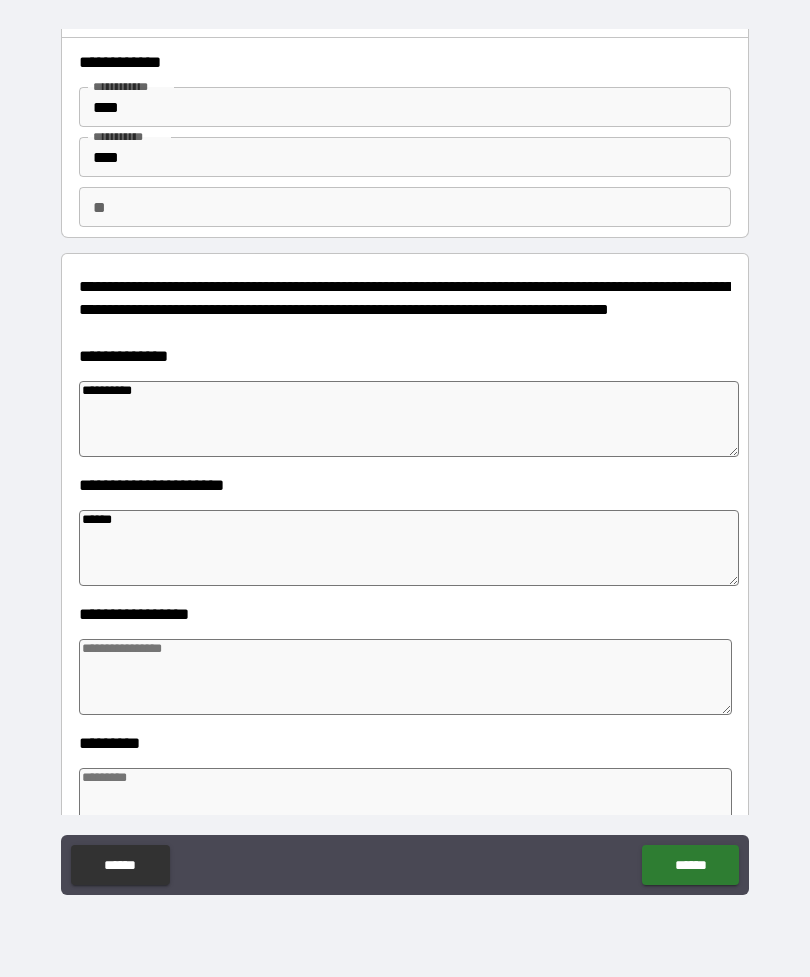 type on "*" 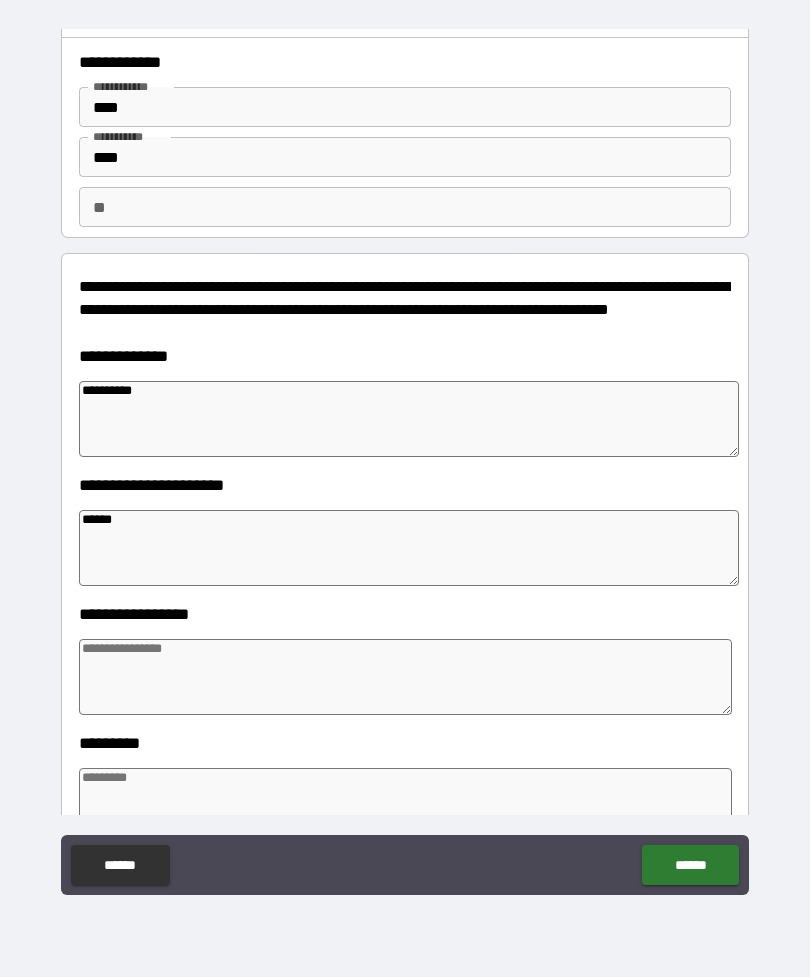 type on "*" 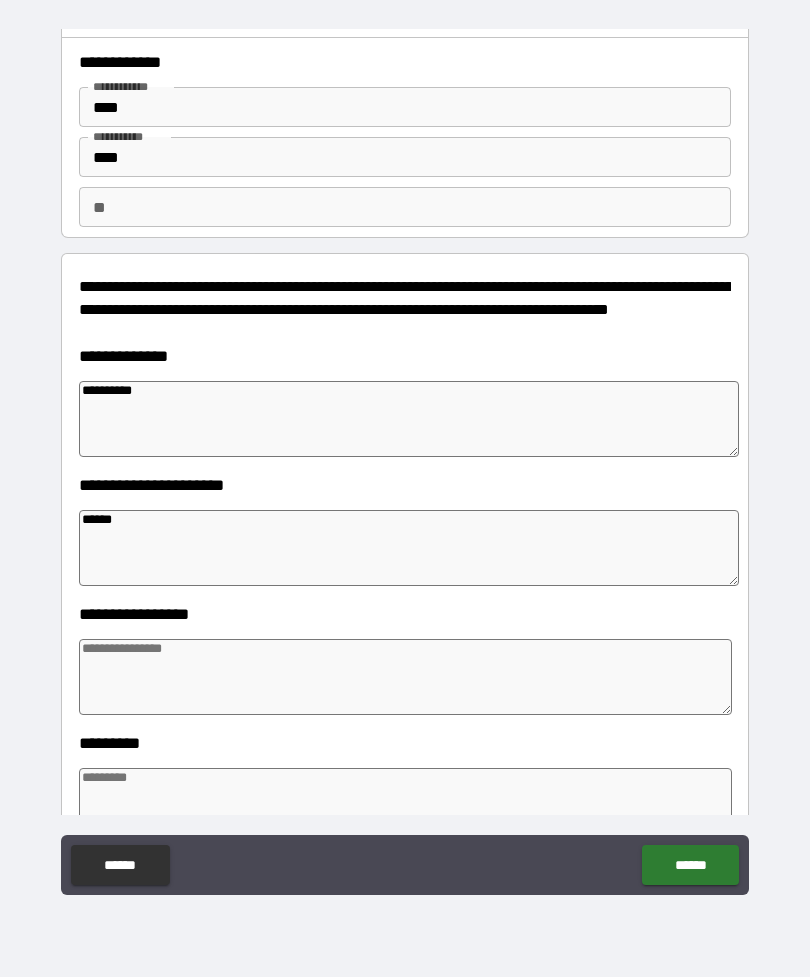 type on "*******" 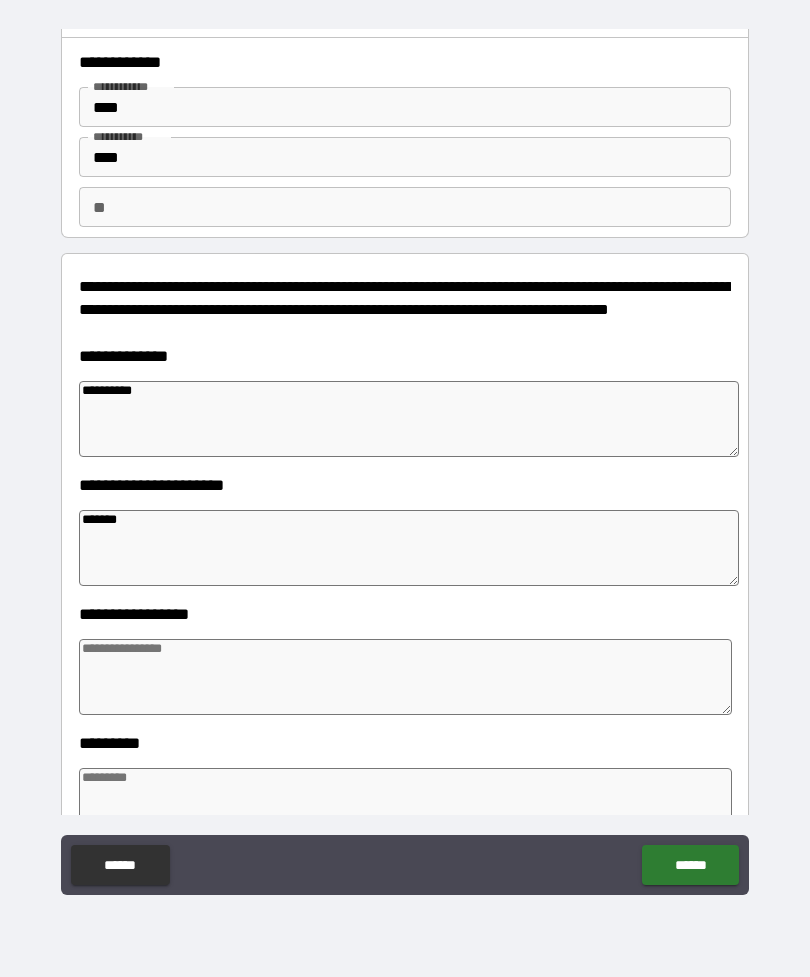 type on "*" 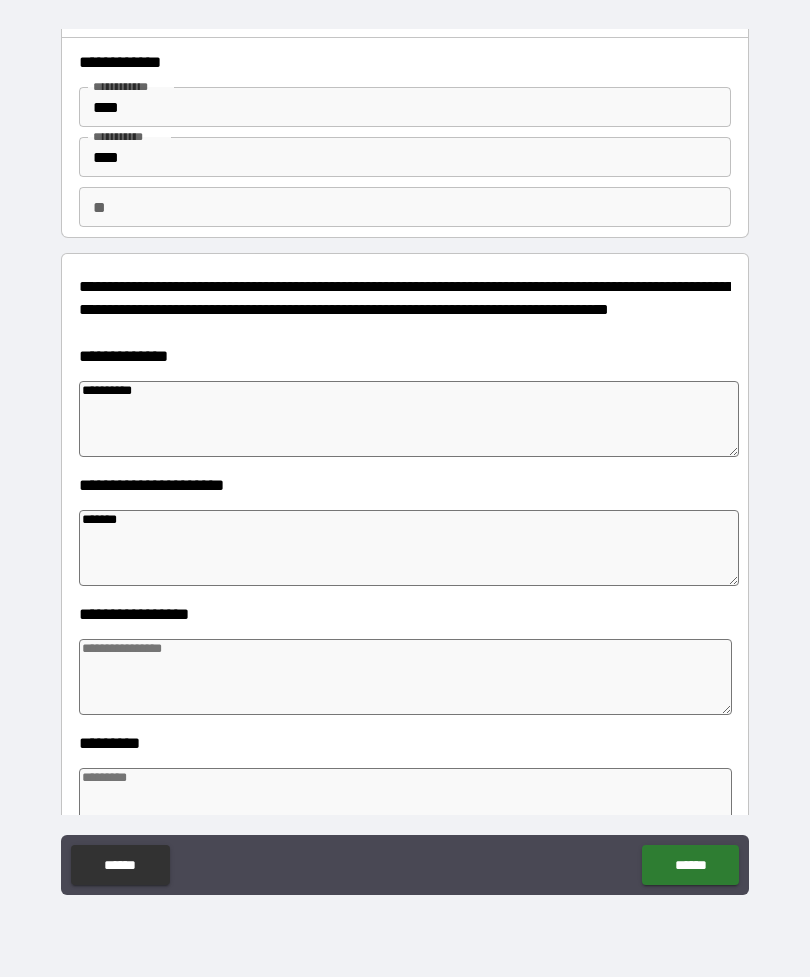 type on "********" 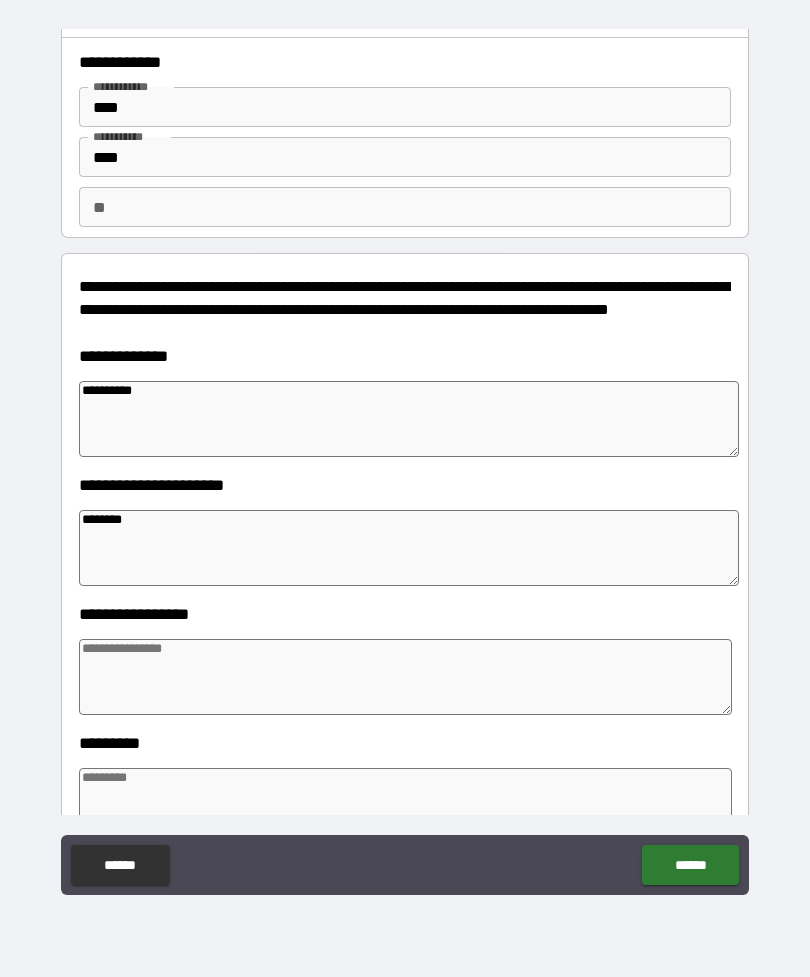 type on "*" 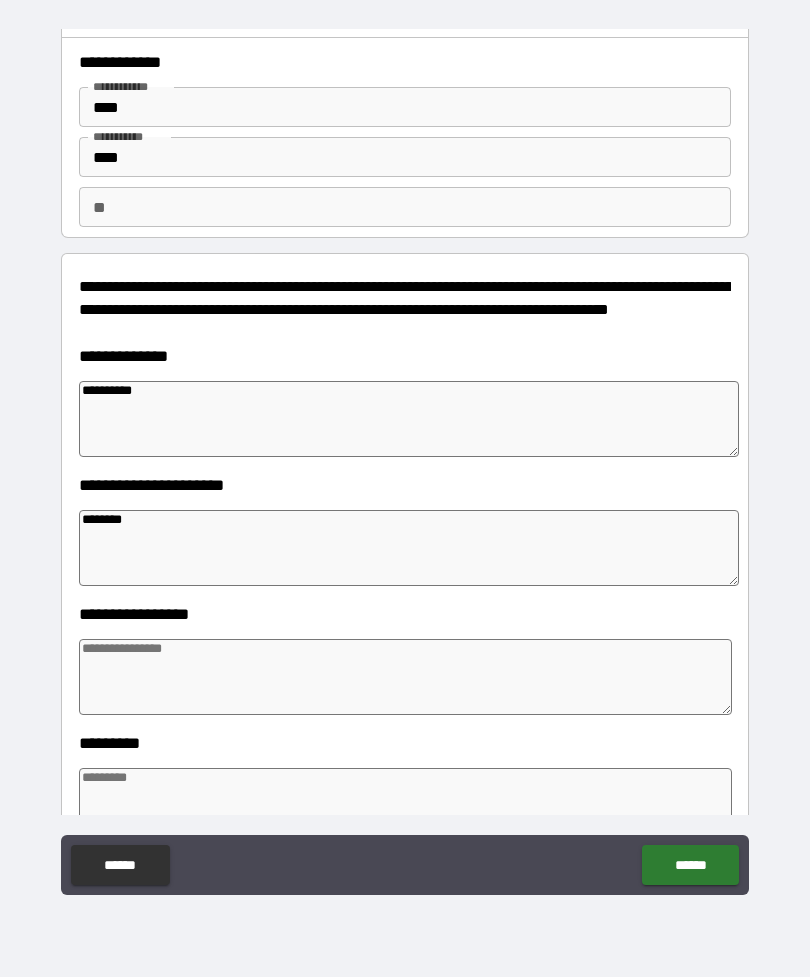 type on "*" 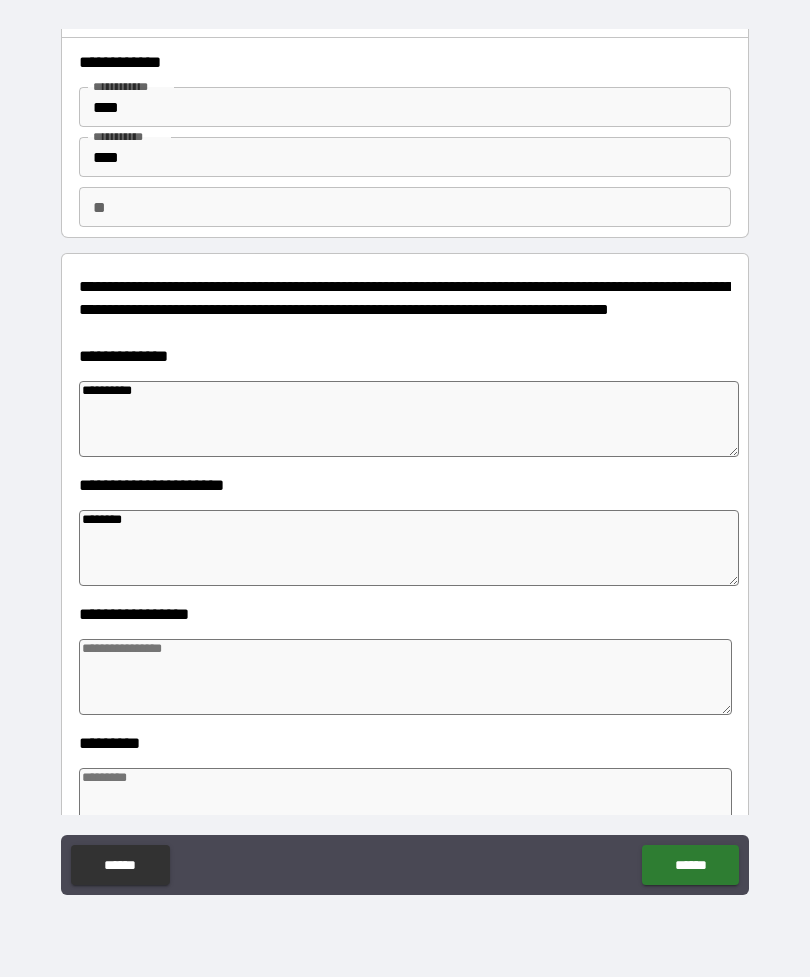 type on "*" 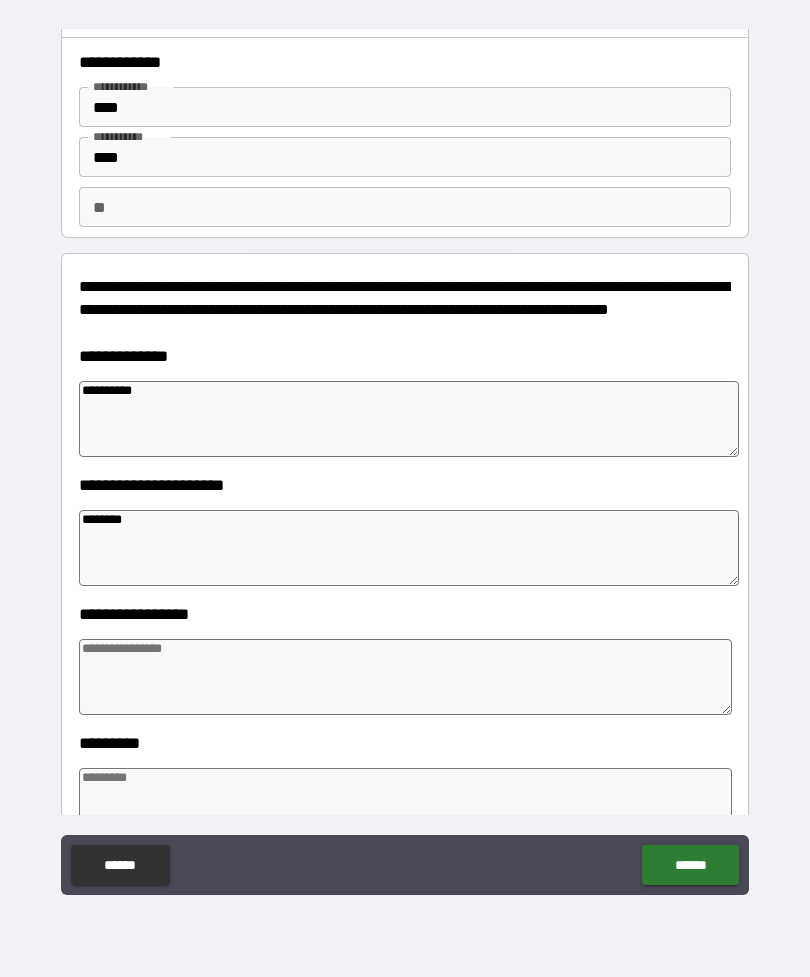 type on "*********" 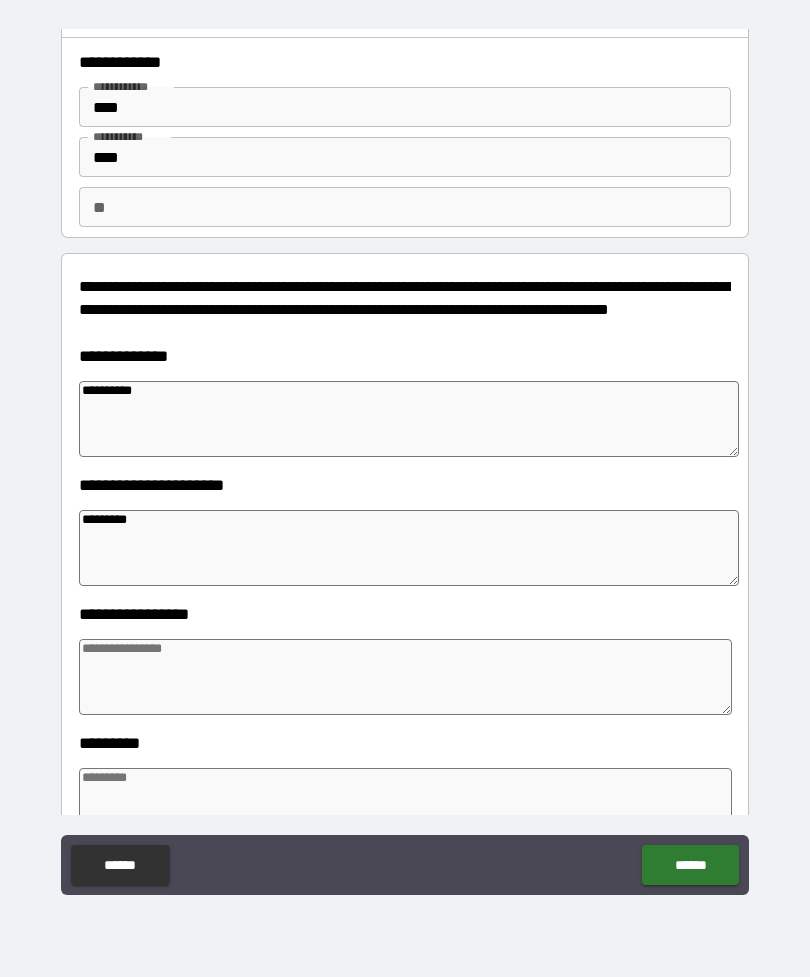 type on "*" 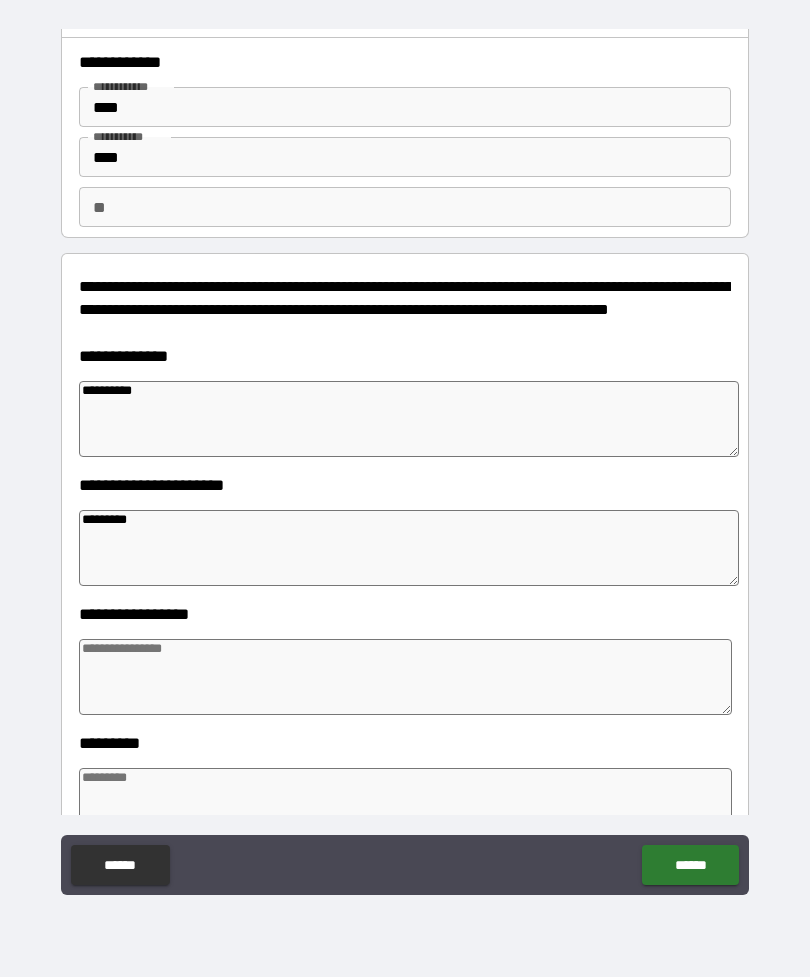 type on "*" 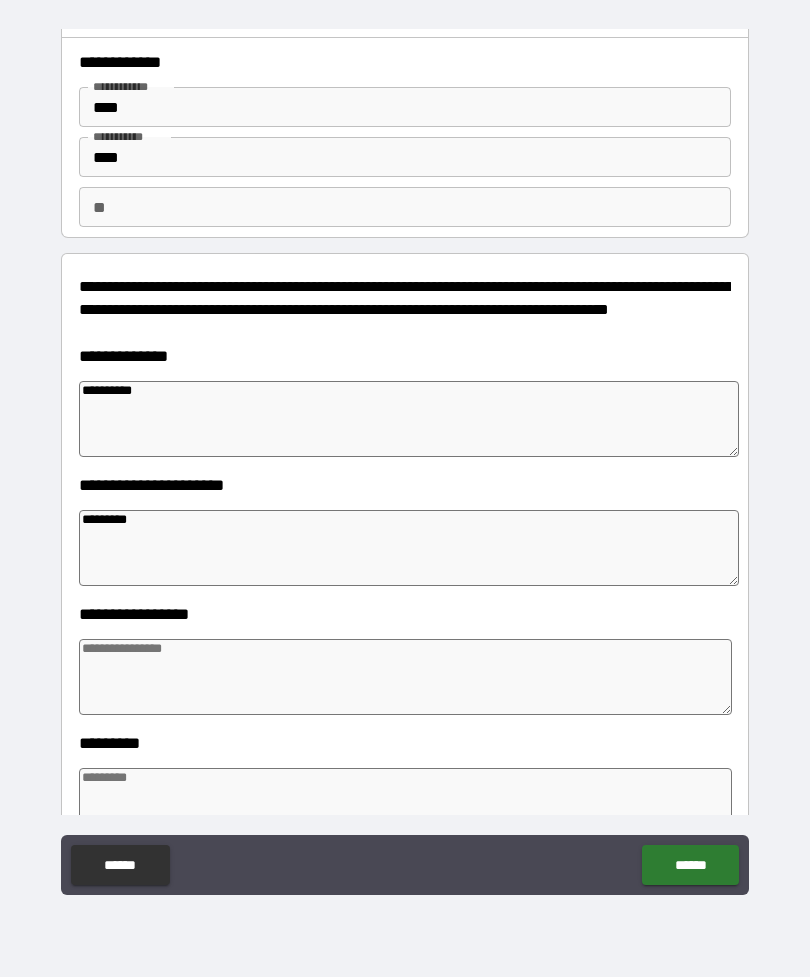type on "*" 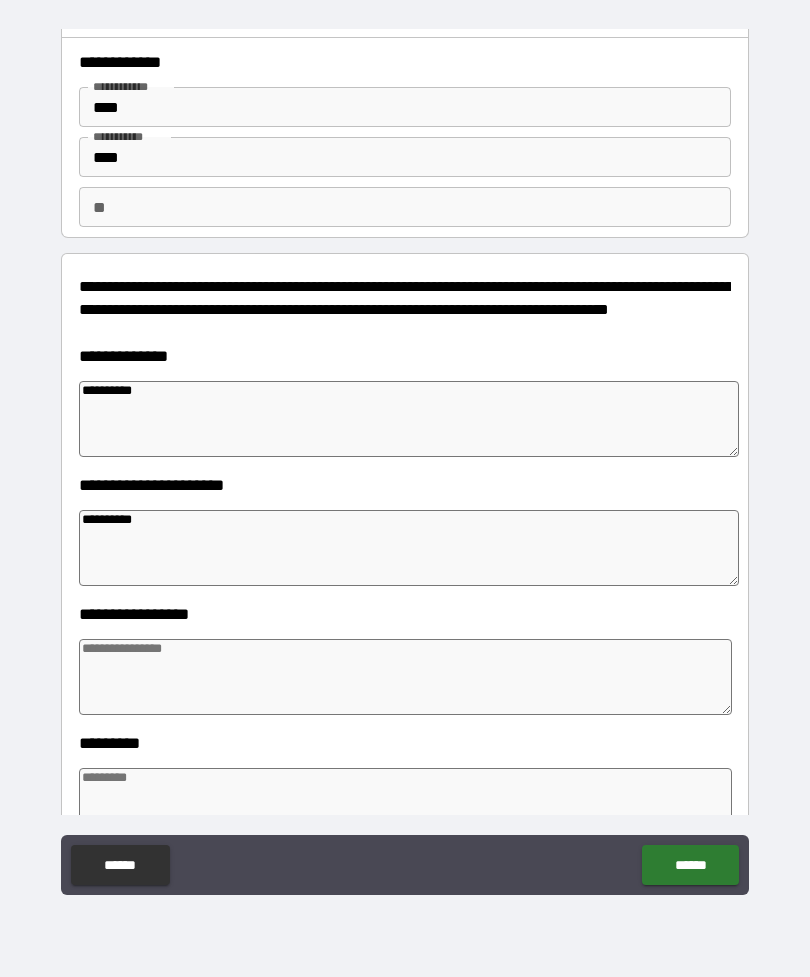 type on "*" 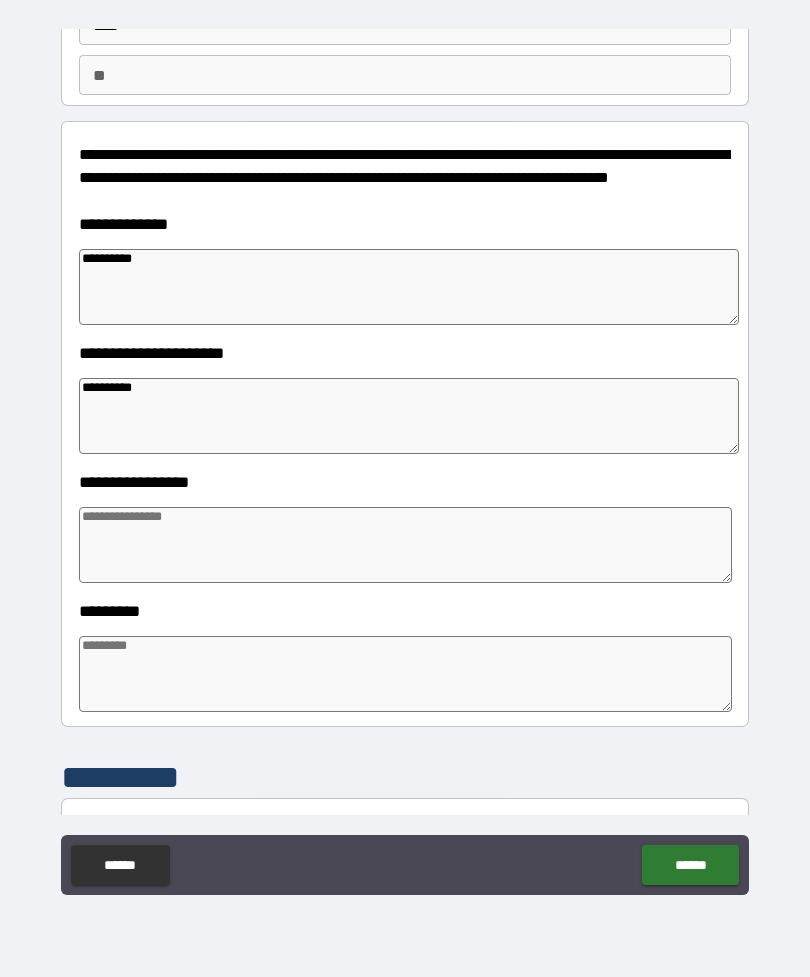 scroll, scrollTop: 164, scrollLeft: 0, axis: vertical 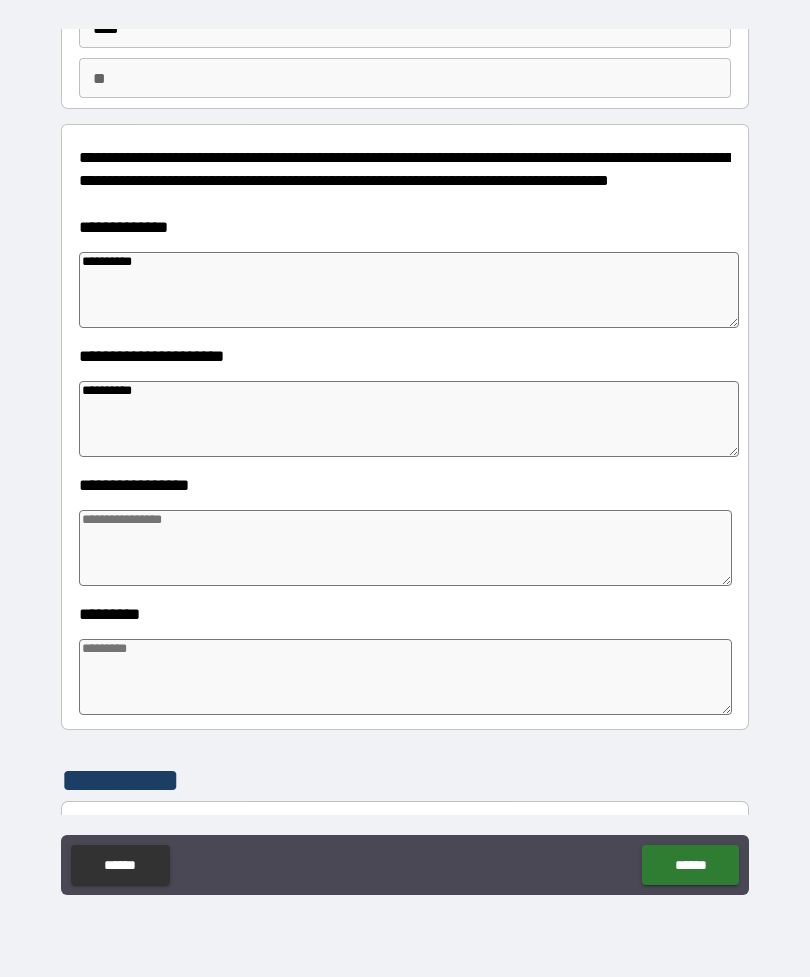 click at bounding box center (405, 548) 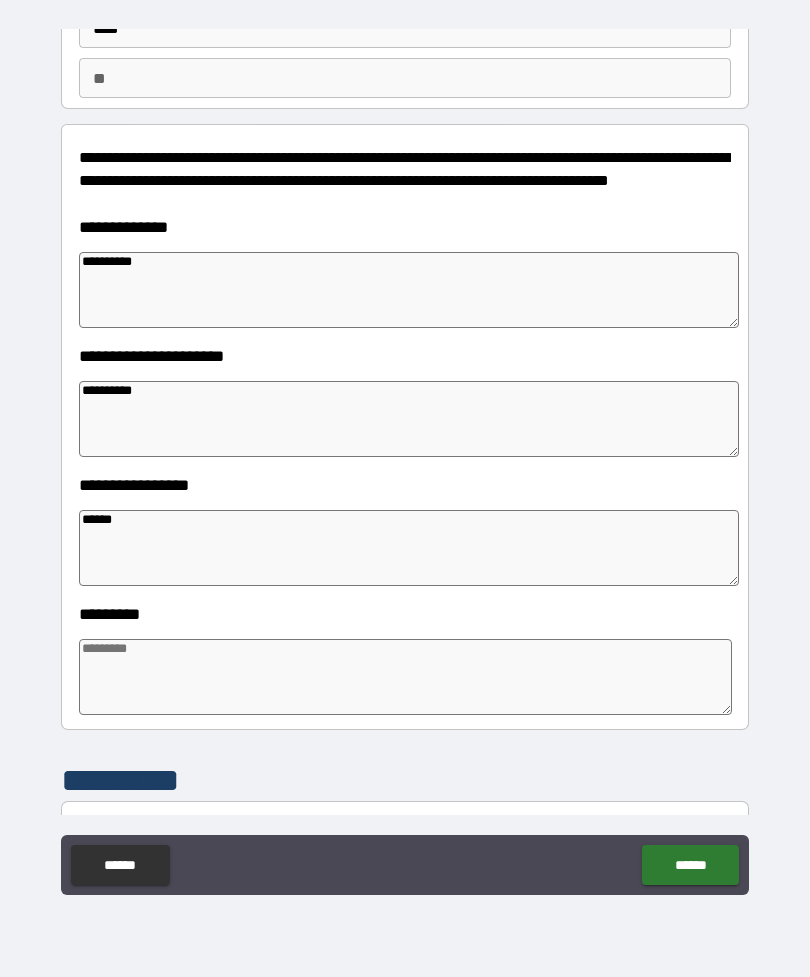 scroll, scrollTop: 64, scrollLeft: 0, axis: vertical 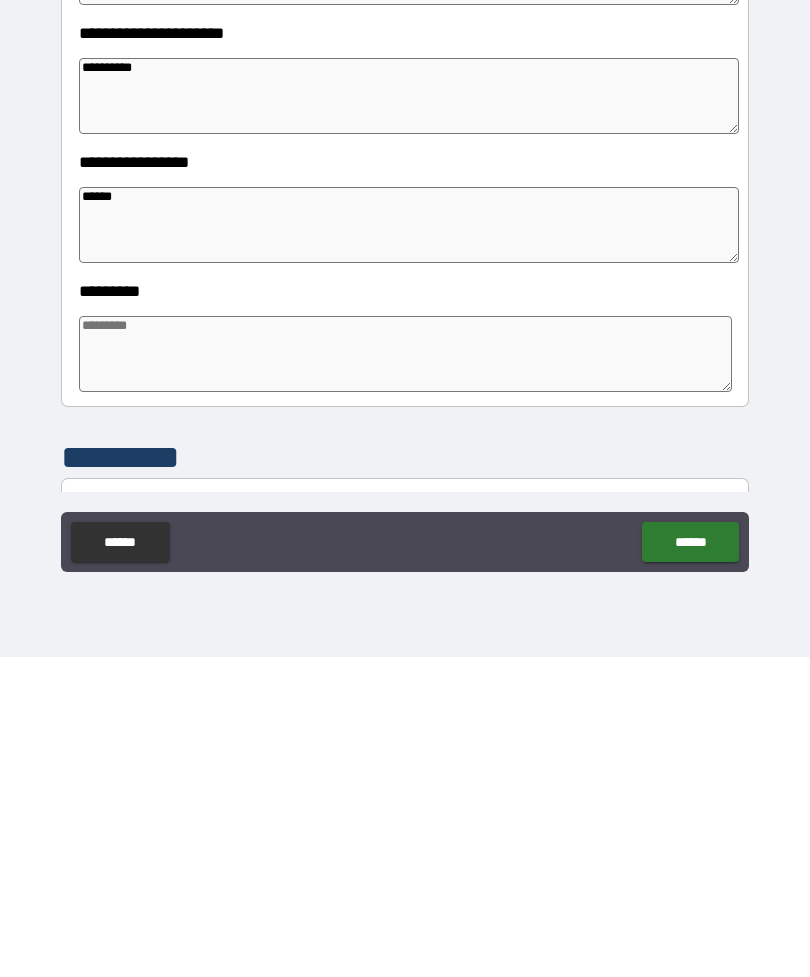 click on "******" at bounding box center (409, 545) 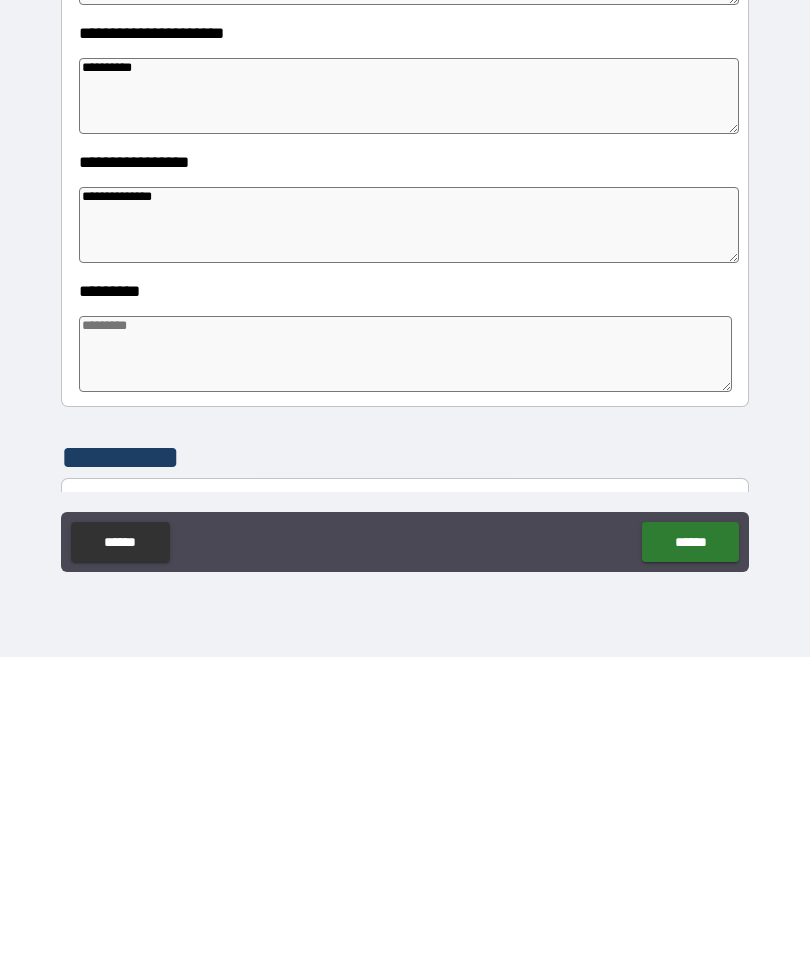 click at bounding box center [405, 674] 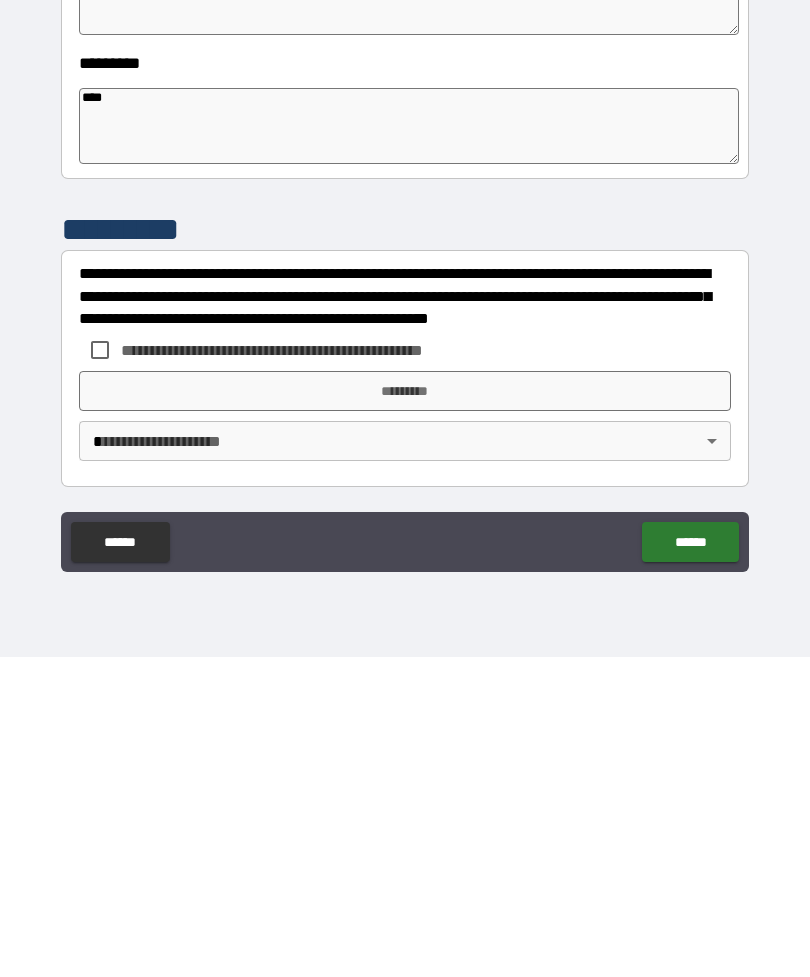scroll, scrollTop: 392, scrollLeft: 0, axis: vertical 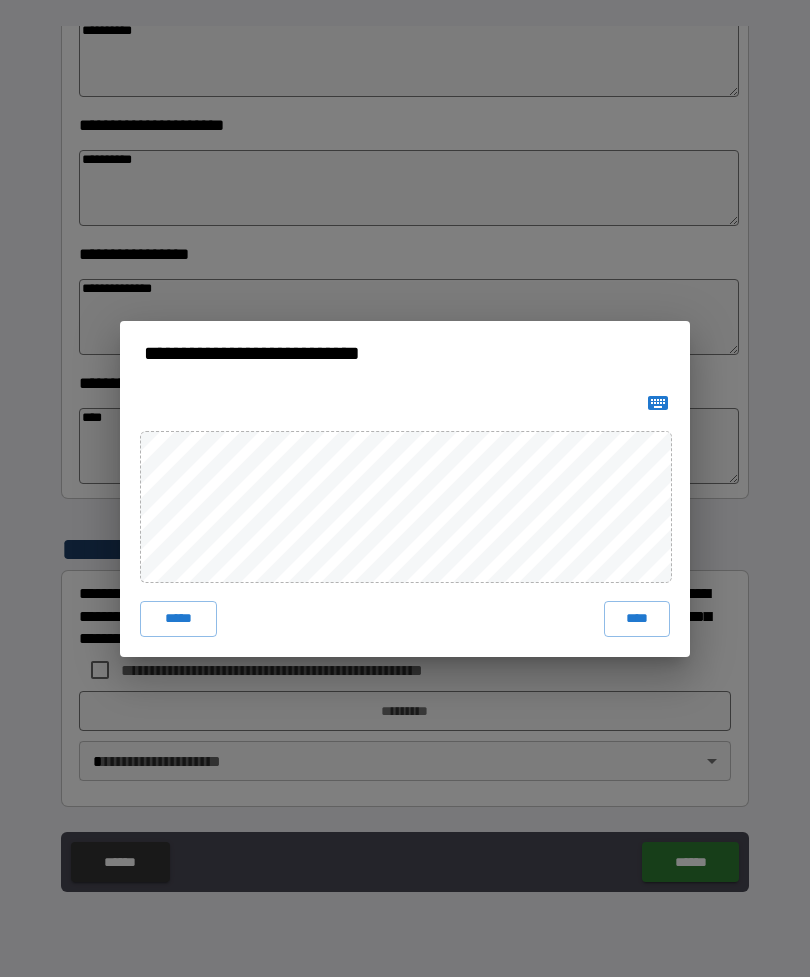 click on "**********" at bounding box center (405, 488) 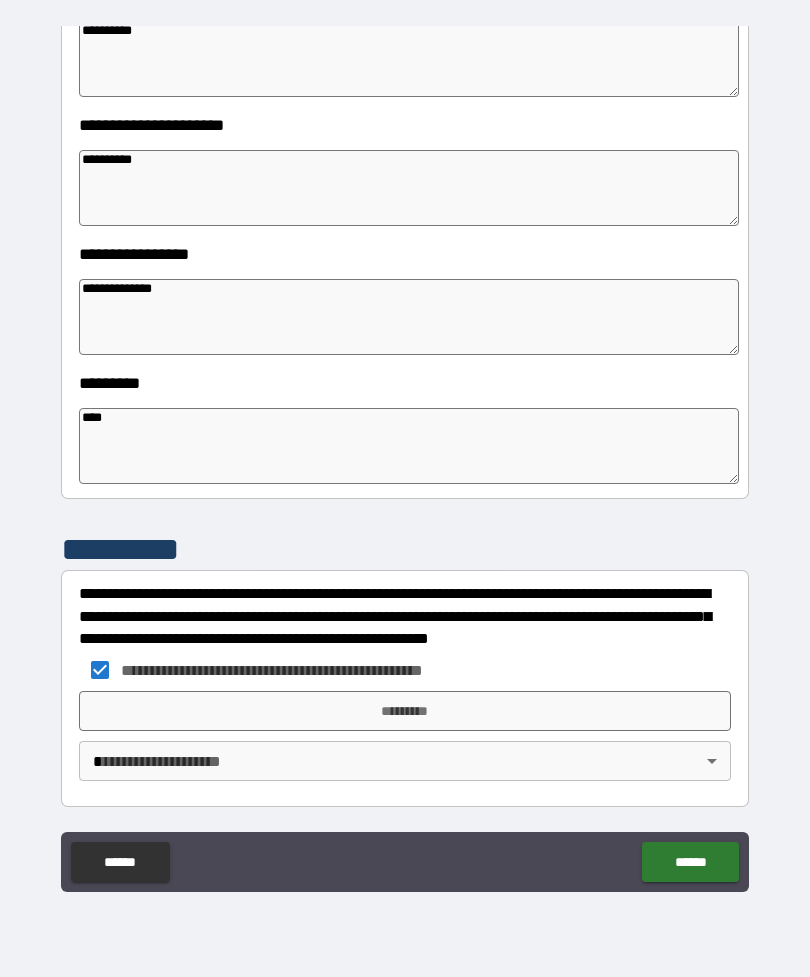 click on "*********" at bounding box center (405, 711) 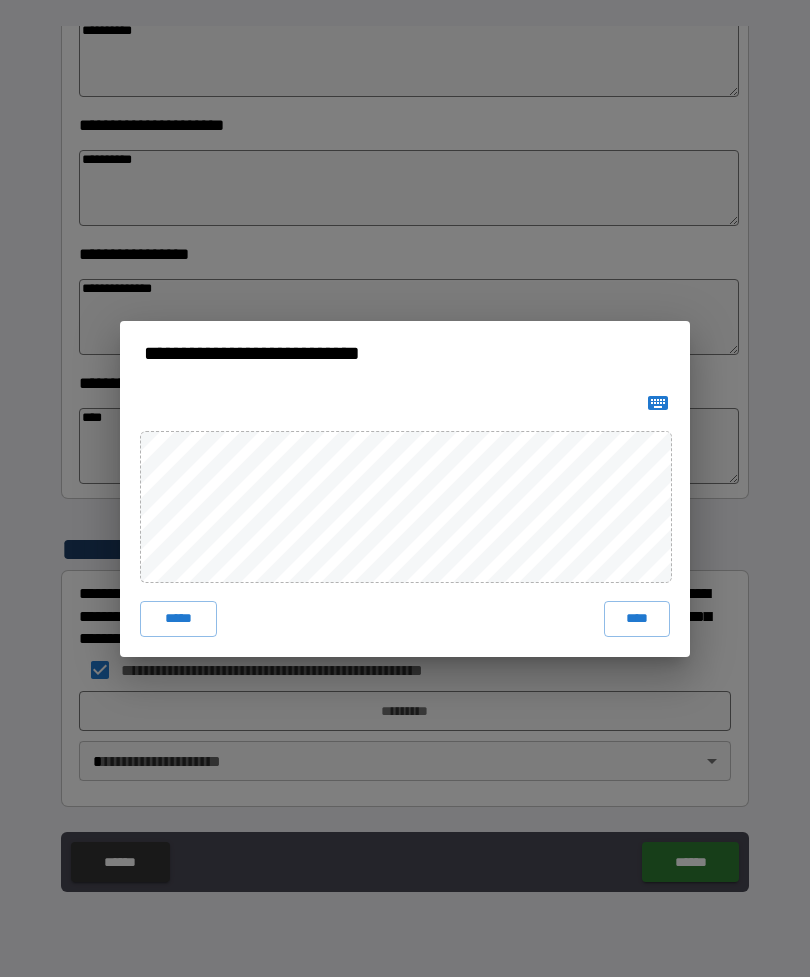 click on "****" at bounding box center [637, 619] 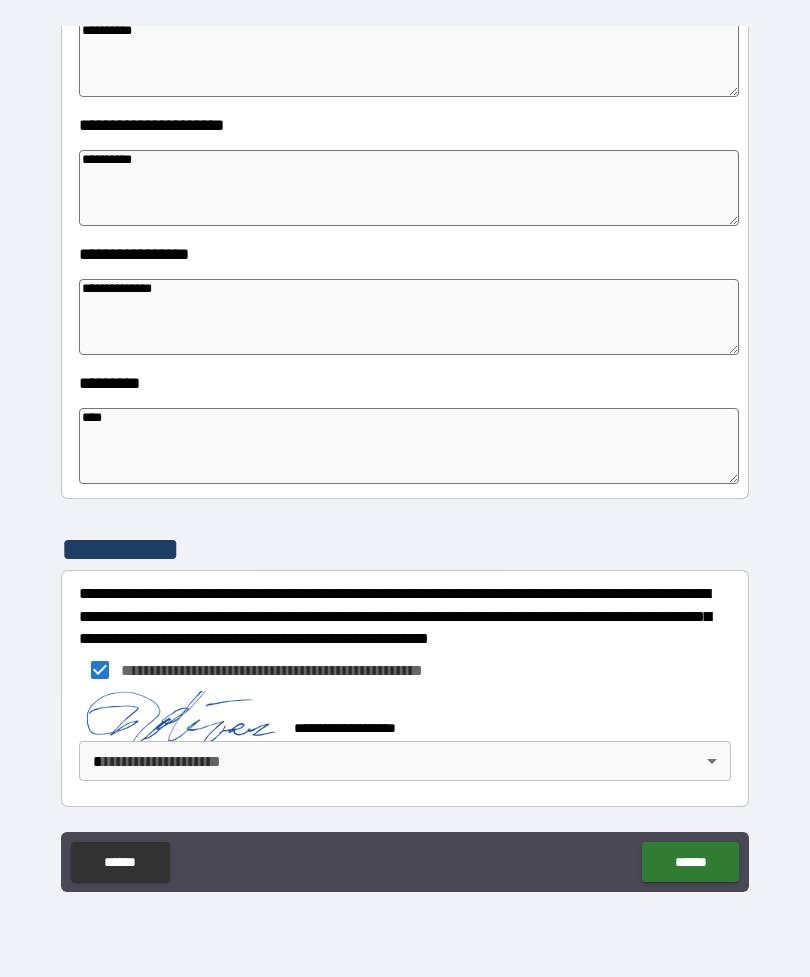 scroll, scrollTop: 382, scrollLeft: 0, axis: vertical 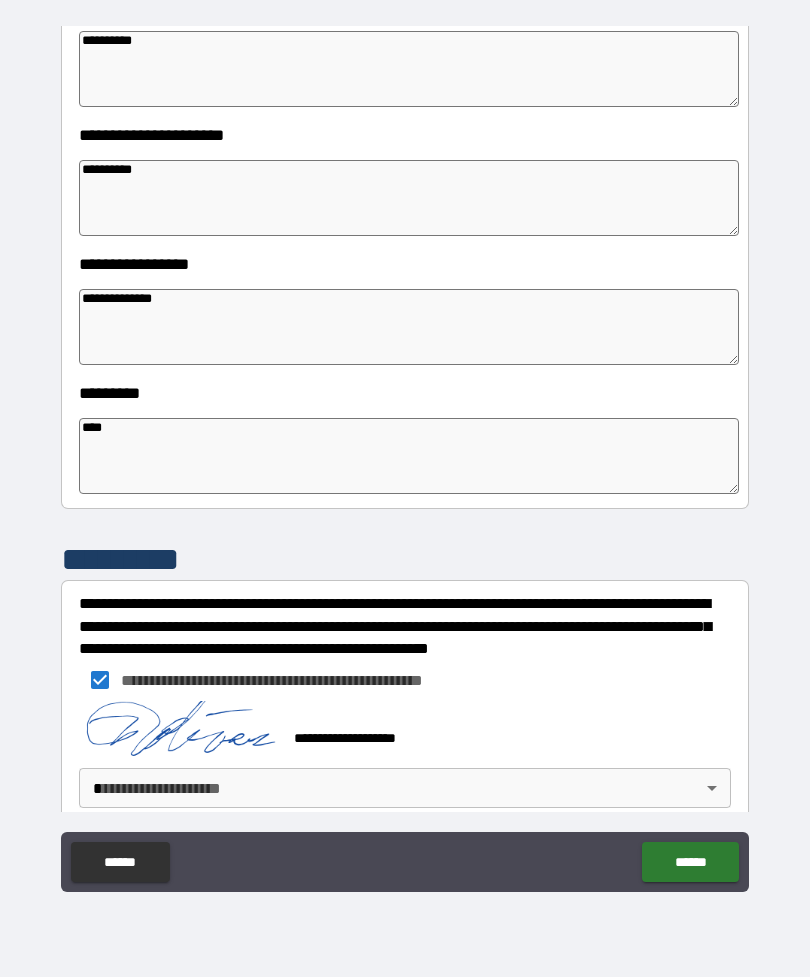 click on "**********" at bounding box center (405, 456) 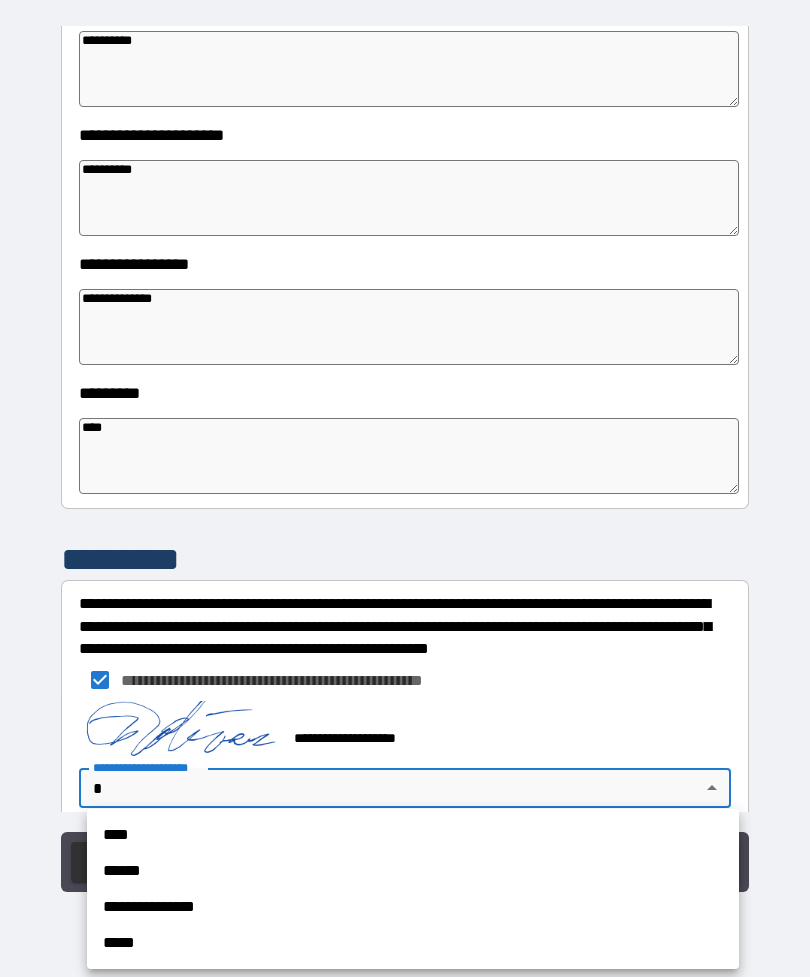 click on "****" at bounding box center (413, 835) 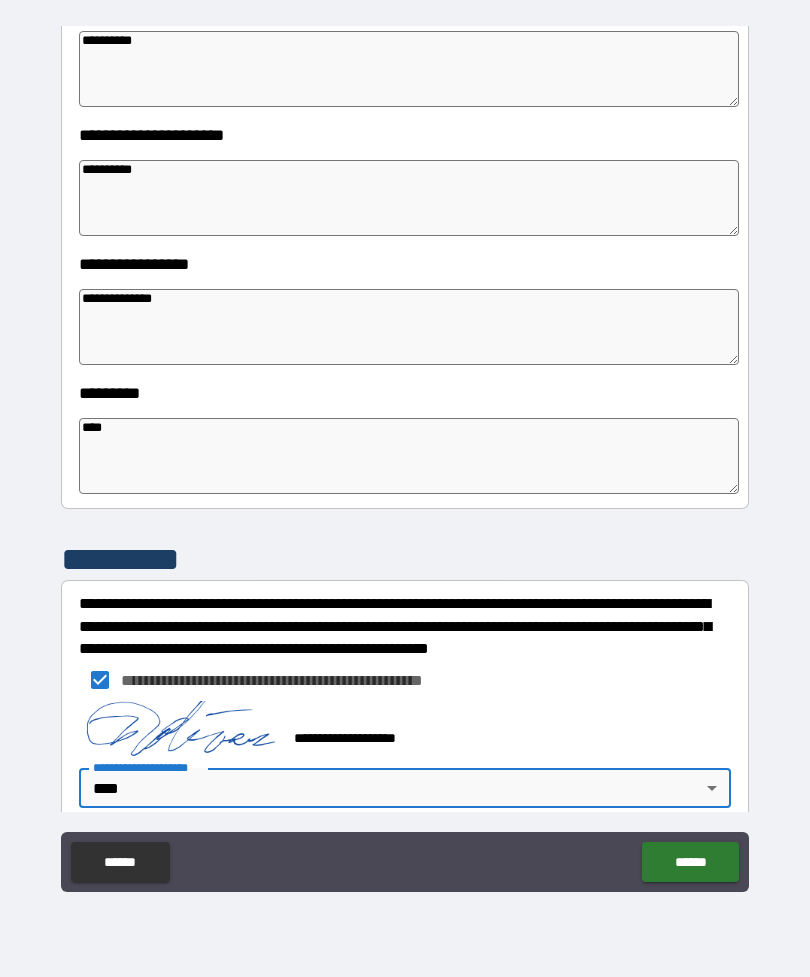 click on "******" at bounding box center (690, 862) 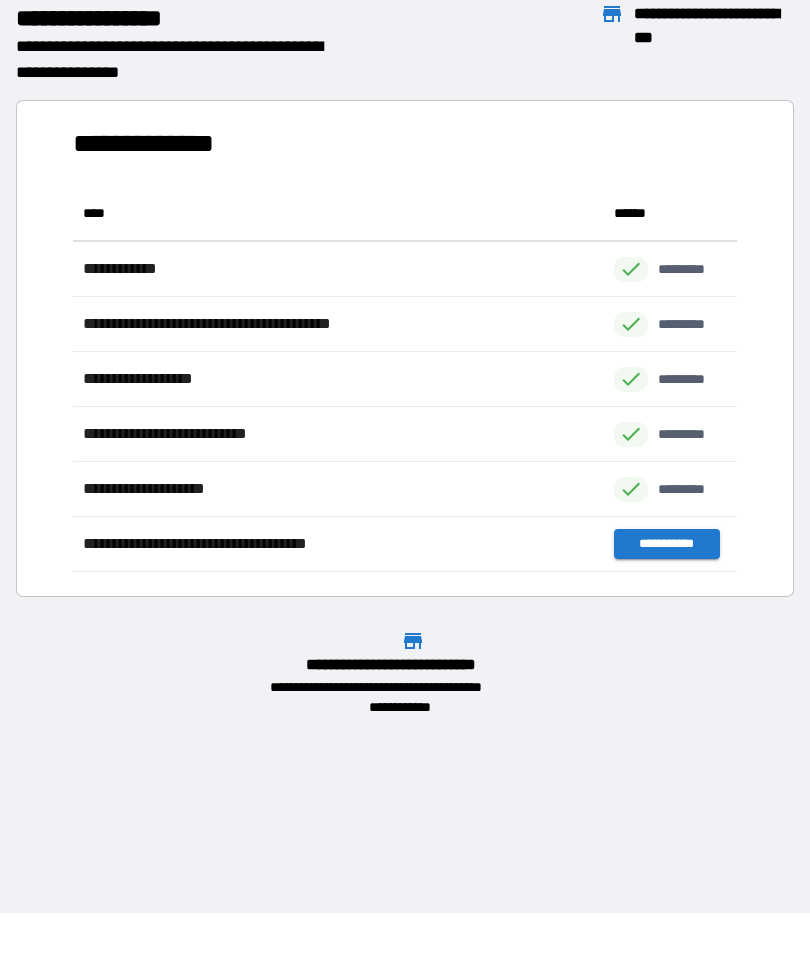 scroll, scrollTop: 1, scrollLeft: 1, axis: both 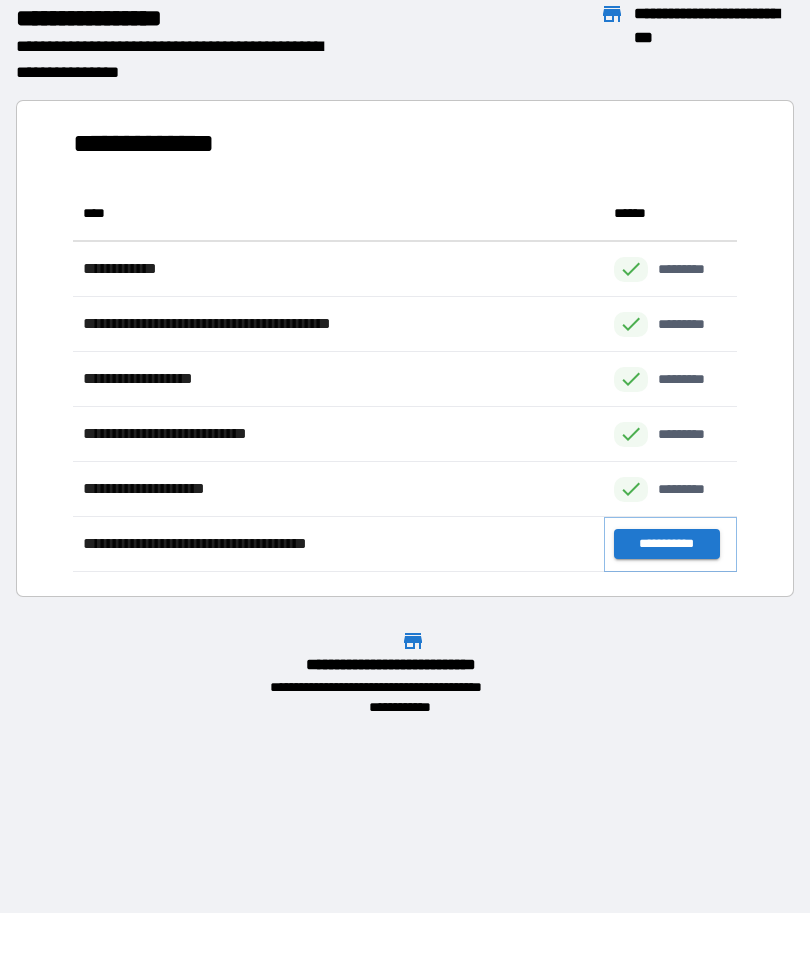 click on "**********" at bounding box center [666, 544] 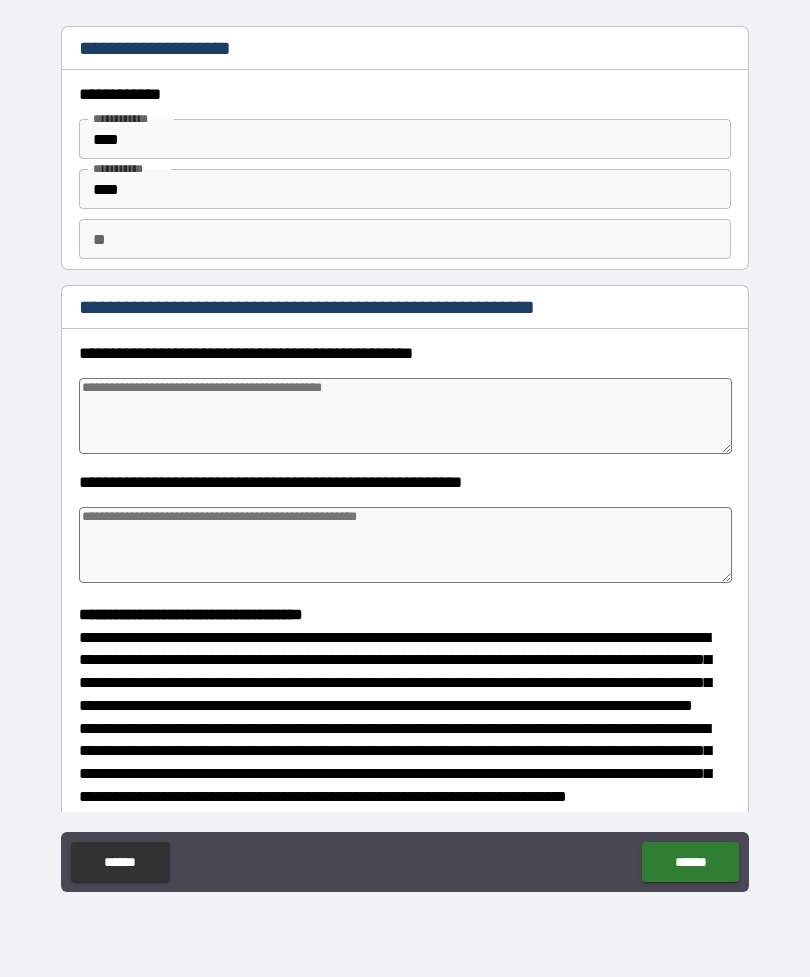 click at bounding box center (405, 416) 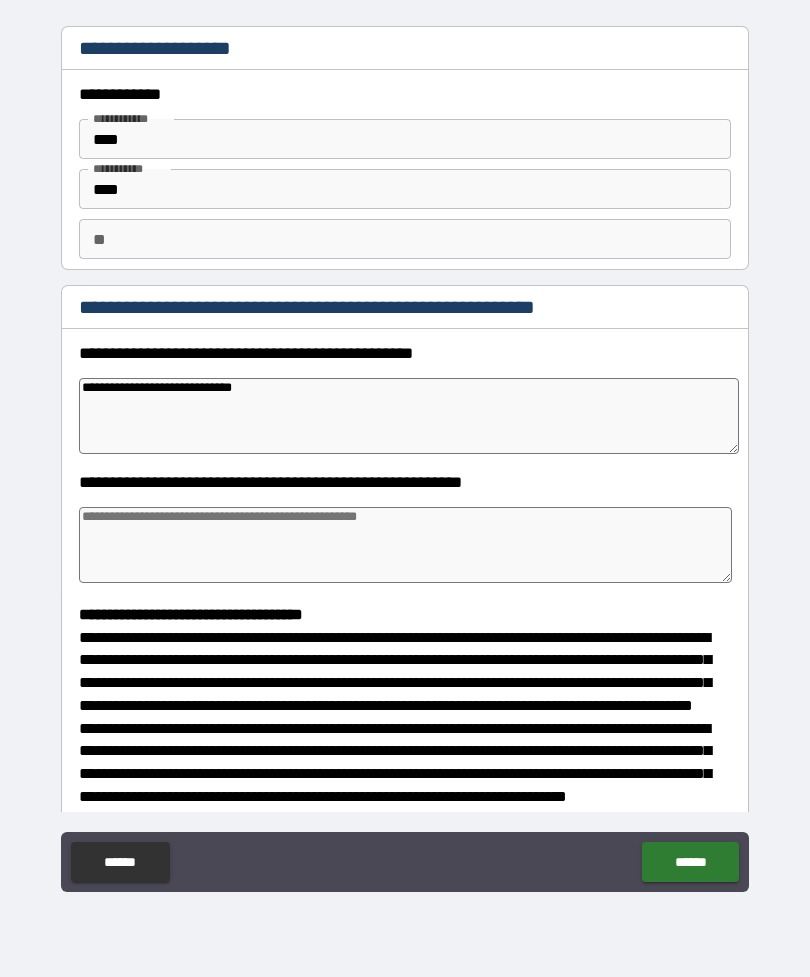 click at bounding box center [405, 545] 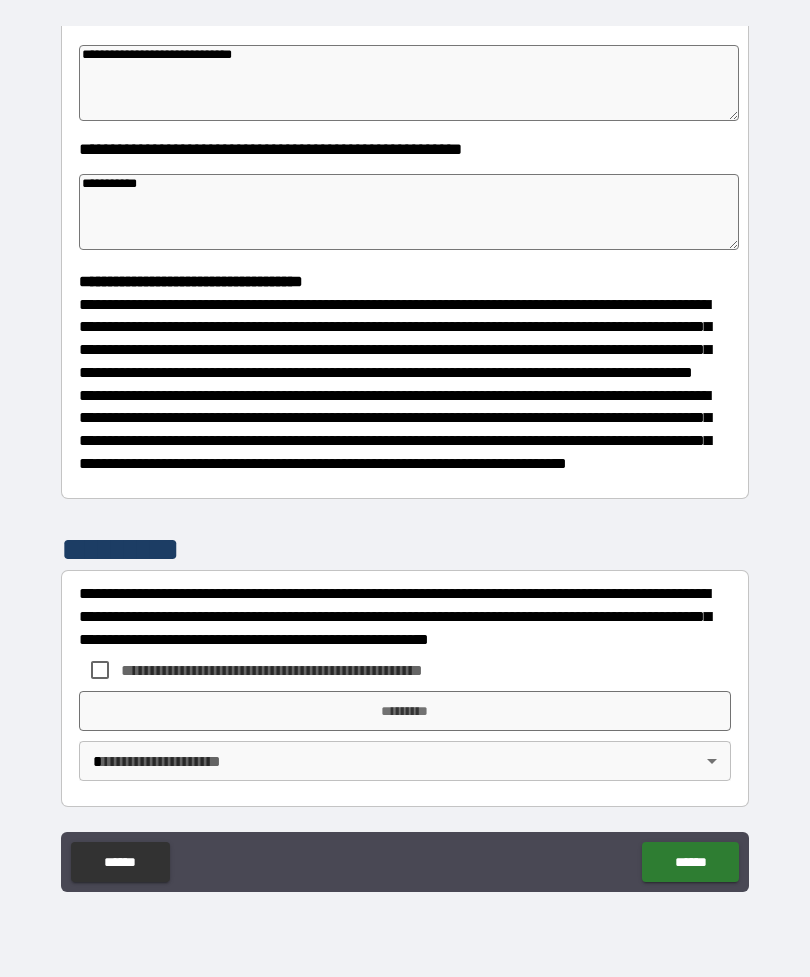 scroll, scrollTop: 370, scrollLeft: 0, axis: vertical 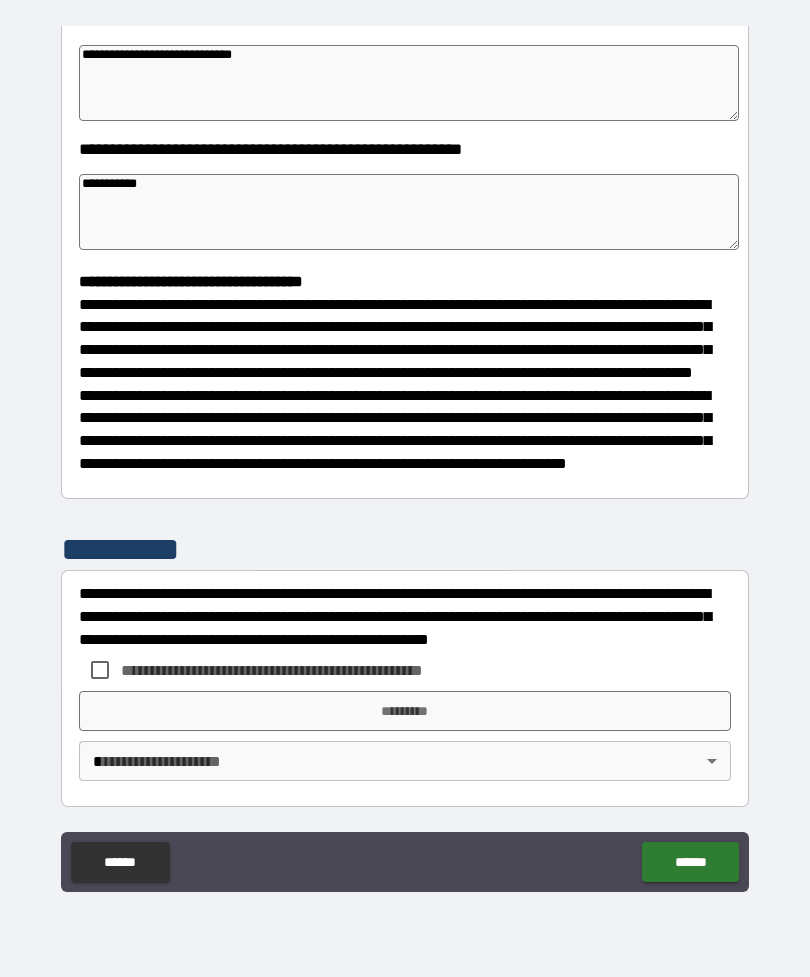 click on "**********" at bounding box center [405, 419] 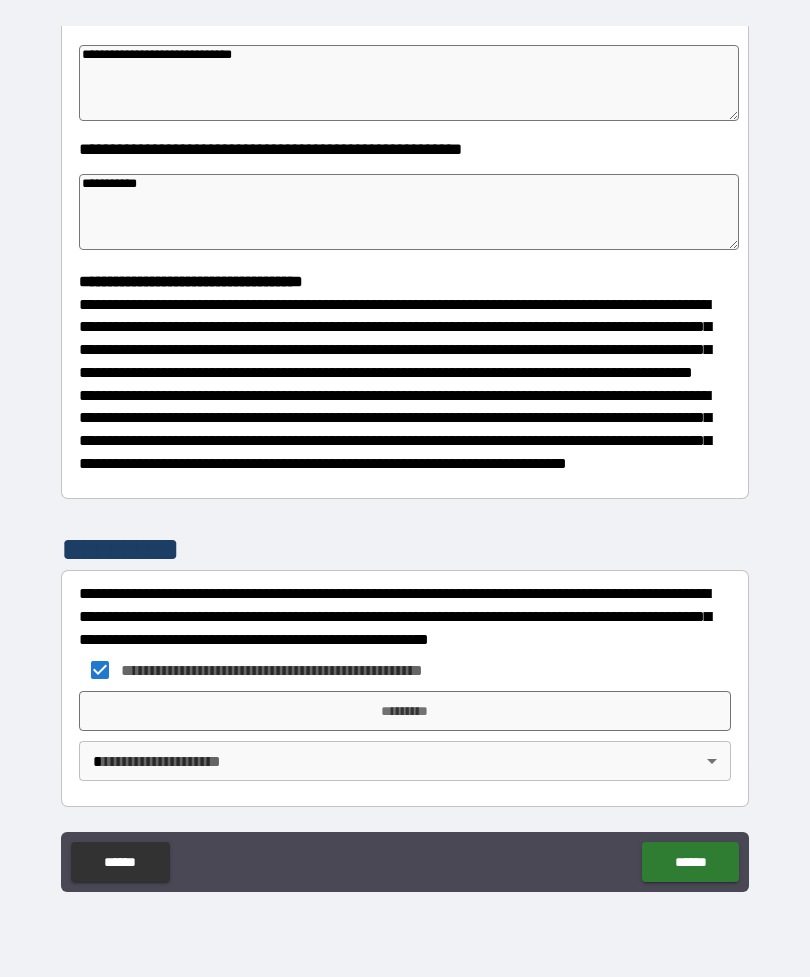 click on "*********" at bounding box center [405, 711] 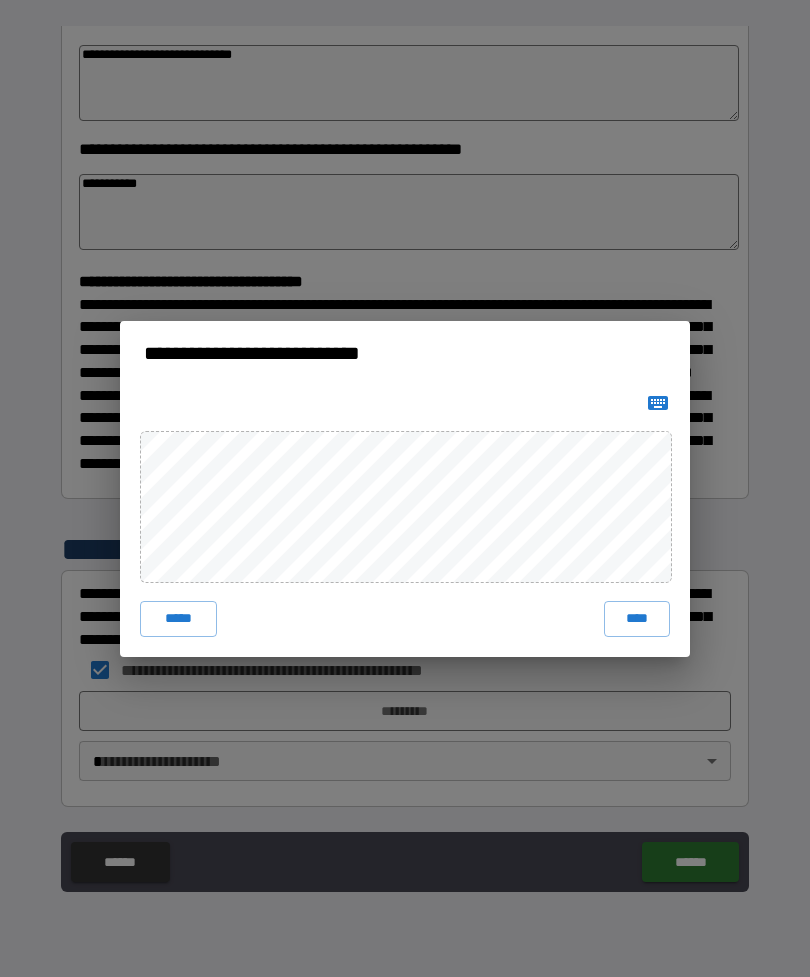click on "****" at bounding box center (637, 619) 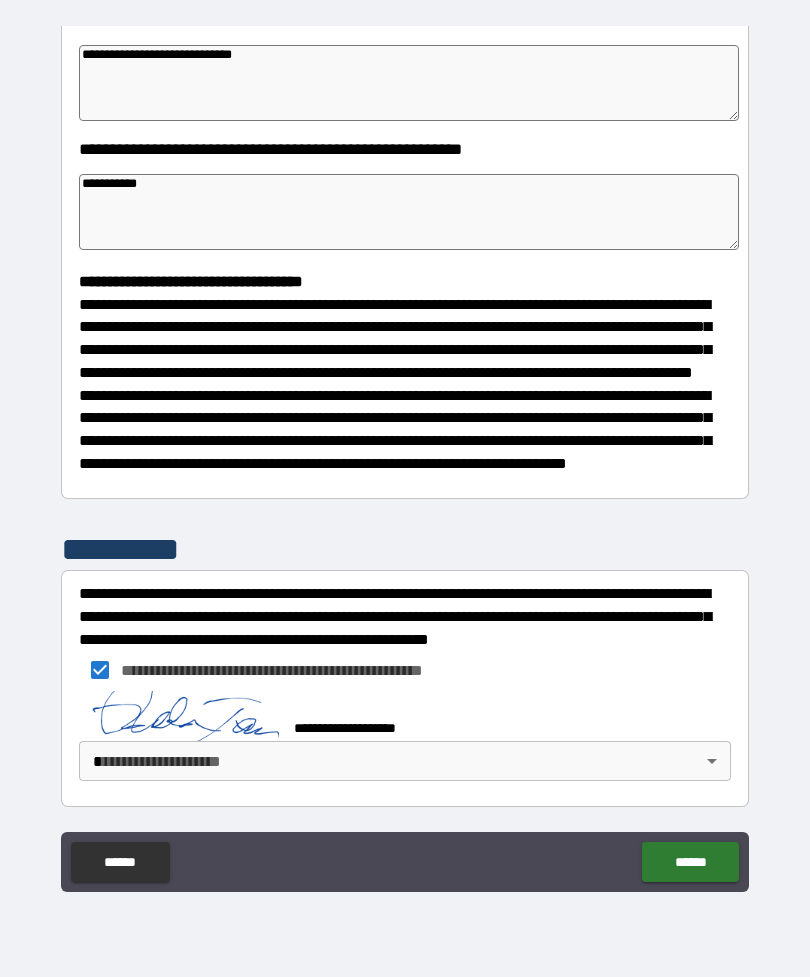 scroll, scrollTop: 360, scrollLeft: 0, axis: vertical 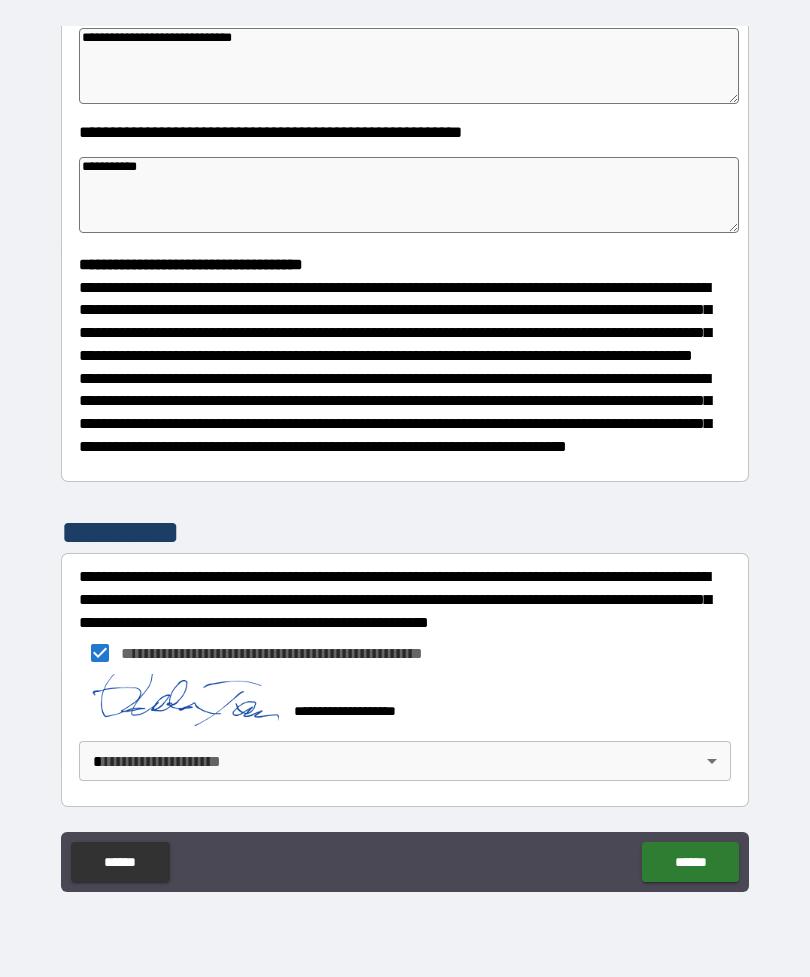 click on "**********" at bounding box center [405, 456] 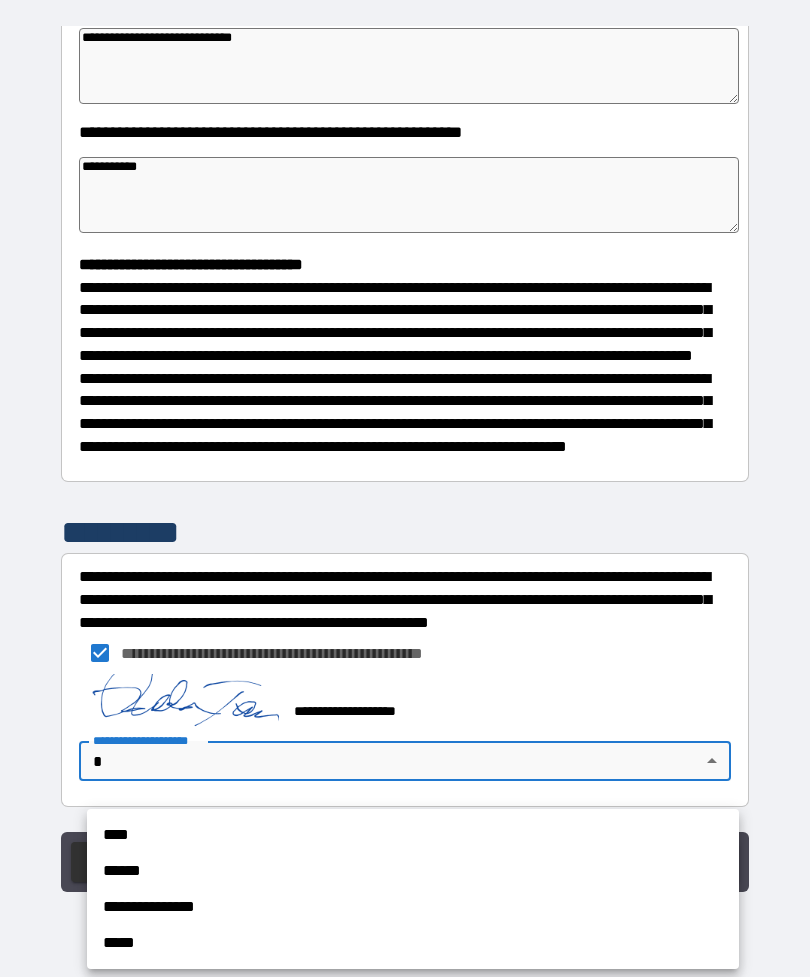 click on "****" at bounding box center [413, 835] 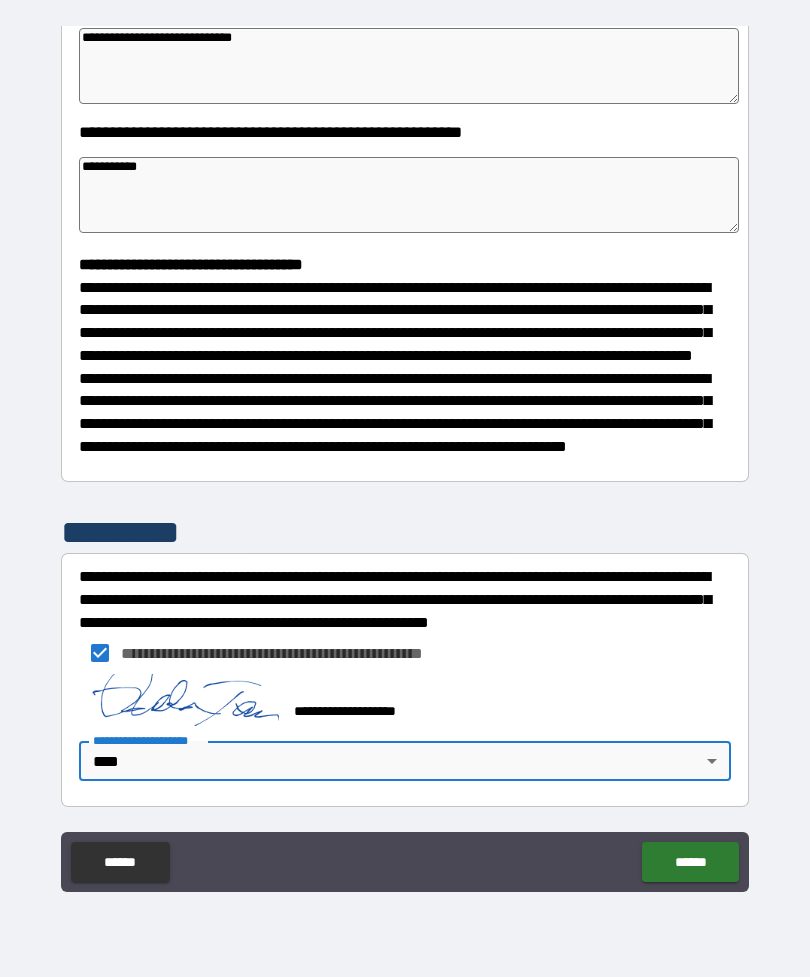 click on "******" at bounding box center [690, 862] 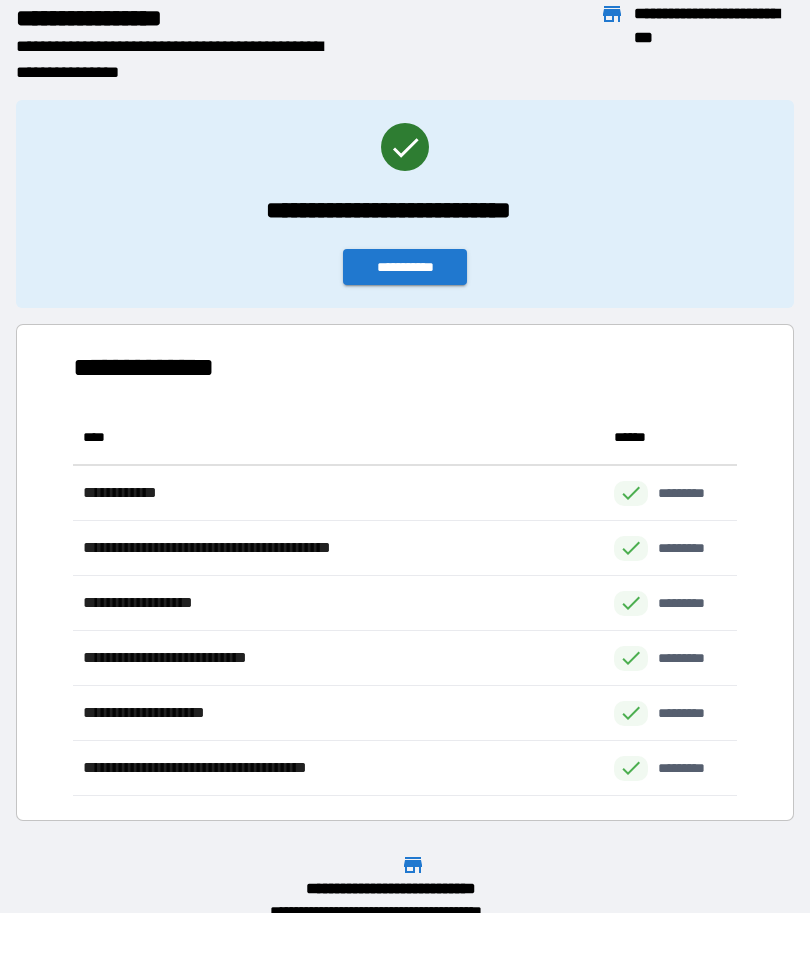 scroll, scrollTop: 386, scrollLeft: 664, axis: both 